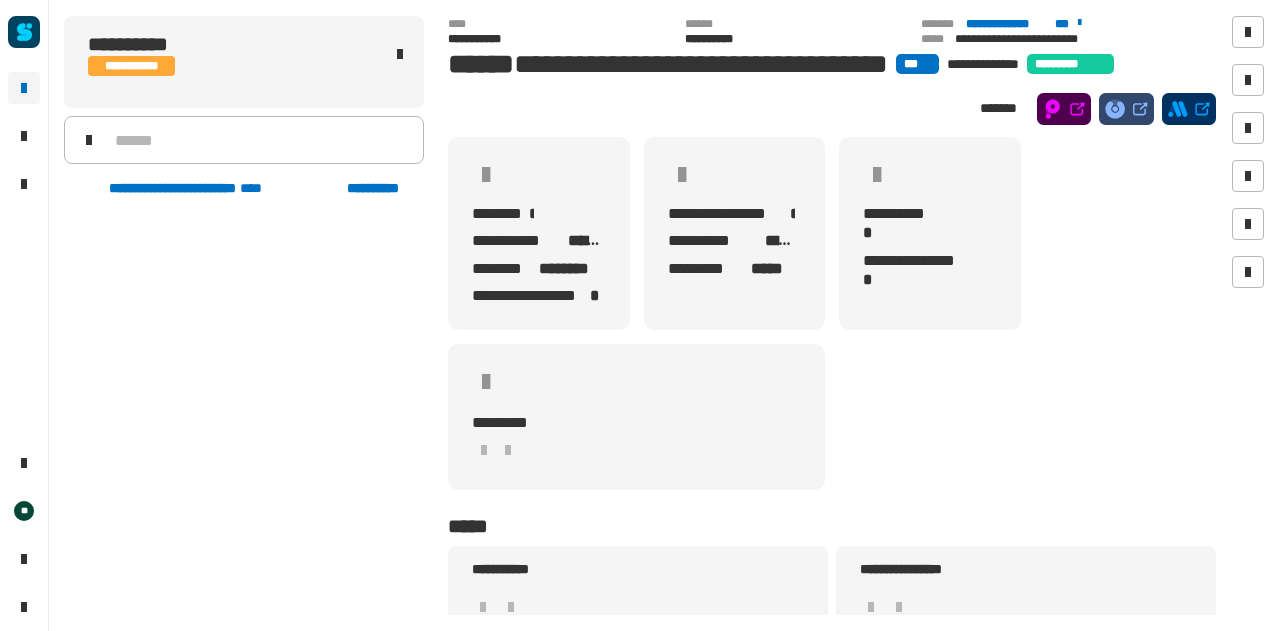 scroll, scrollTop: 0, scrollLeft: 0, axis: both 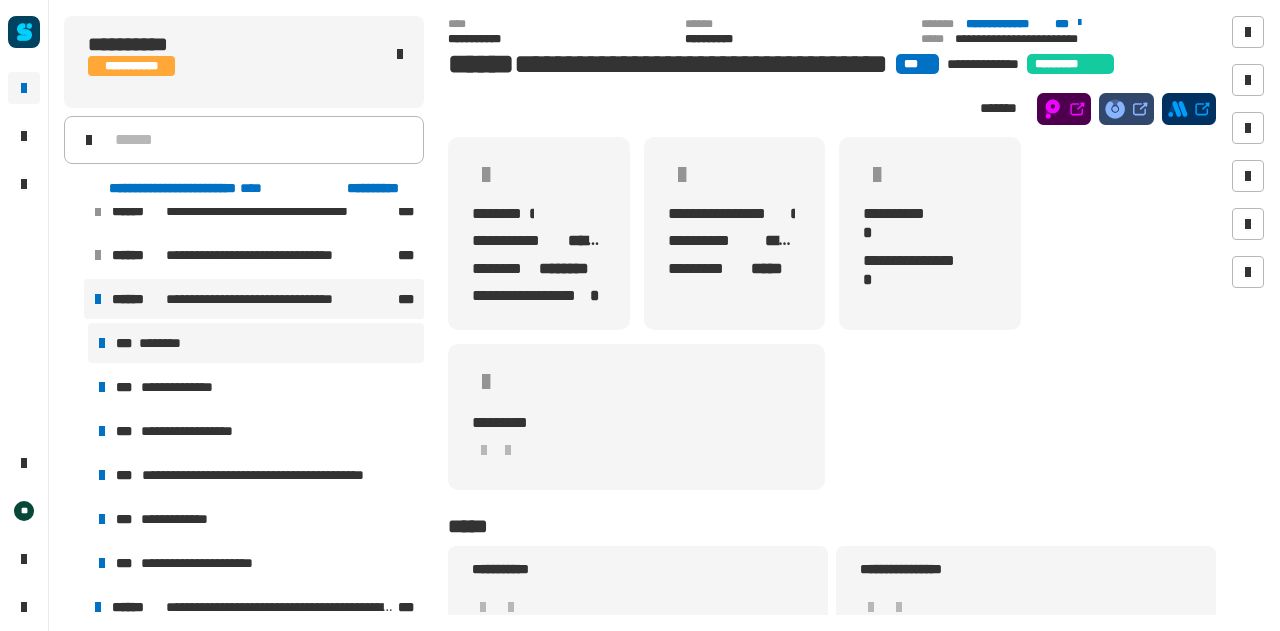 click on "*** ********" at bounding box center [256, 343] 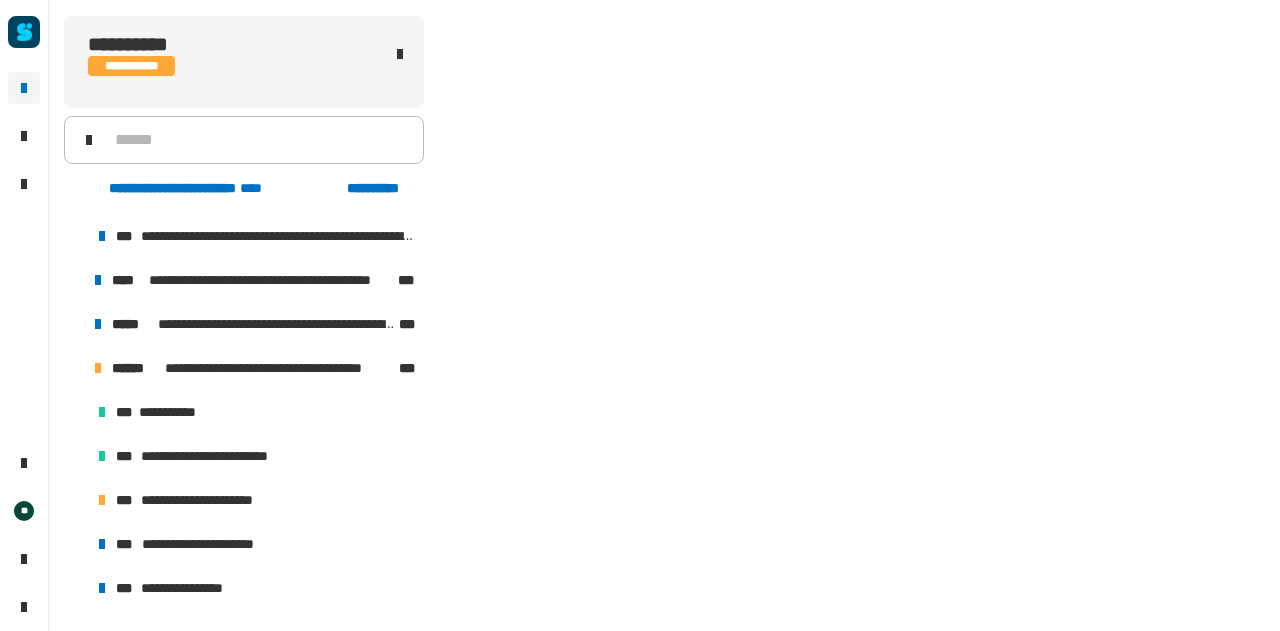scroll, scrollTop: 612, scrollLeft: 0, axis: vertical 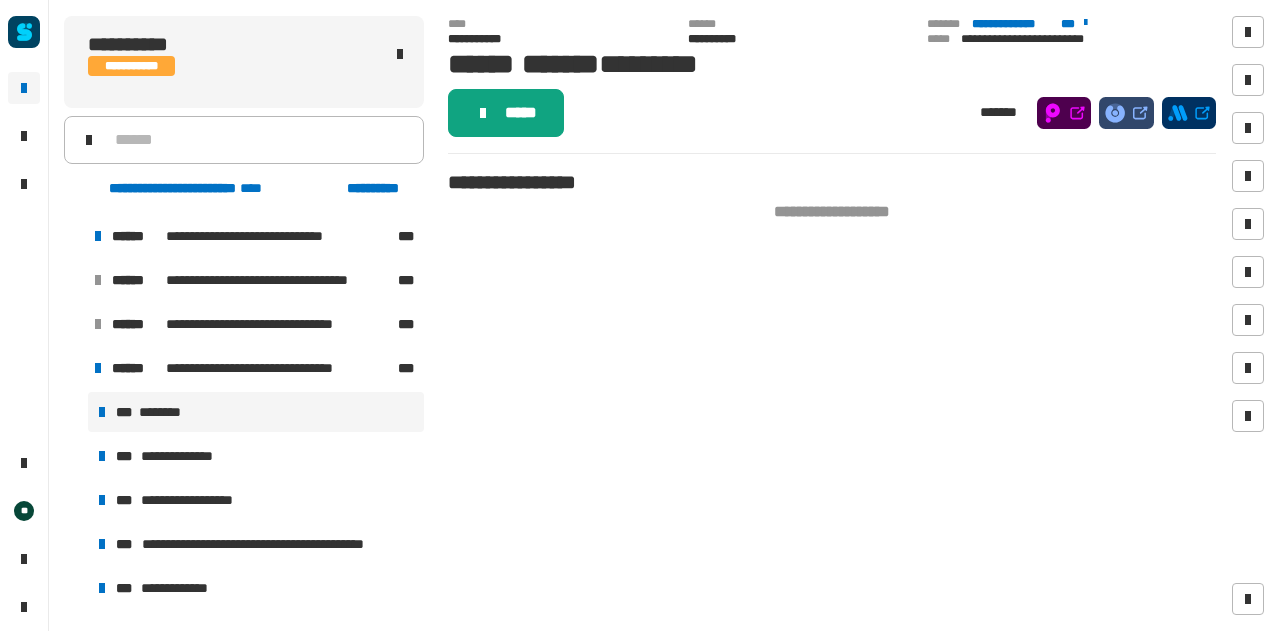 click on "*****" 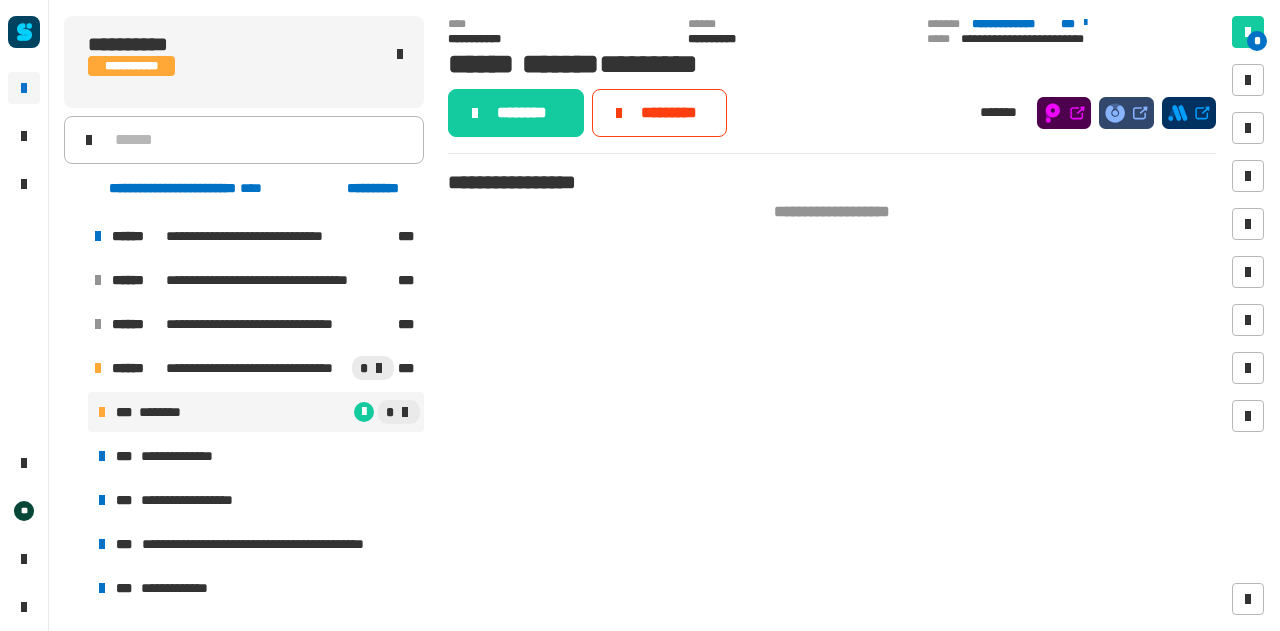 click on "********" 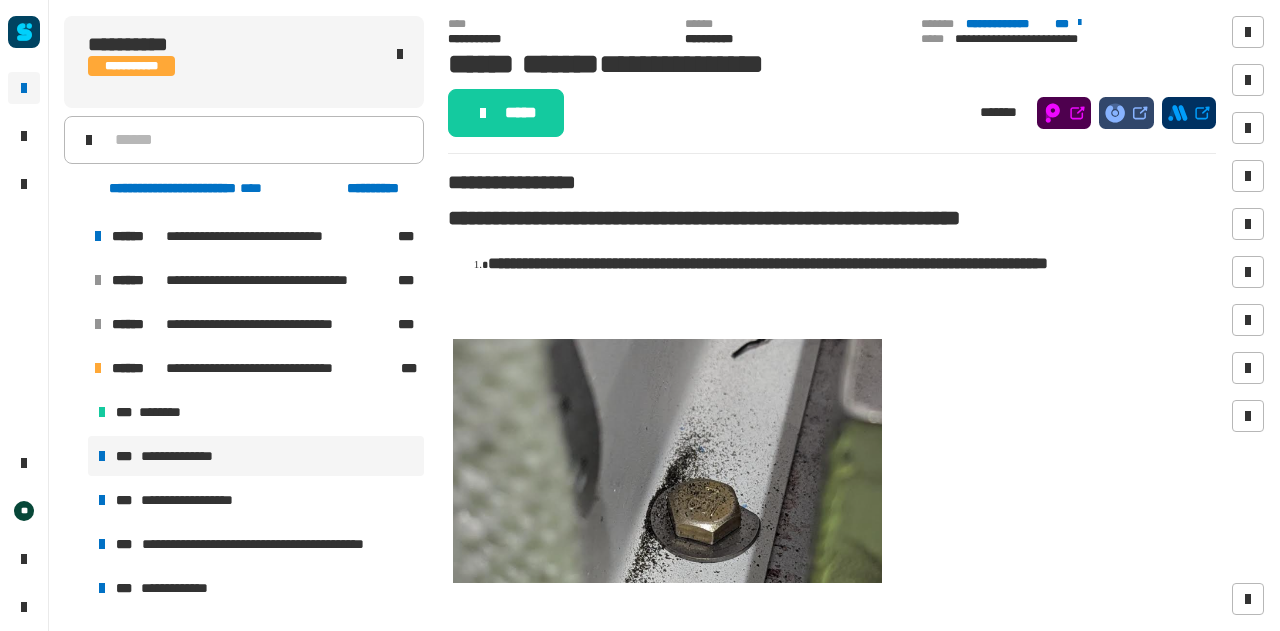 click on "*****" 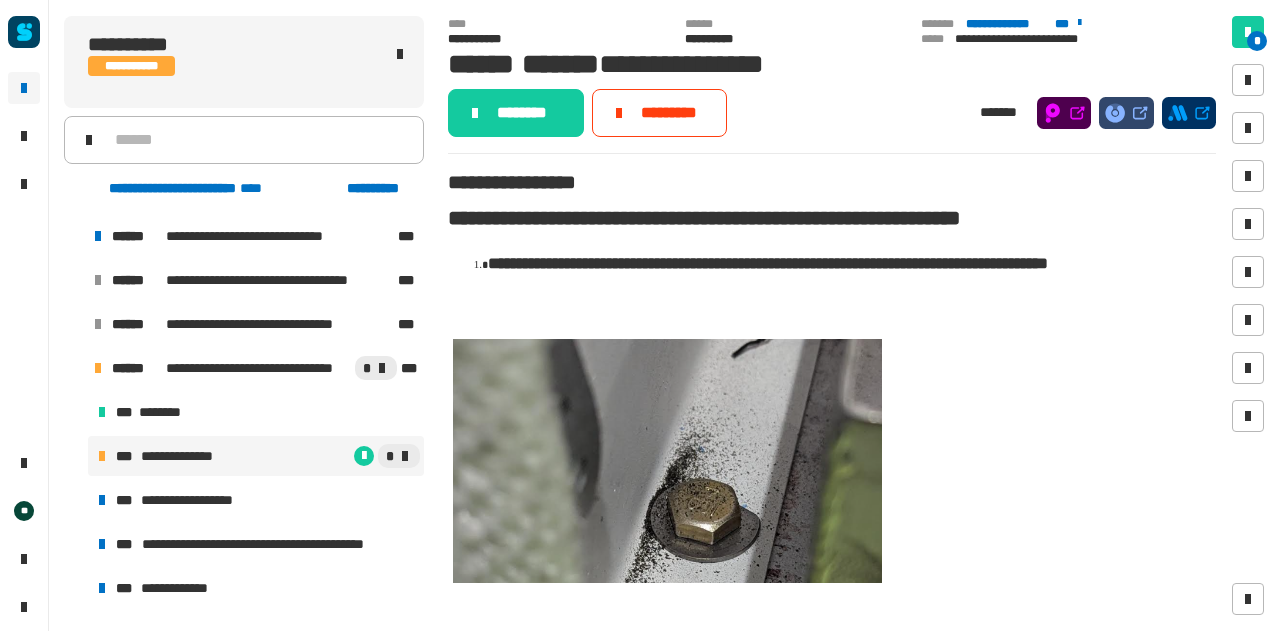 click on "********" 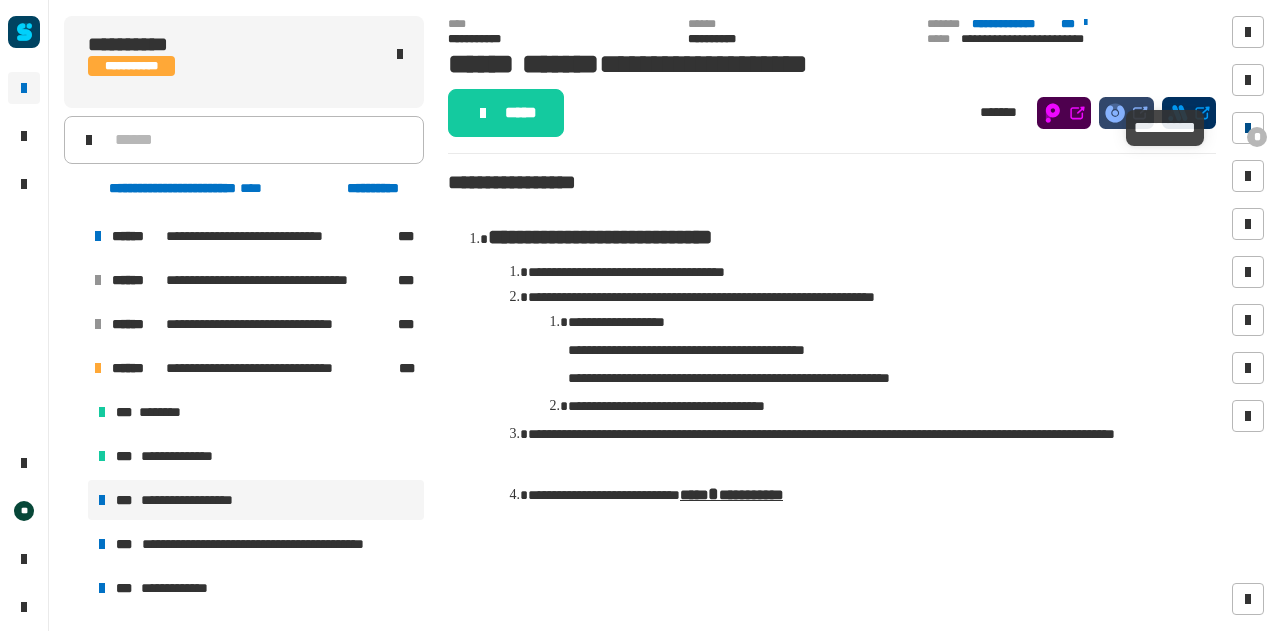 click at bounding box center [1248, 128] 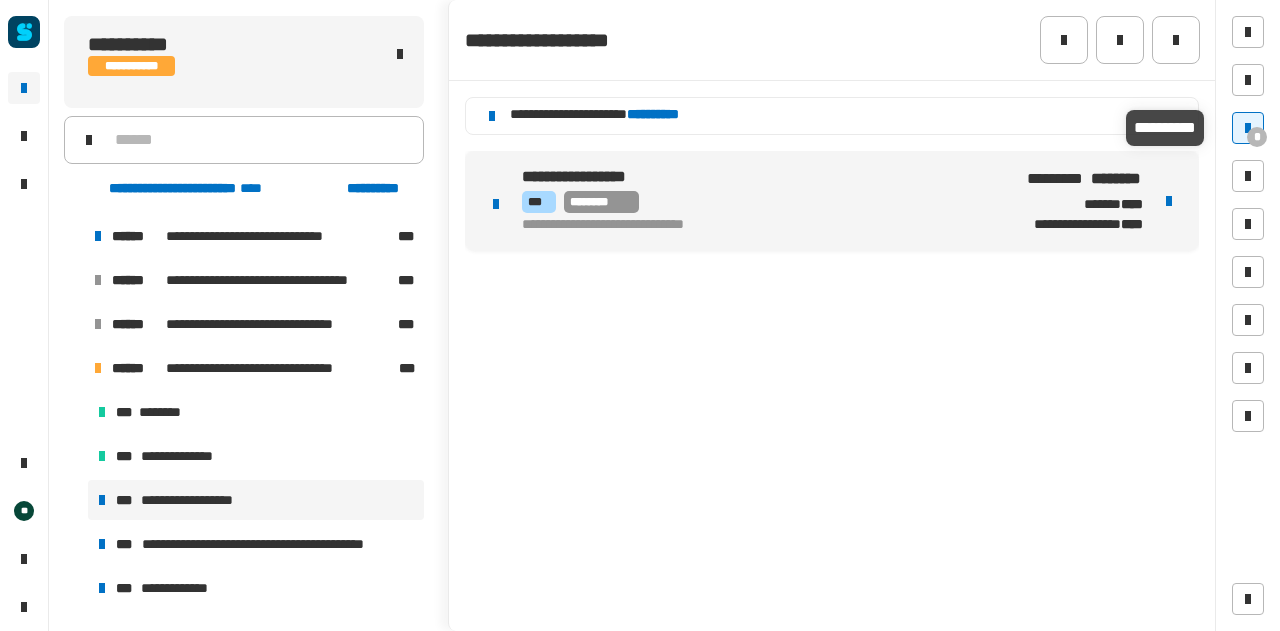 click at bounding box center [1248, 128] 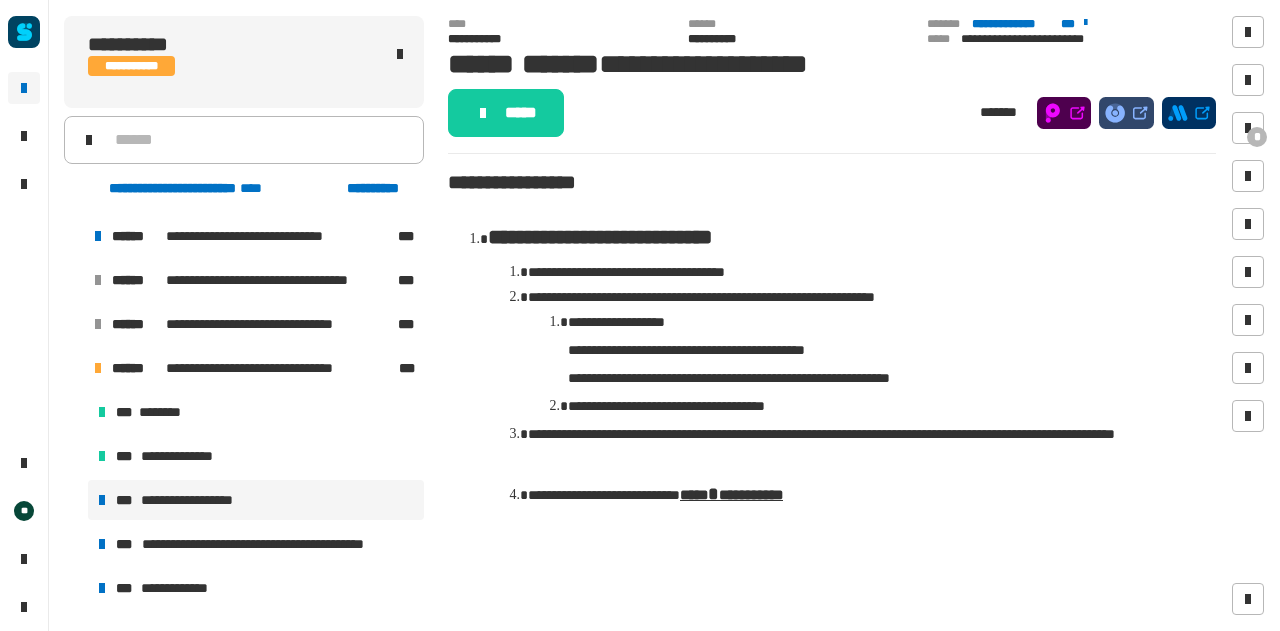 drag, startPoint x: 492, startPoint y: 122, endPoint x: 904, endPoint y: 193, distance: 418.07297 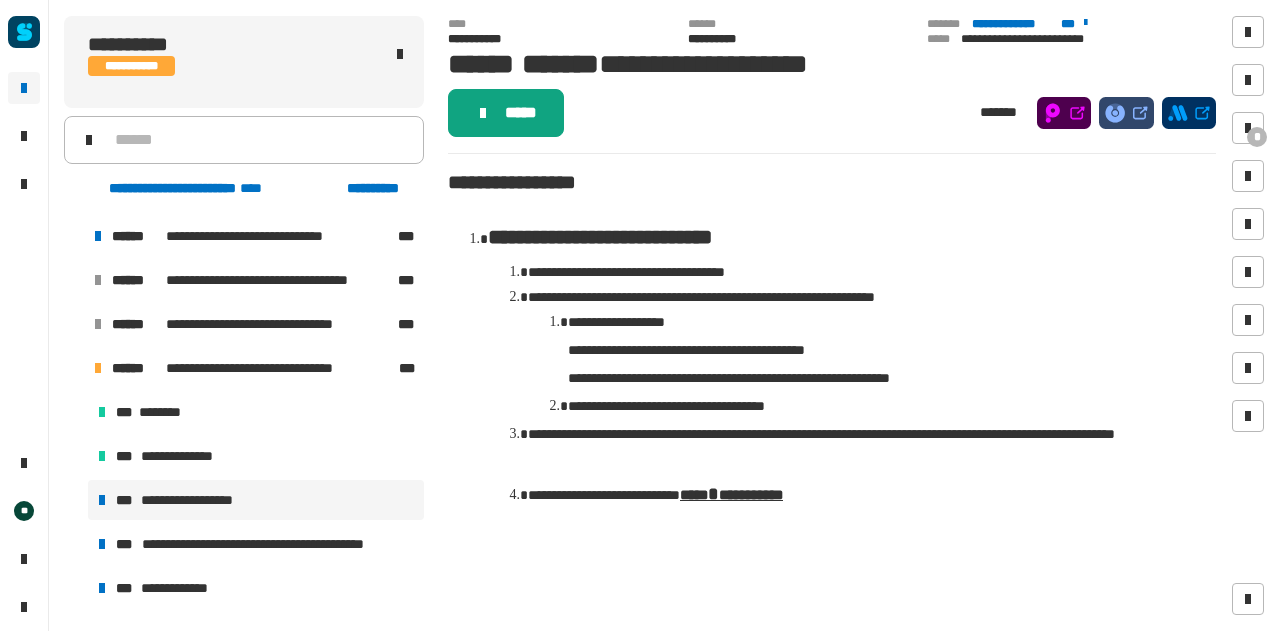 click on "*****" 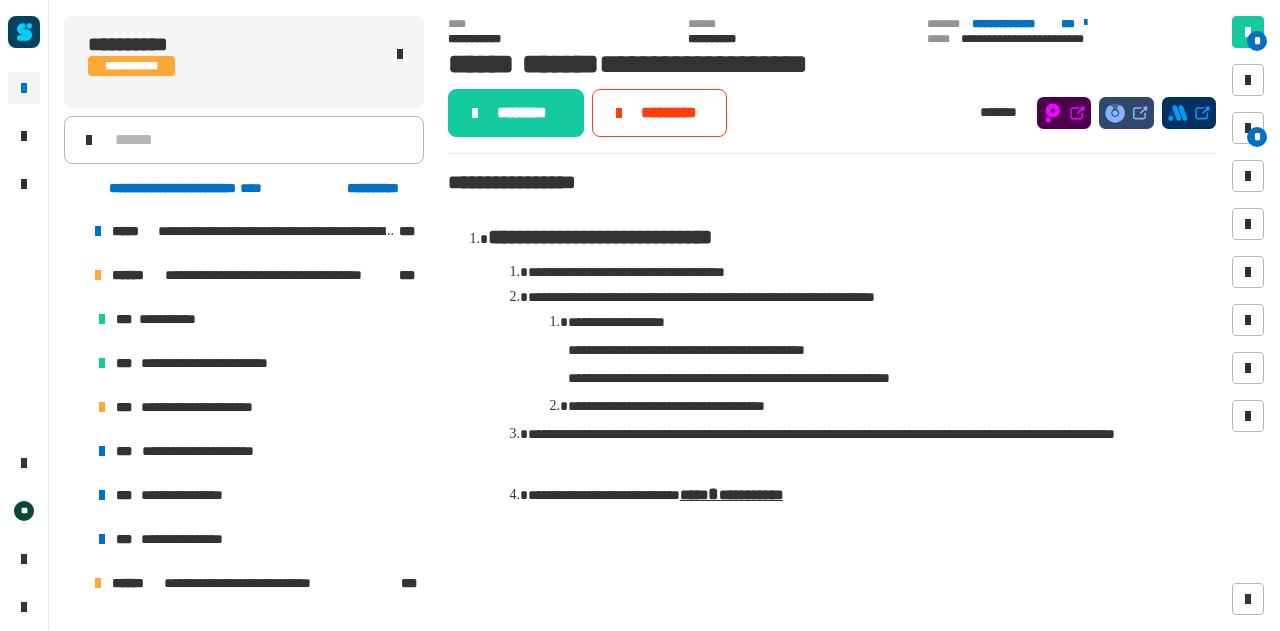 scroll, scrollTop: 220, scrollLeft: 0, axis: vertical 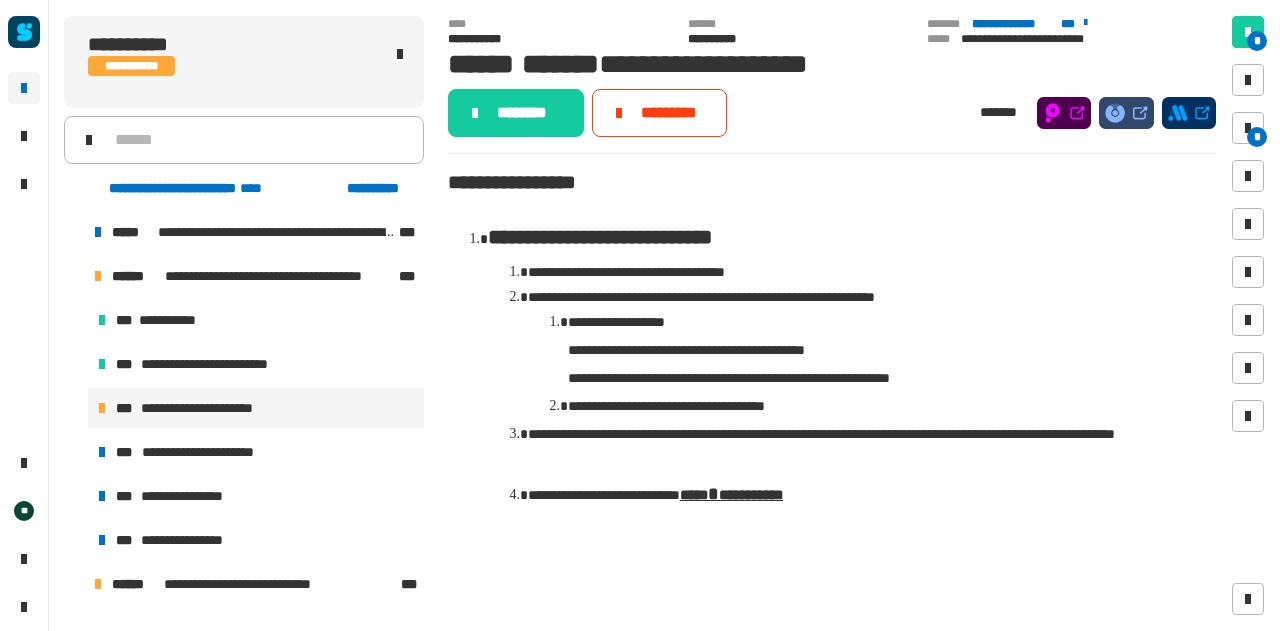 click on "**********" at bounding box center (214, 408) 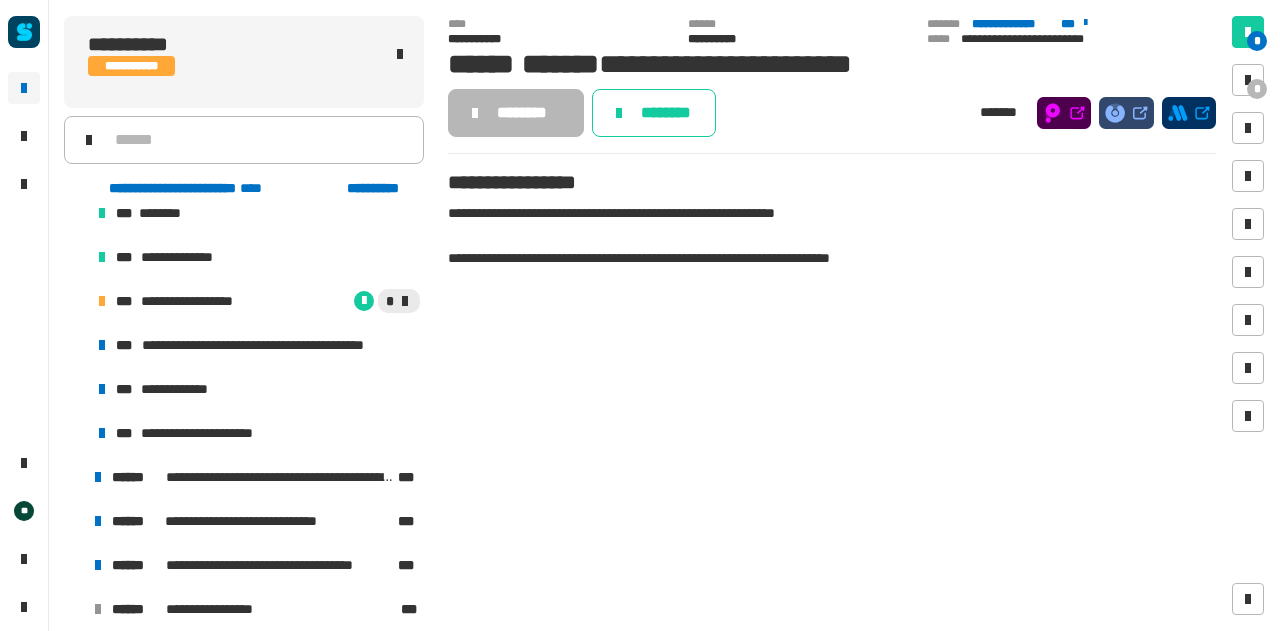 scroll, scrollTop: 814, scrollLeft: 0, axis: vertical 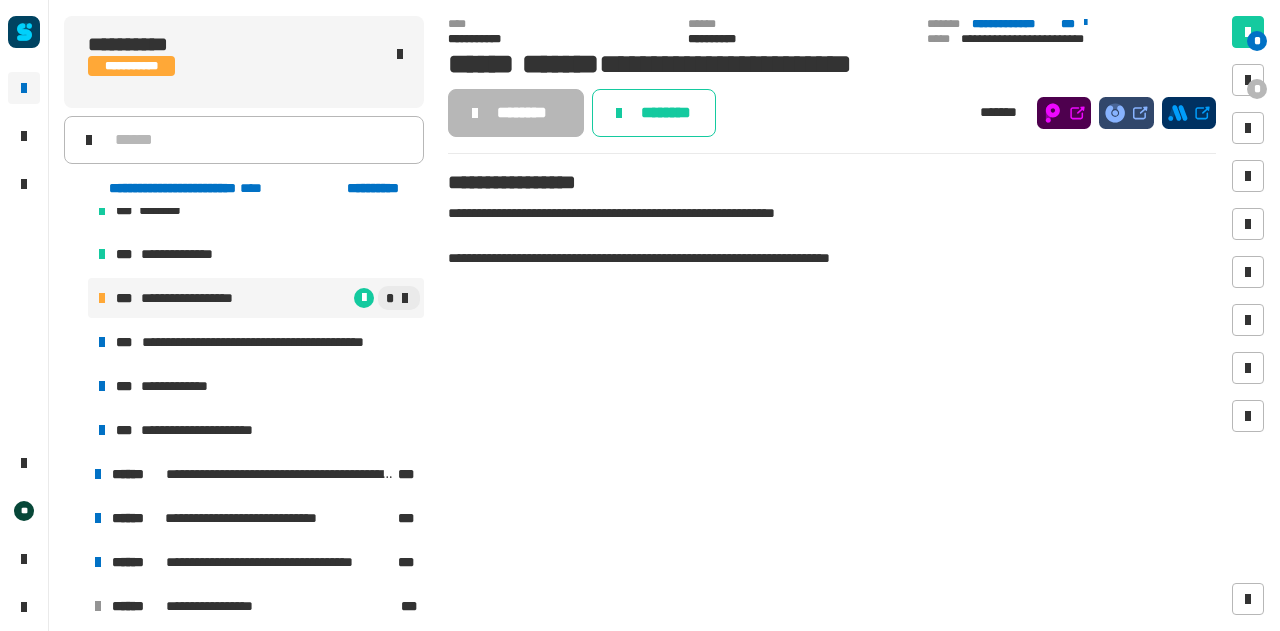 click on "*" at bounding box center (337, 298) 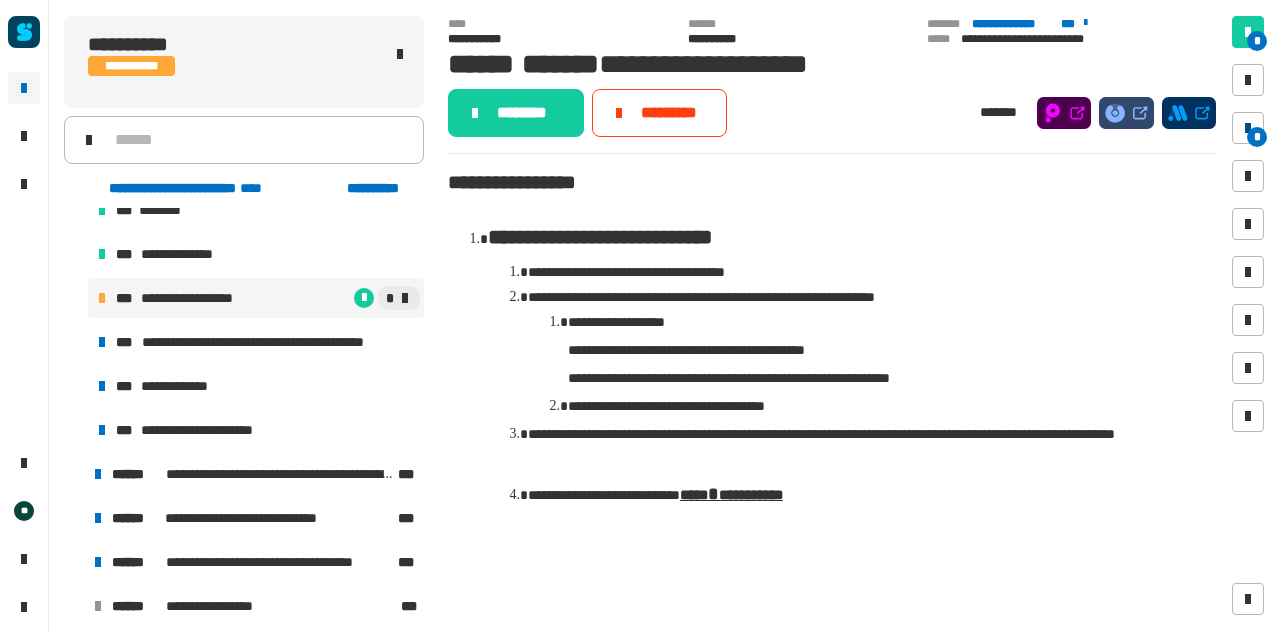 click on "*" at bounding box center [1257, 137] 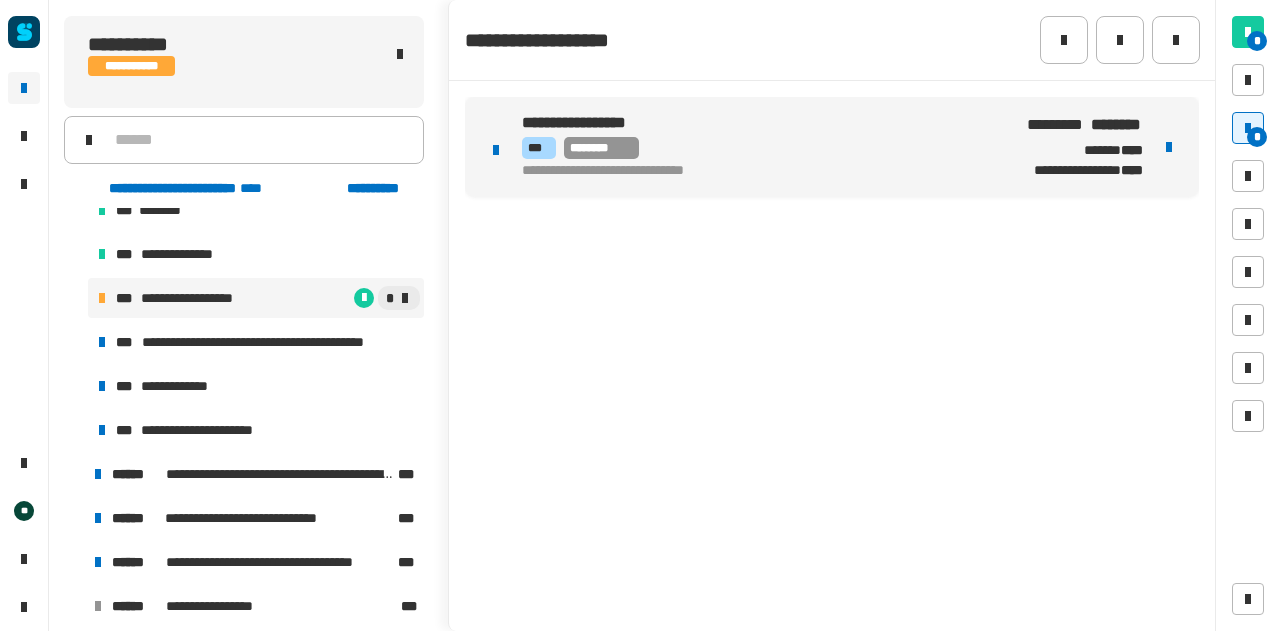 click on "**********" at bounding box center (760, 147) 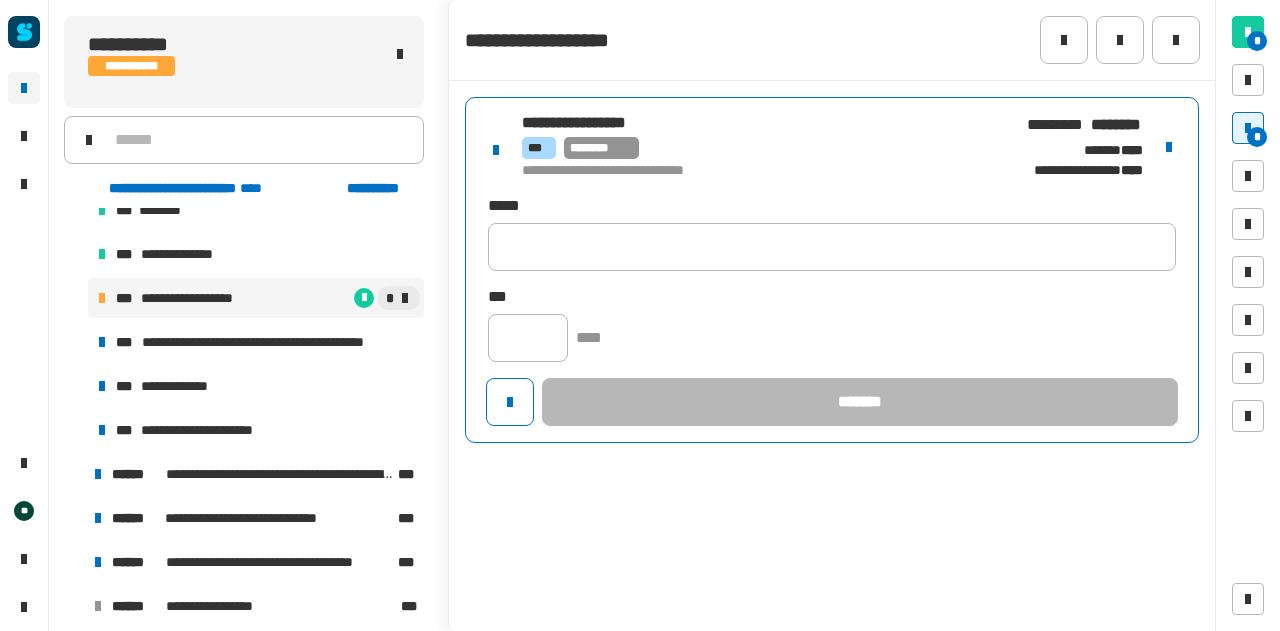 click at bounding box center (1169, 147) 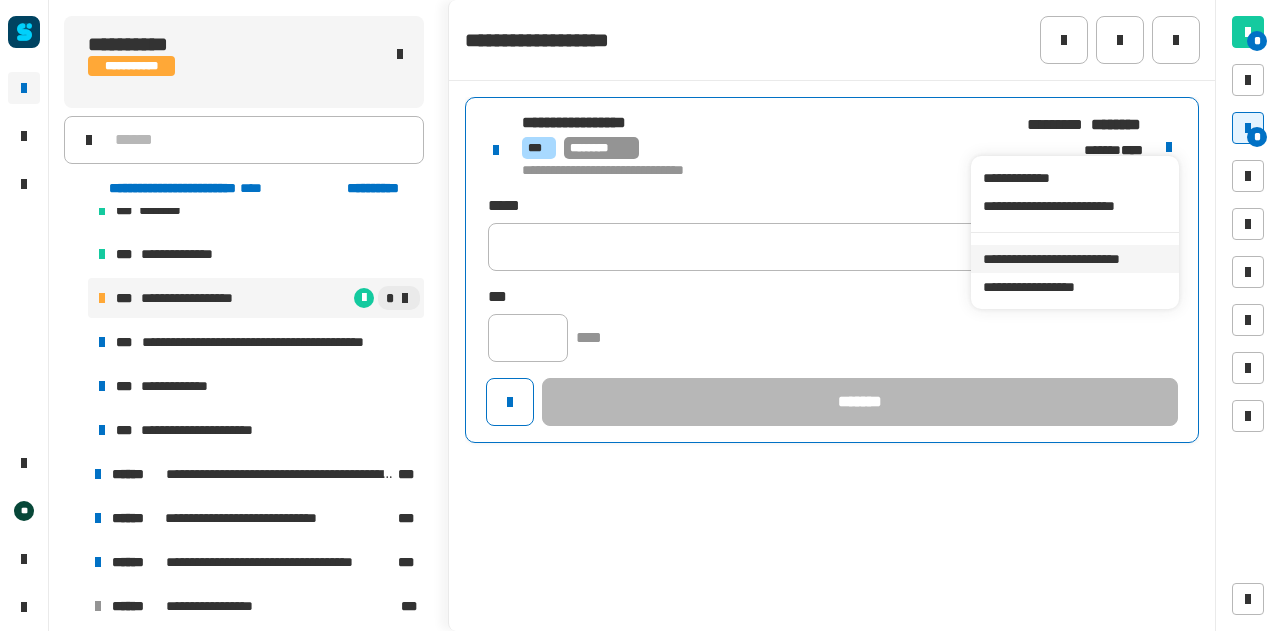 click on "**********" at bounding box center [1074, 259] 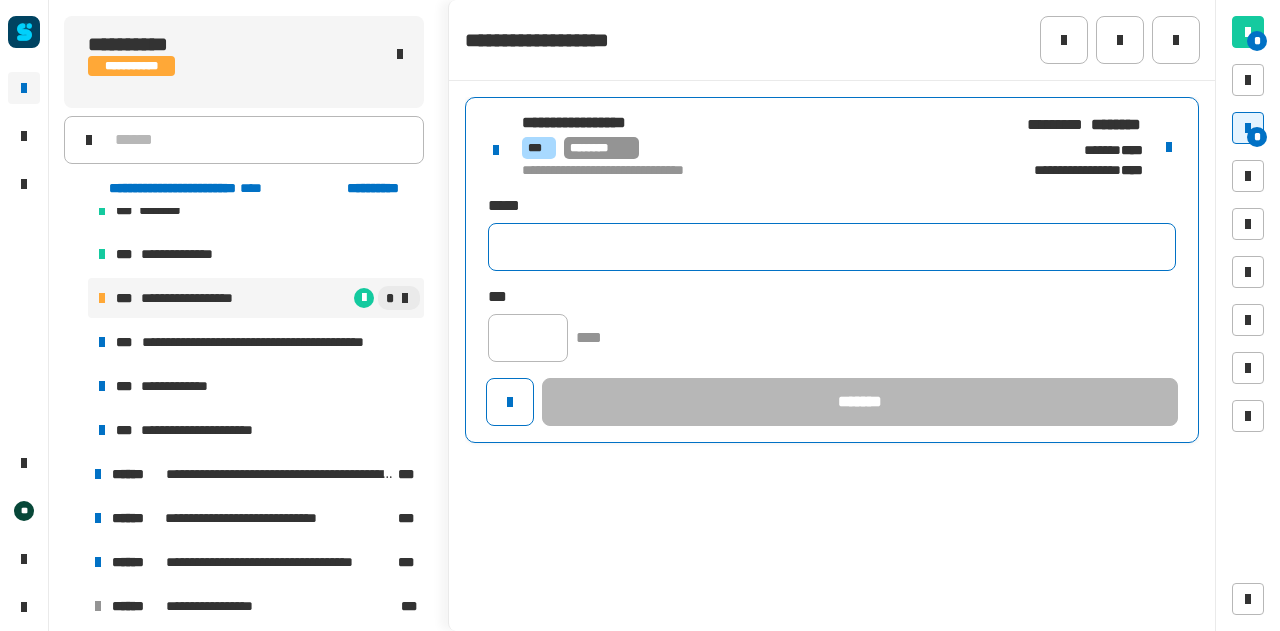 click 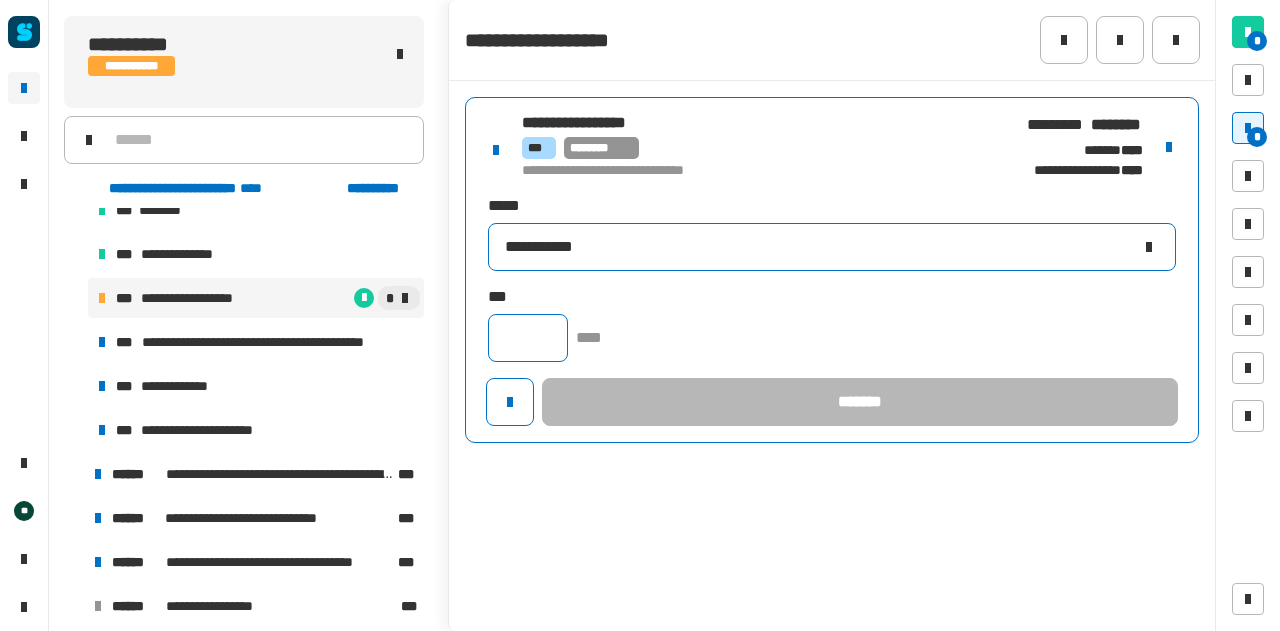 type on "**********" 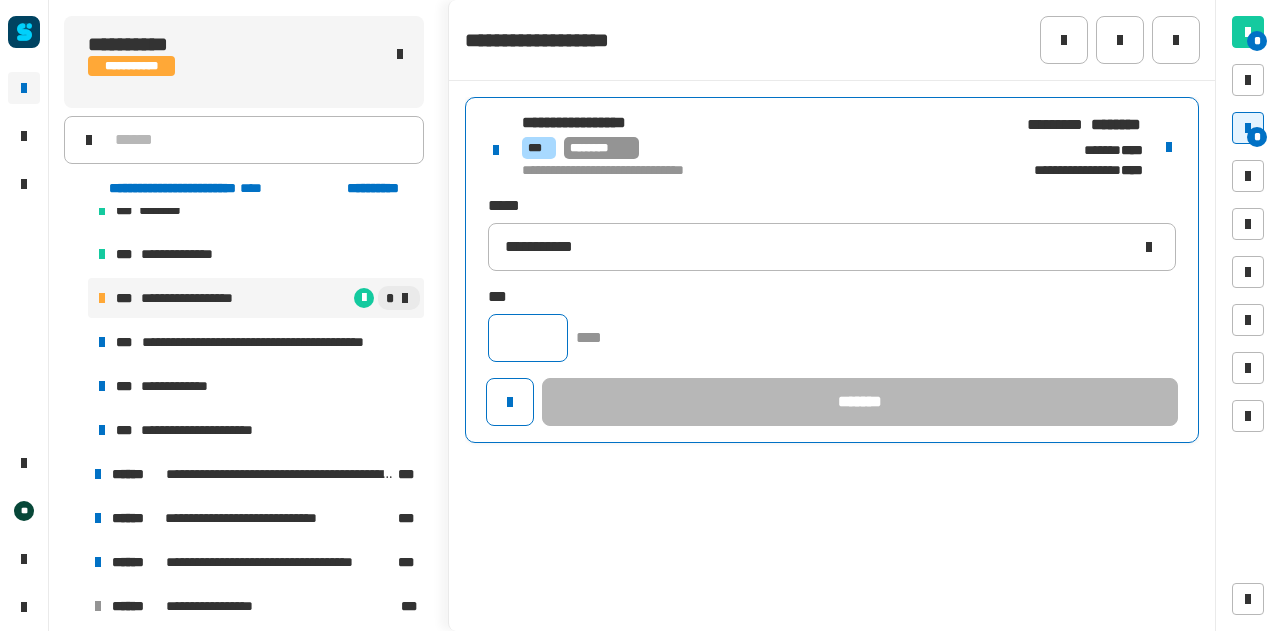 click 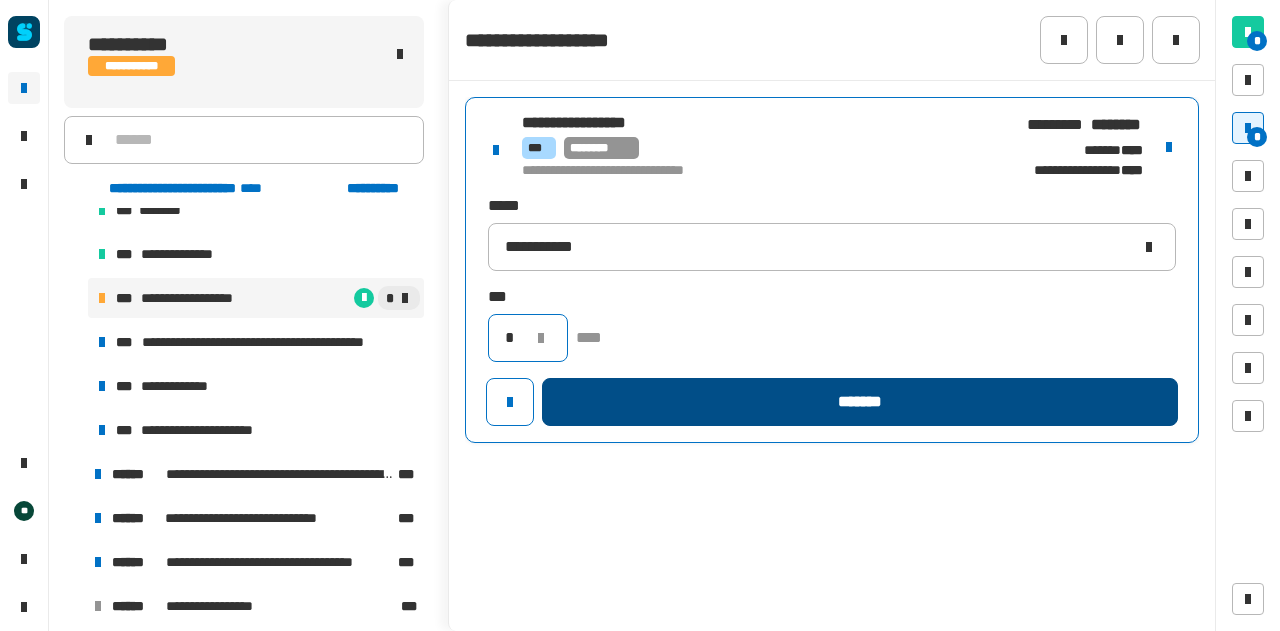 type on "*" 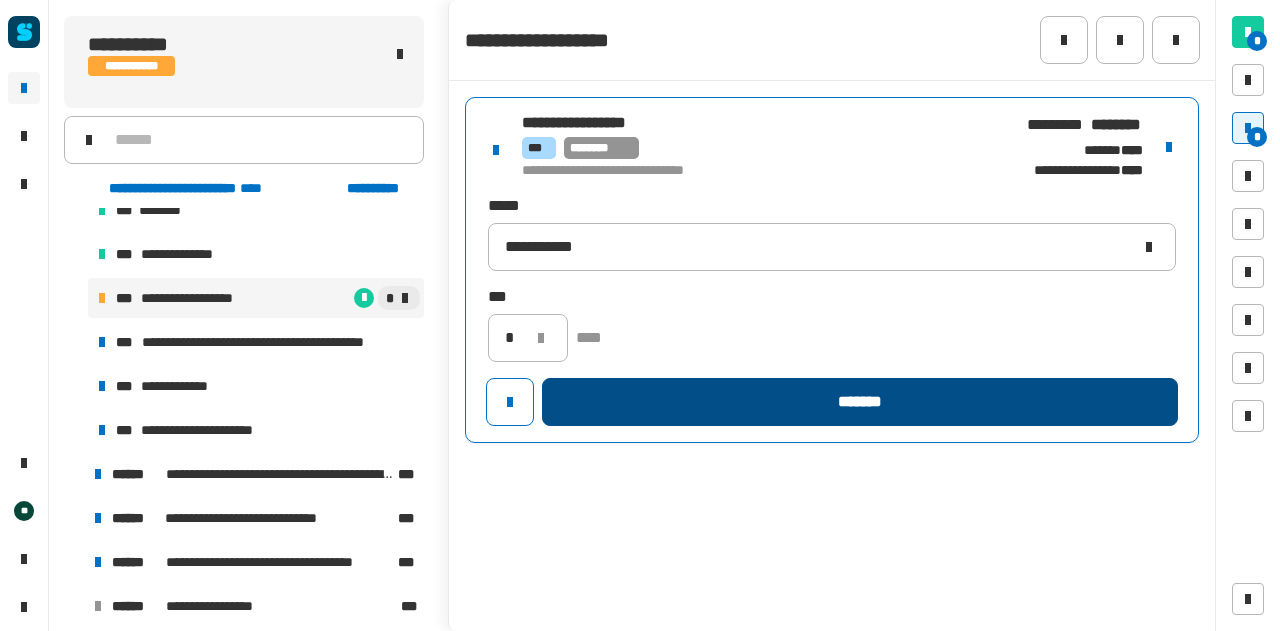 click on "*******" 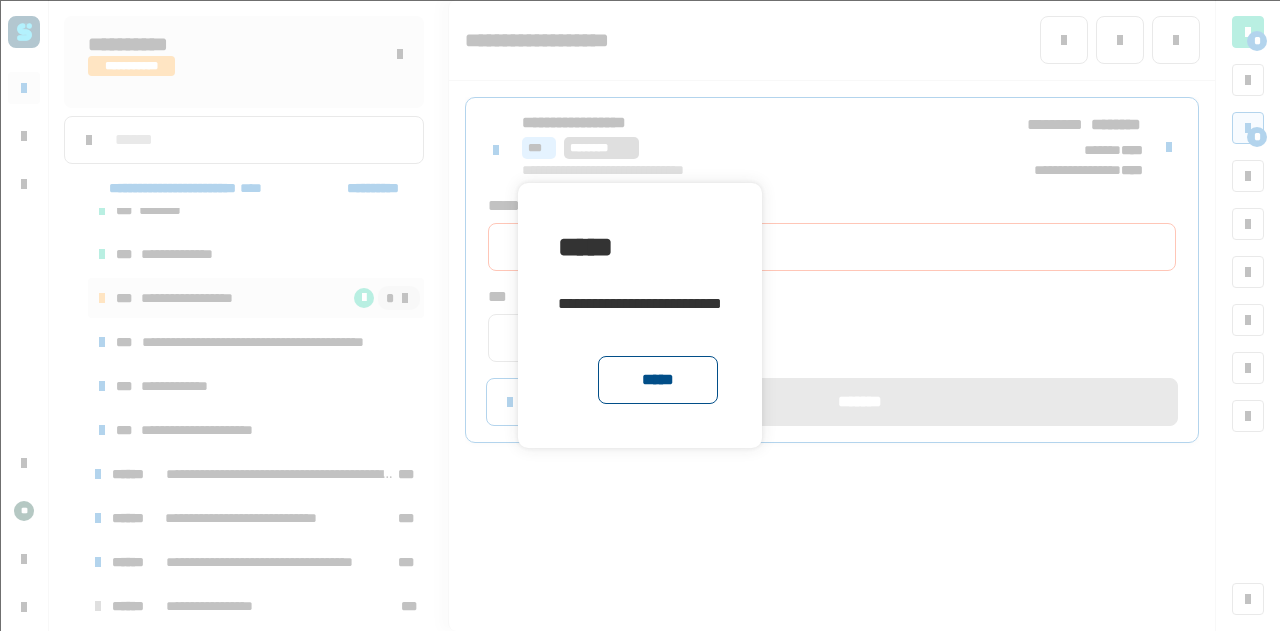click on "*****" 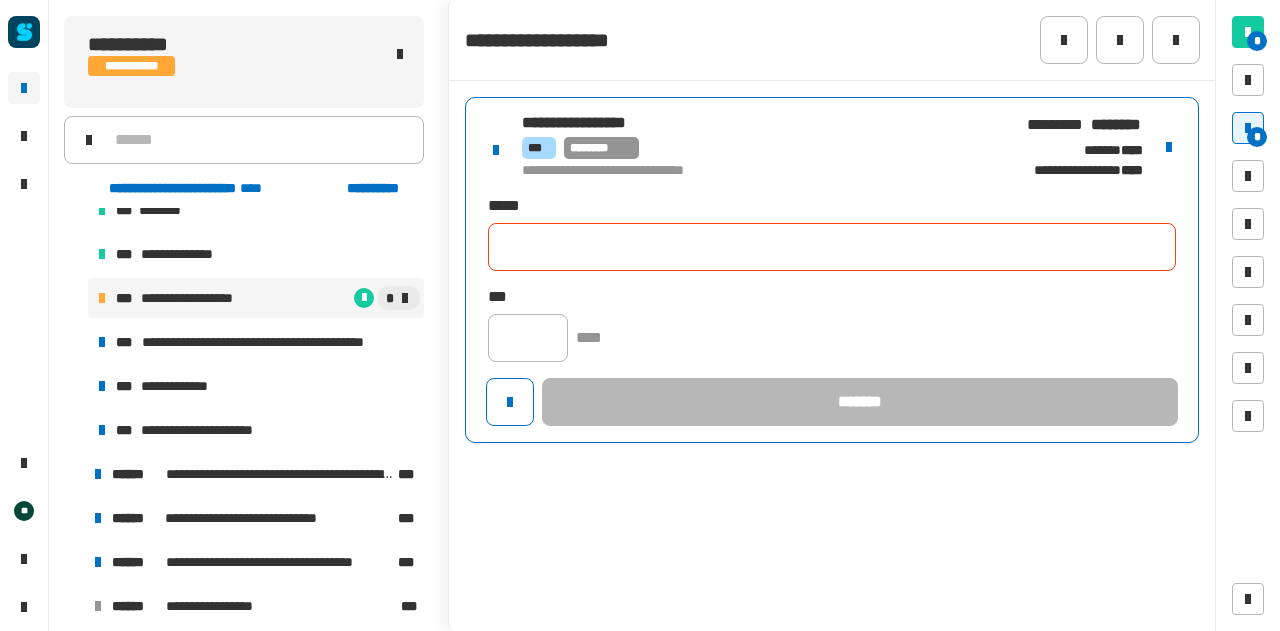 click on "**********" at bounding box center [760, 171] 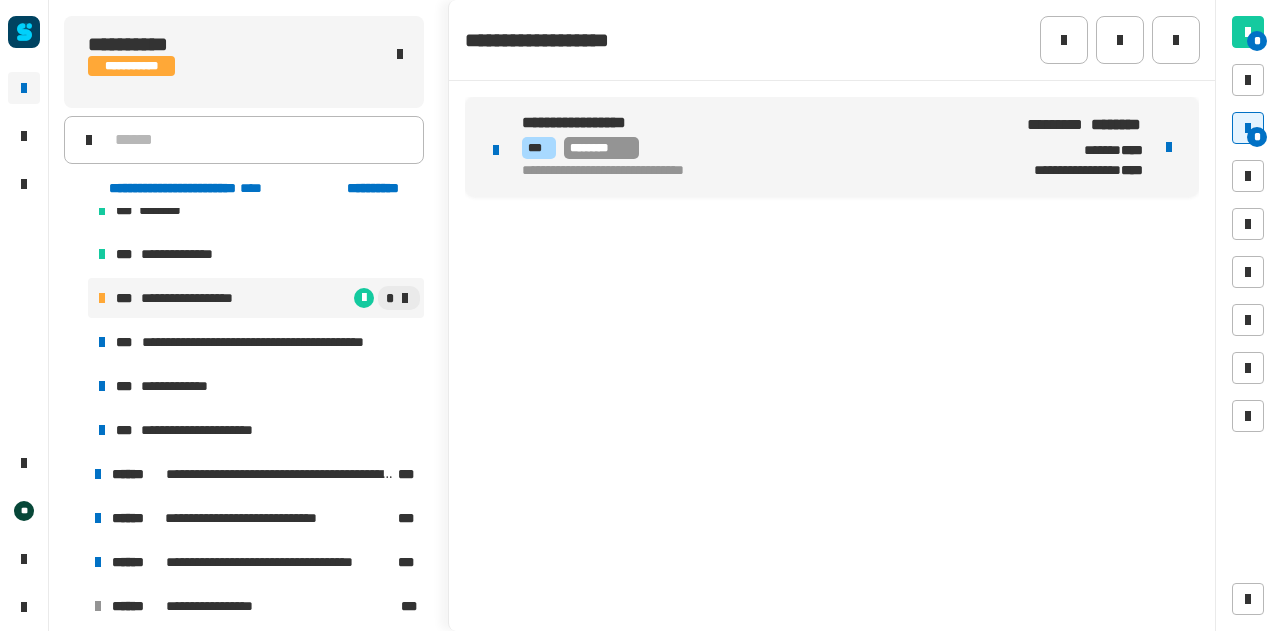click on "**********" at bounding box center [760, 171] 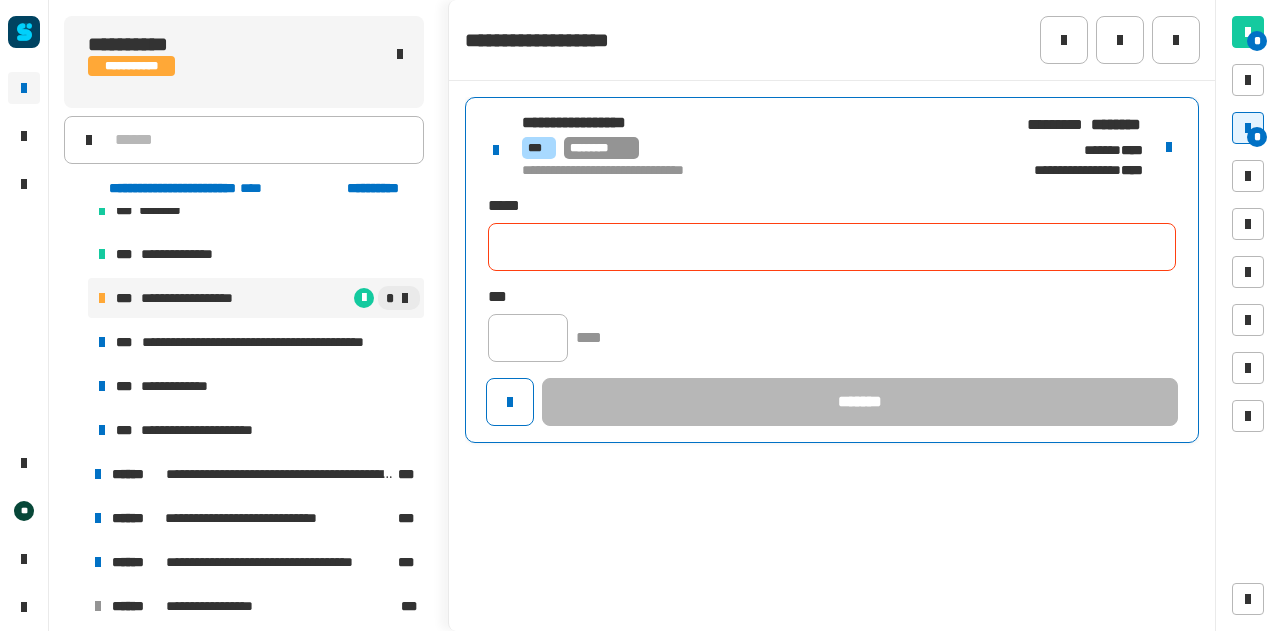 click 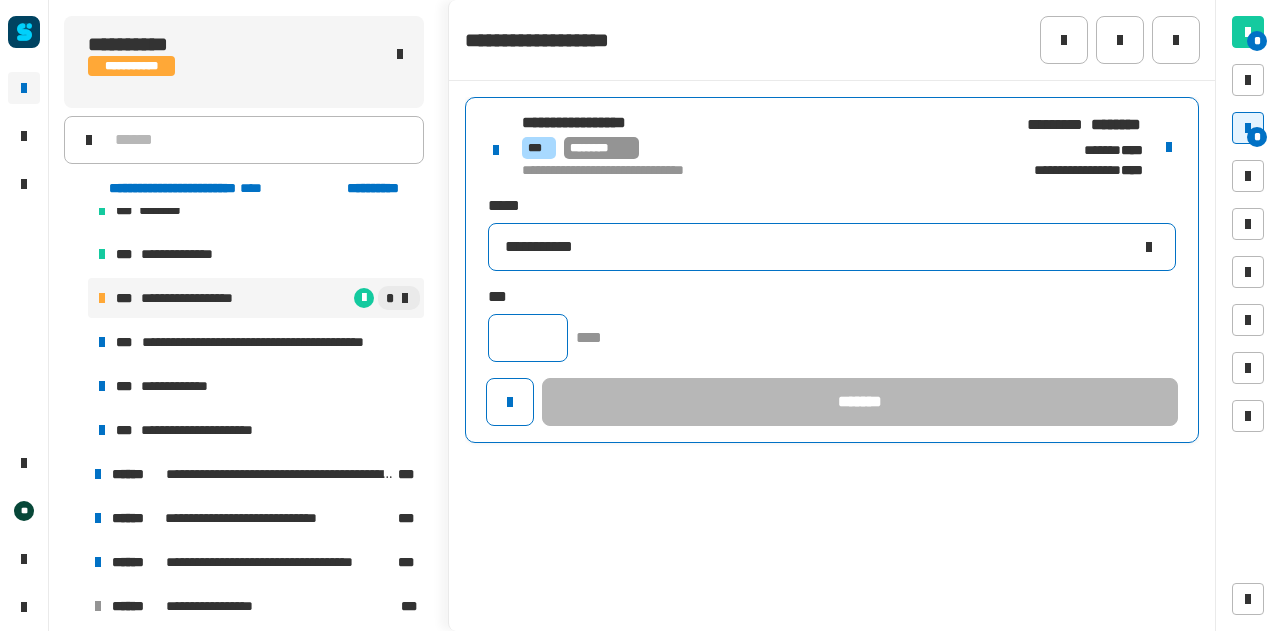 type on "**********" 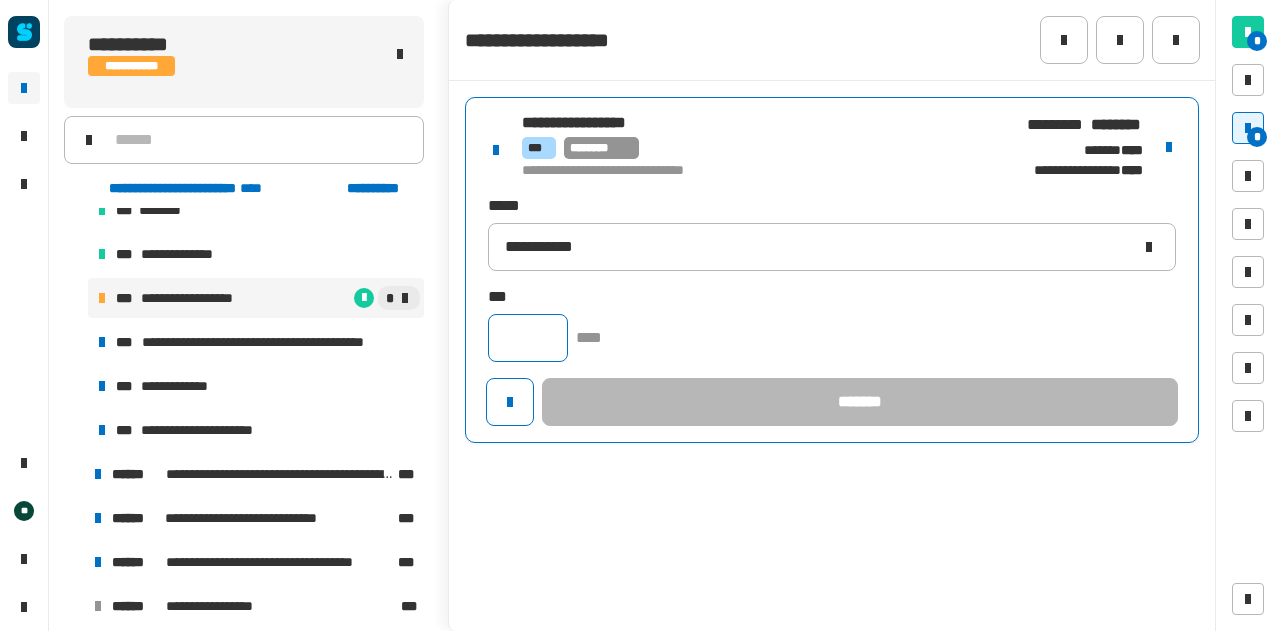 click 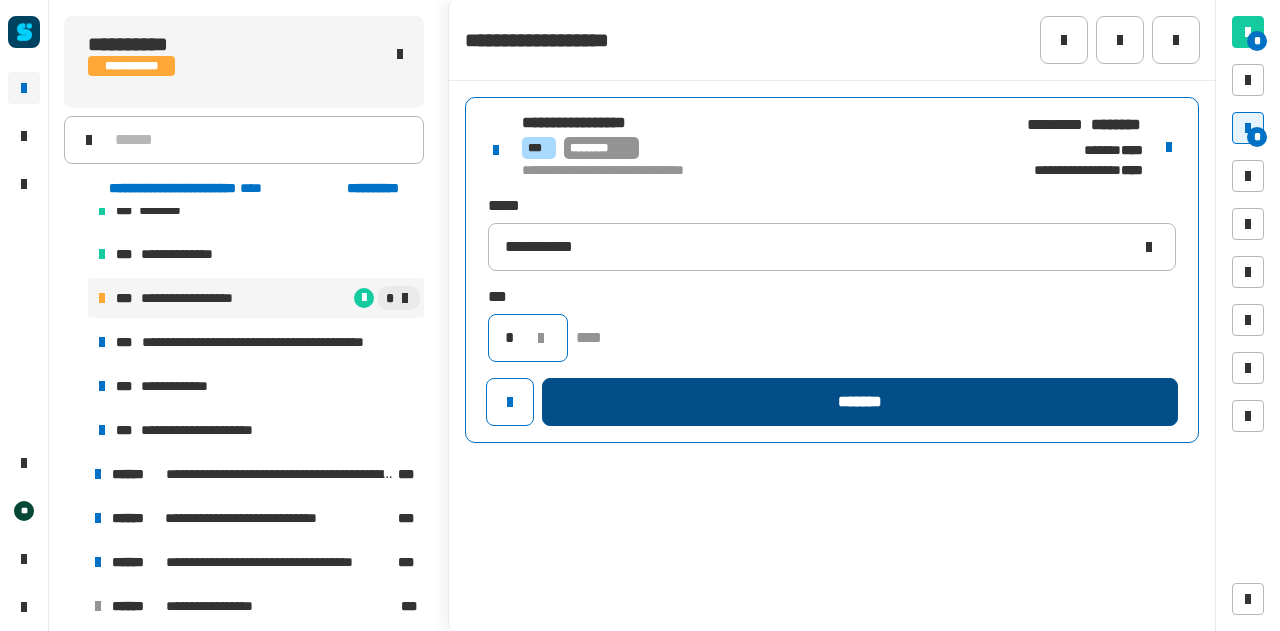 type on "*" 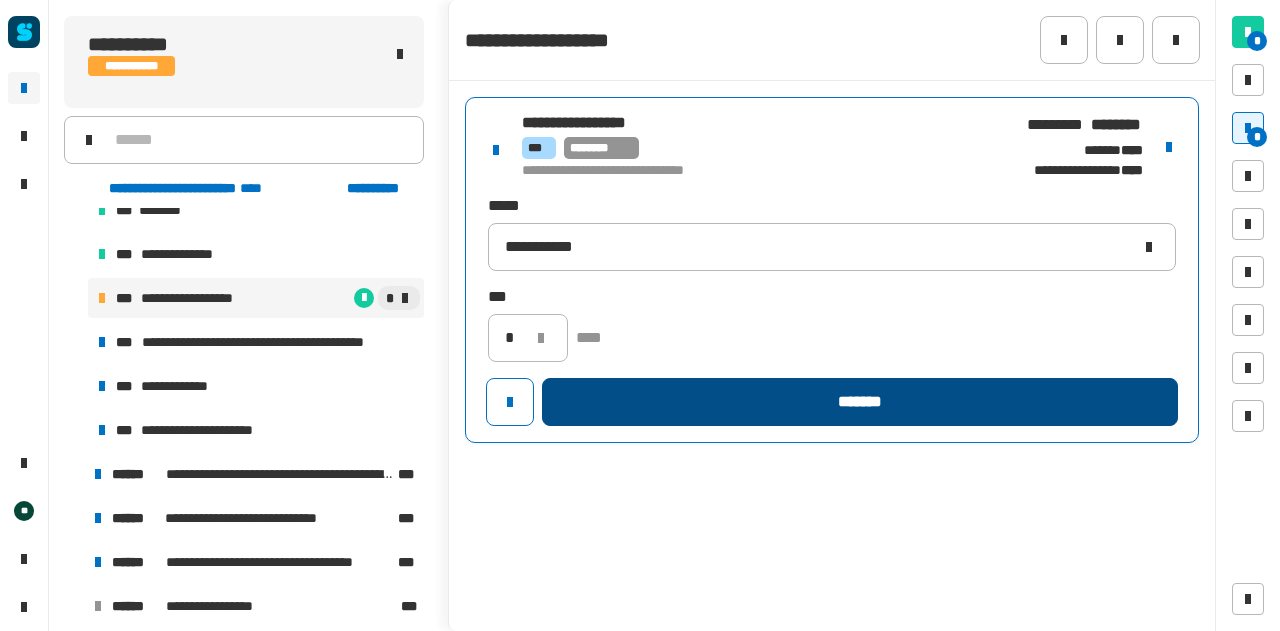 click on "*******" 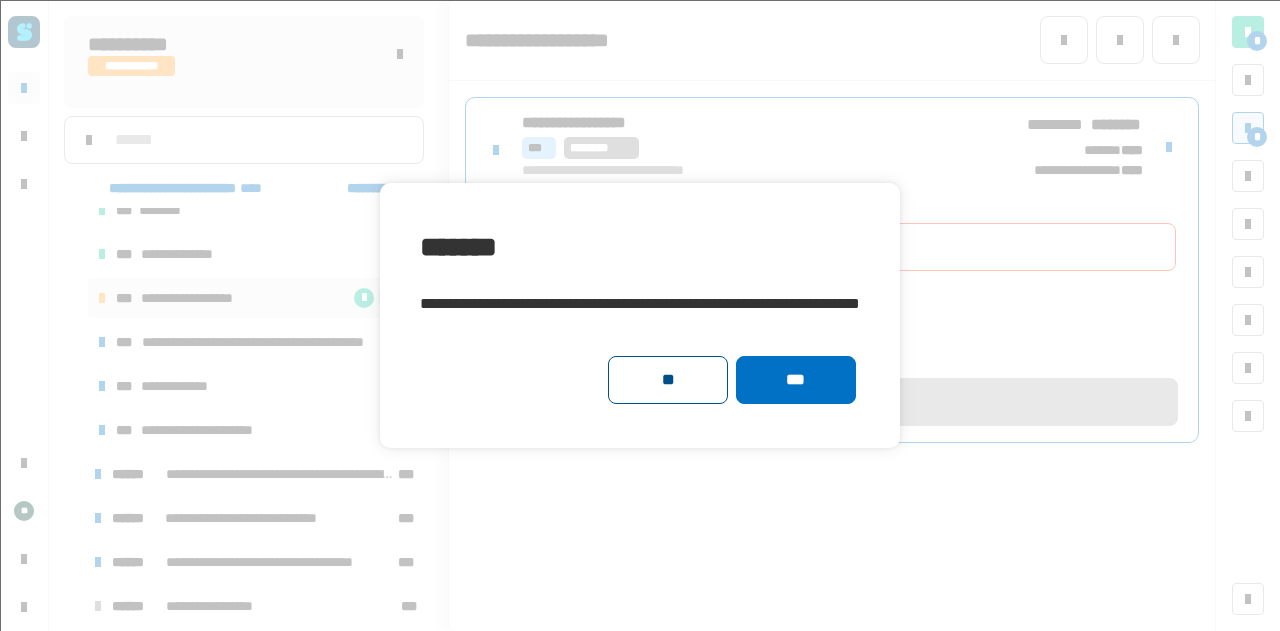 click on "**" 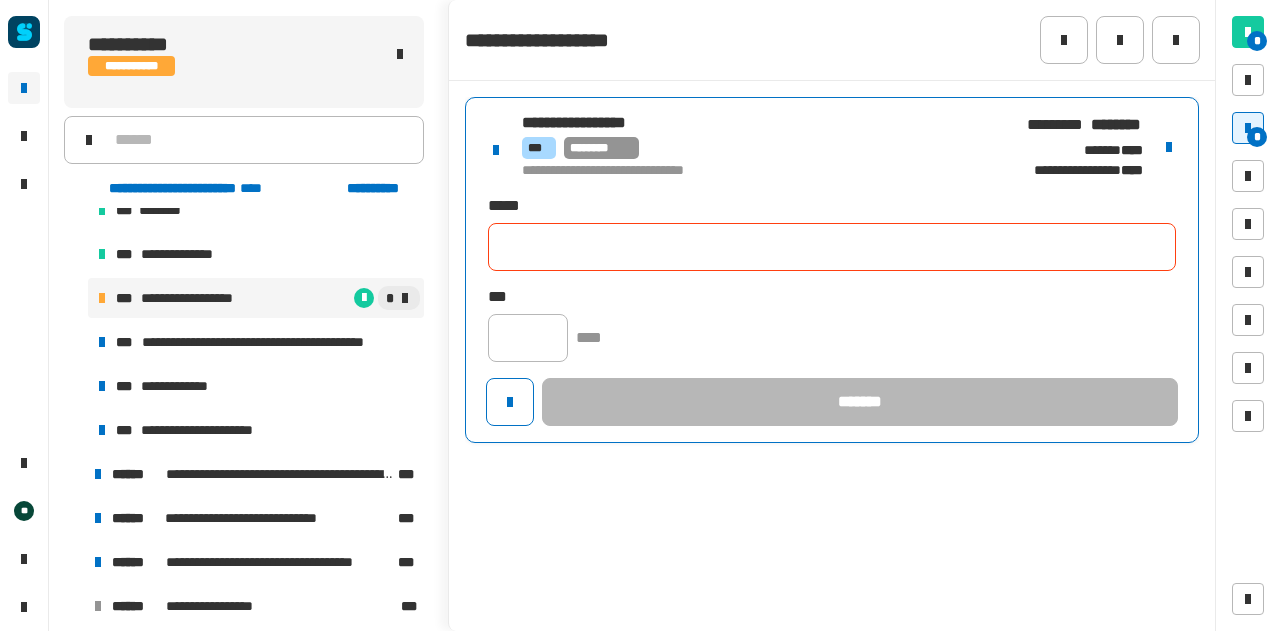 click 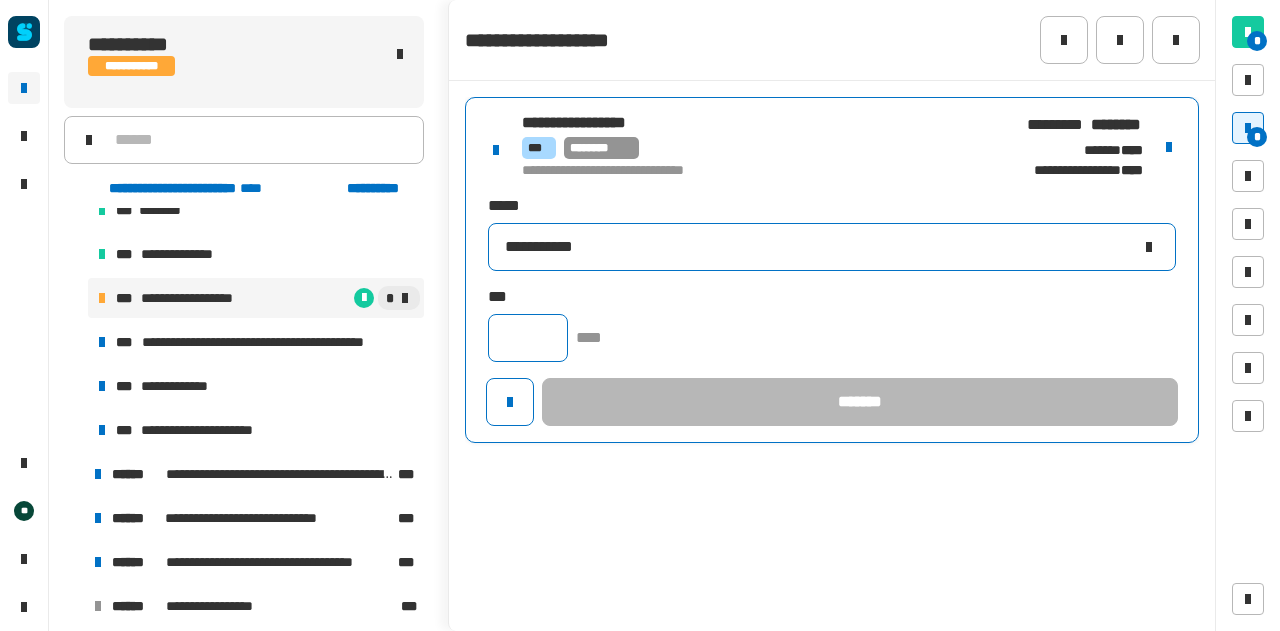 type on "**********" 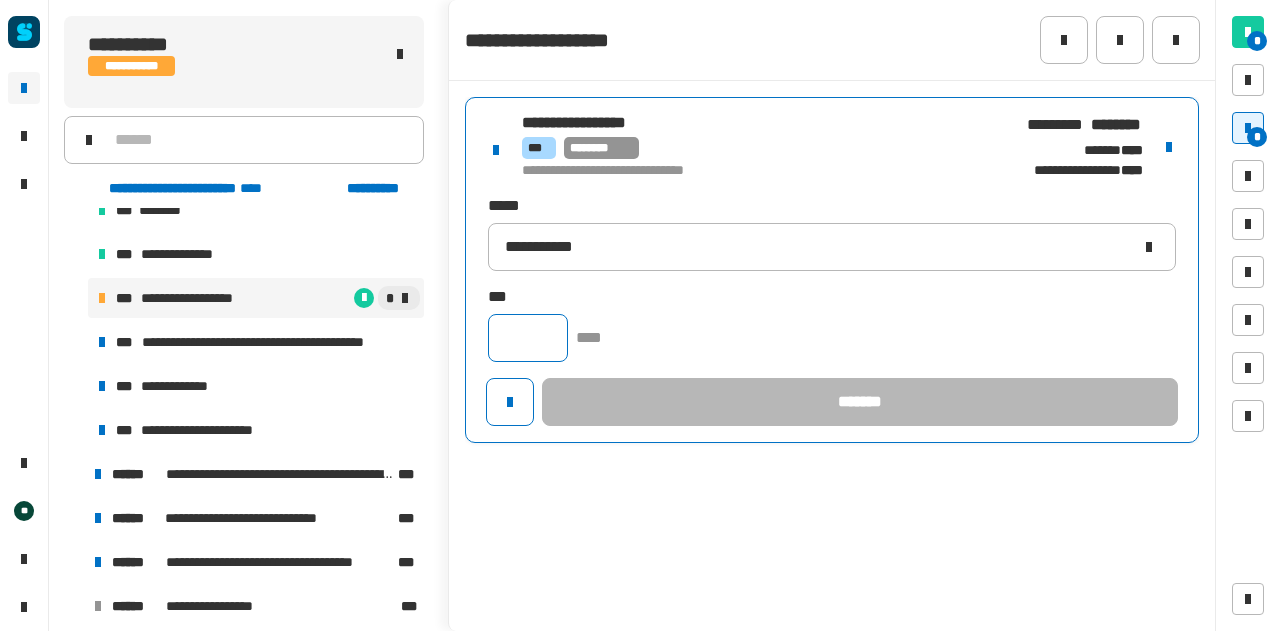 click 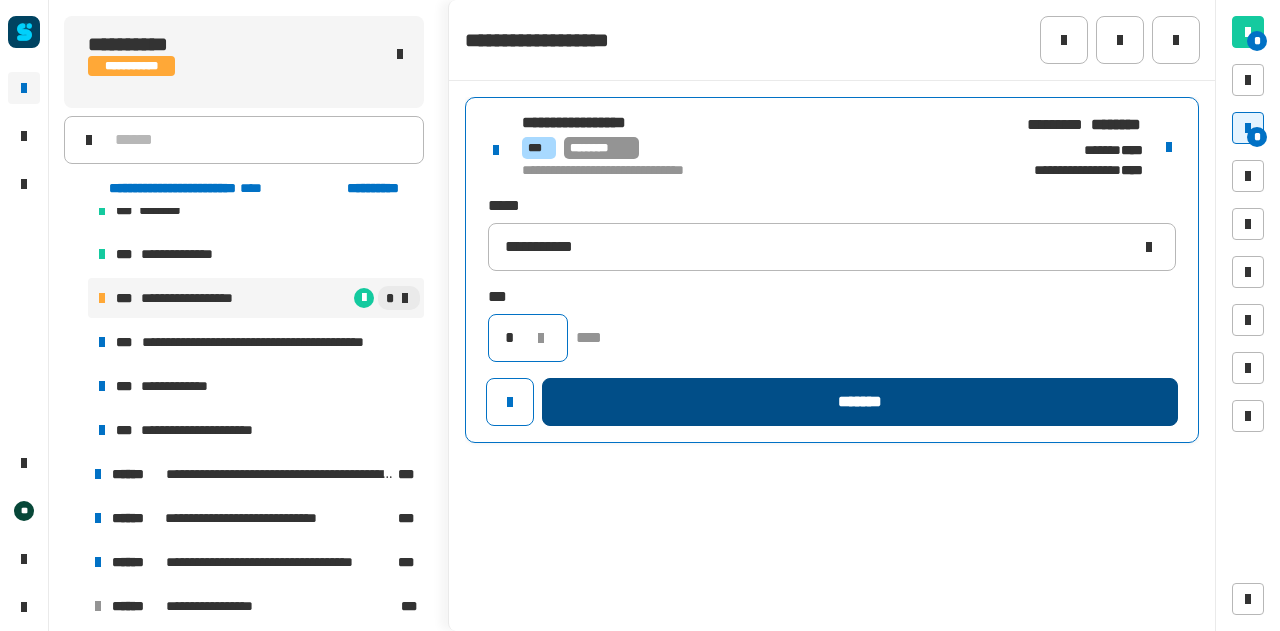 type on "*" 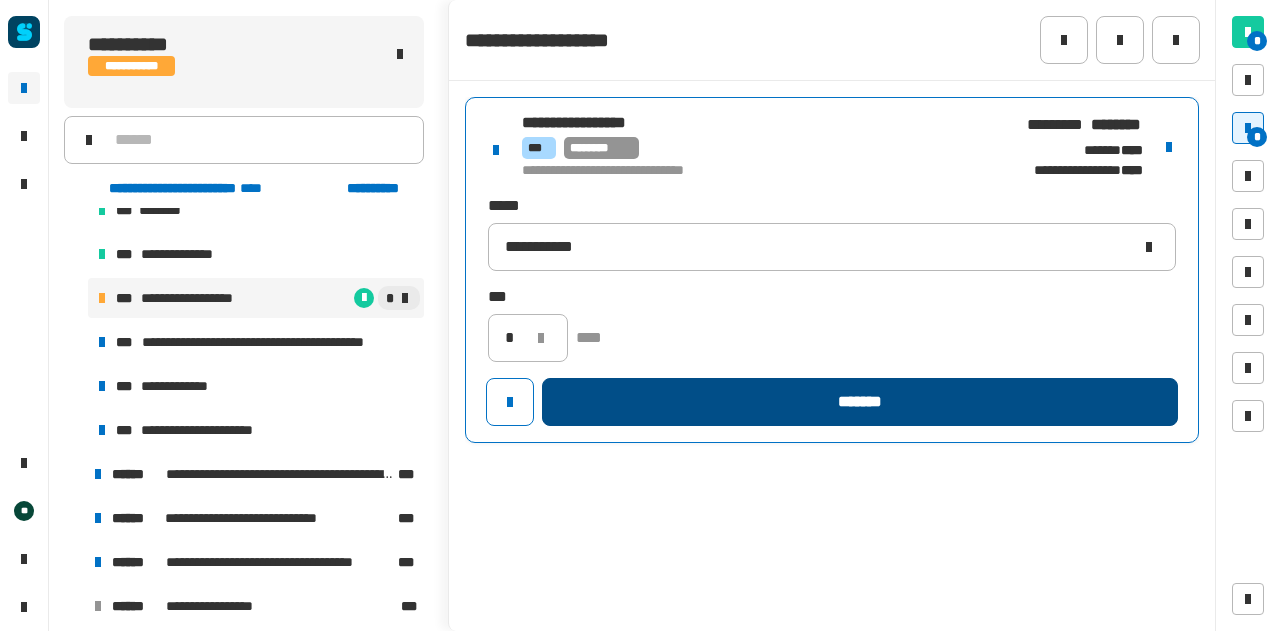 click on "*******" 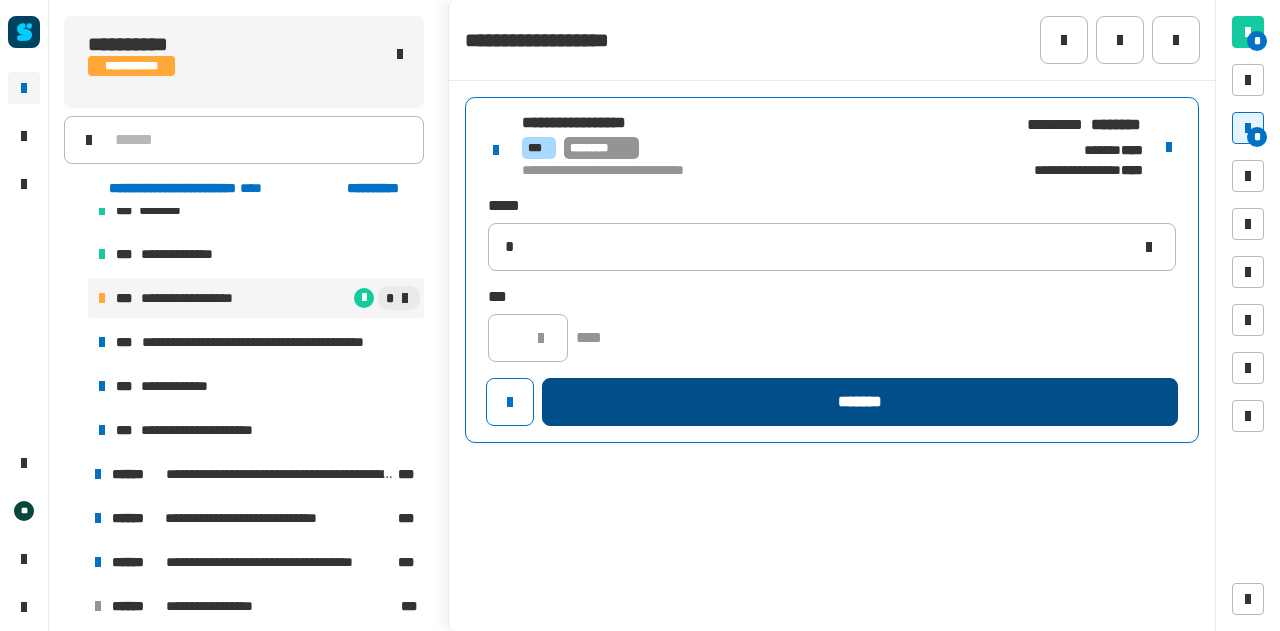 type 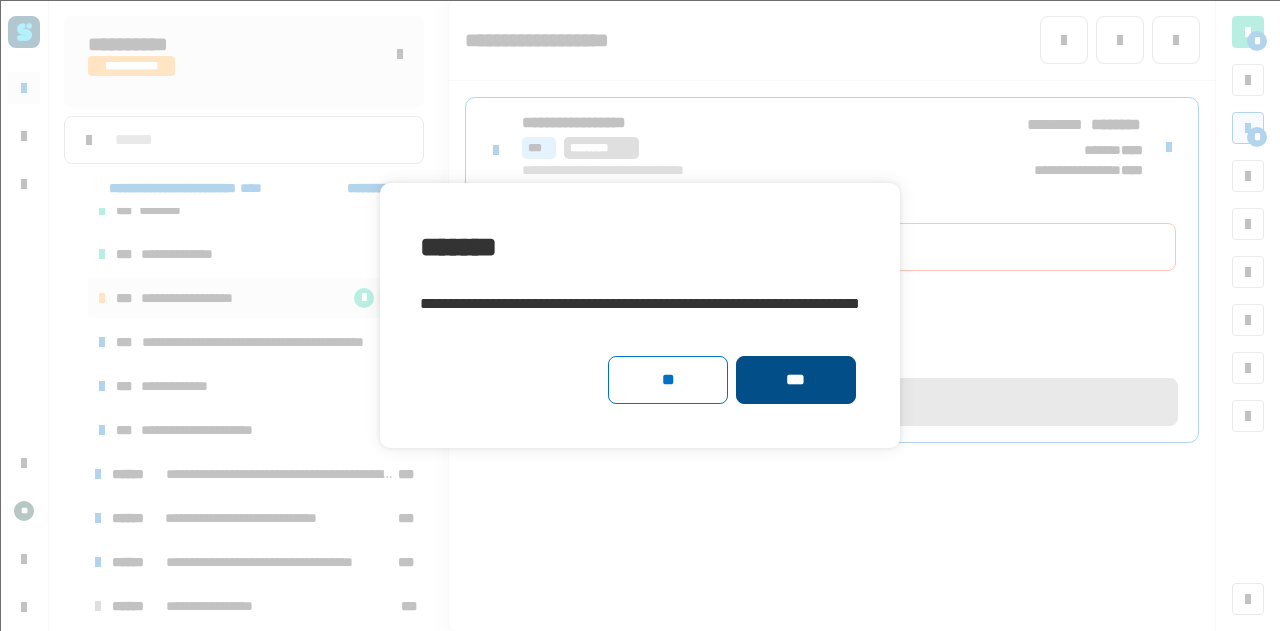 click on "***" 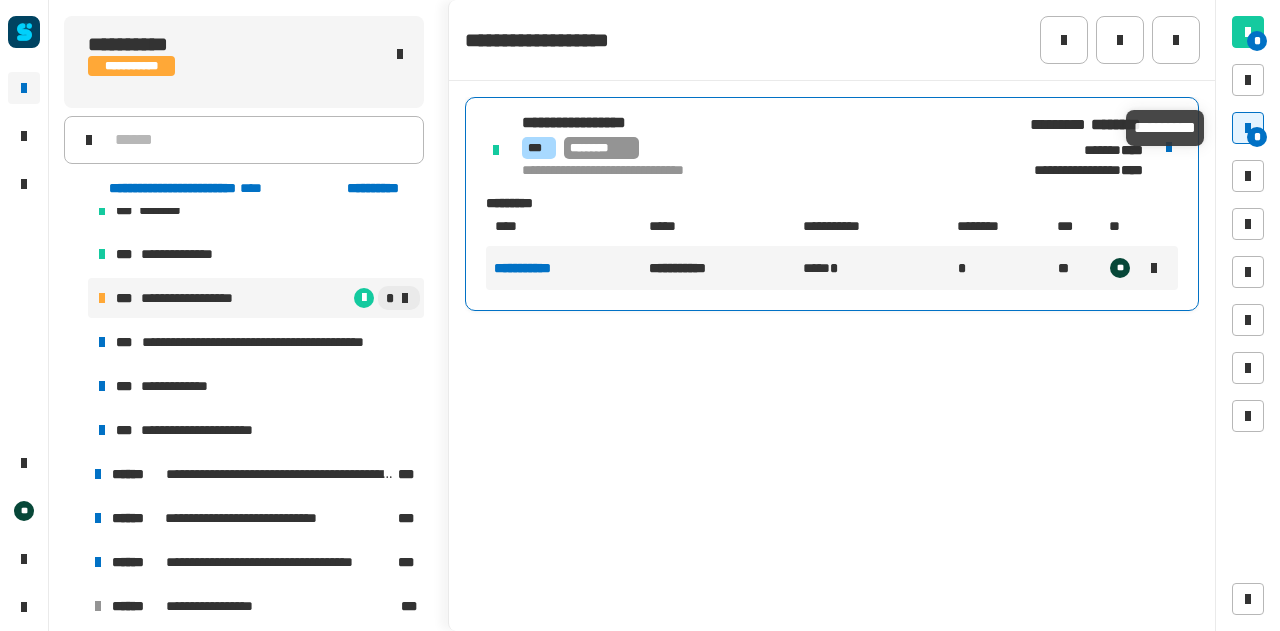 click on "*" at bounding box center (1257, 137) 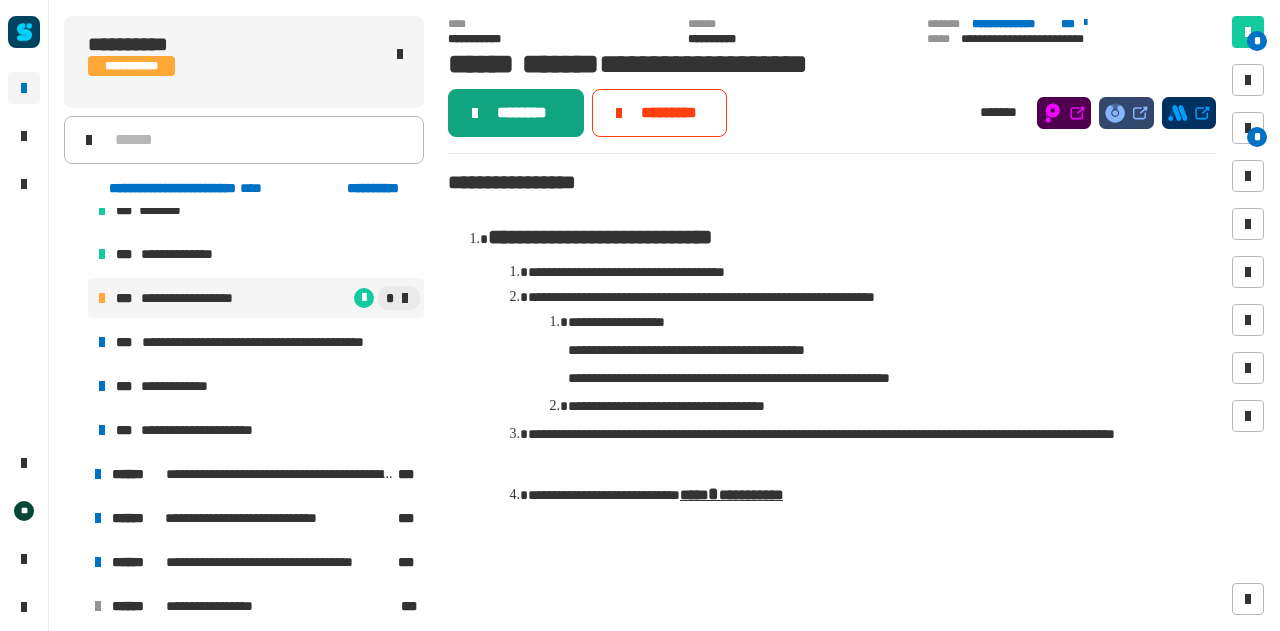 click 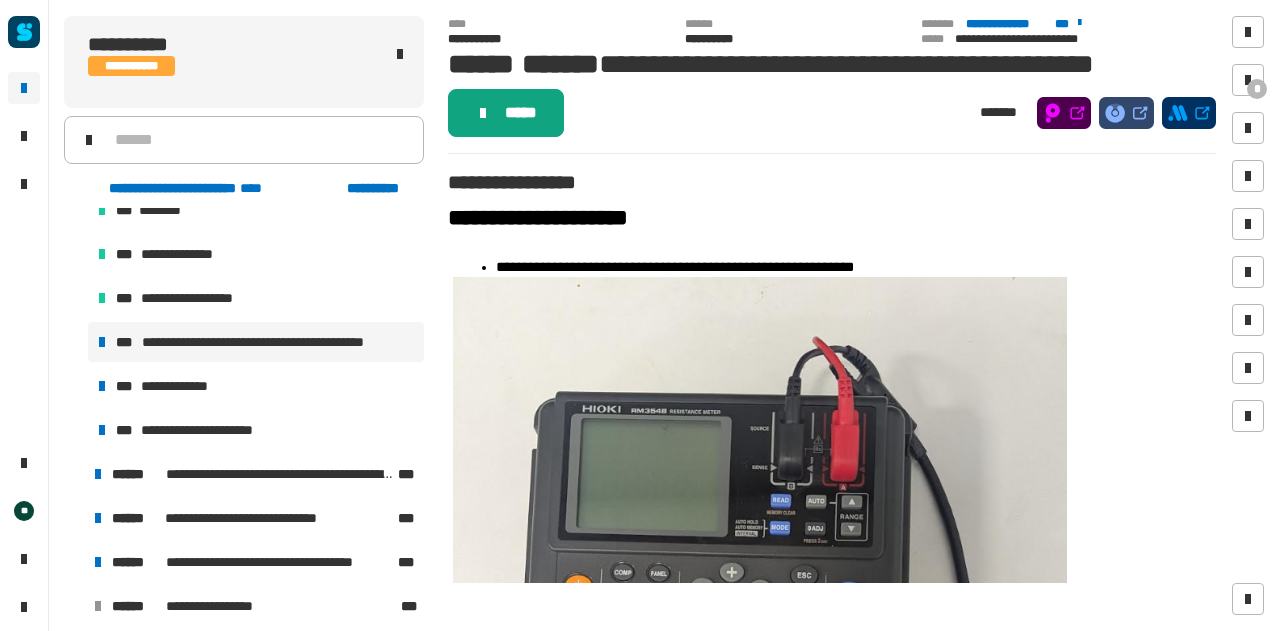 click on "*****" 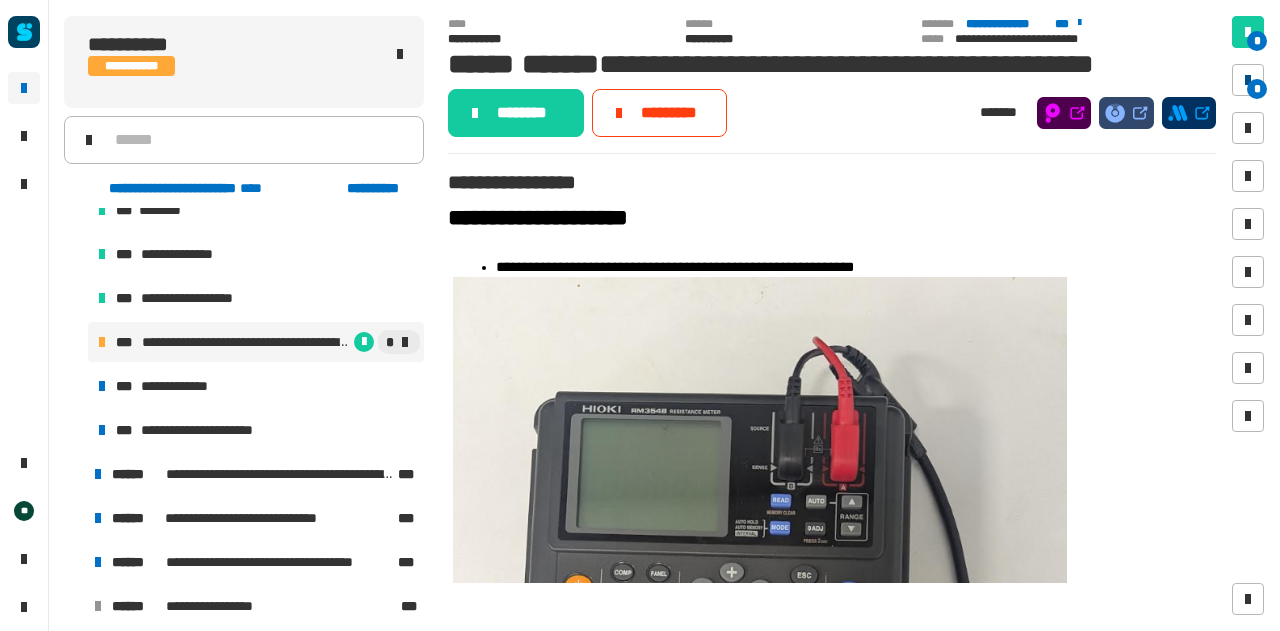 click on "*" at bounding box center (1248, 80) 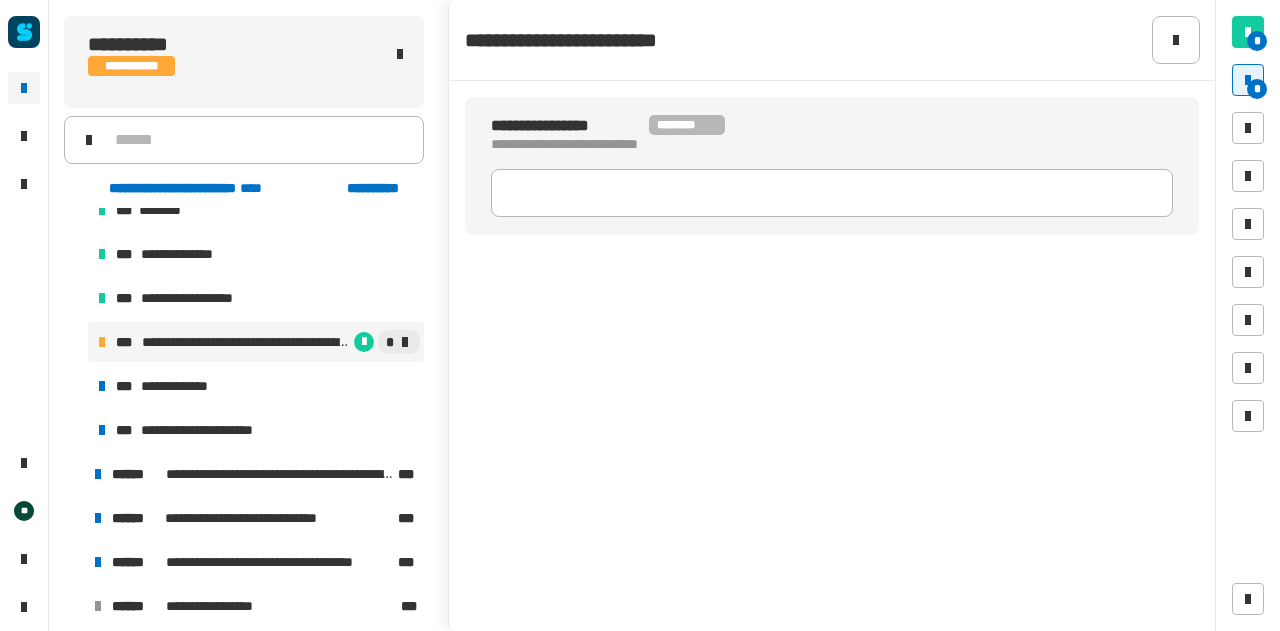 click on "**********" 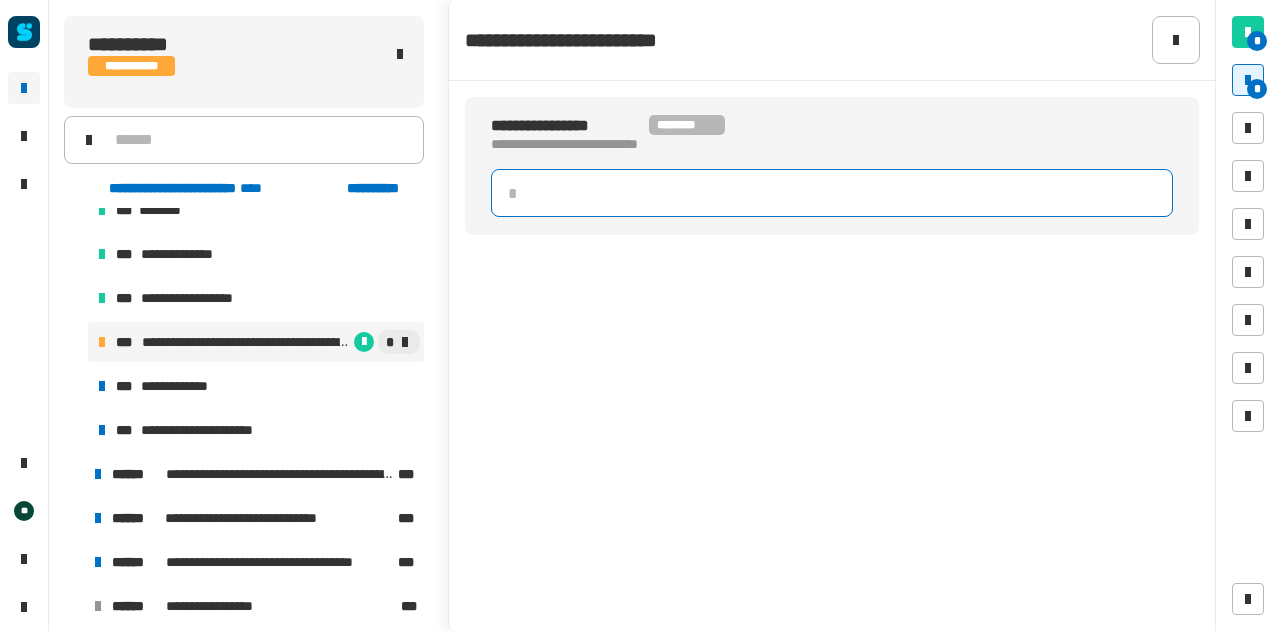 click 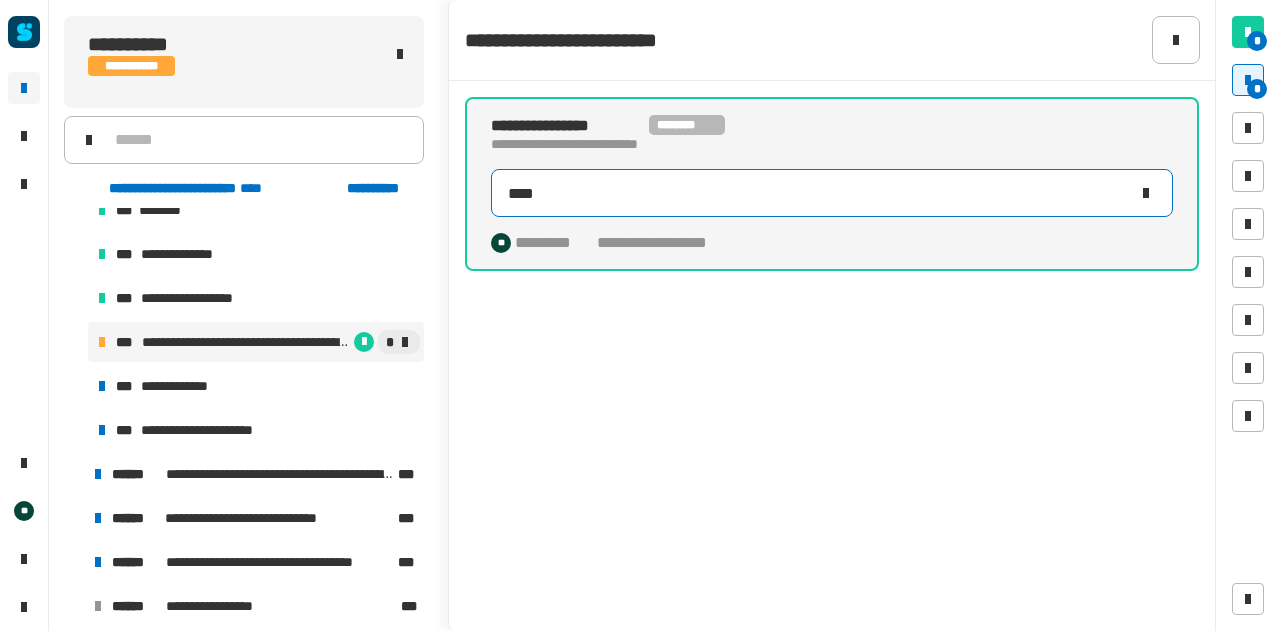 type on "*****" 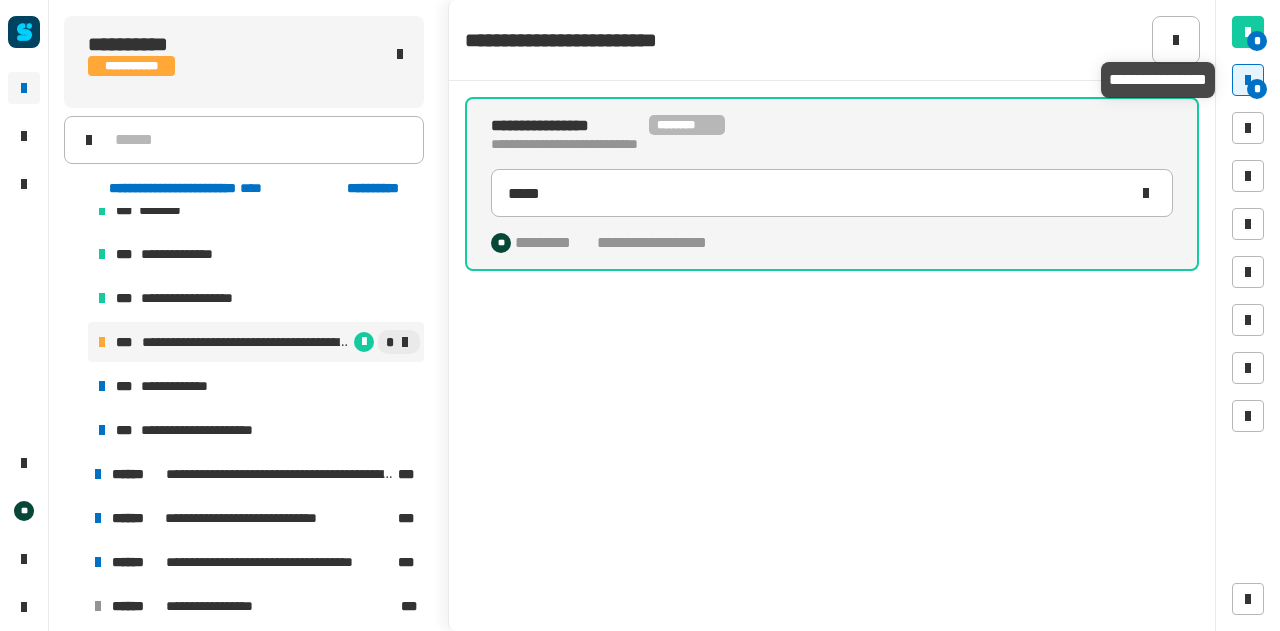 click at bounding box center [1248, 80] 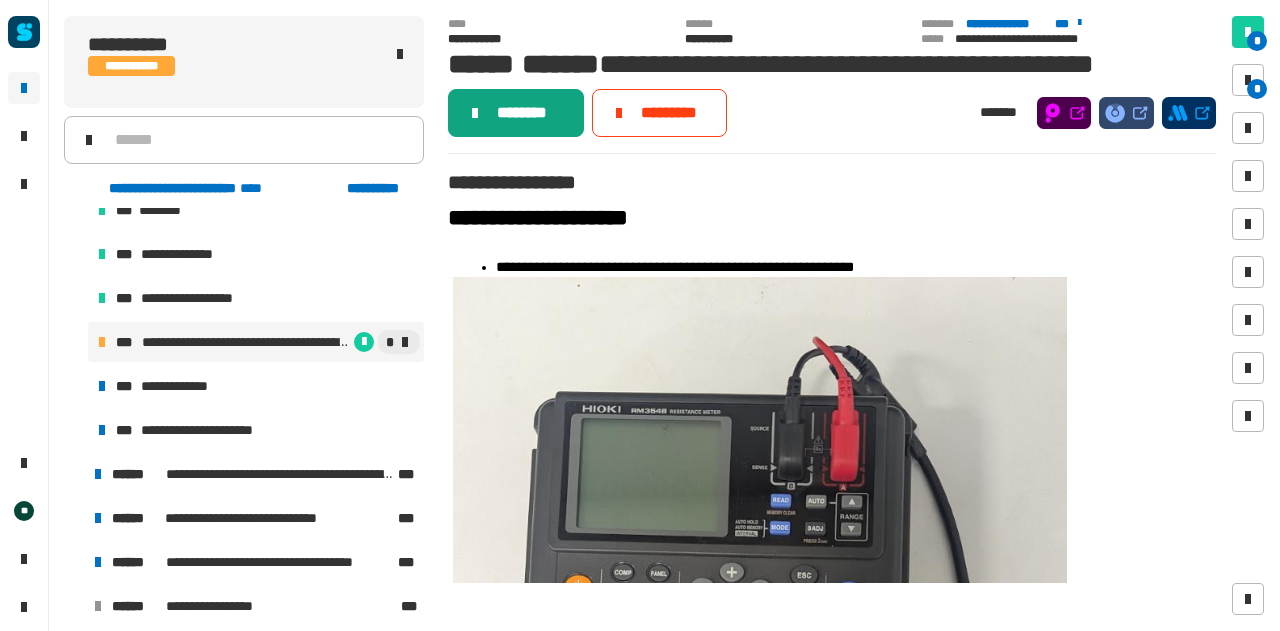 click on "********" 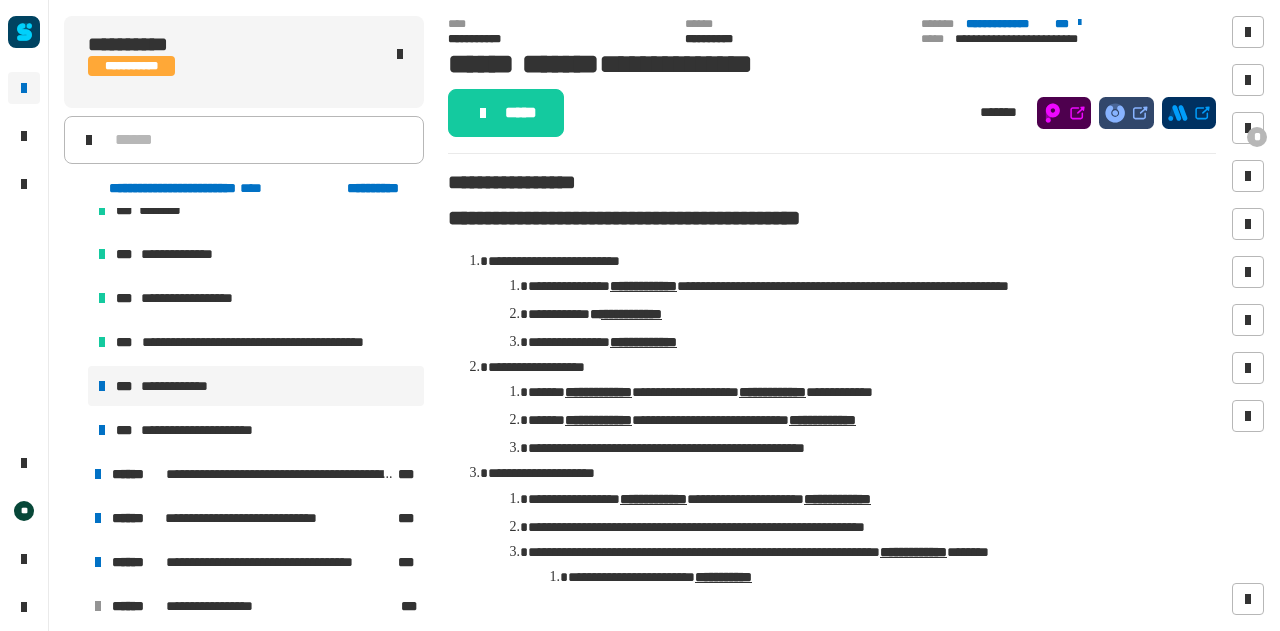 click on "*" 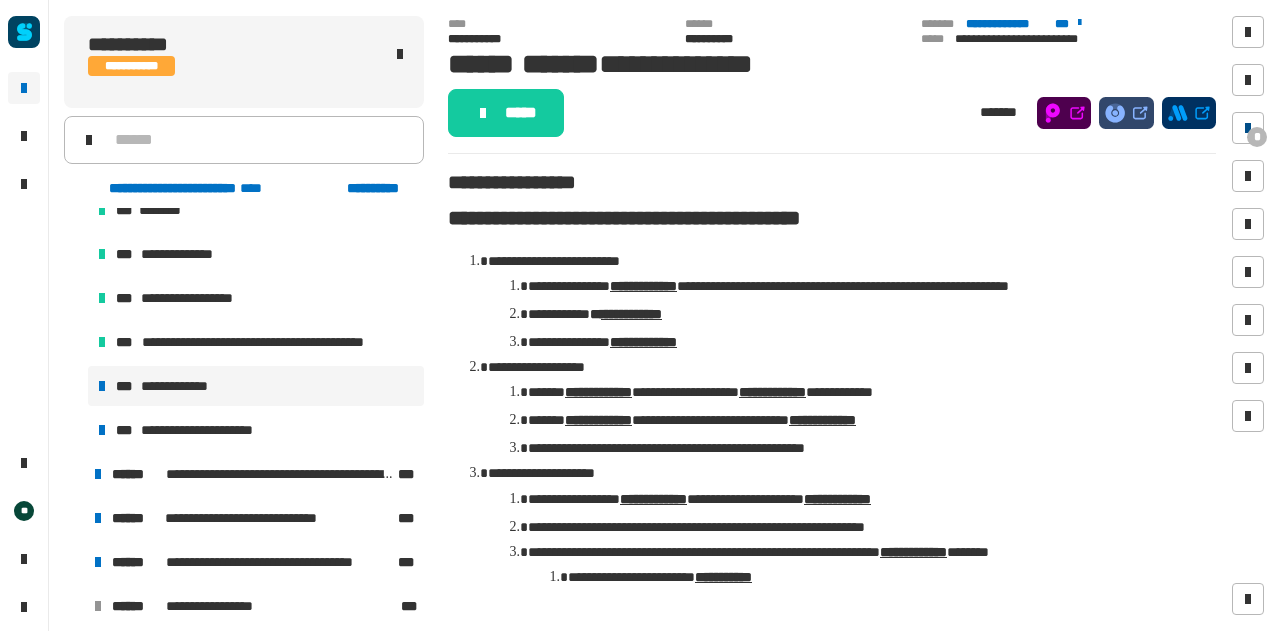 click at bounding box center [1248, 128] 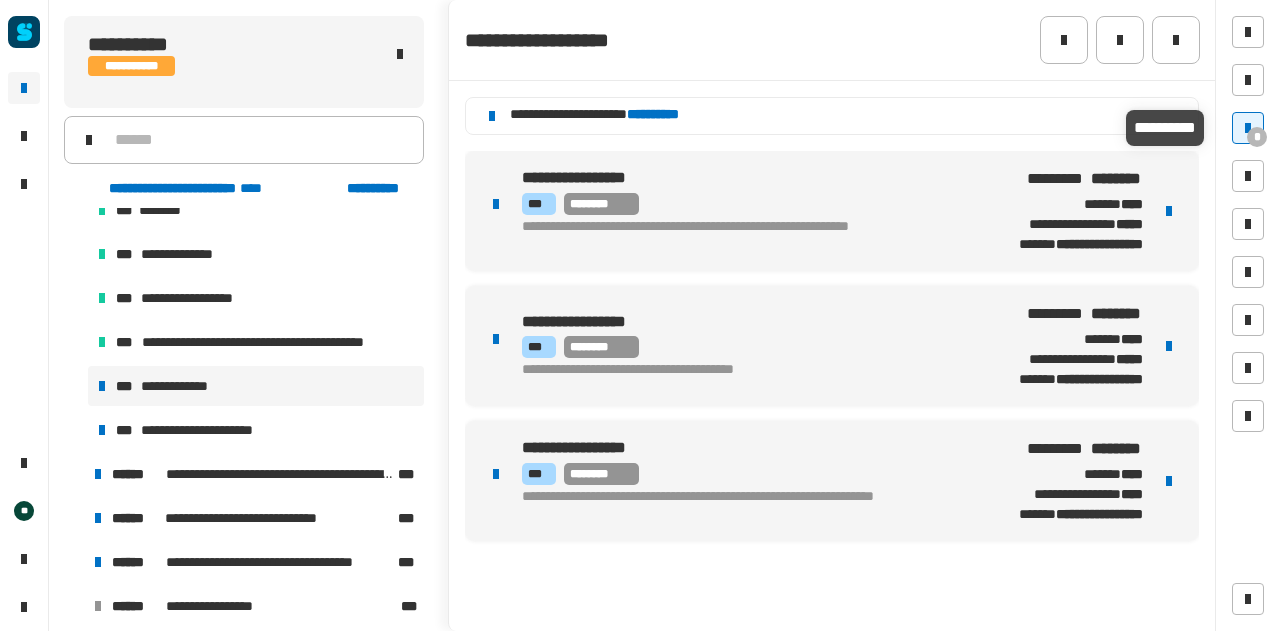 click at bounding box center (1248, 128) 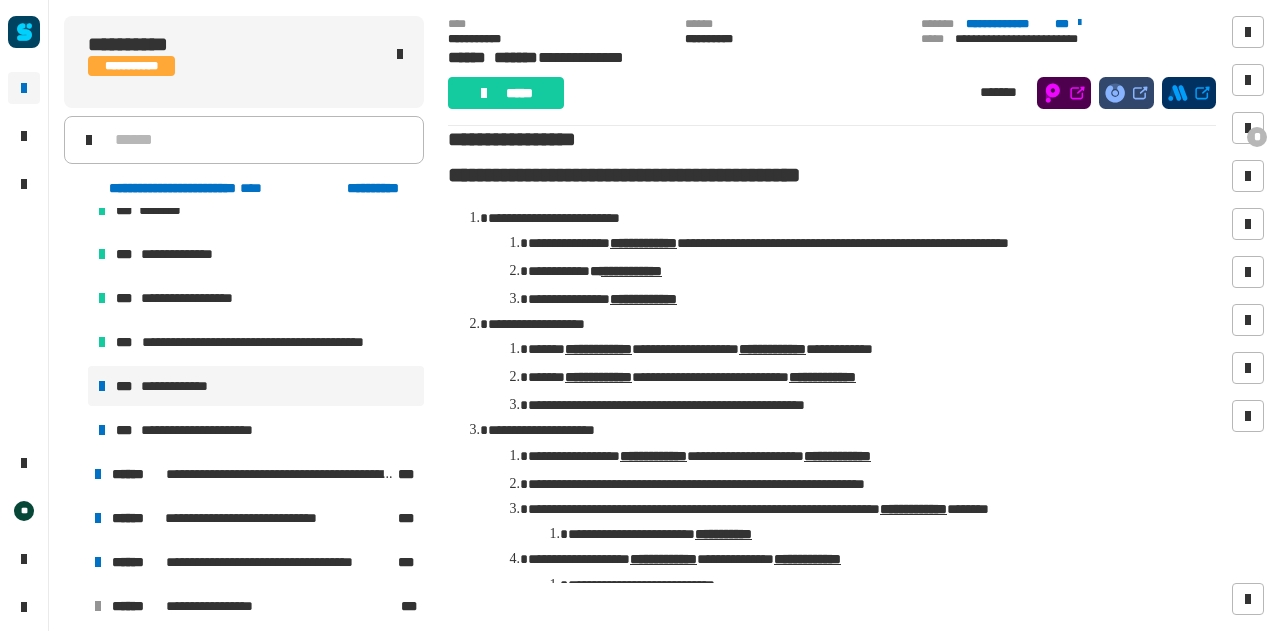 scroll, scrollTop: 0, scrollLeft: 0, axis: both 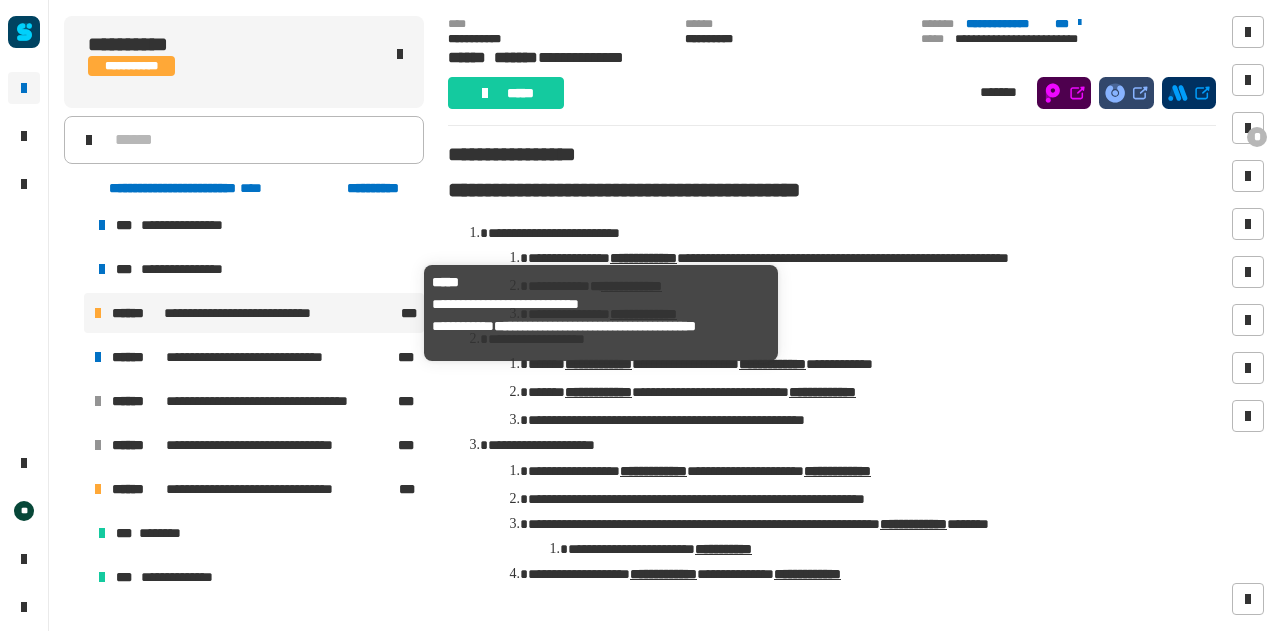 click on "******" at bounding box center [136, 313] 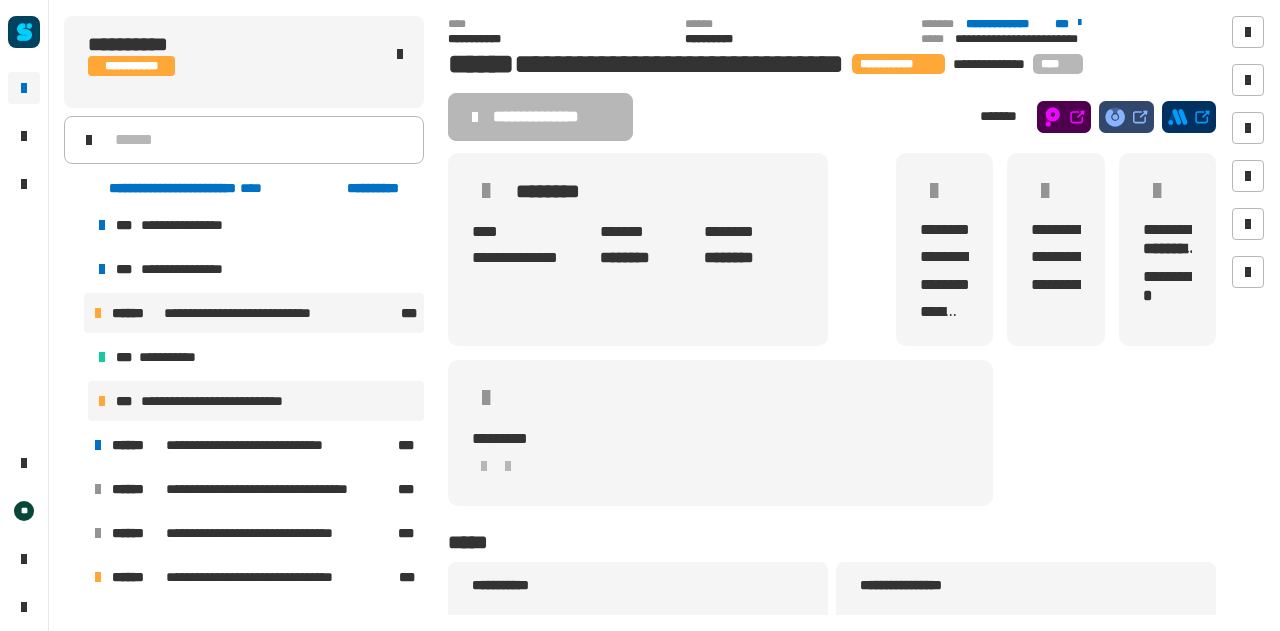 click on "**********" at bounding box center [238, 401] 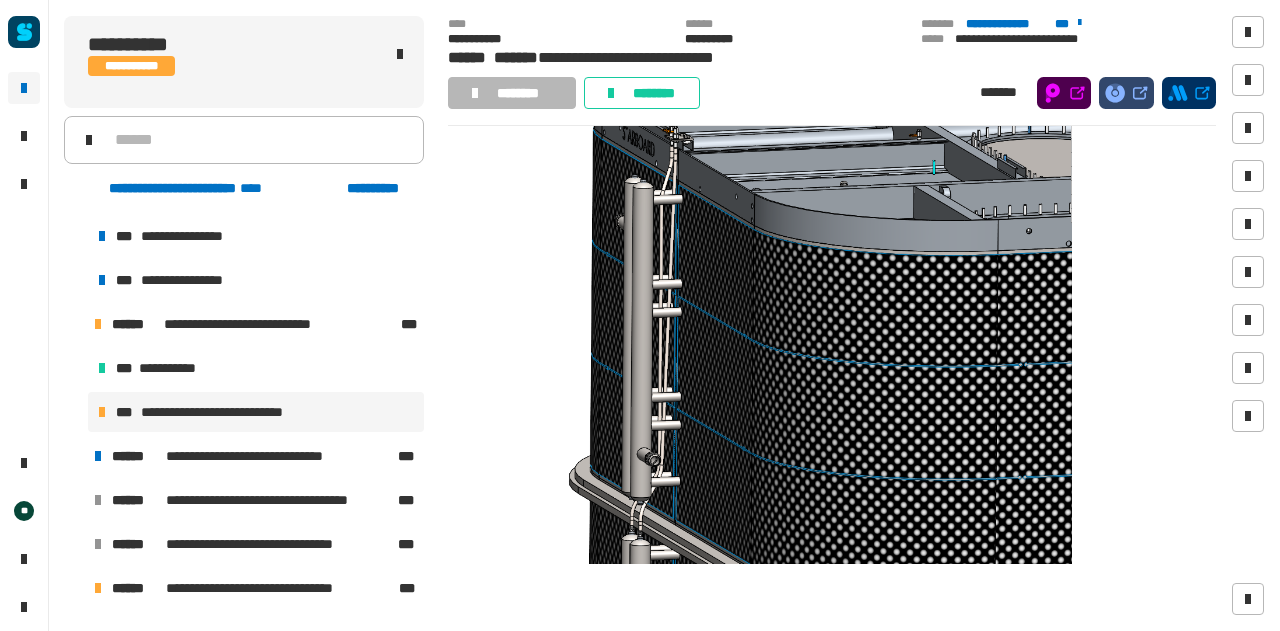 scroll, scrollTop: 0, scrollLeft: 0, axis: both 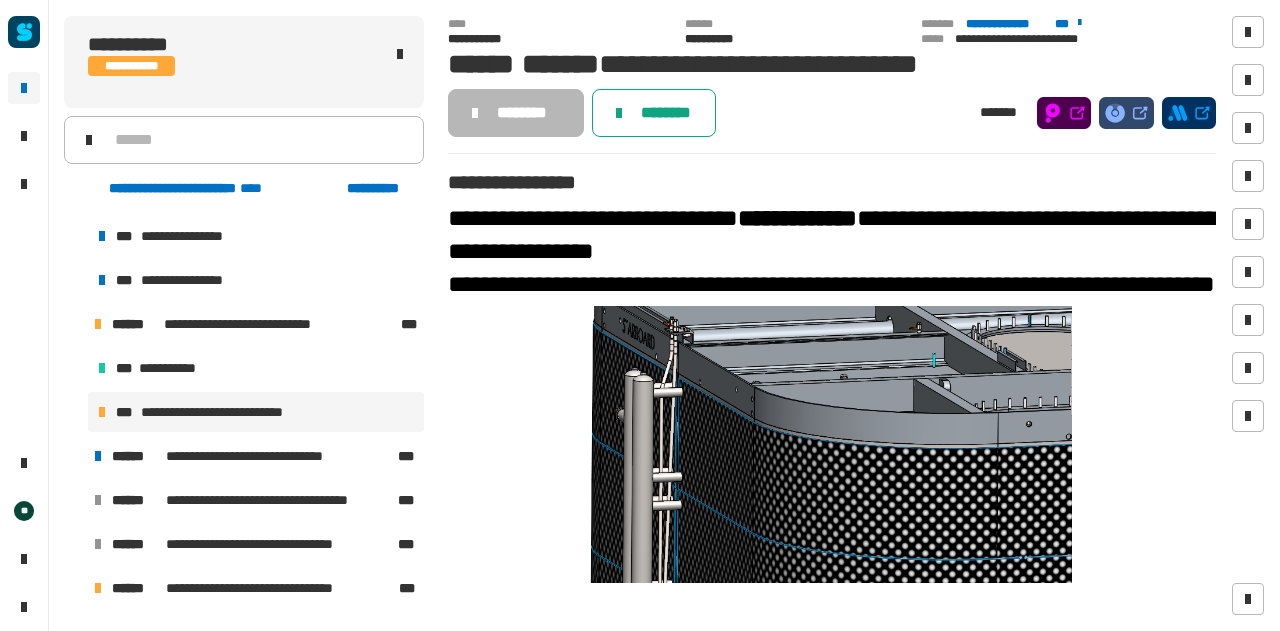 click on "********" 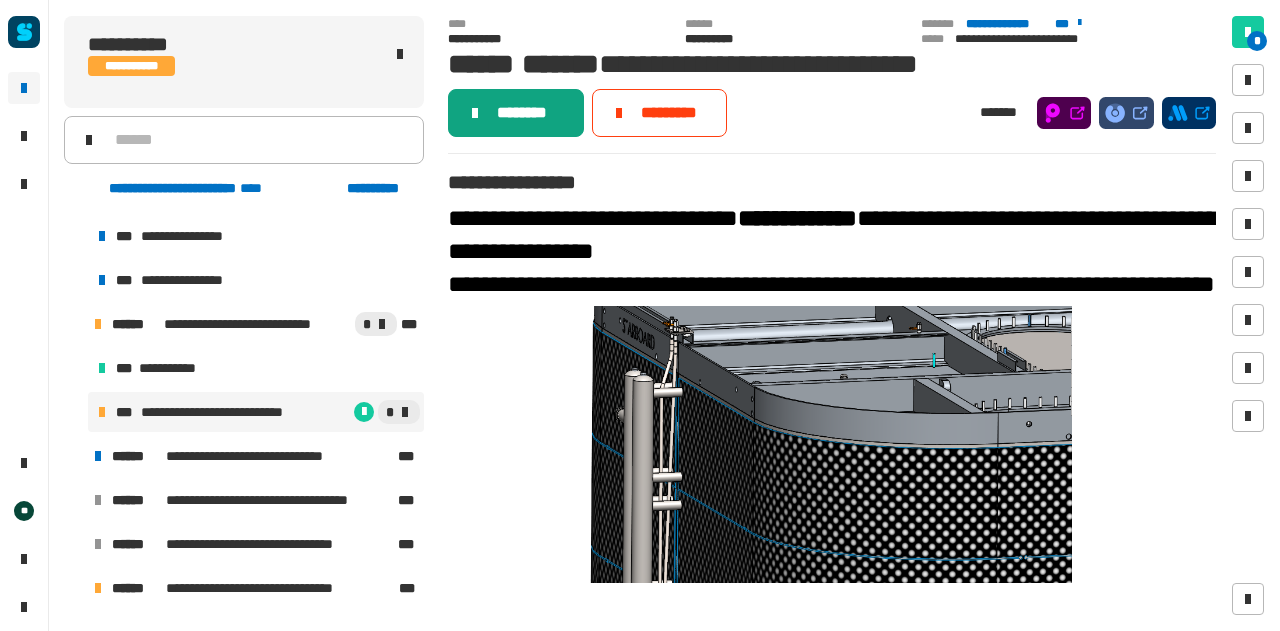 click on "********" 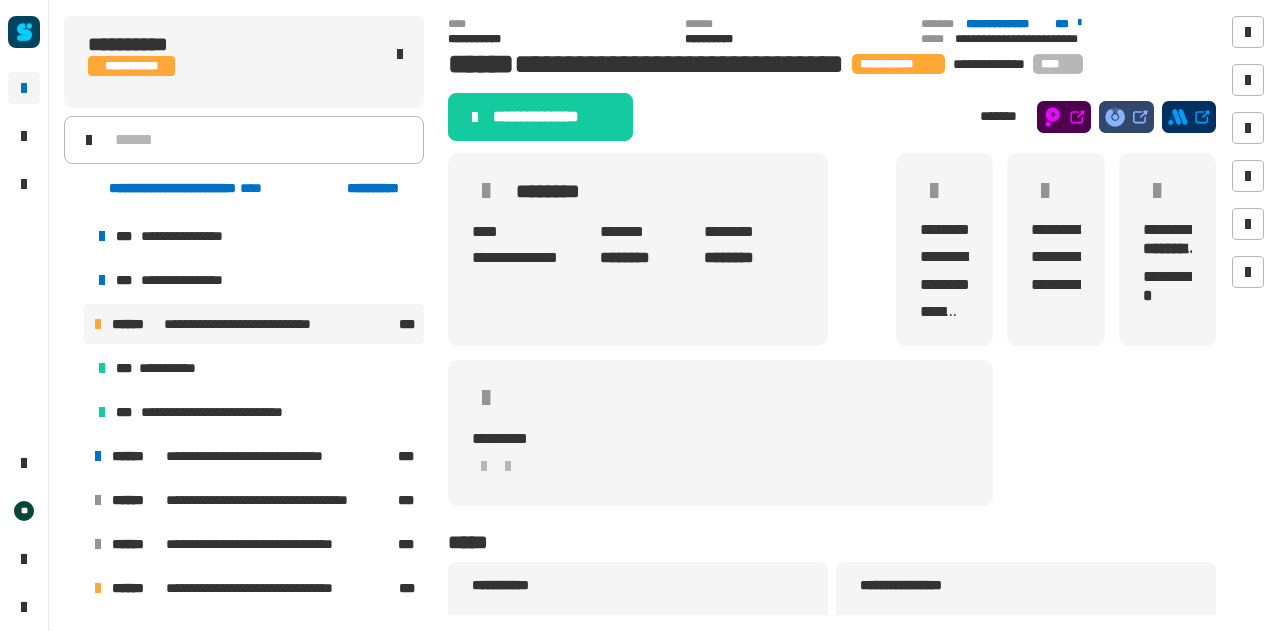 click on "**********" 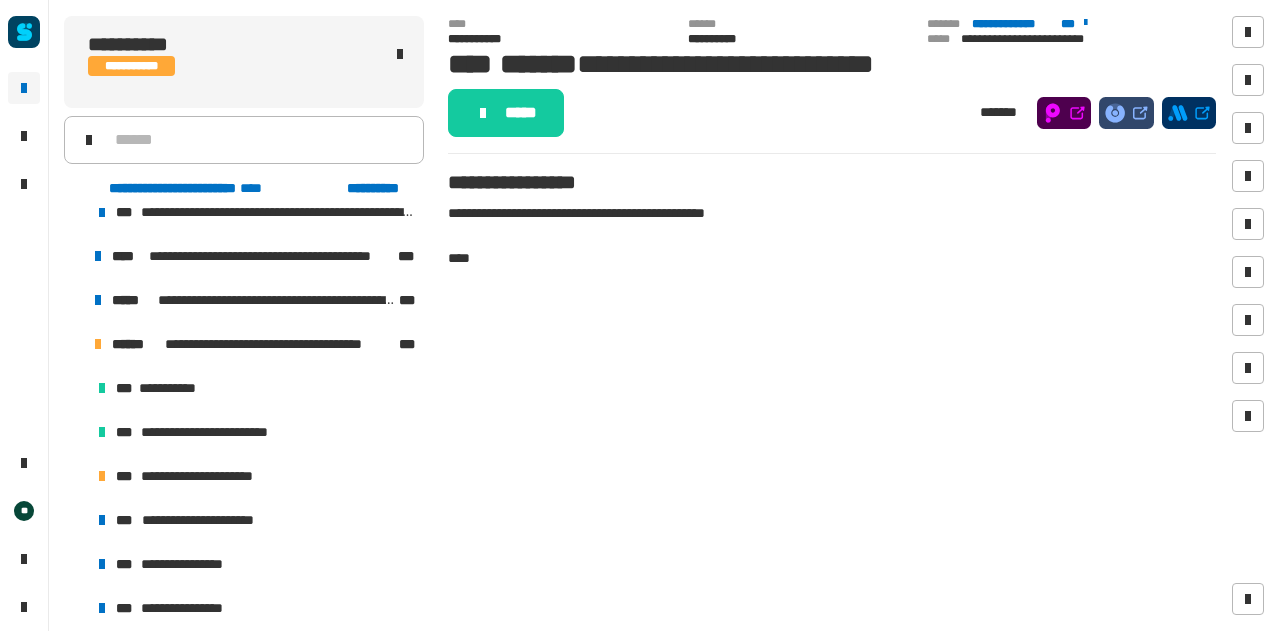 scroll, scrollTop: 151, scrollLeft: 0, axis: vertical 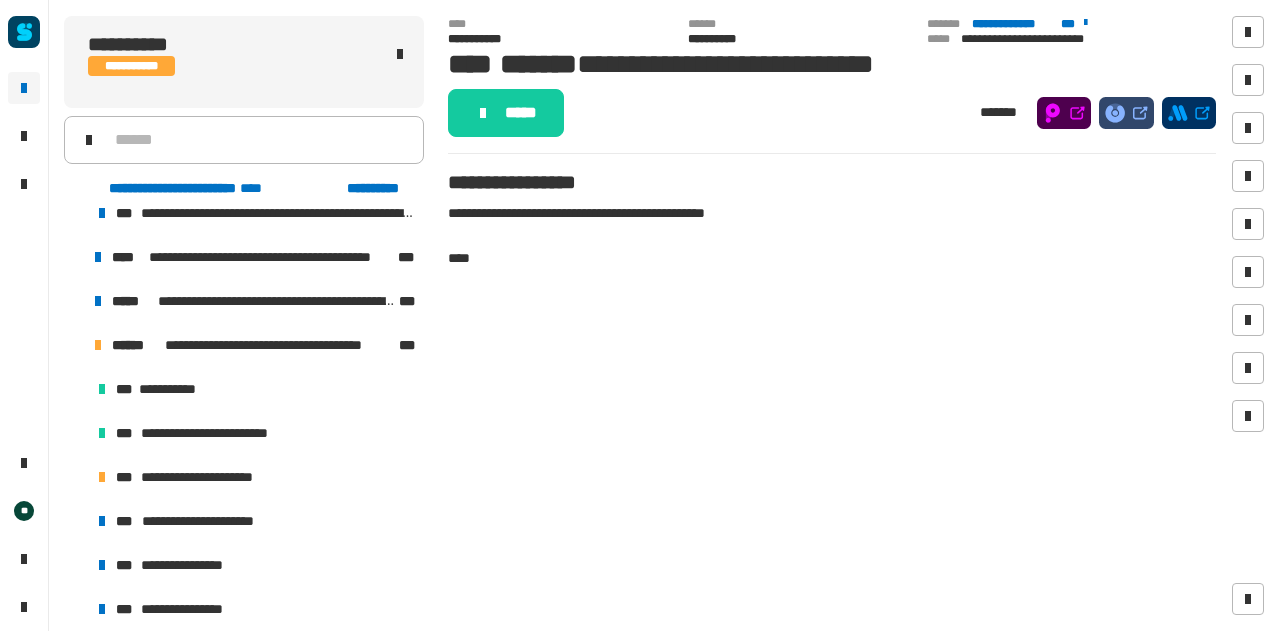click at bounding box center (74, 345) 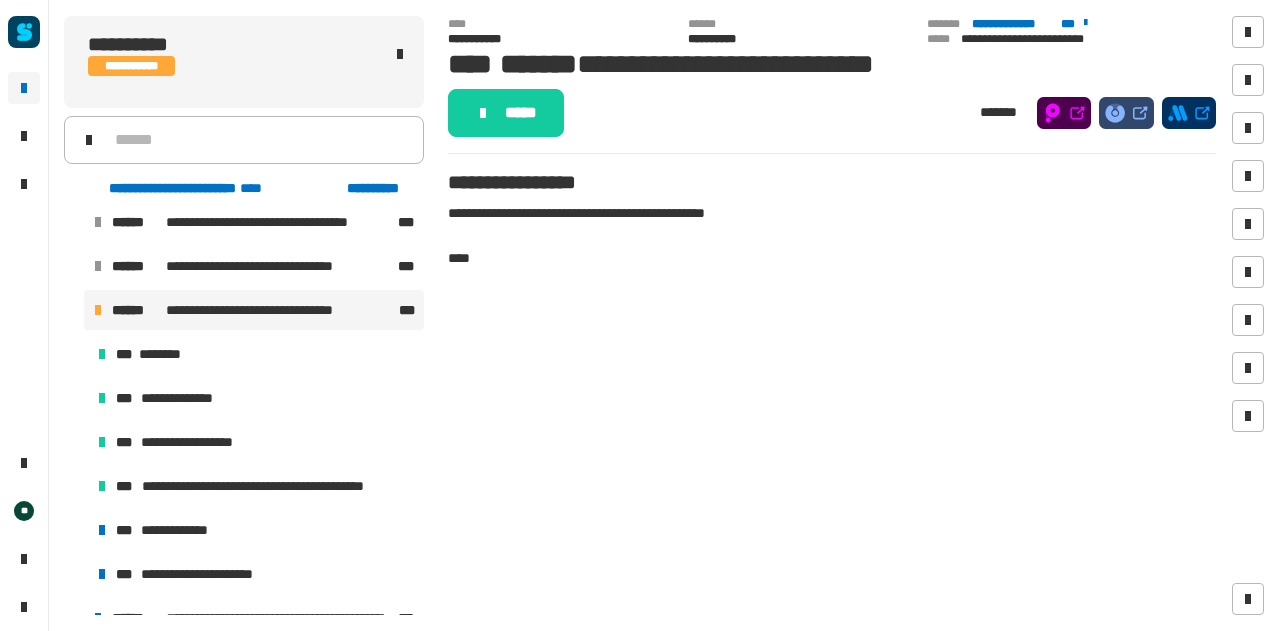 scroll, scrollTop: 597, scrollLeft: 0, axis: vertical 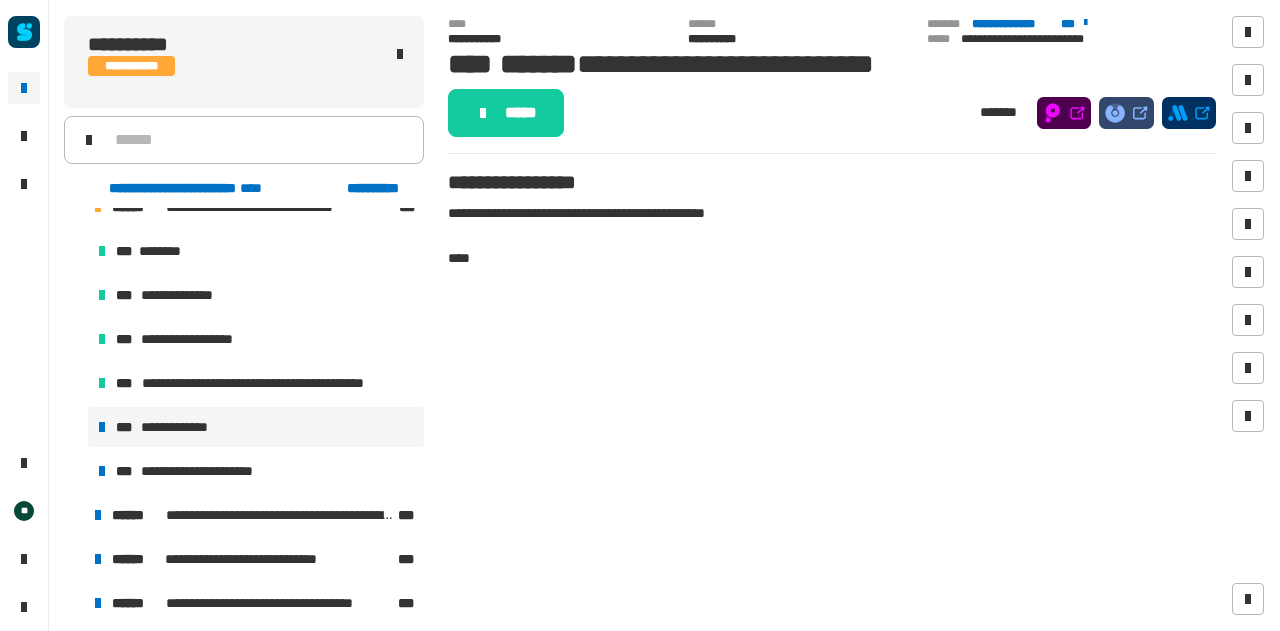 click on "**********" at bounding box center (256, 427) 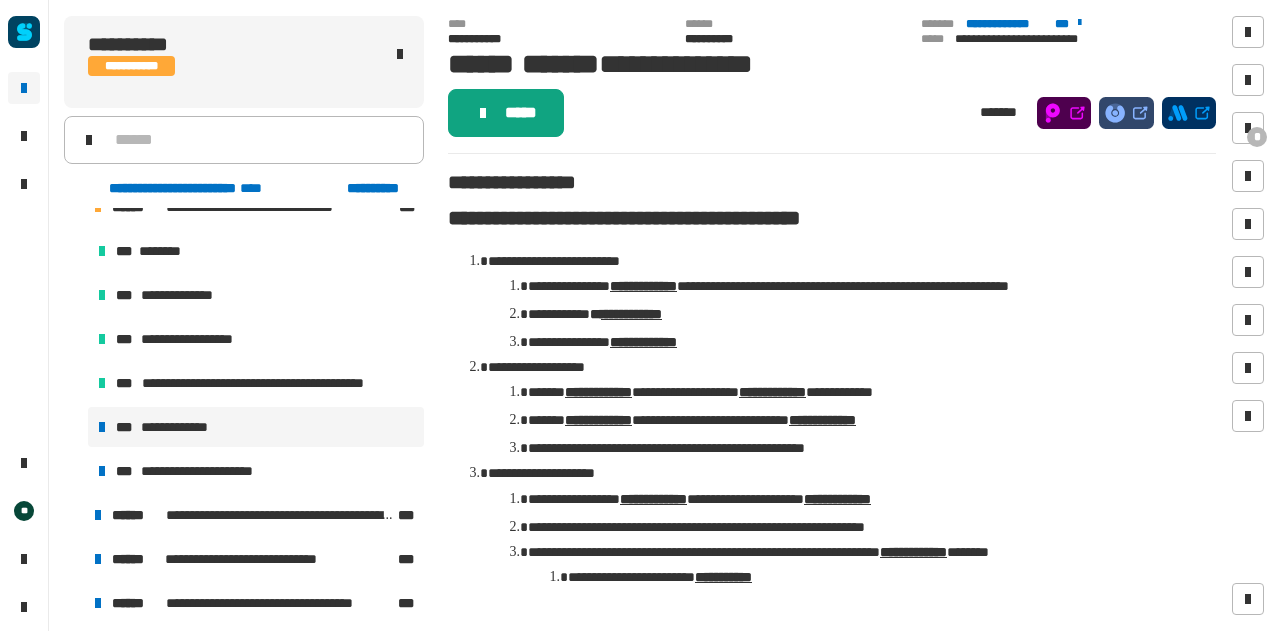 click on "*****" 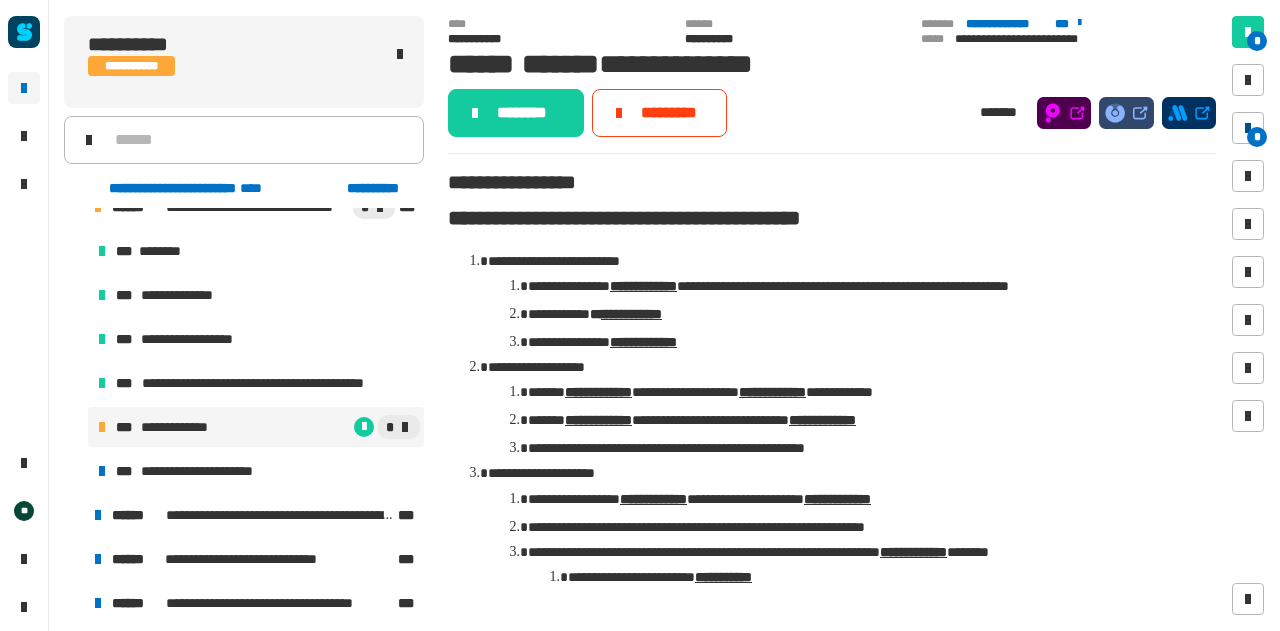 click at bounding box center [1248, 128] 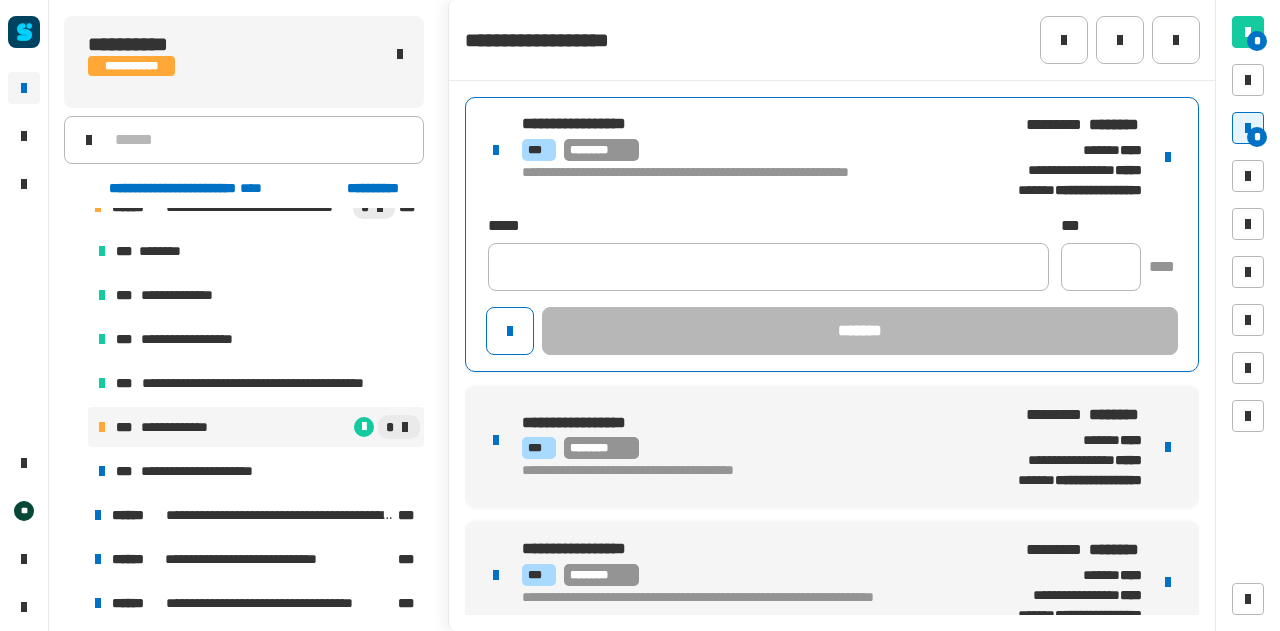 click on "**********" at bounding box center [832, 157] 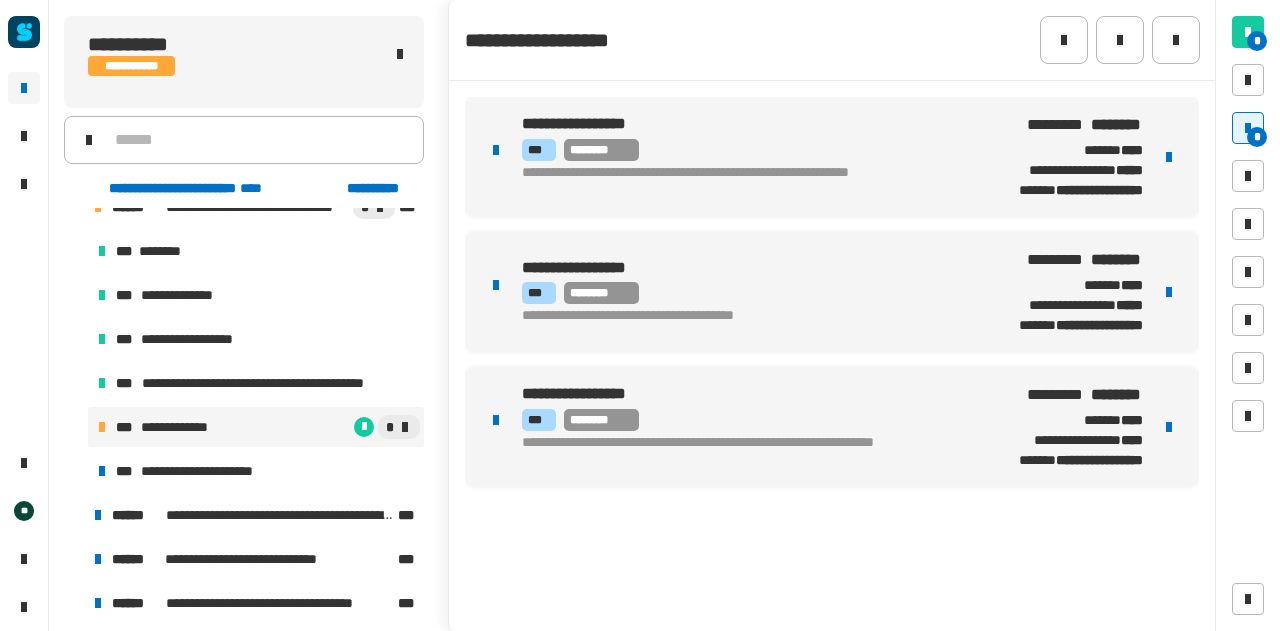 click on "*** ********" at bounding box center [743, 293] 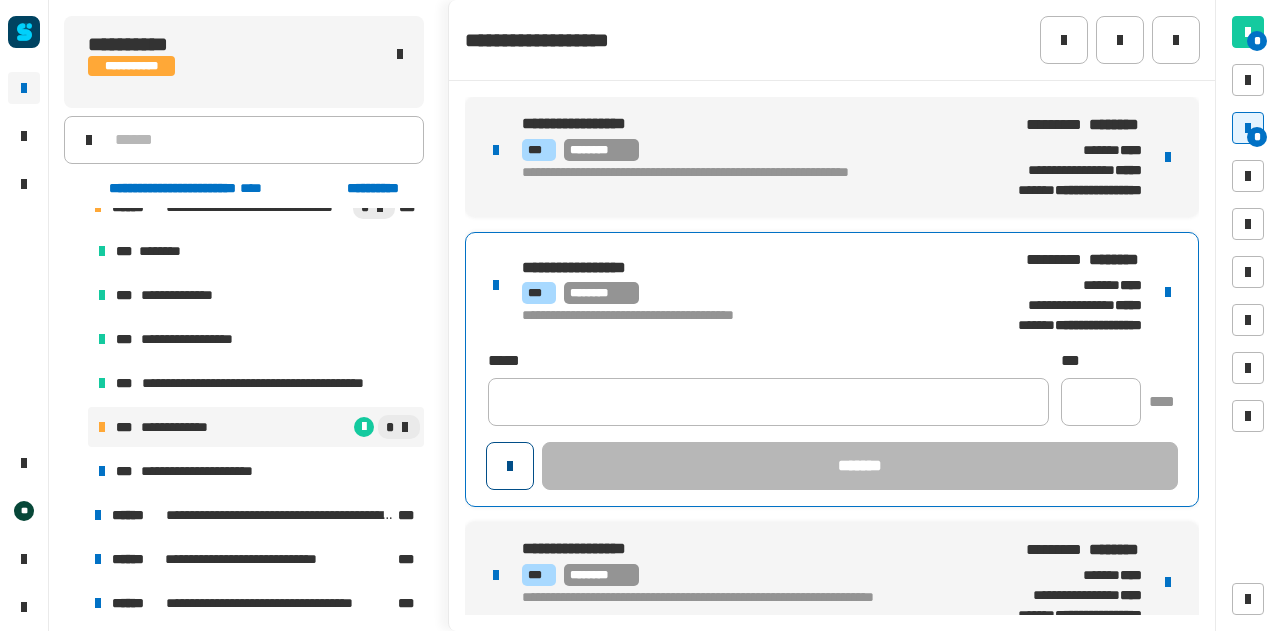click 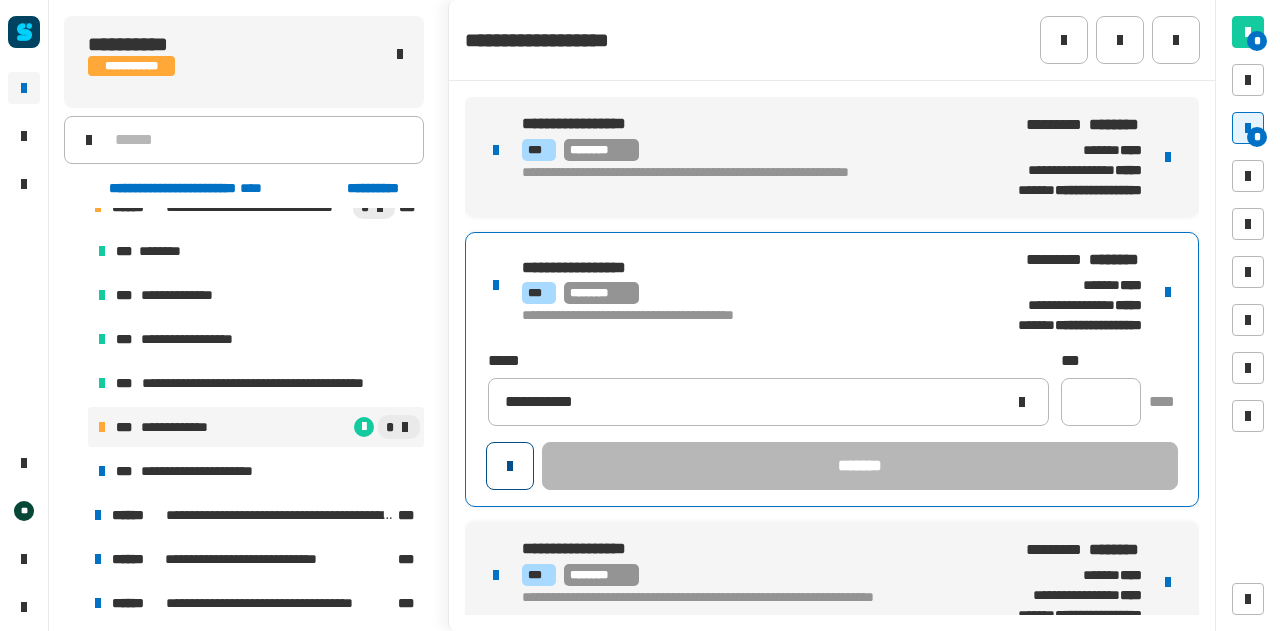 type on "**********" 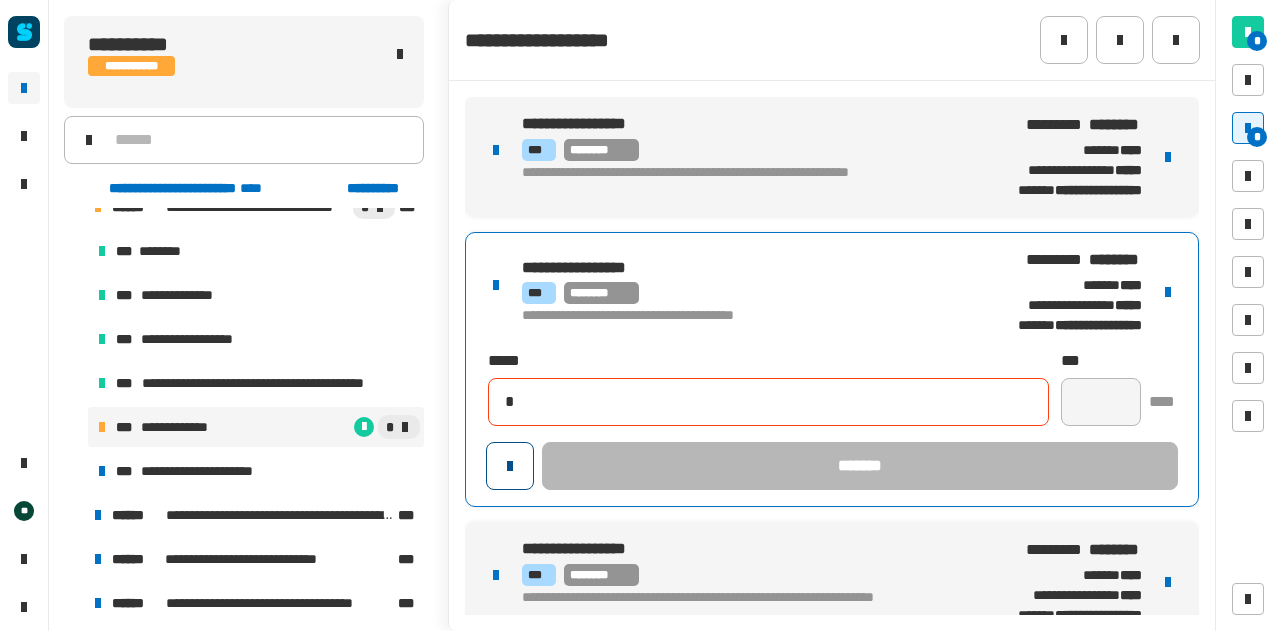 type 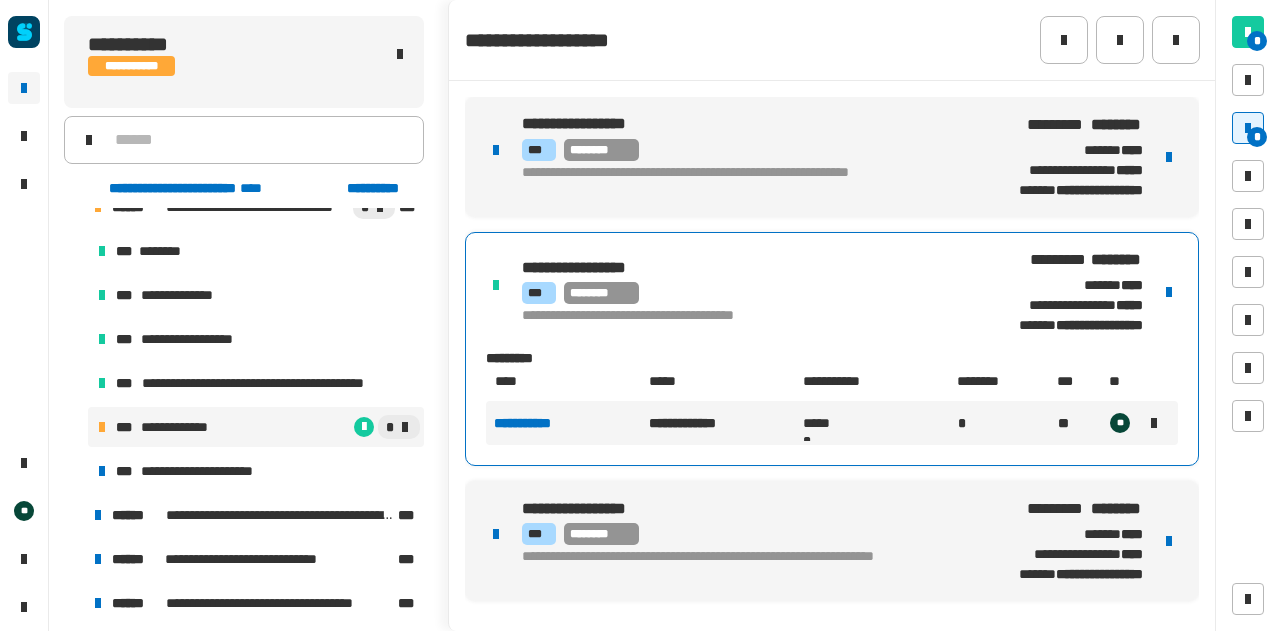 click at bounding box center [1169, 157] 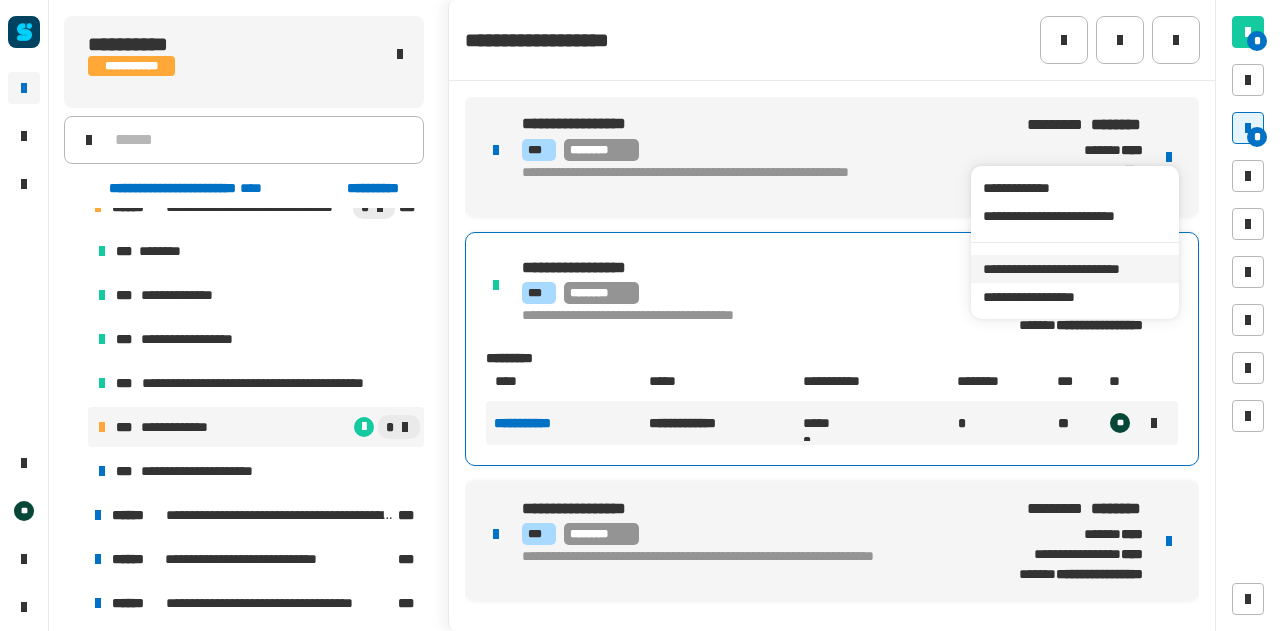 click on "**********" at bounding box center [1074, 269] 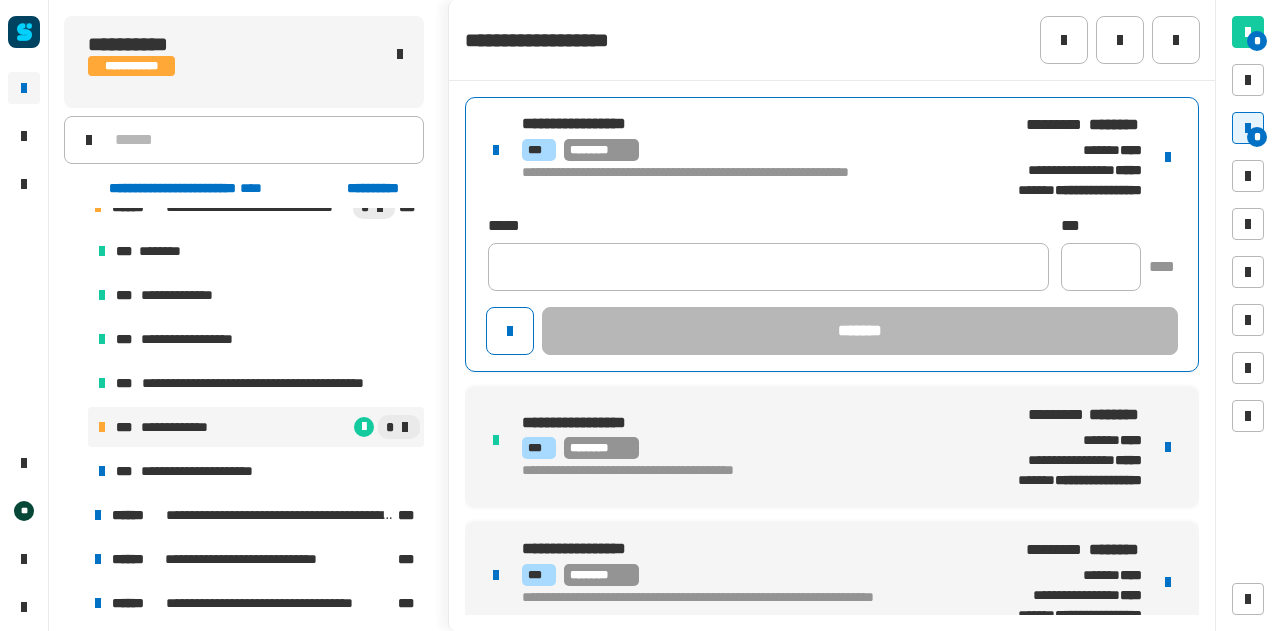 click on "**********" at bounding box center (832, 234) 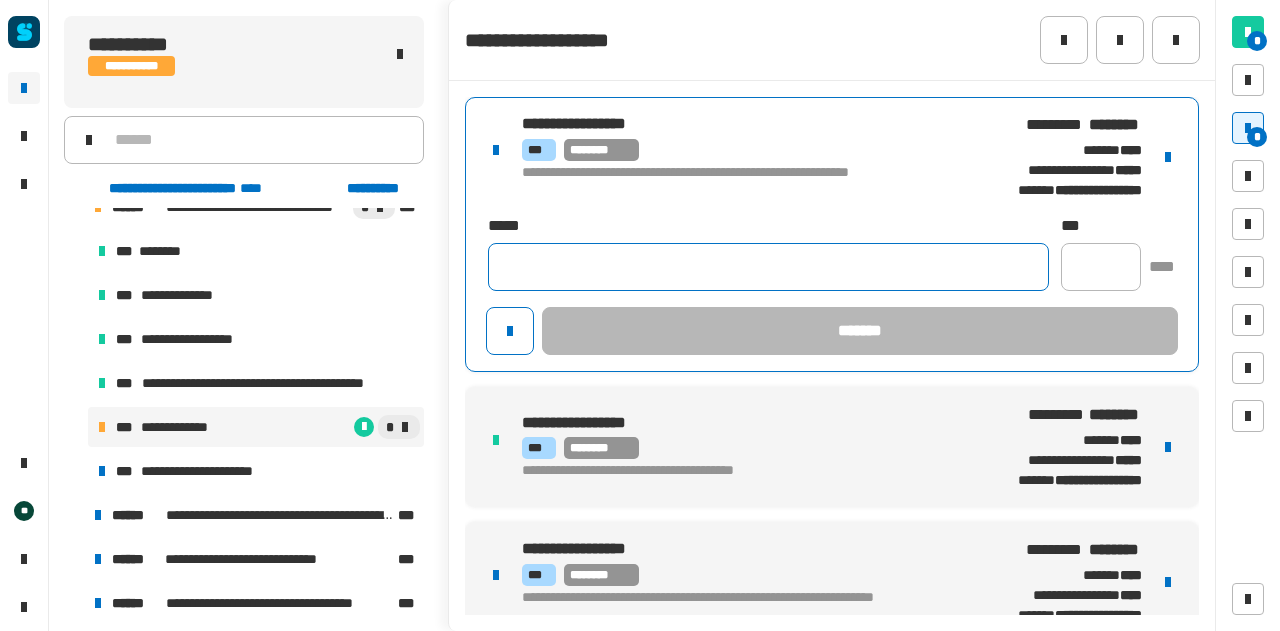 click 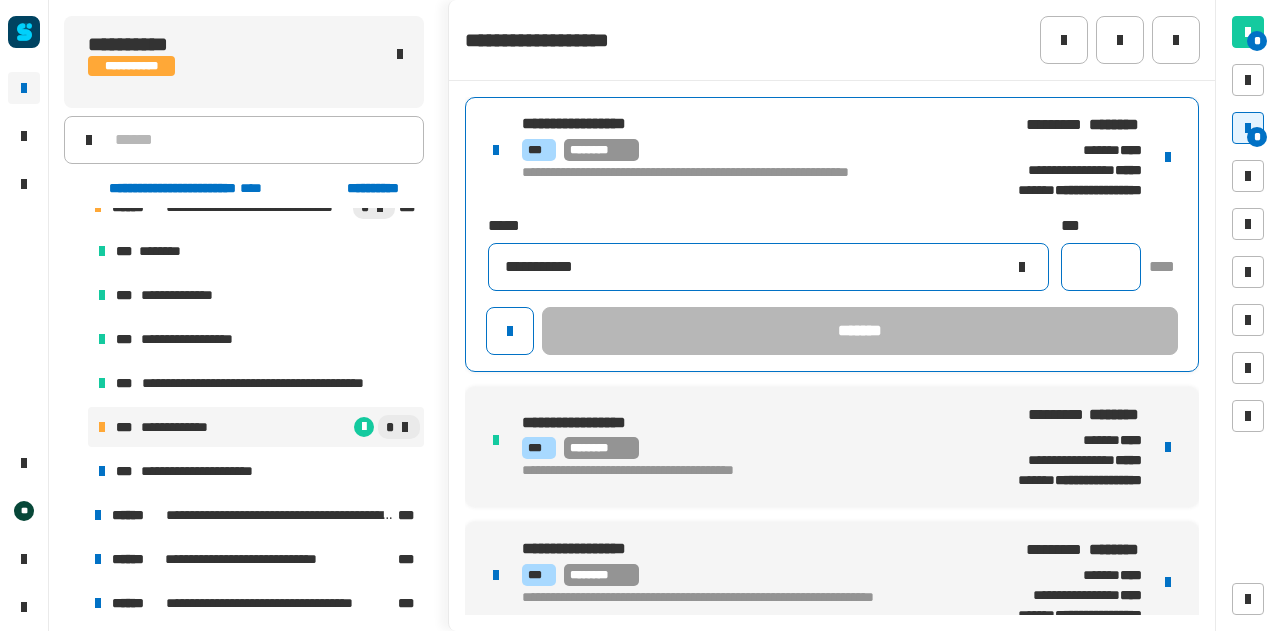 type on "**********" 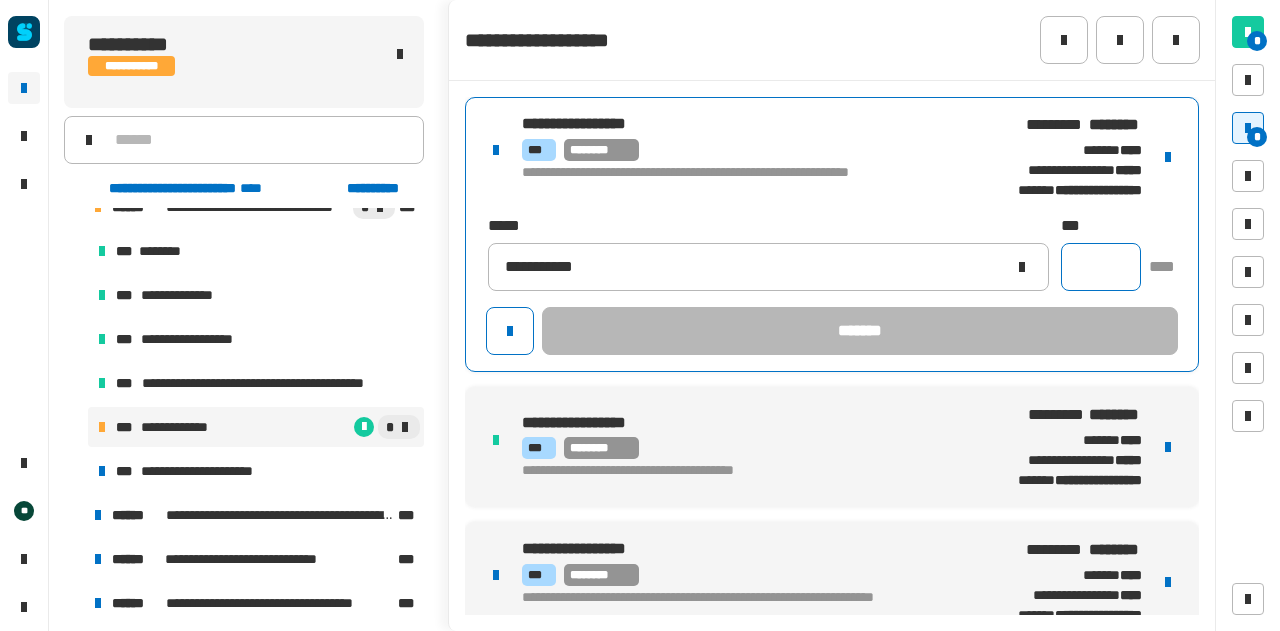 click 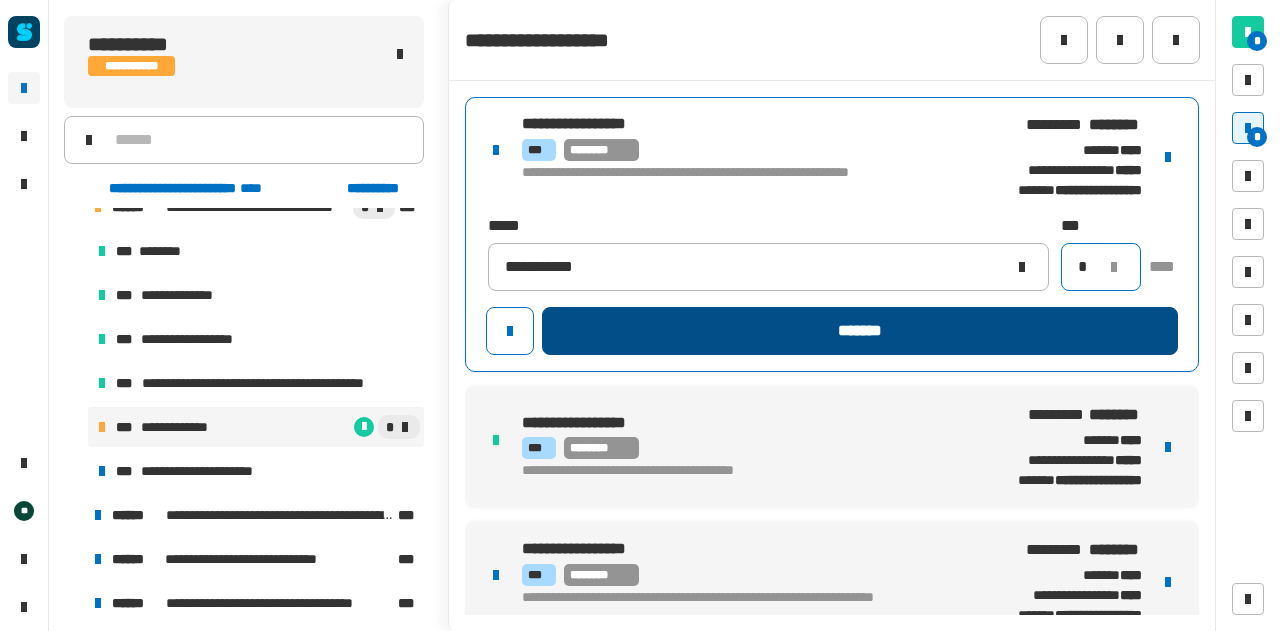 type on "*" 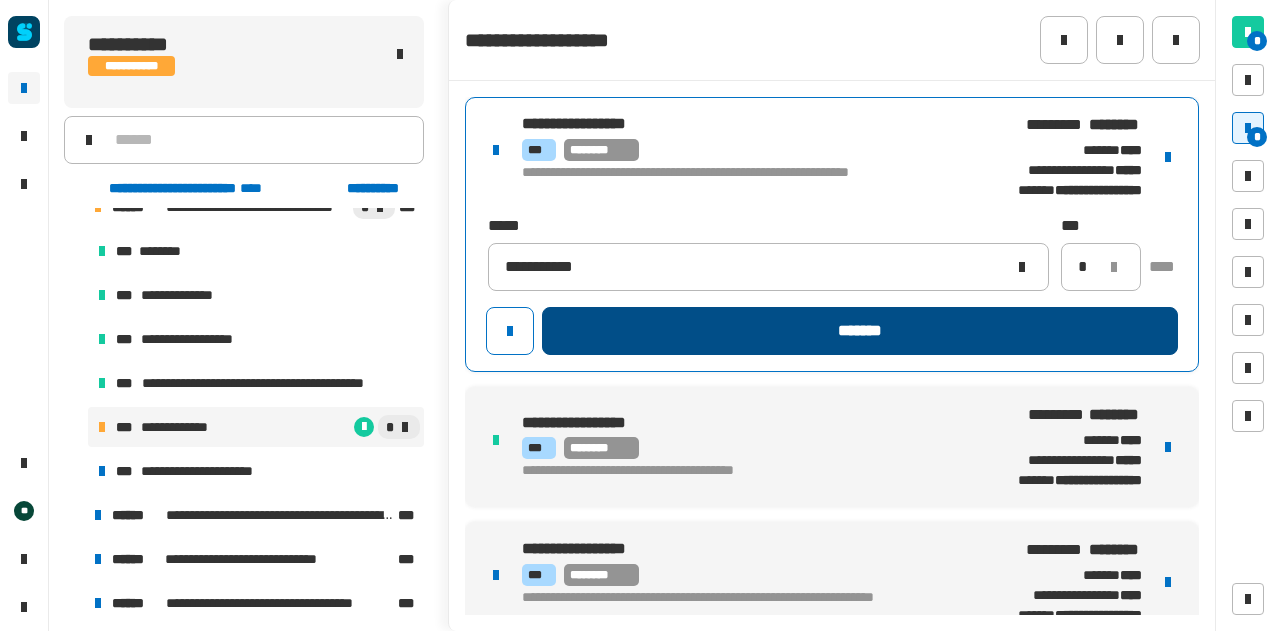 click on "*******" 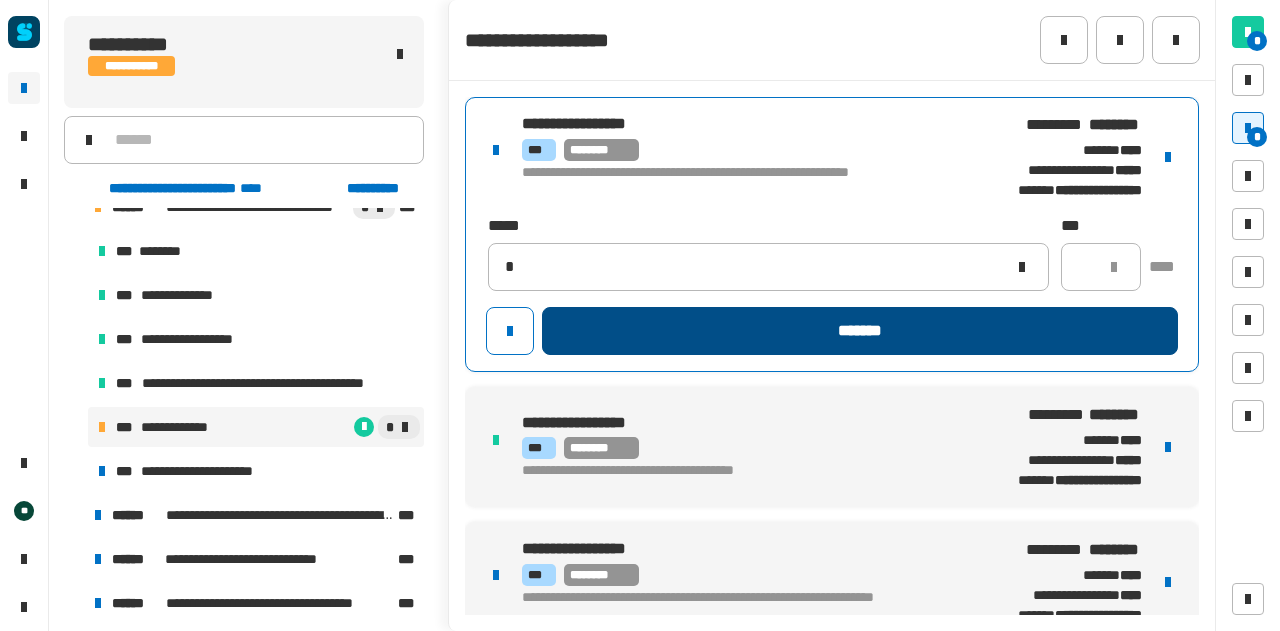 type 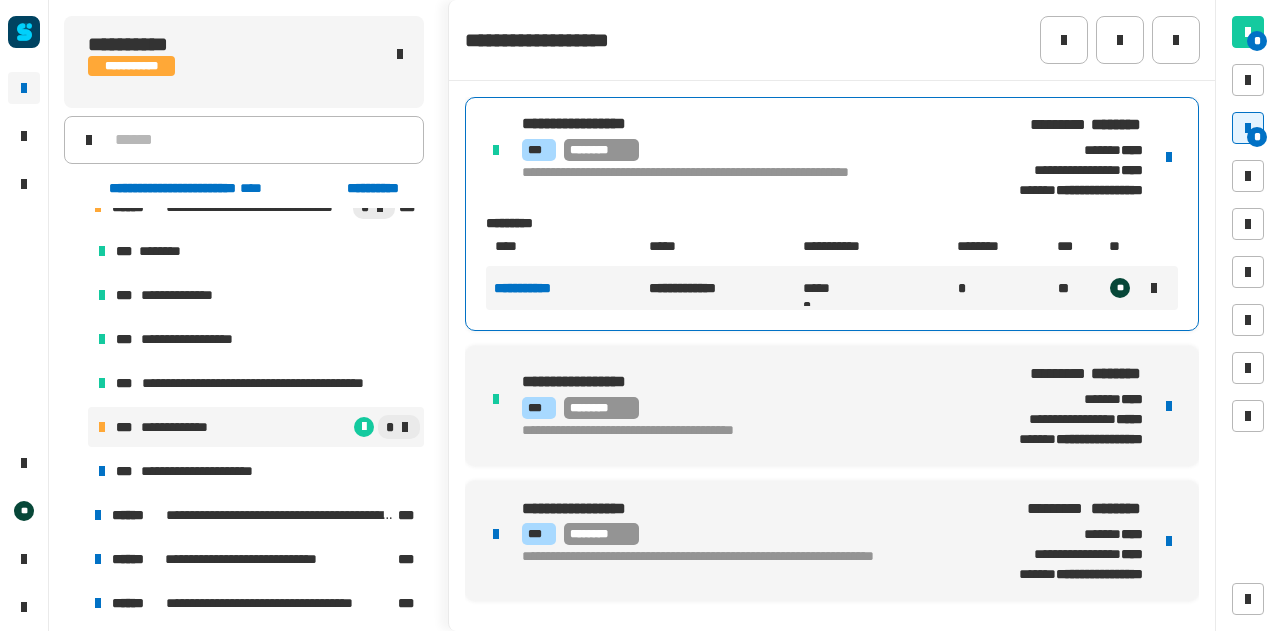 click at bounding box center [1169, 541] 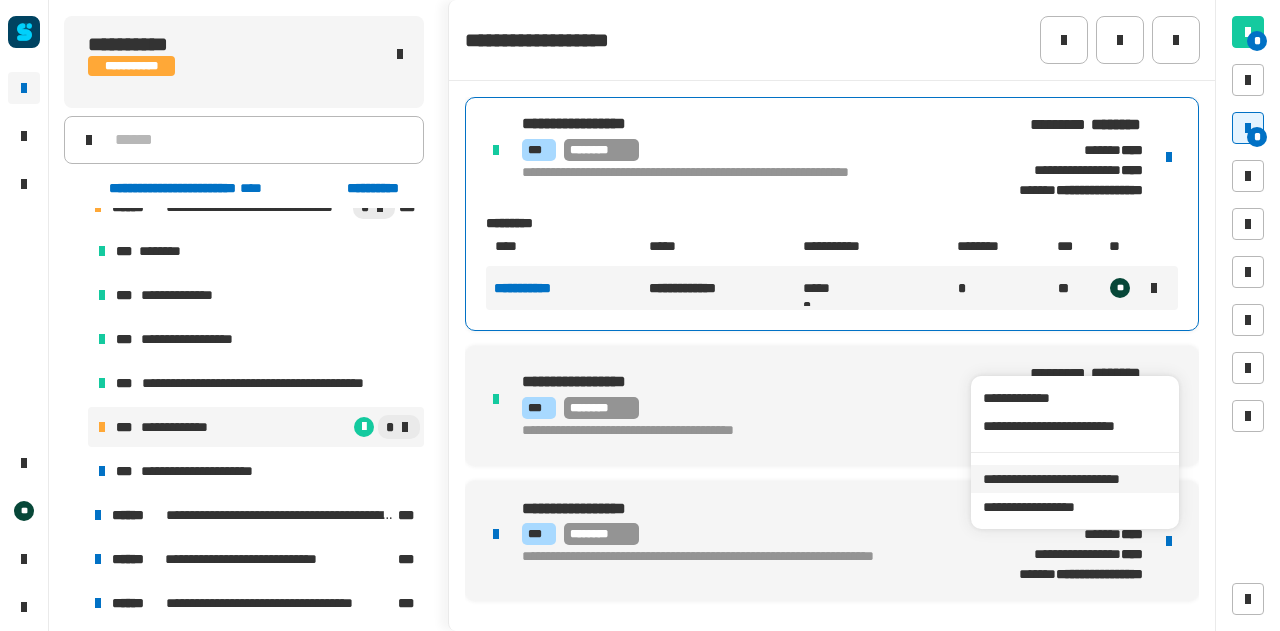 click on "**********" at bounding box center [1074, 479] 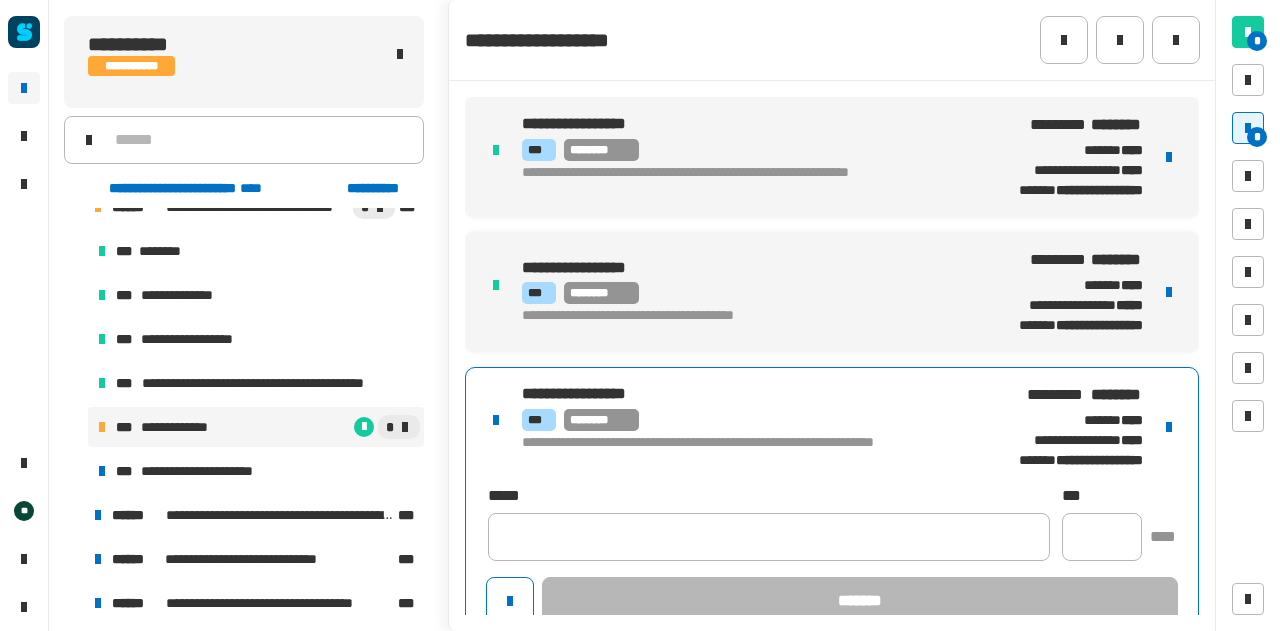 click on "**********" at bounding box center (832, 504) 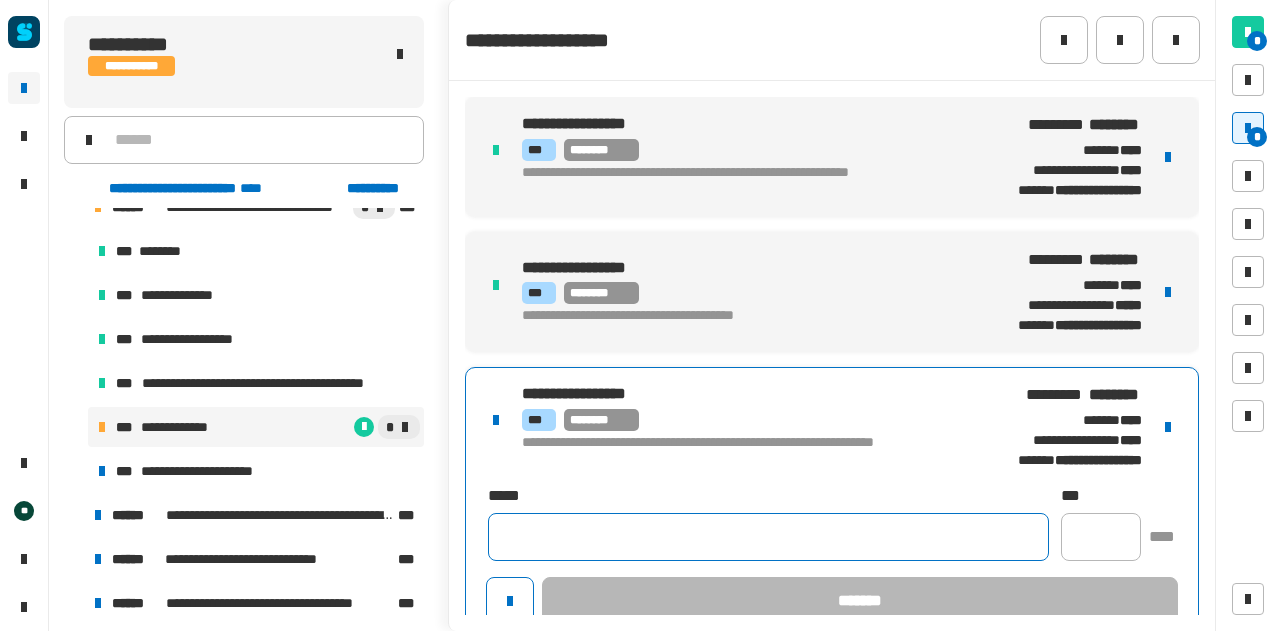 click 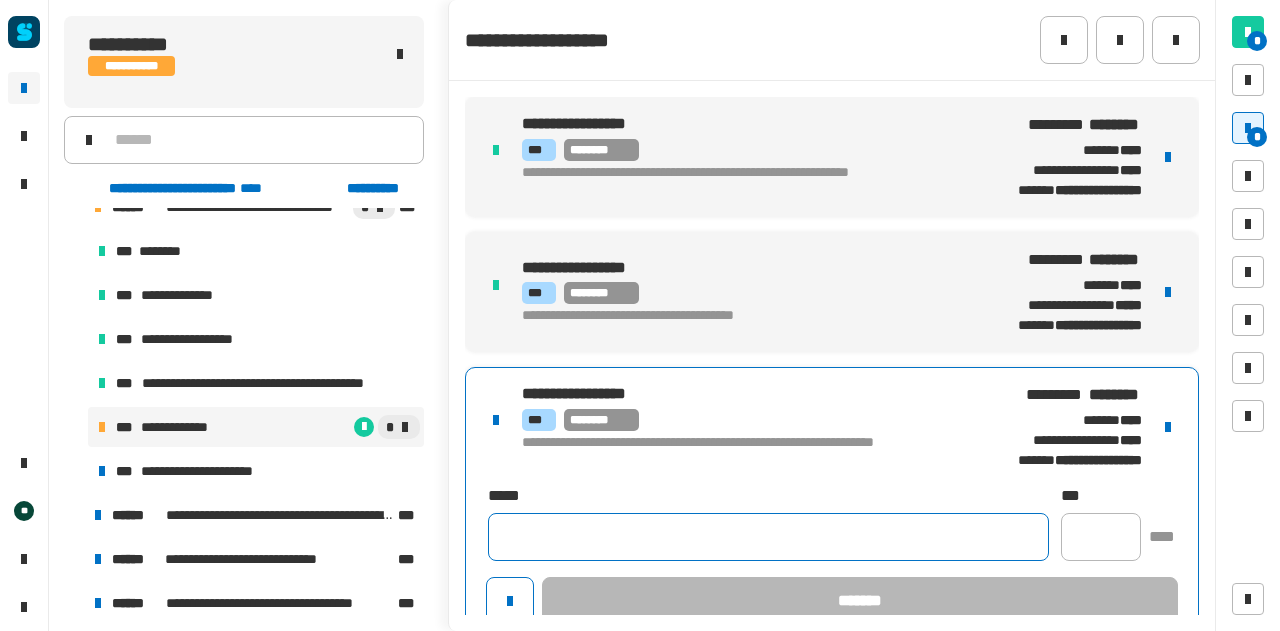 paste on "**********" 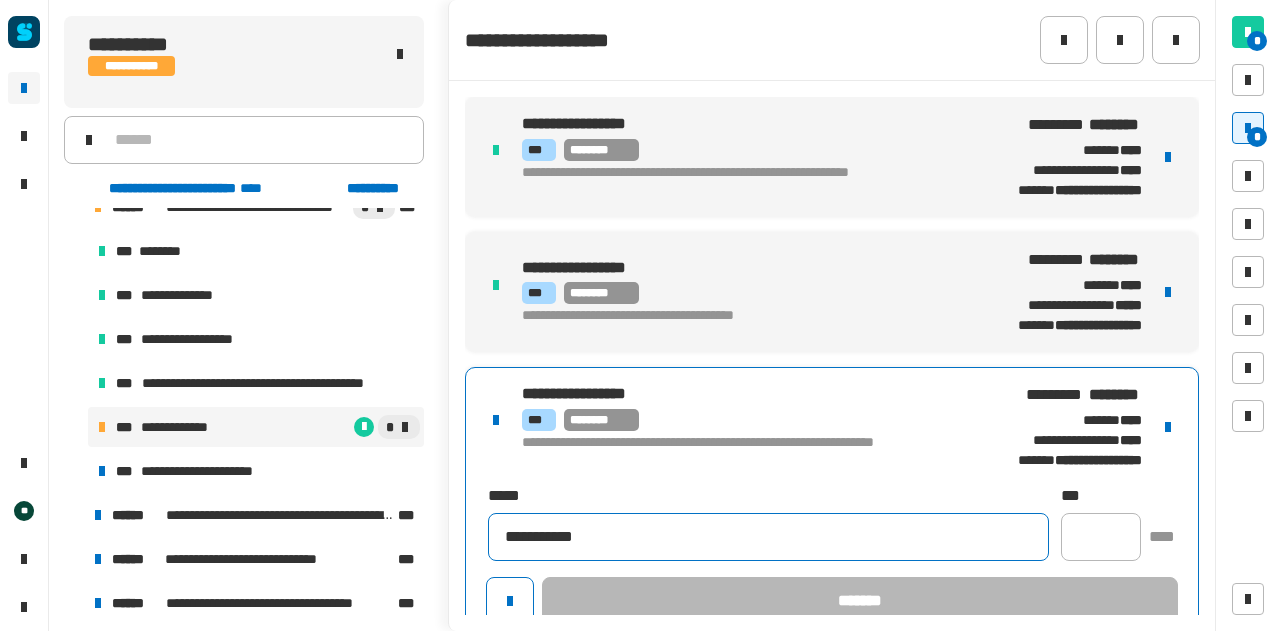 click on "**********" 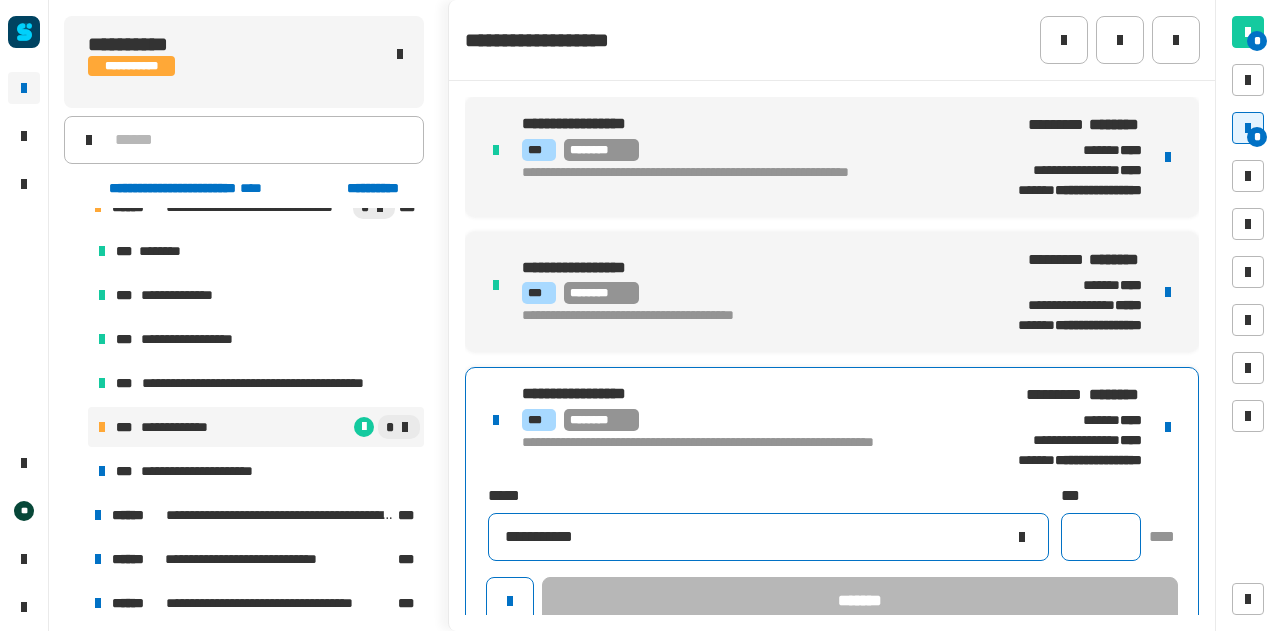 type on "**********" 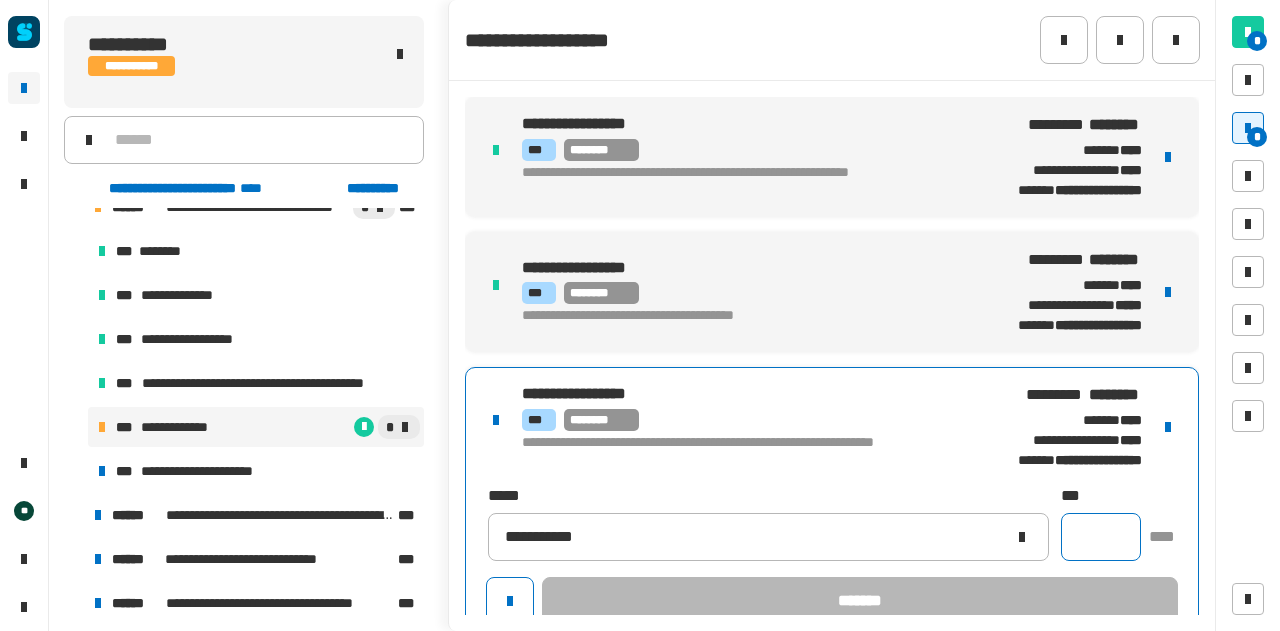 click 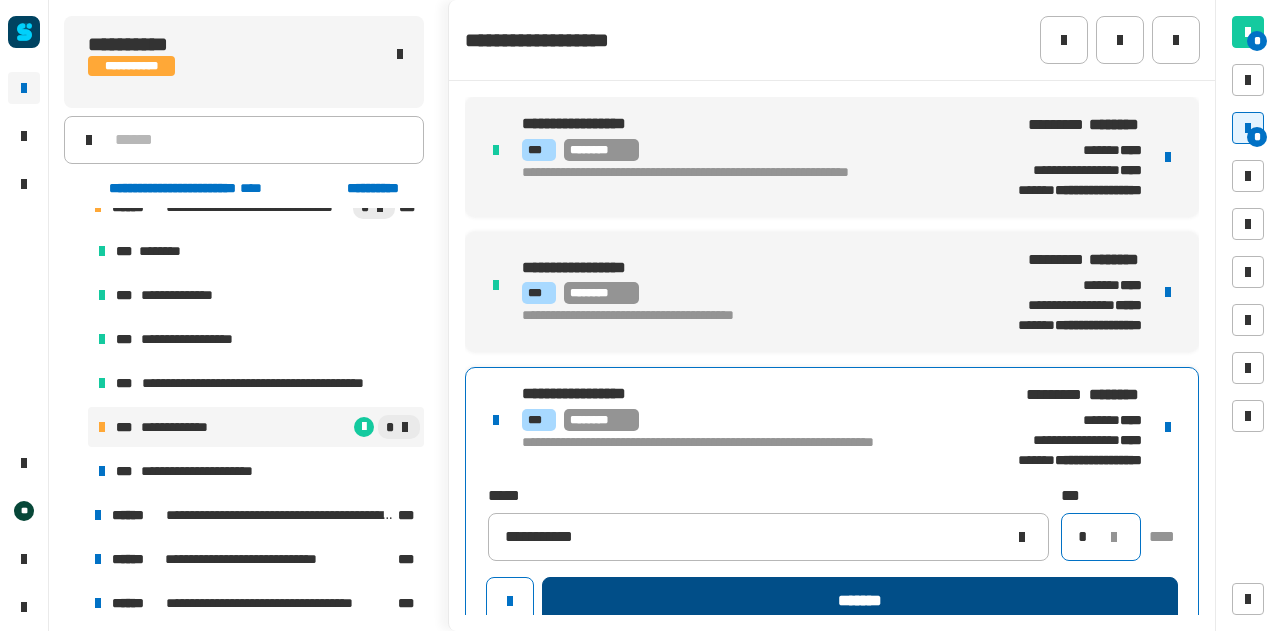 type on "*" 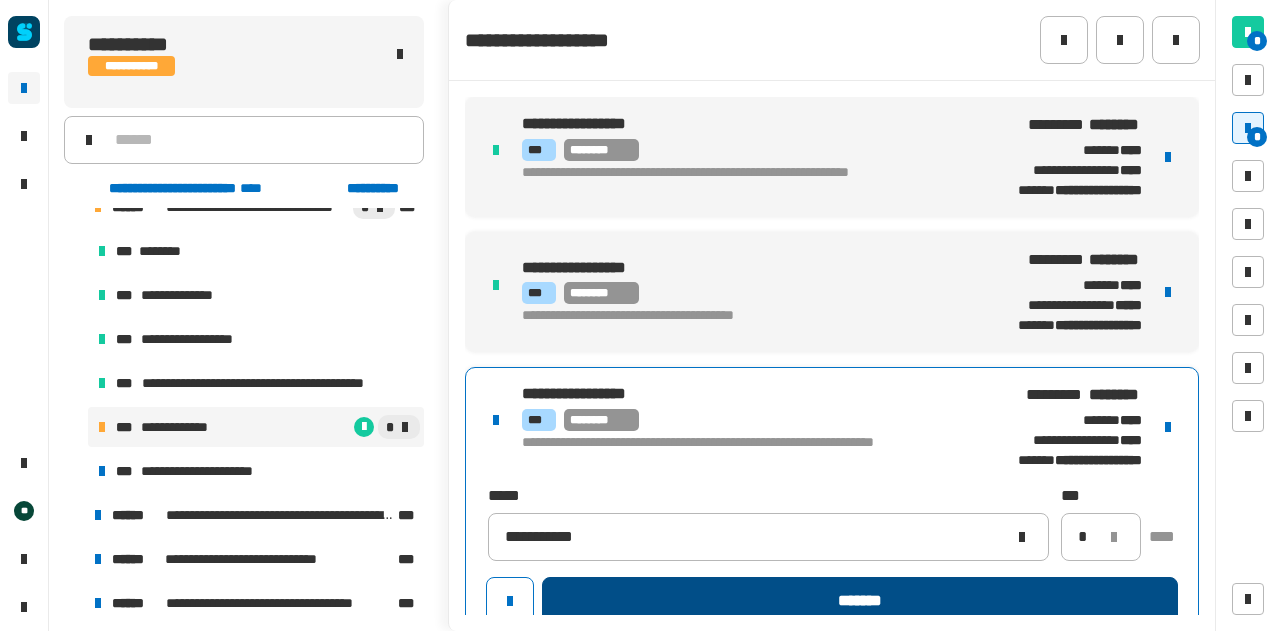 click on "*******" 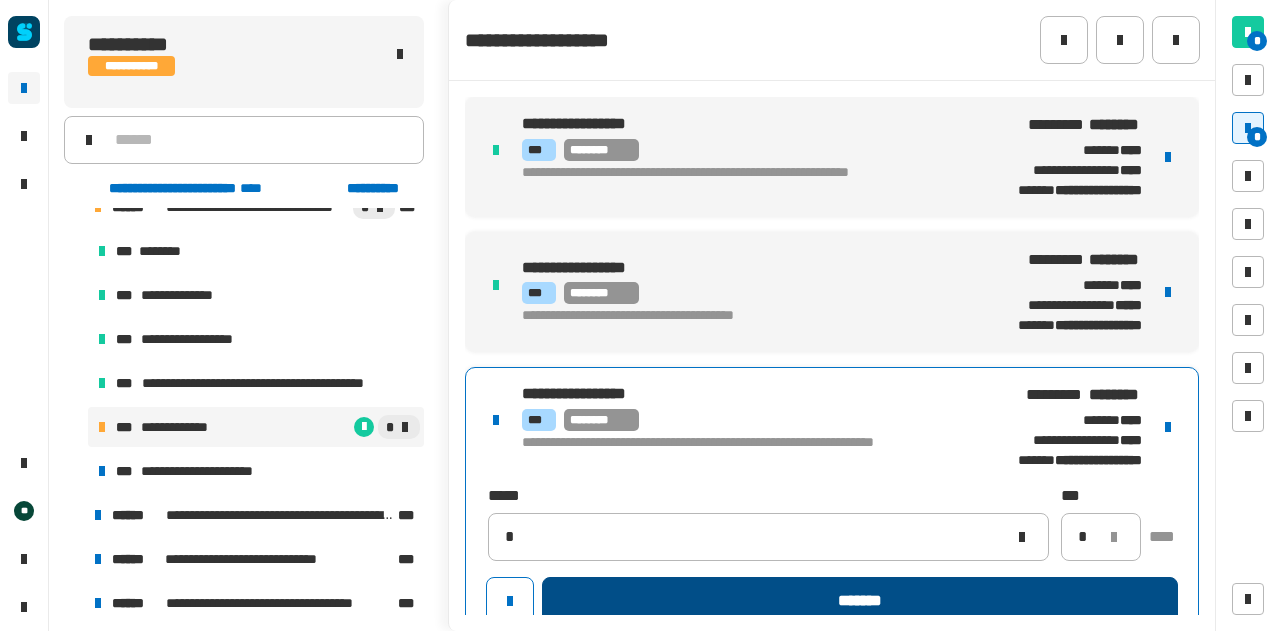 type 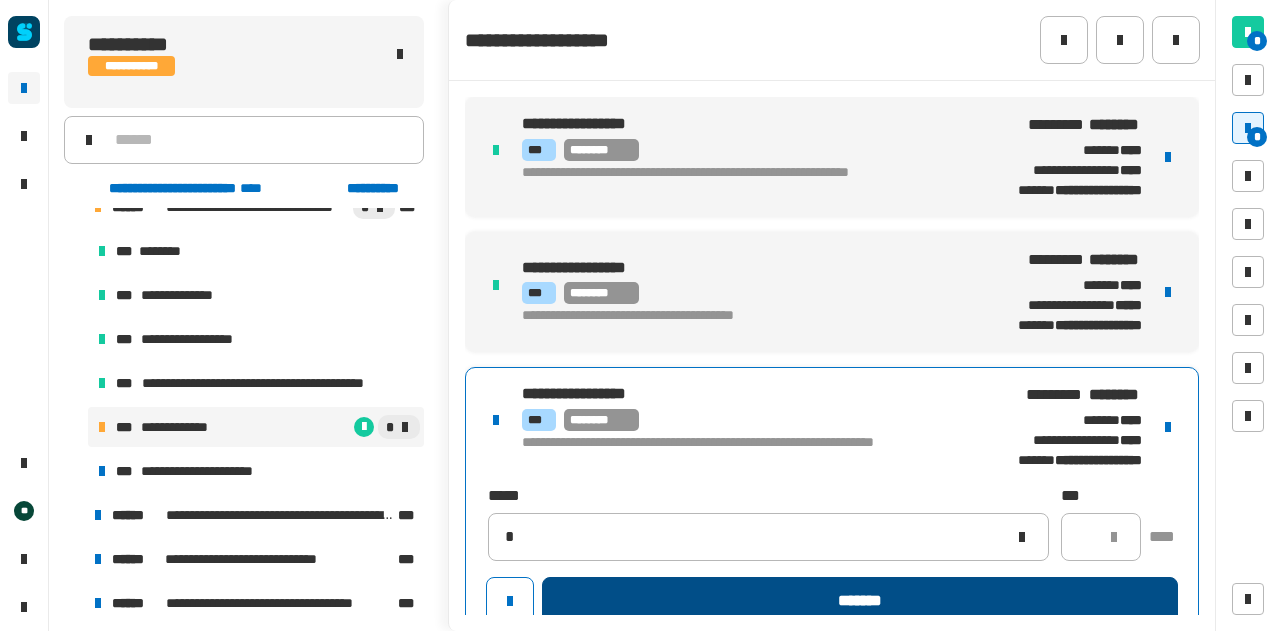 type 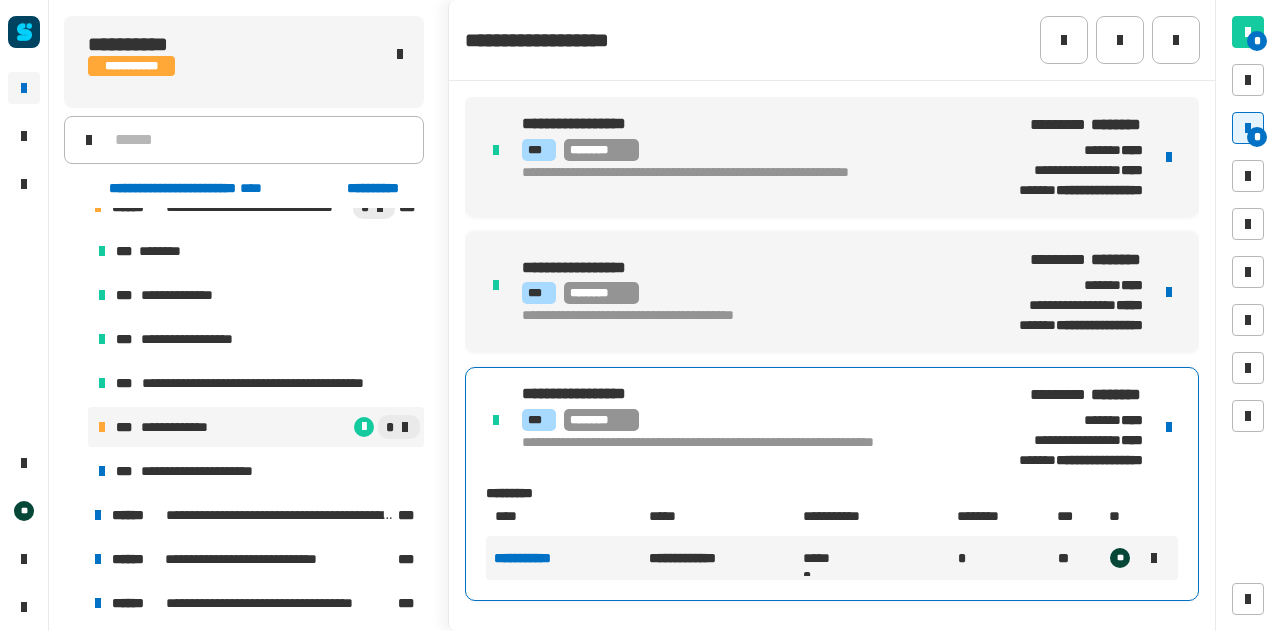 click on "*" at bounding box center [1248, 128] 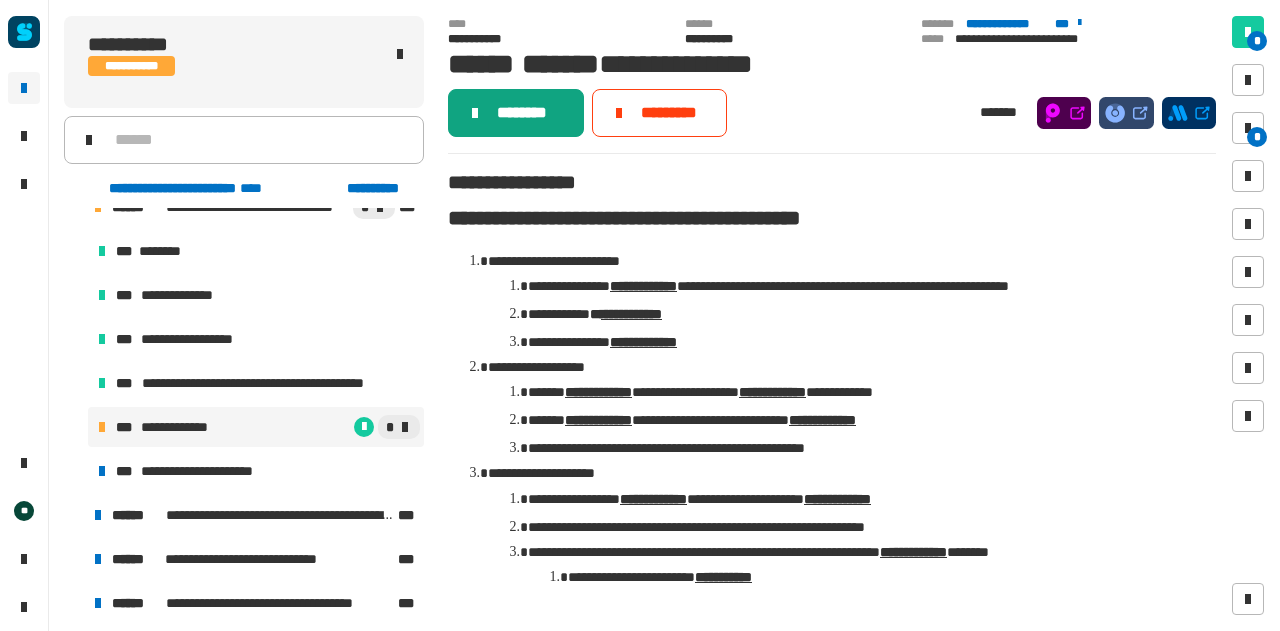 click on "********" 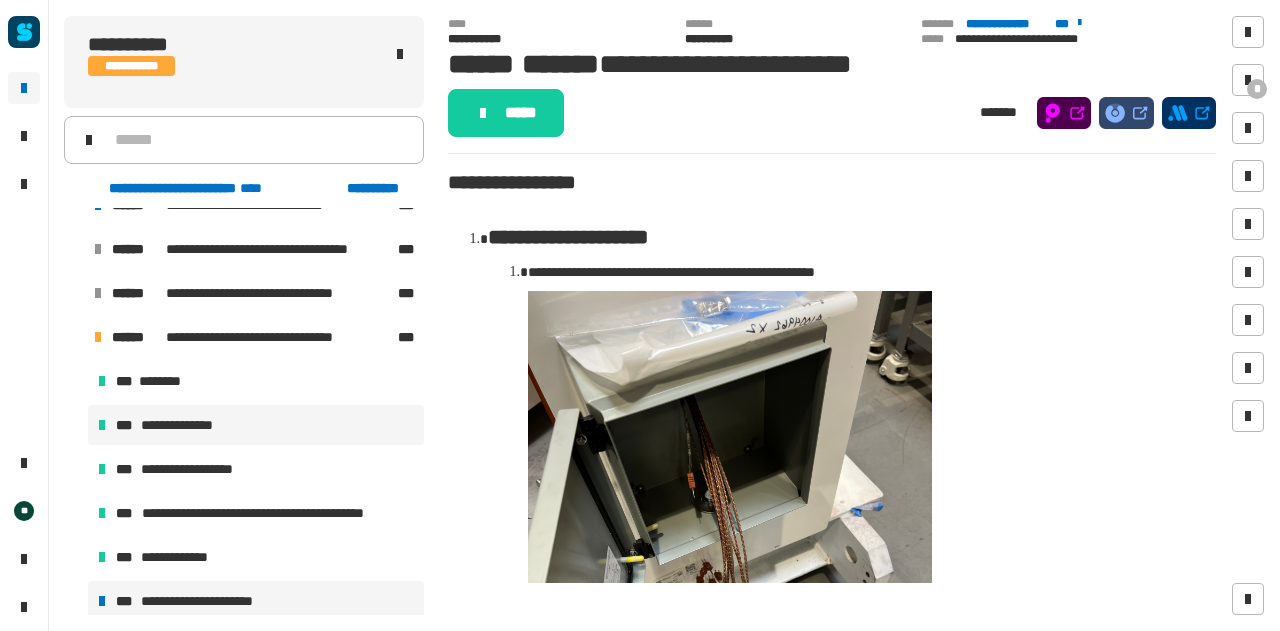 scroll, scrollTop: 465, scrollLeft: 0, axis: vertical 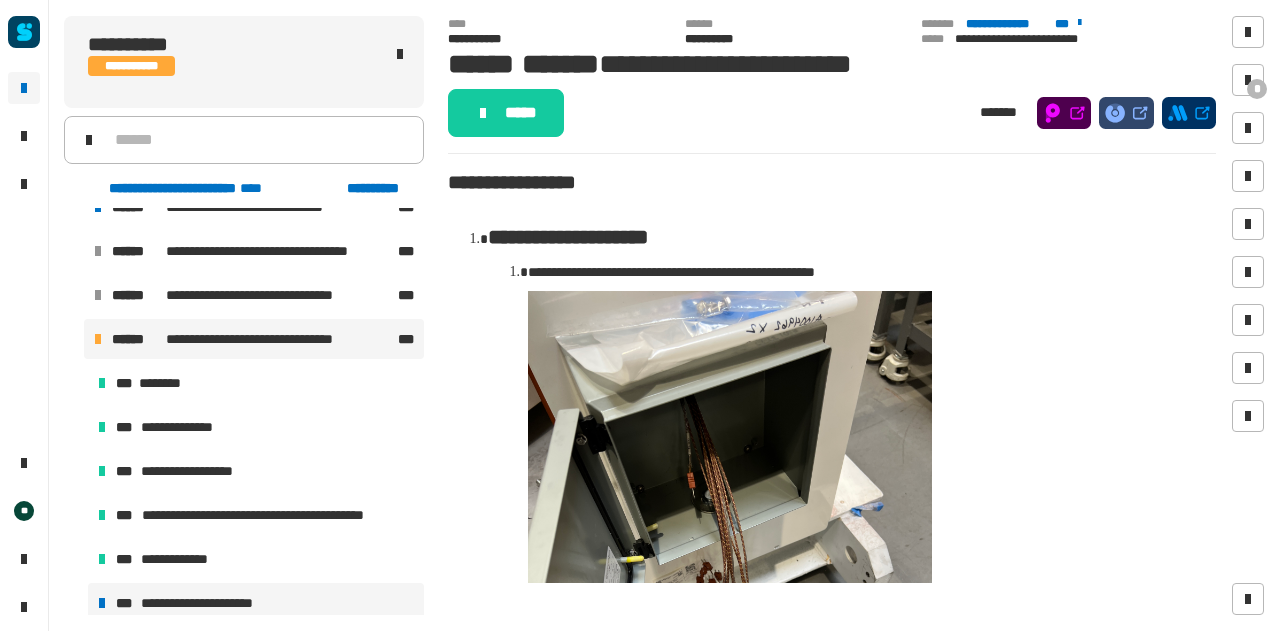 click on "**********" at bounding box center [270, 339] 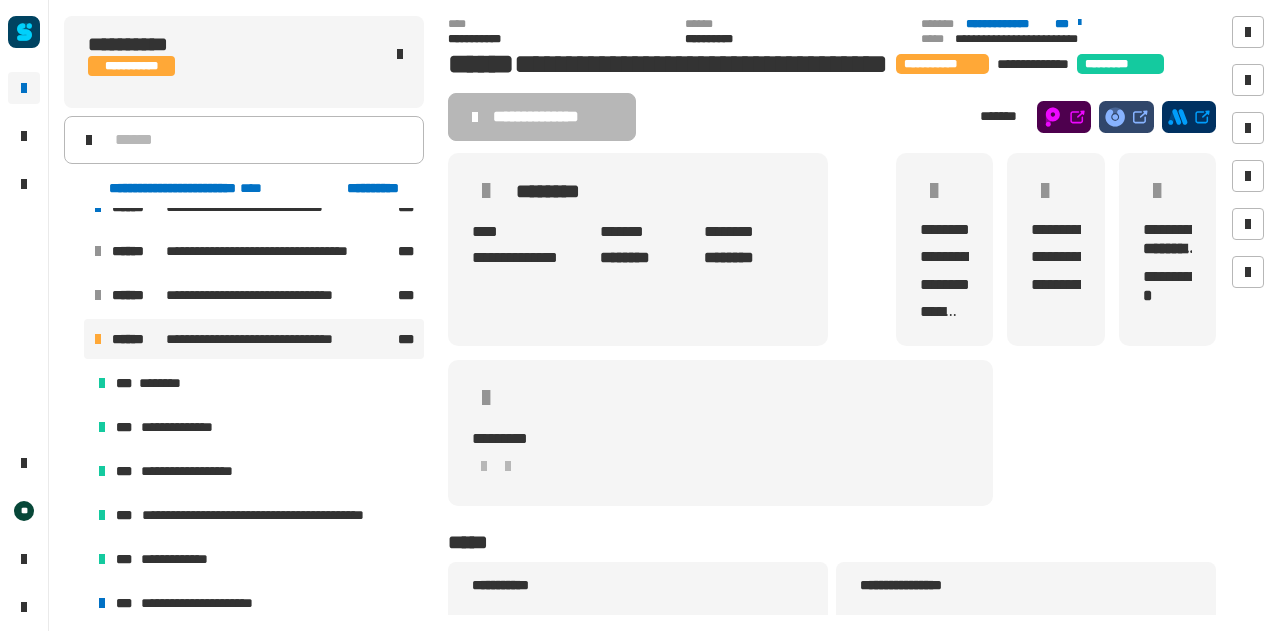 click at bounding box center (74, 339) 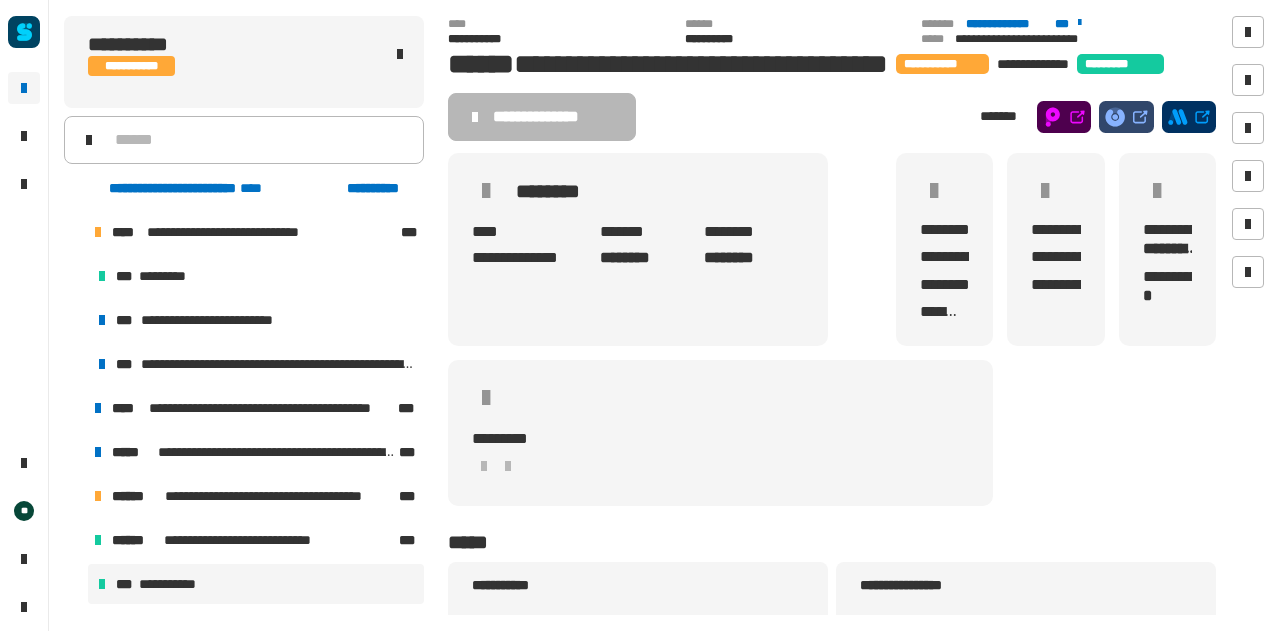 scroll, scrollTop: 289, scrollLeft: 0, axis: vertical 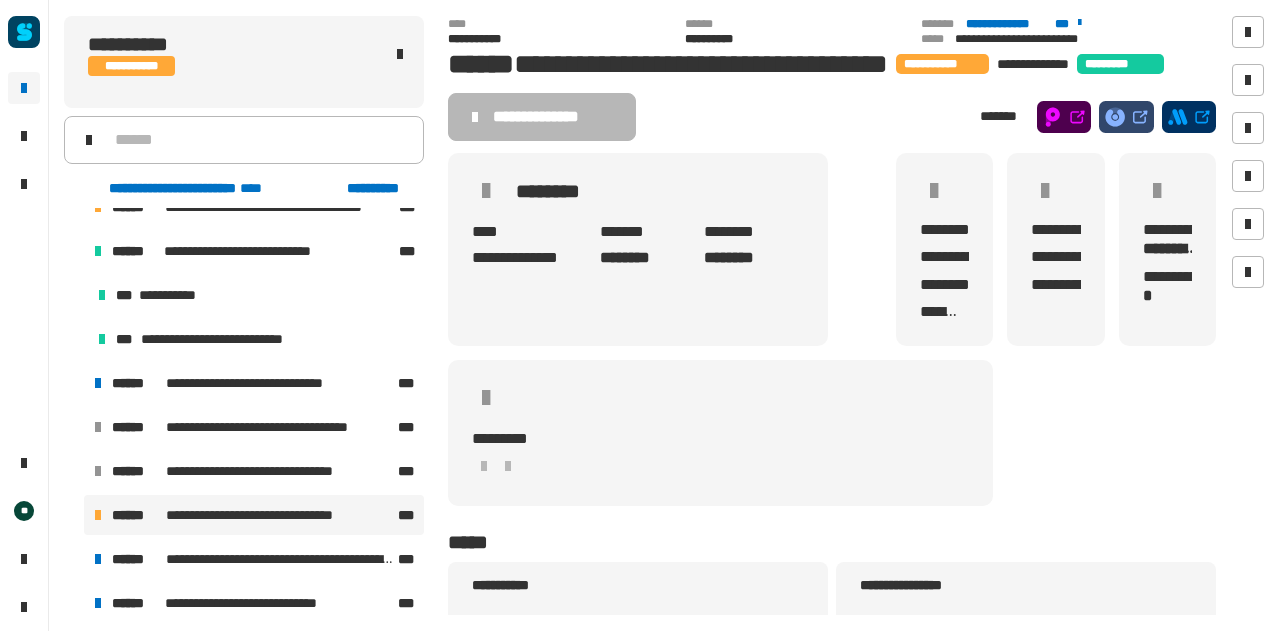 click at bounding box center (74, 383) 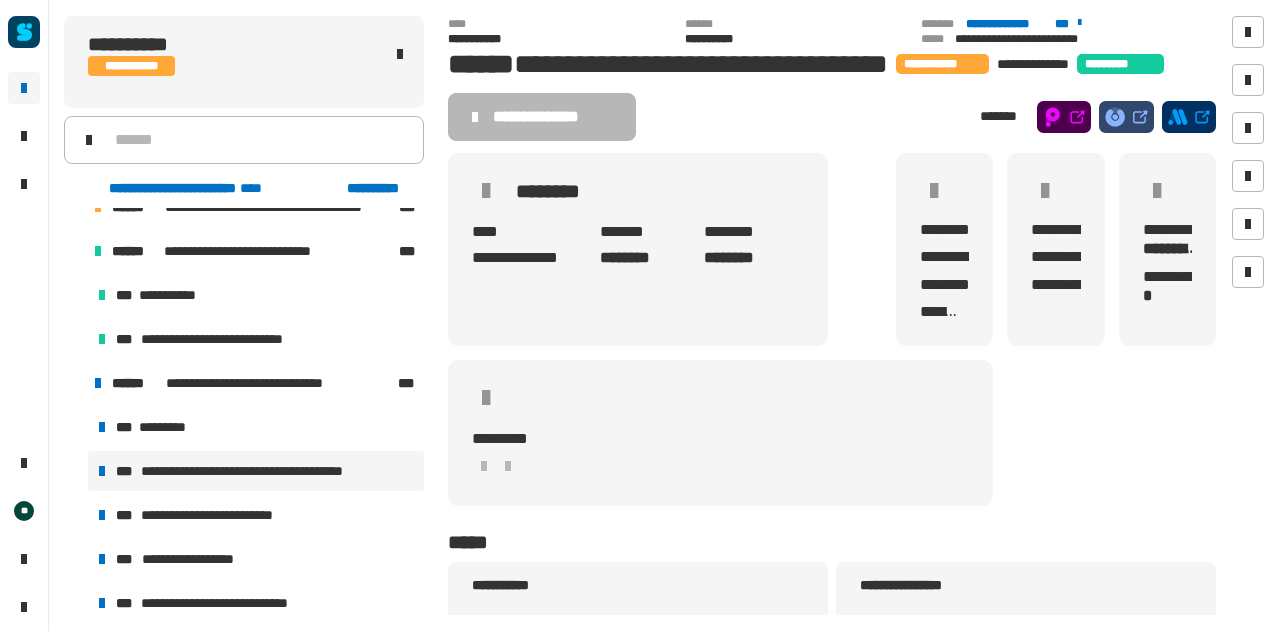 click on "**********" at bounding box center [264, 471] 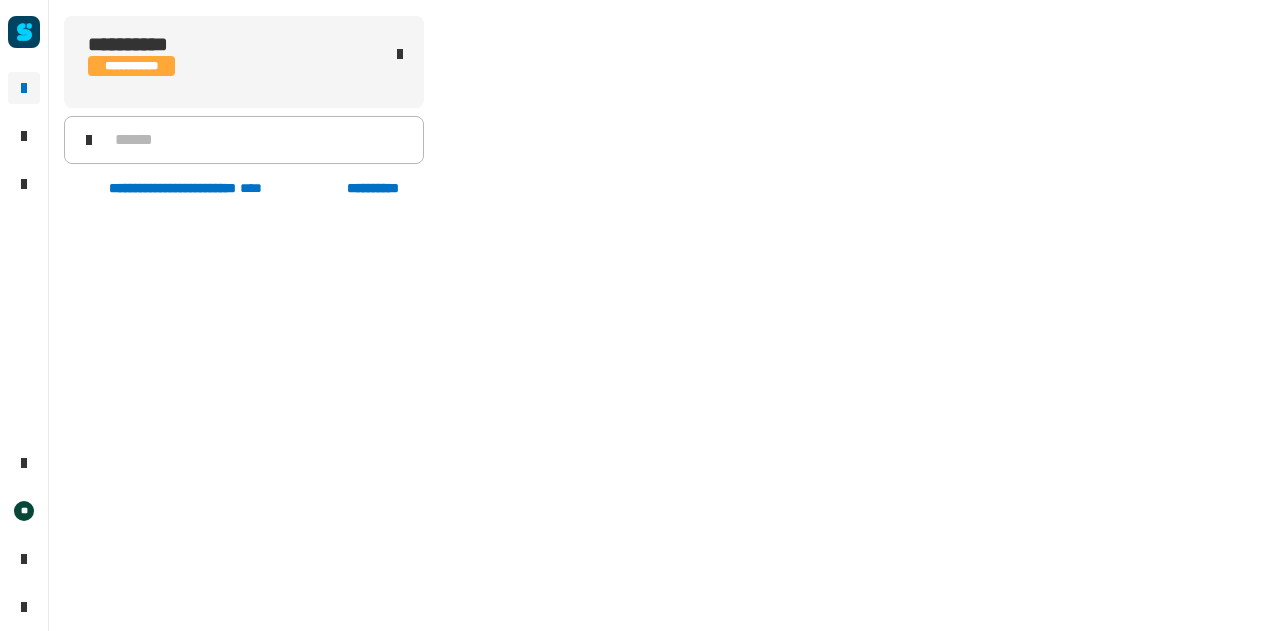scroll, scrollTop: 348, scrollLeft: 0, axis: vertical 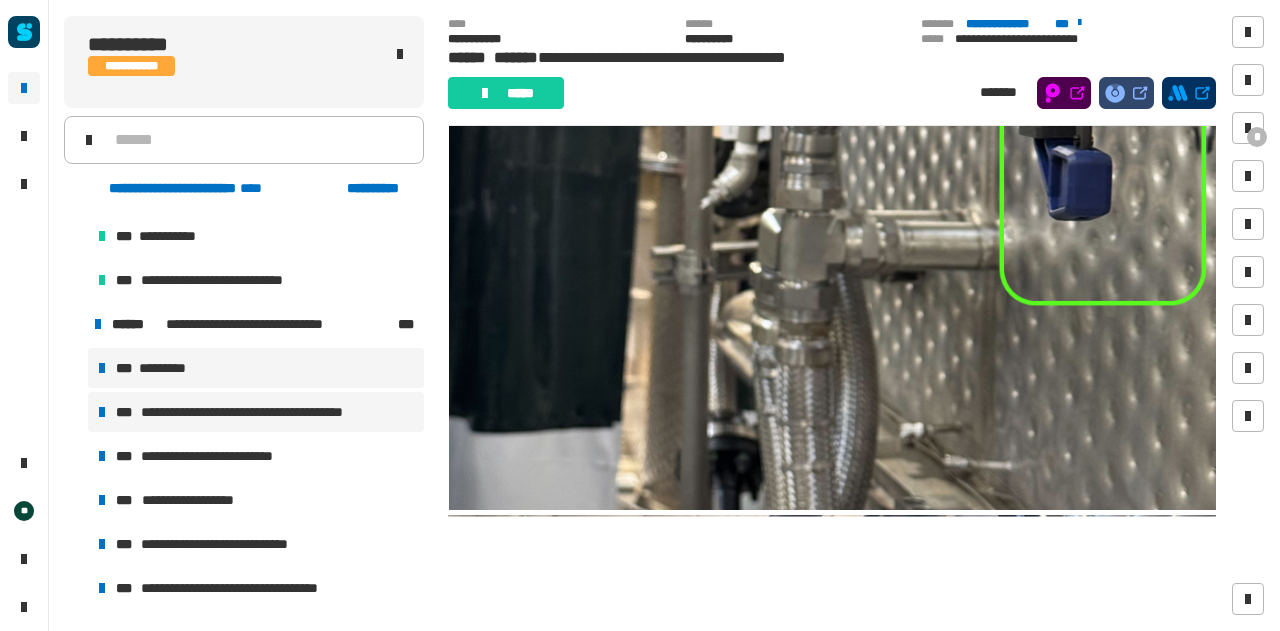 click on "*********" at bounding box center (168, 368) 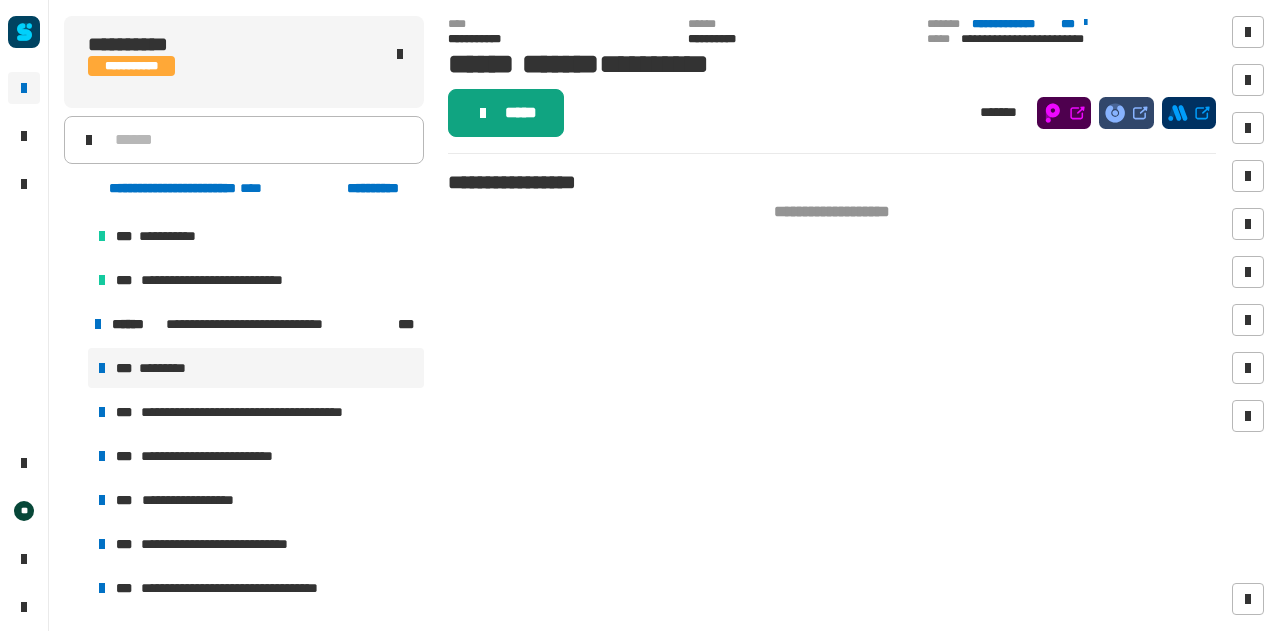 click on "*****" 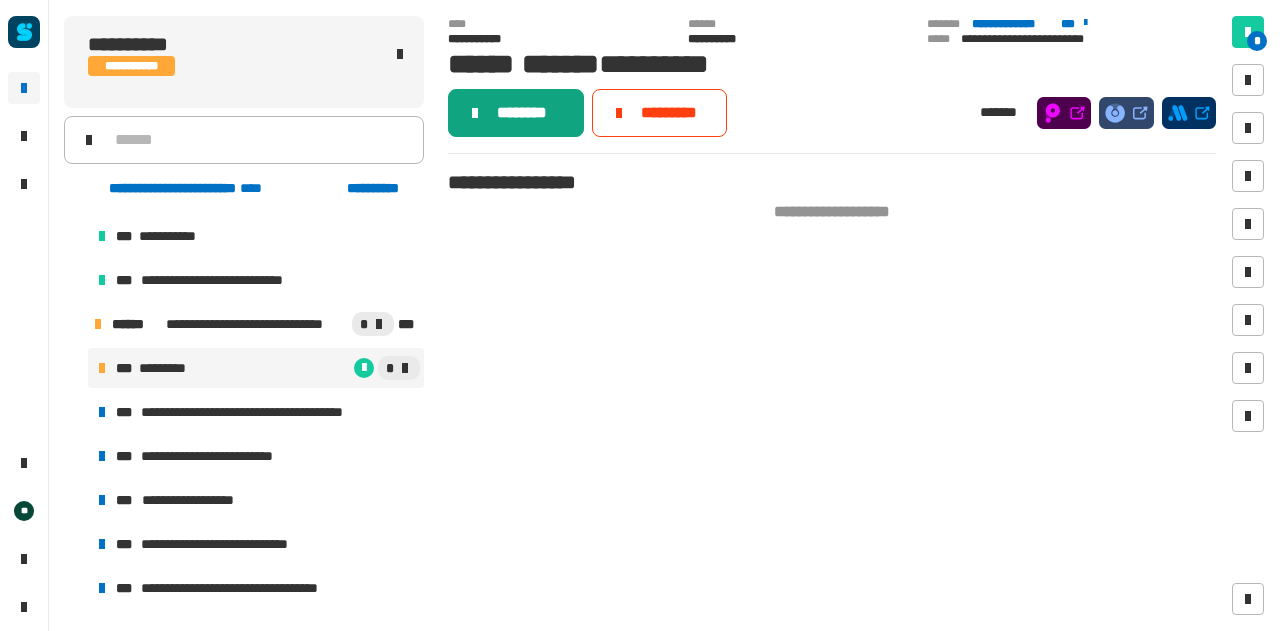 click on "********" 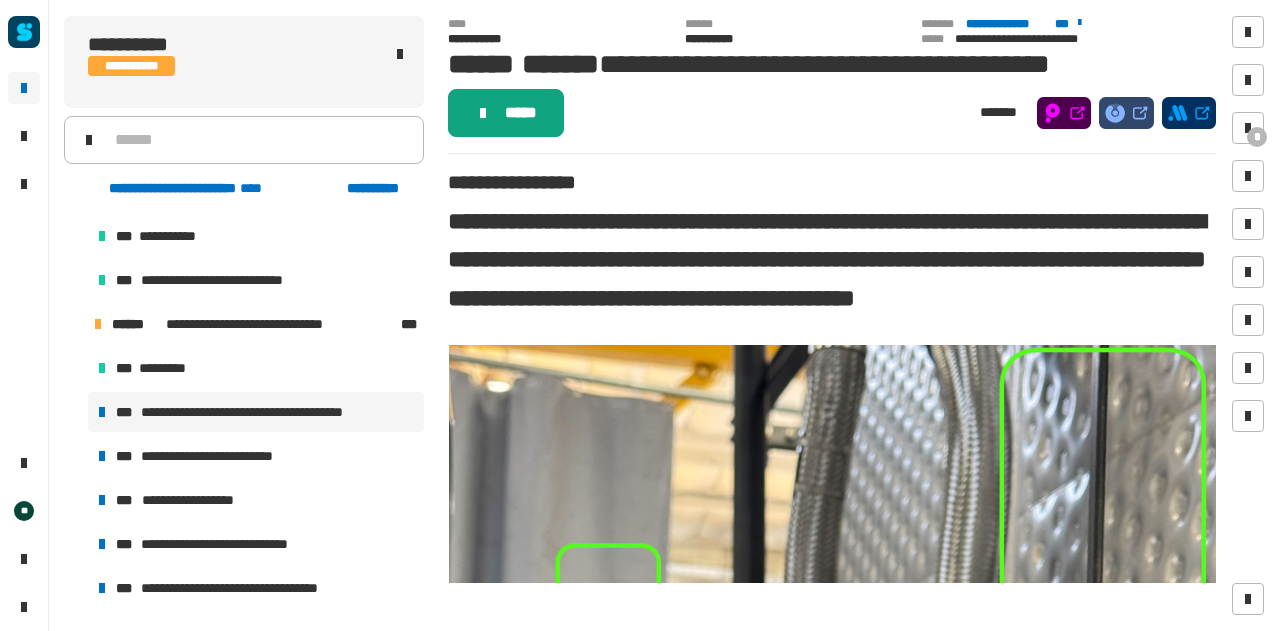 click on "*****" 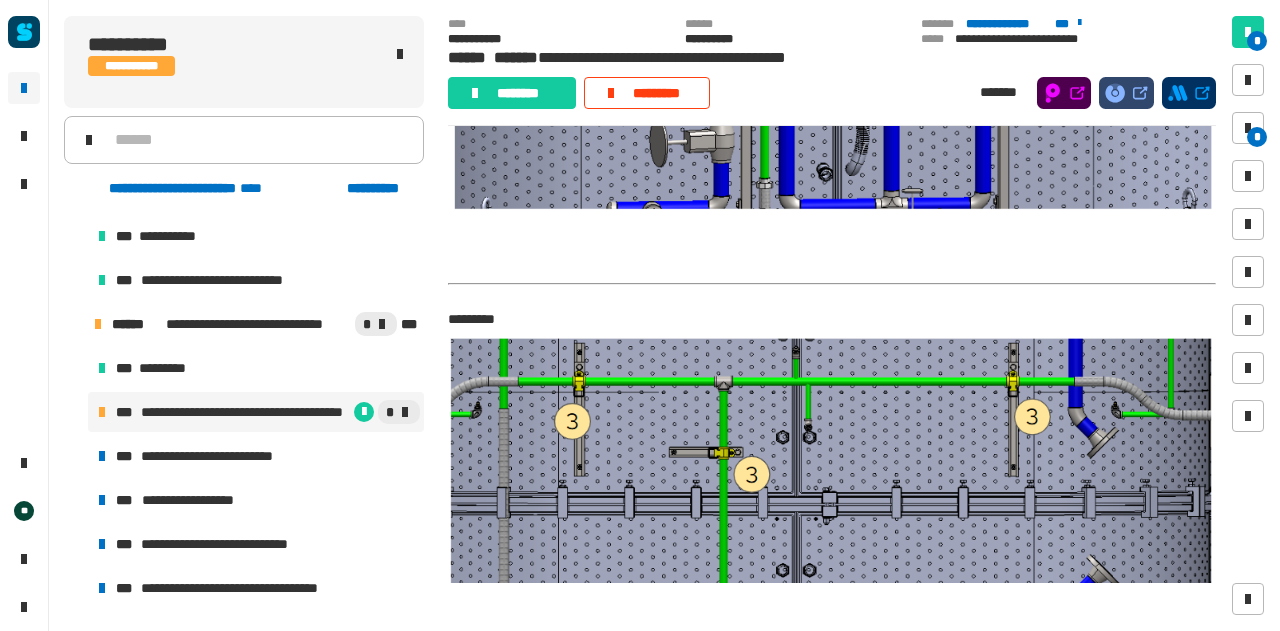 scroll, scrollTop: 3284, scrollLeft: 0, axis: vertical 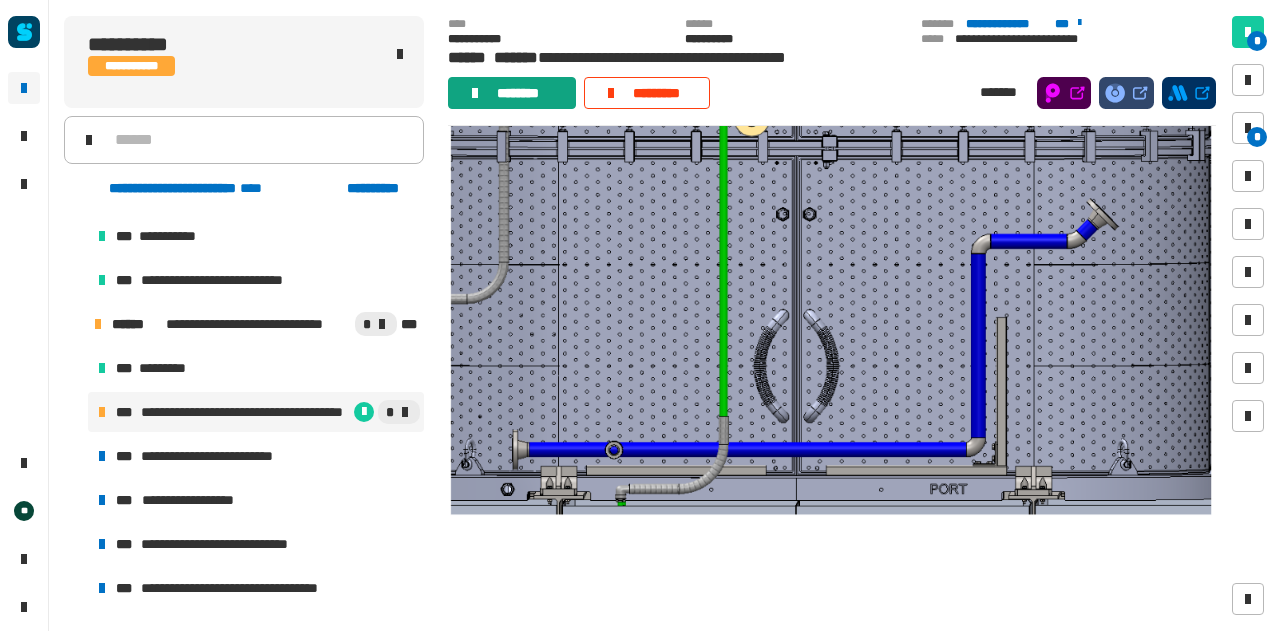click on "********" 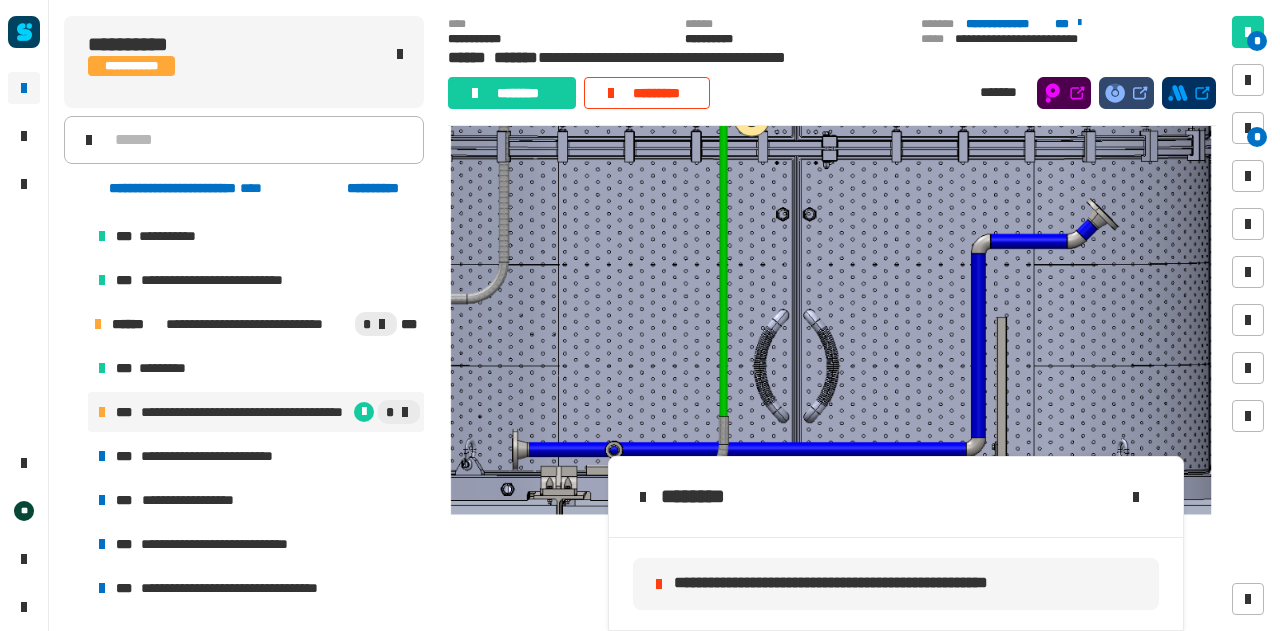 click 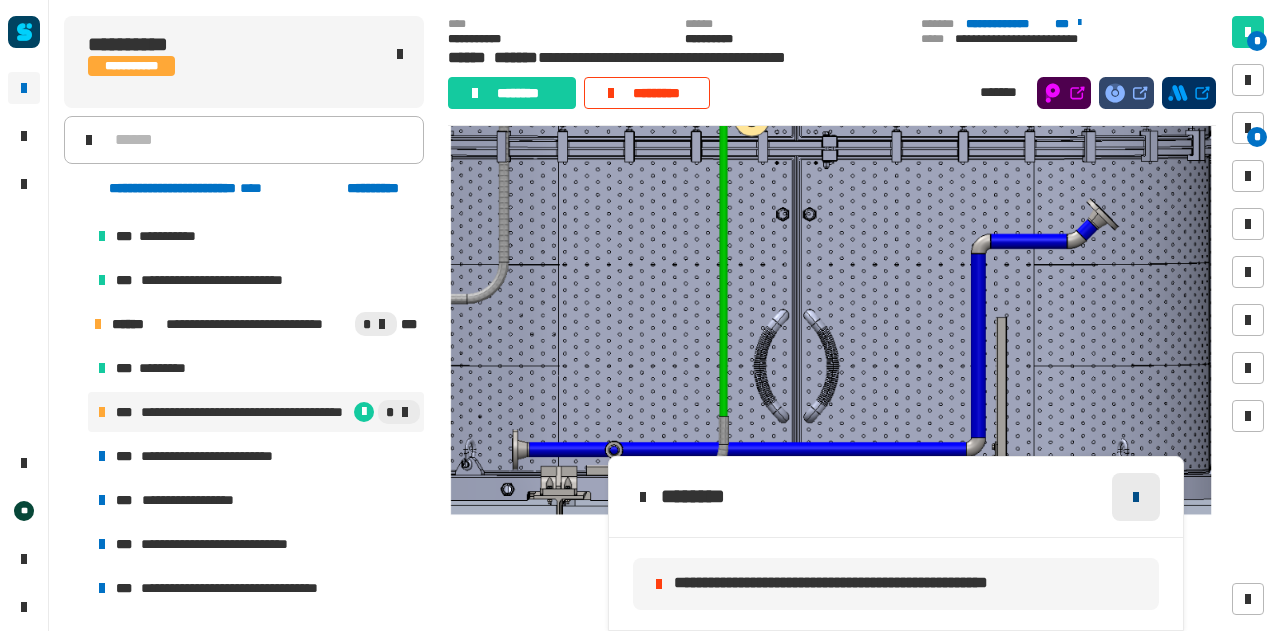 click 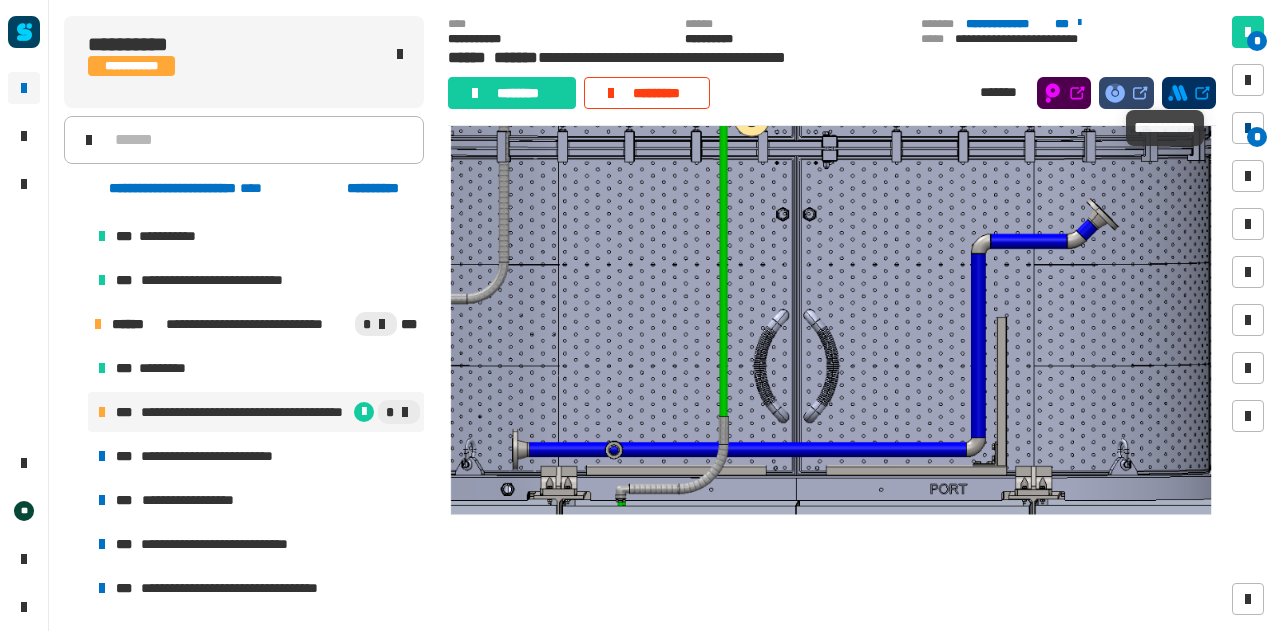 click at bounding box center [1248, 128] 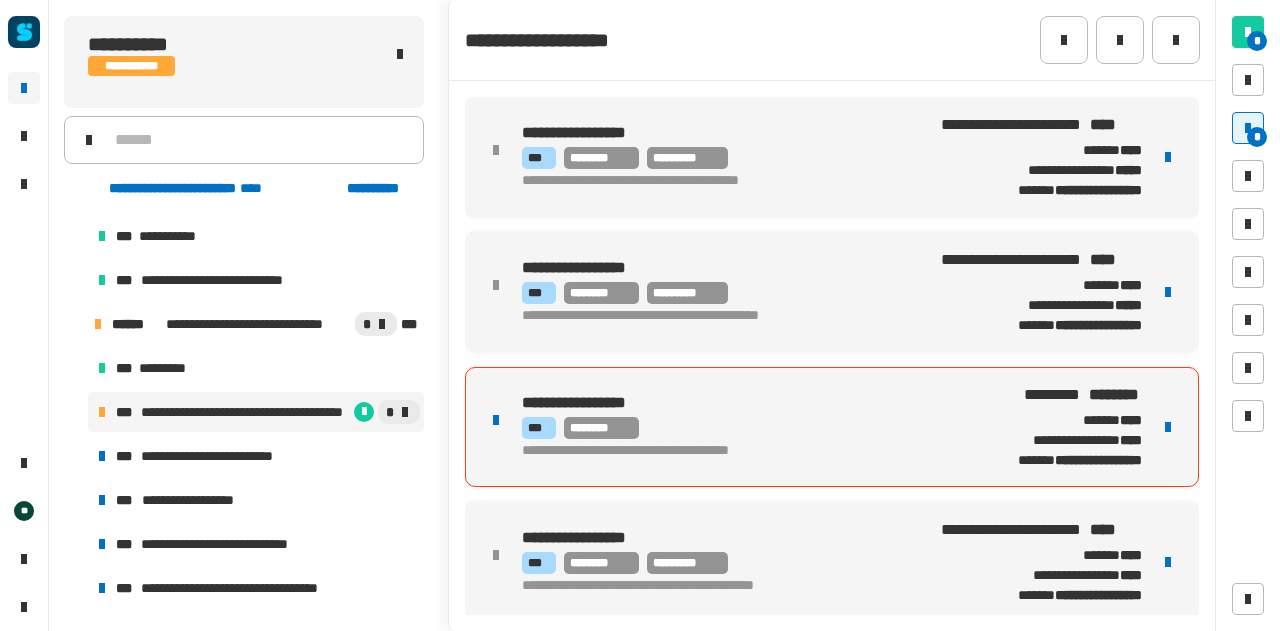 scroll, scrollTop: 4, scrollLeft: 0, axis: vertical 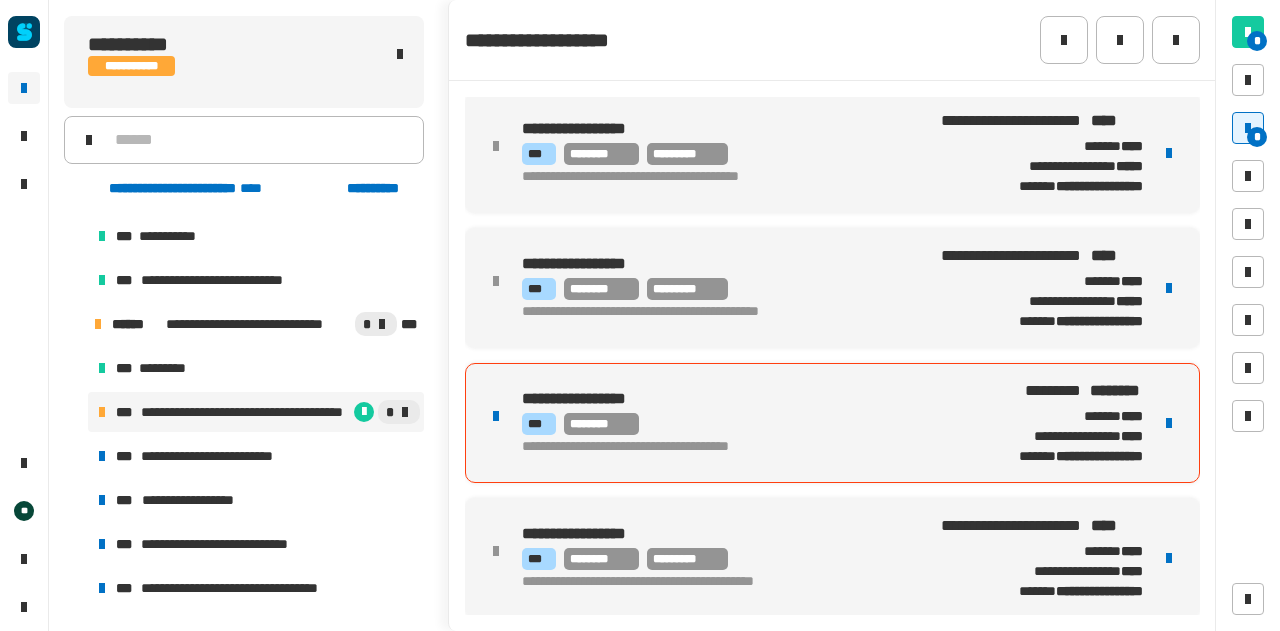 click at bounding box center [1169, 423] 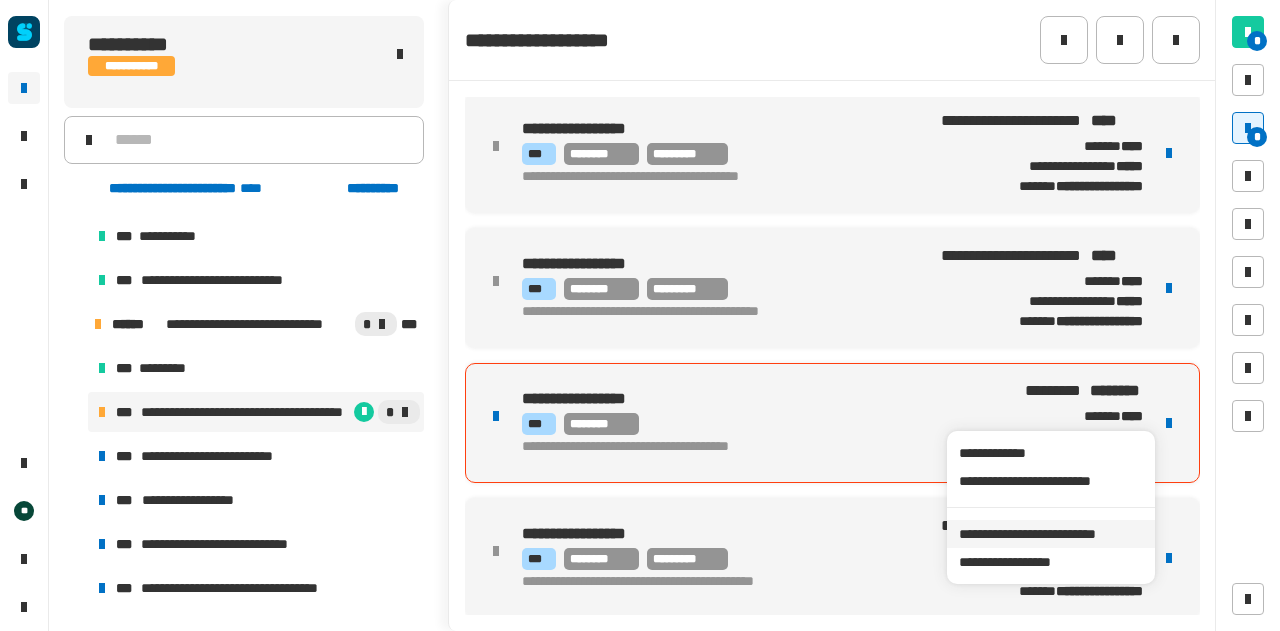 click on "**********" at bounding box center (1050, 534) 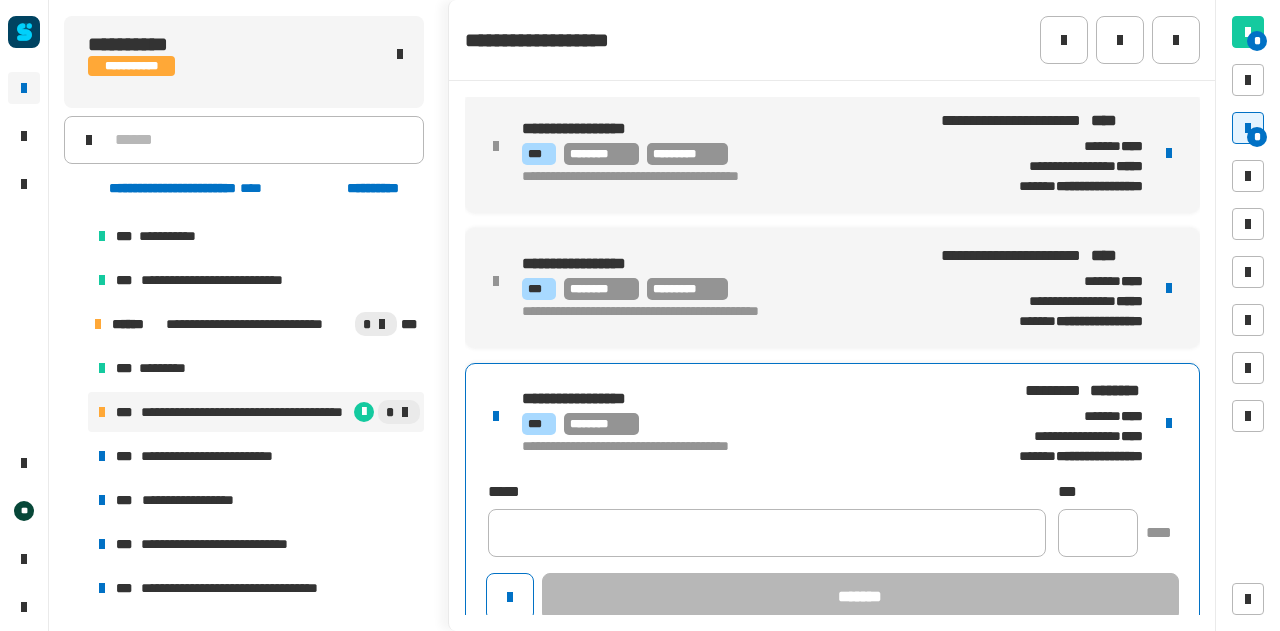 click on "**********" at bounding box center [743, 423] 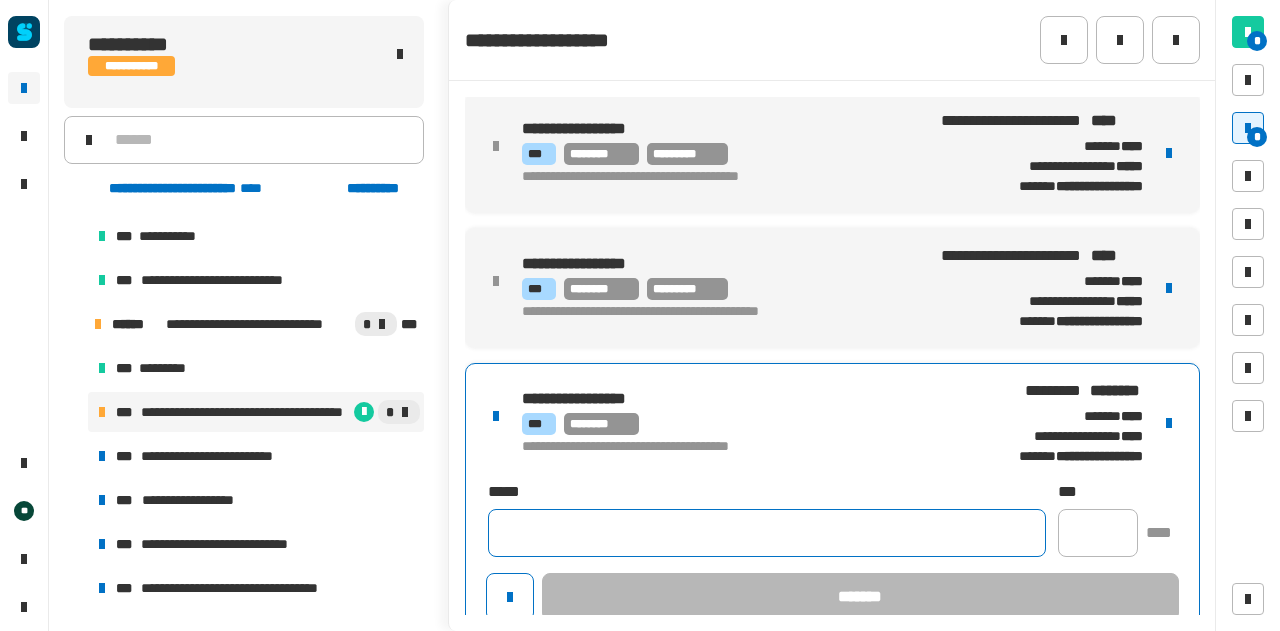 click 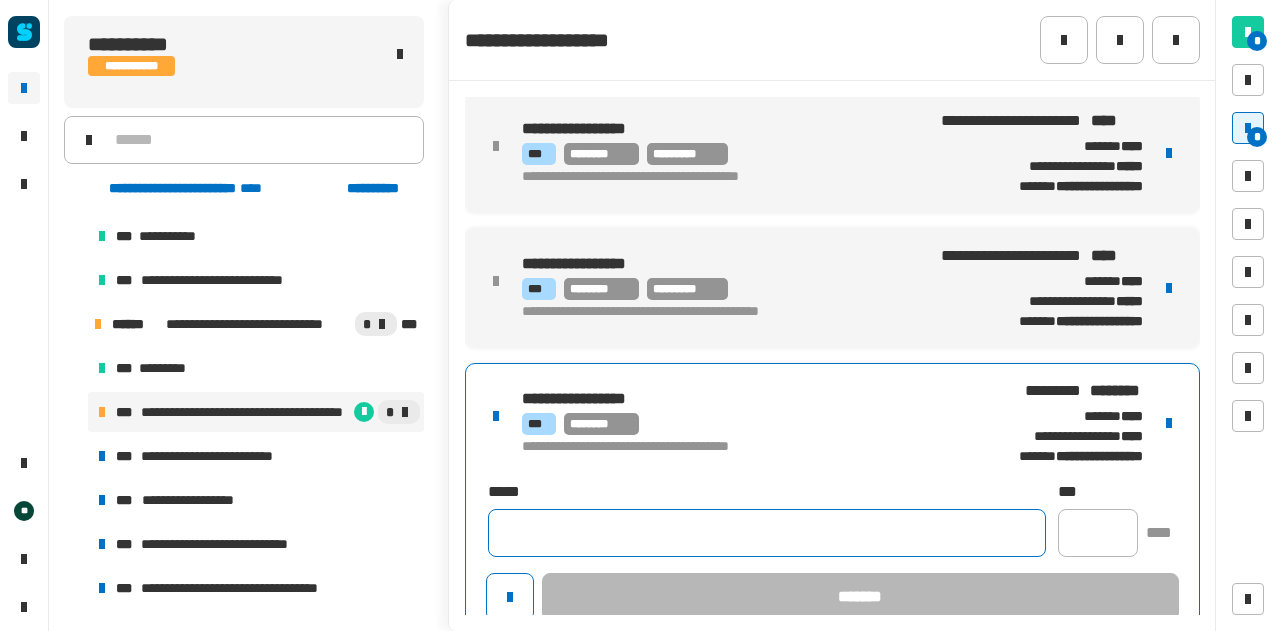 paste on "**********" 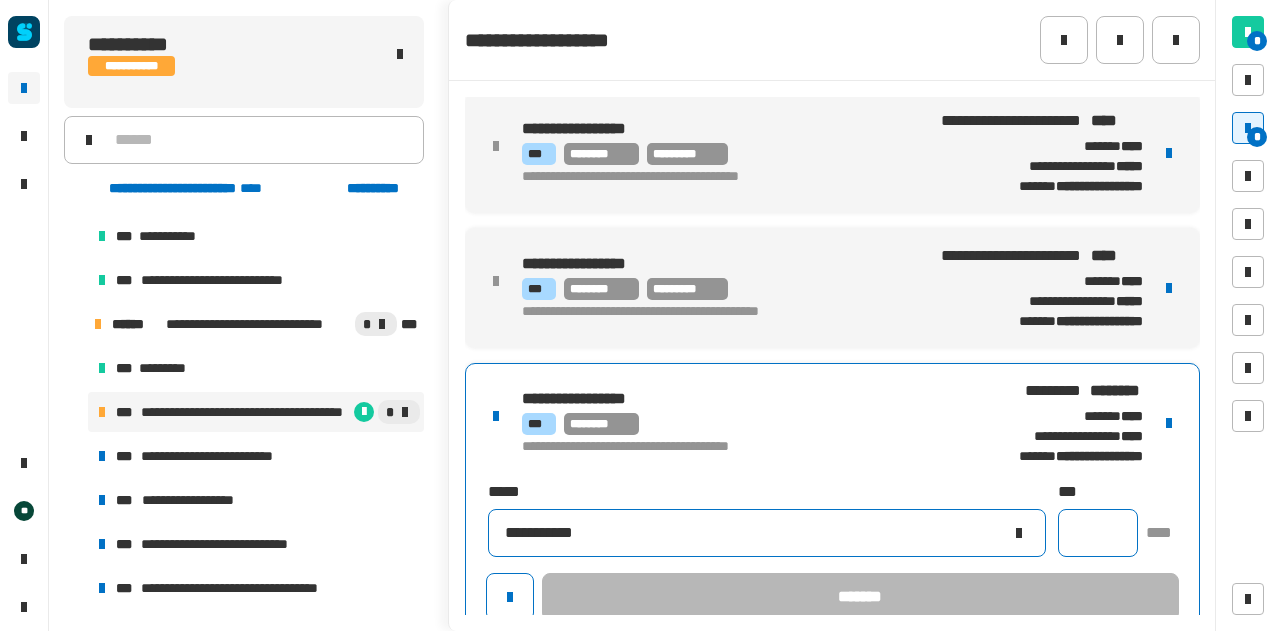 type on "**********" 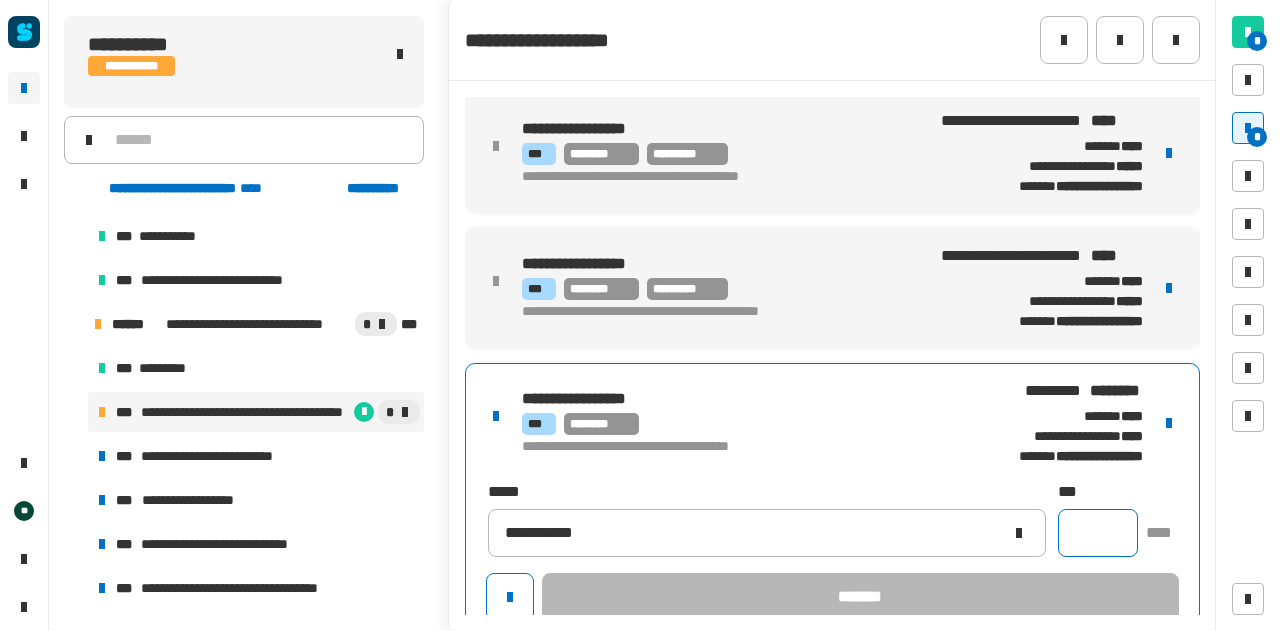 click 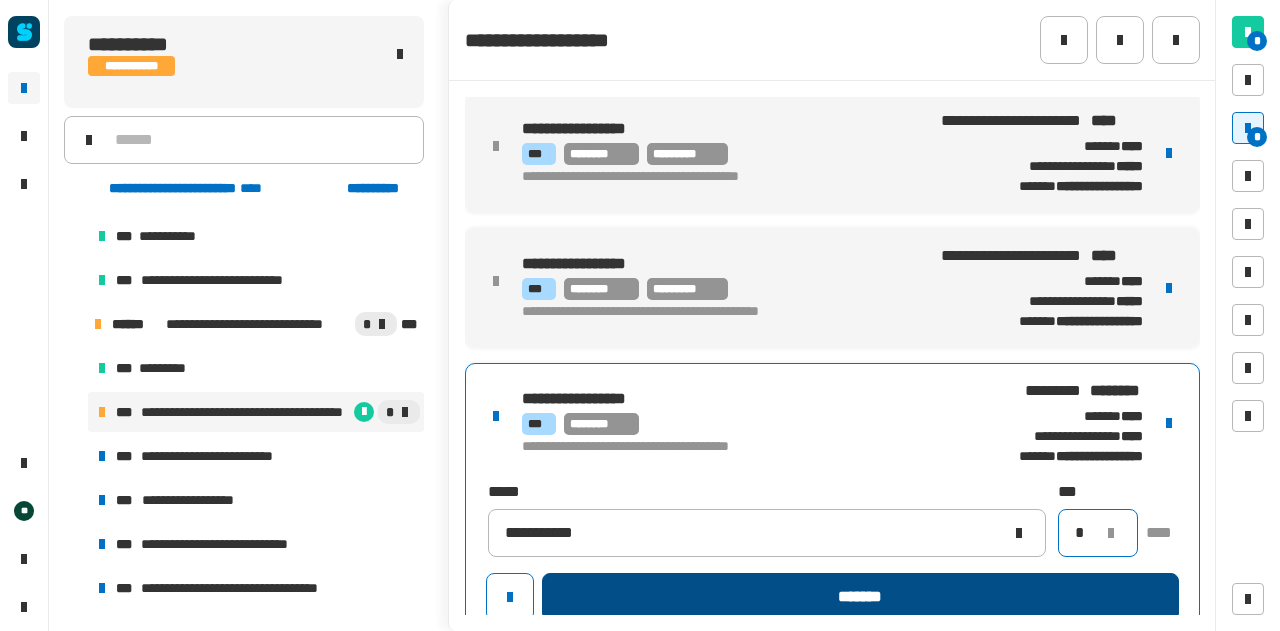 type on "*" 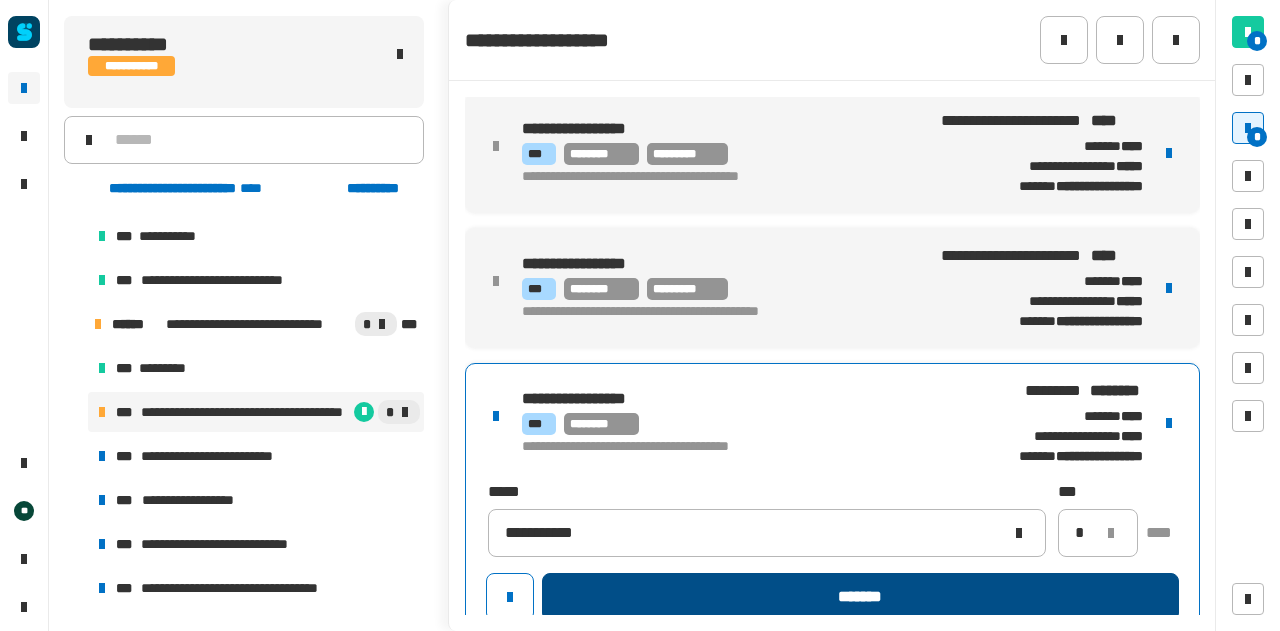 click on "*******" 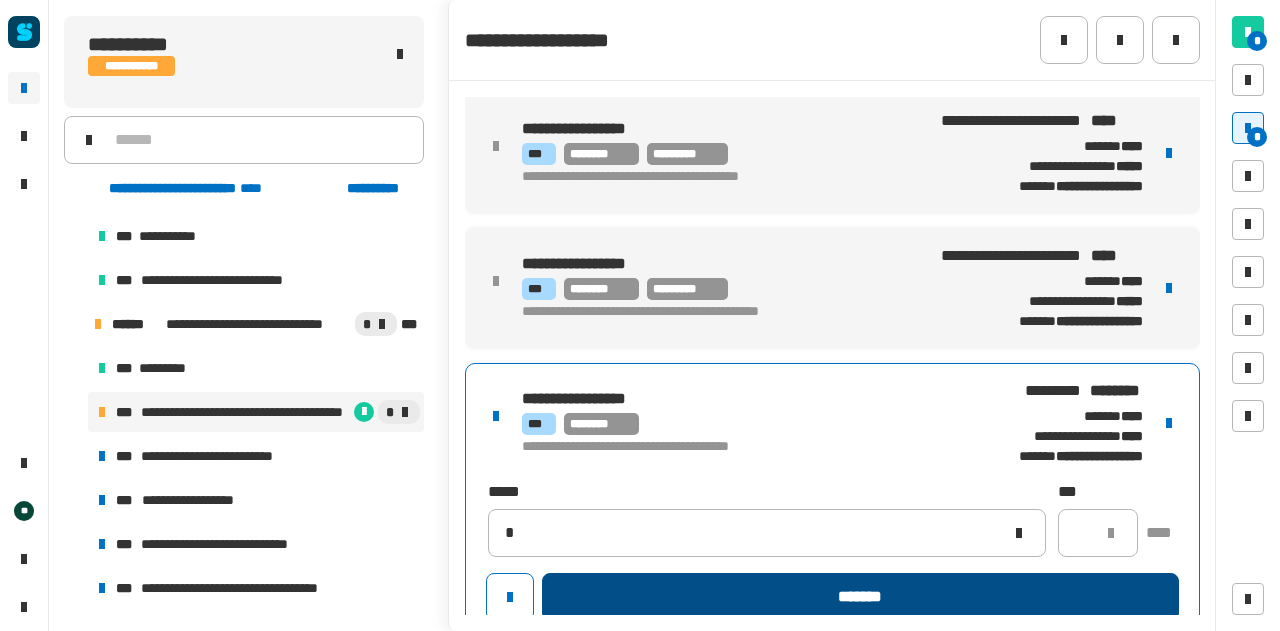 type 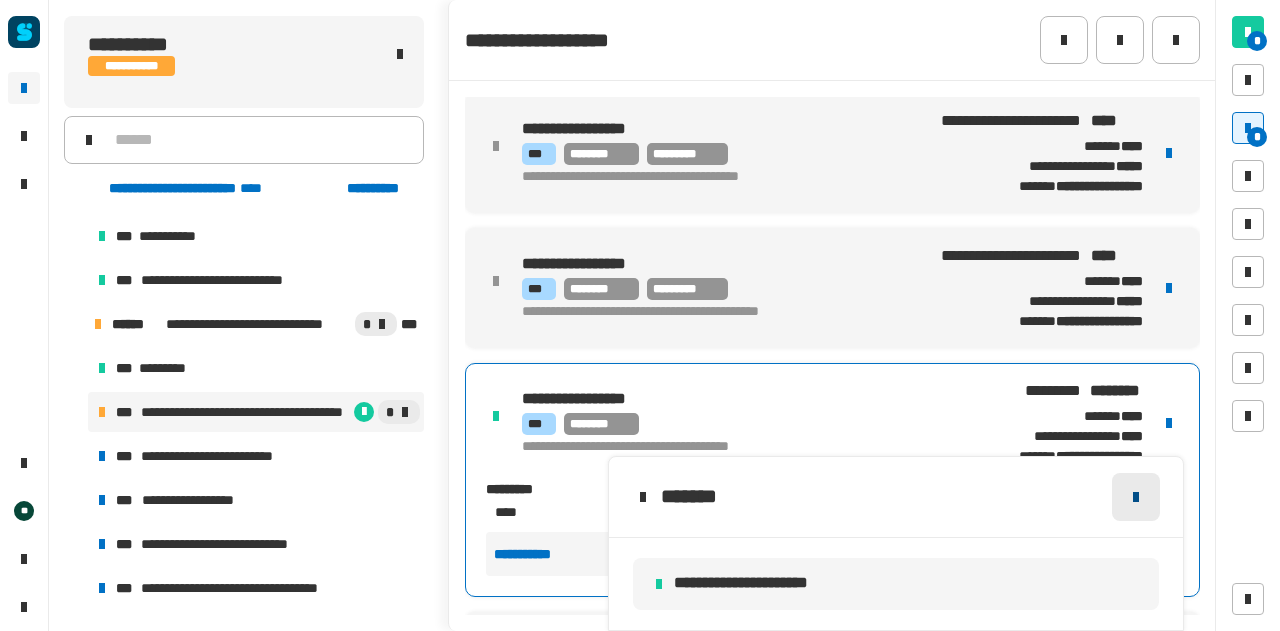 click 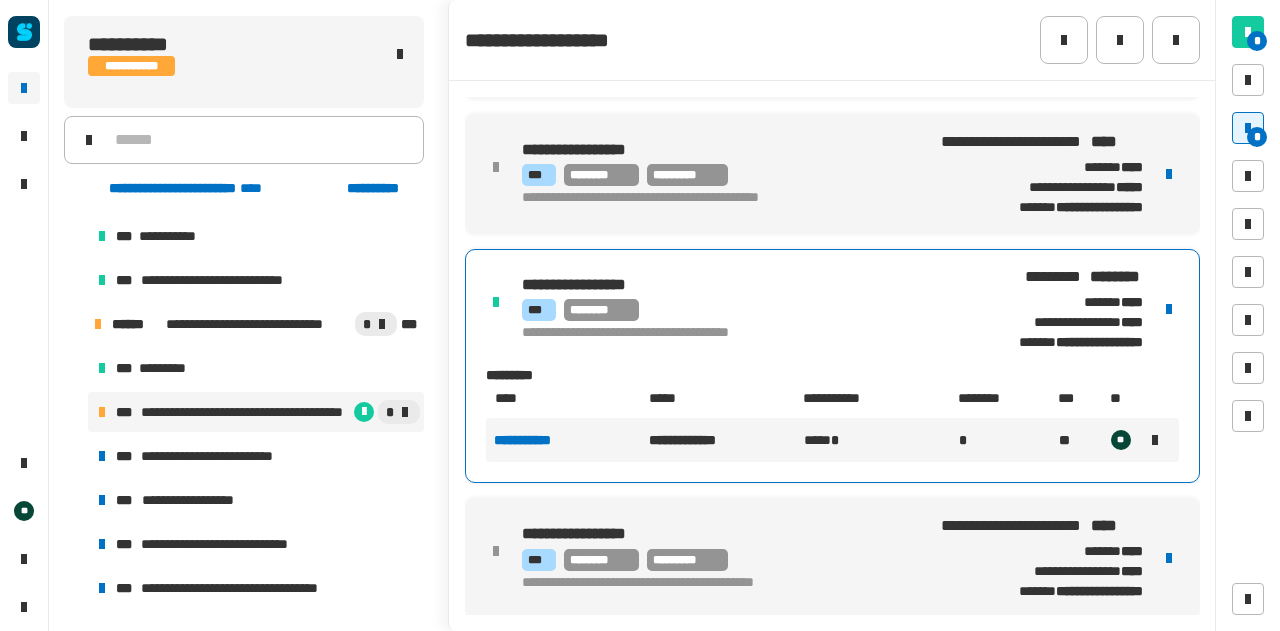 scroll, scrollTop: 0, scrollLeft: 0, axis: both 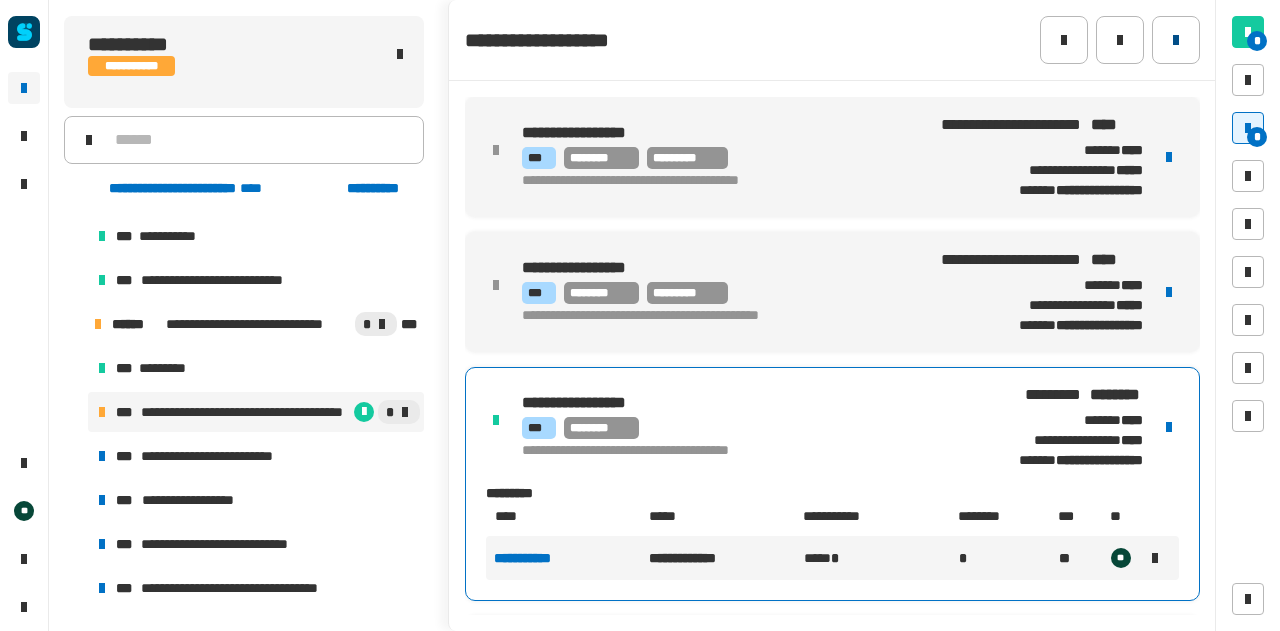 click 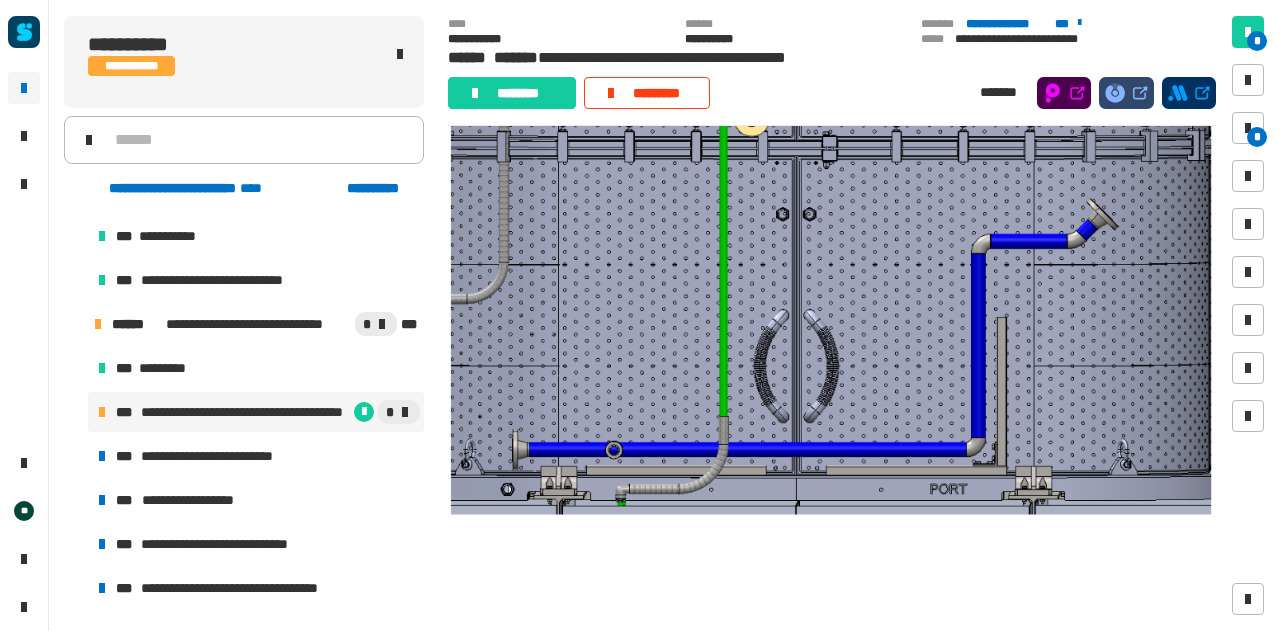 click on "**********" 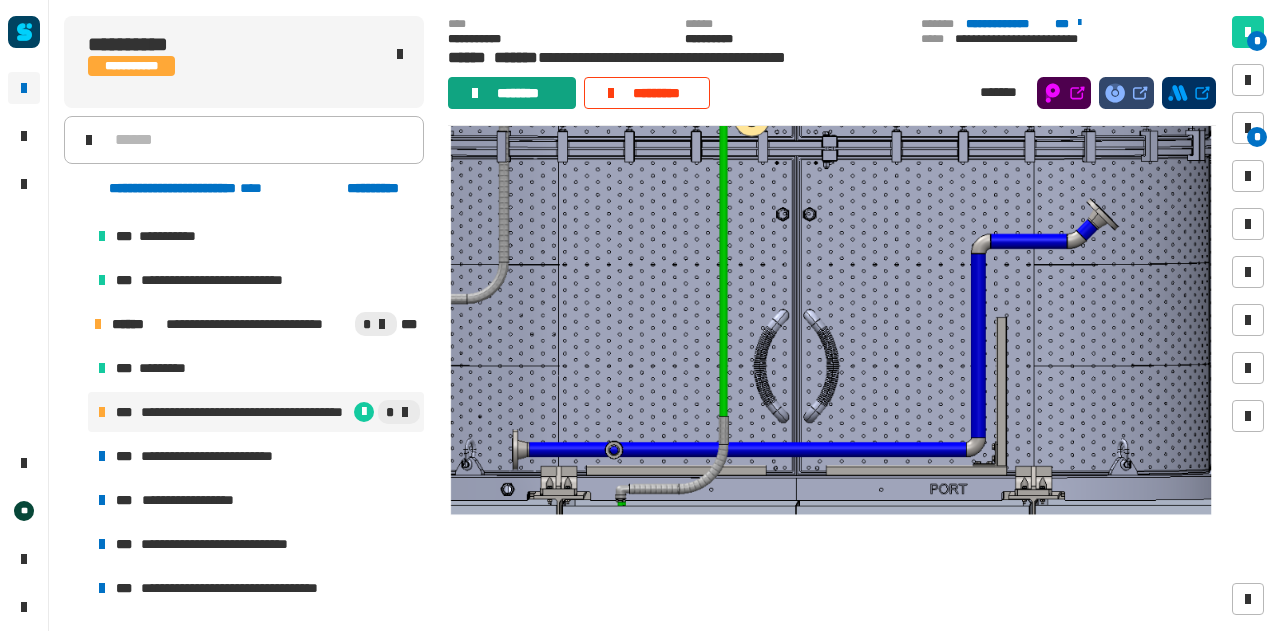 click on "********" 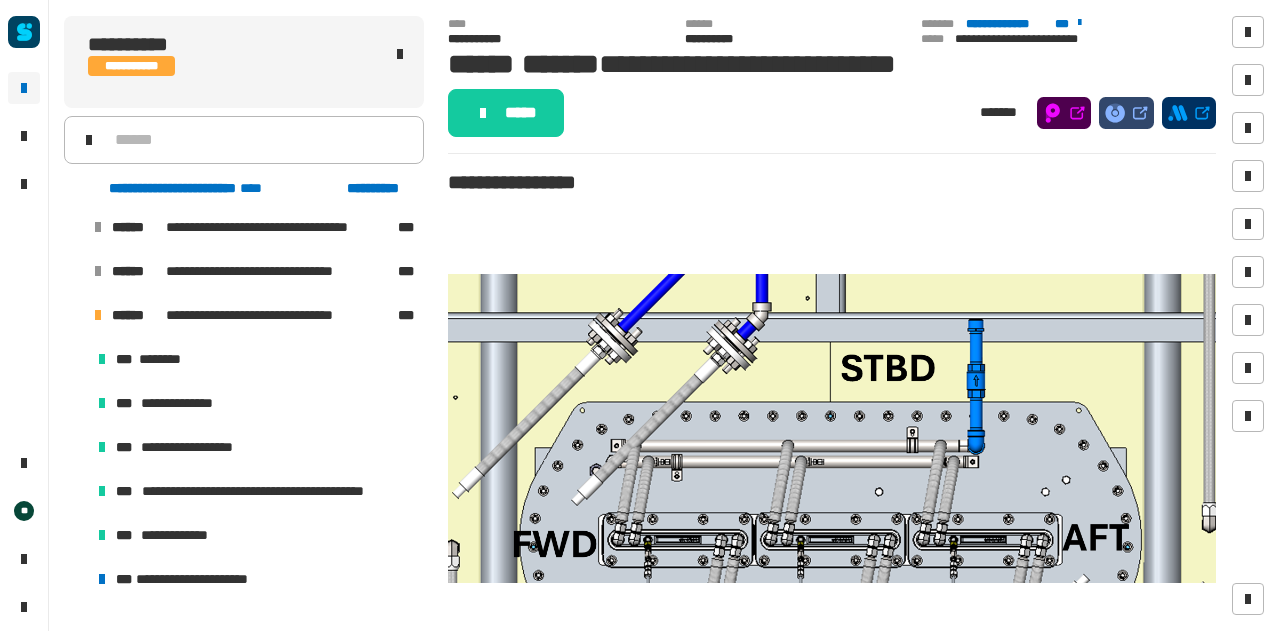 scroll, scrollTop: 761, scrollLeft: 0, axis: vertical 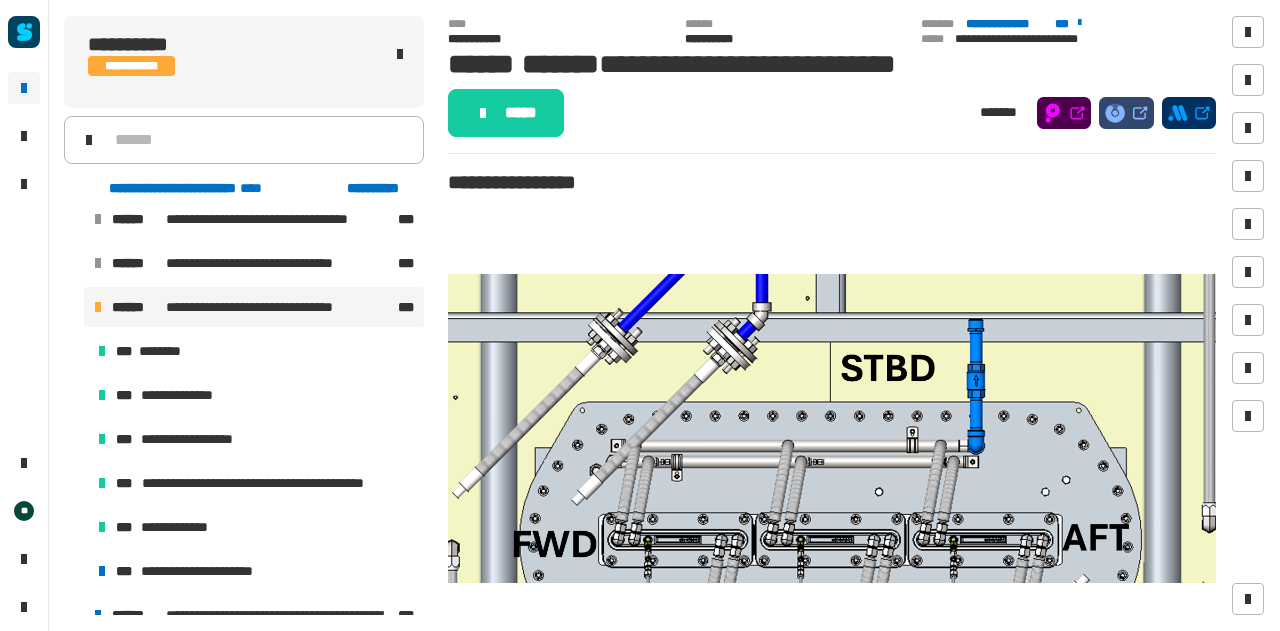 click on "**********" at bounding box center (254, 307) 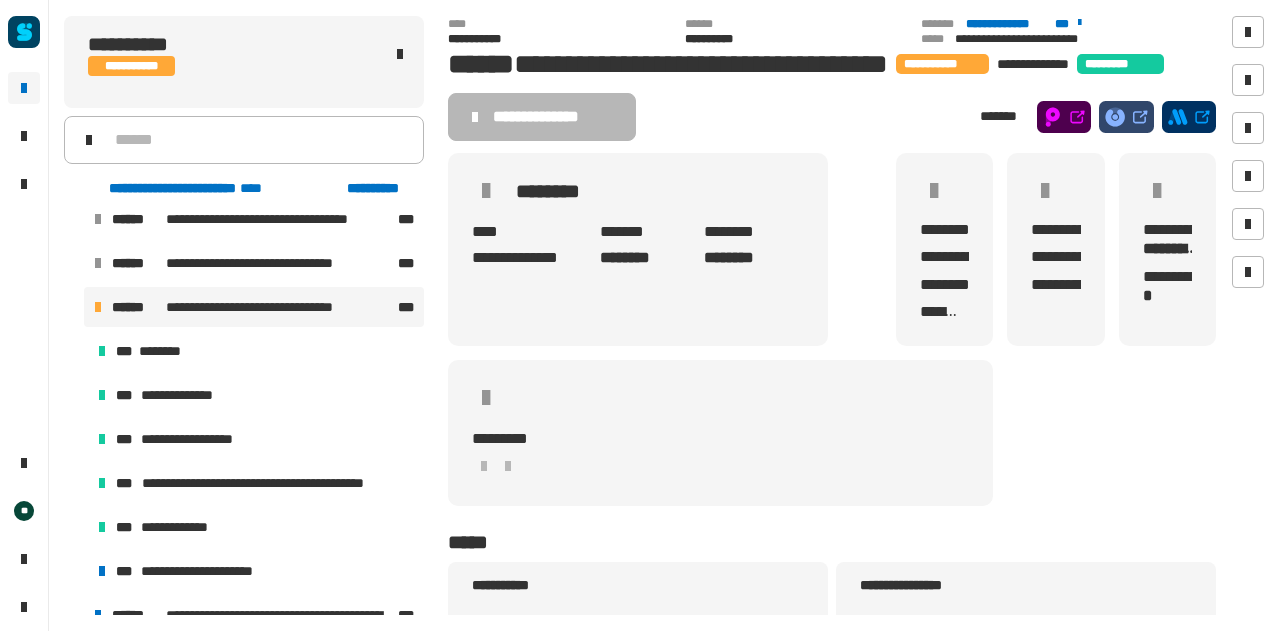 click at bounding box center (74, 307) 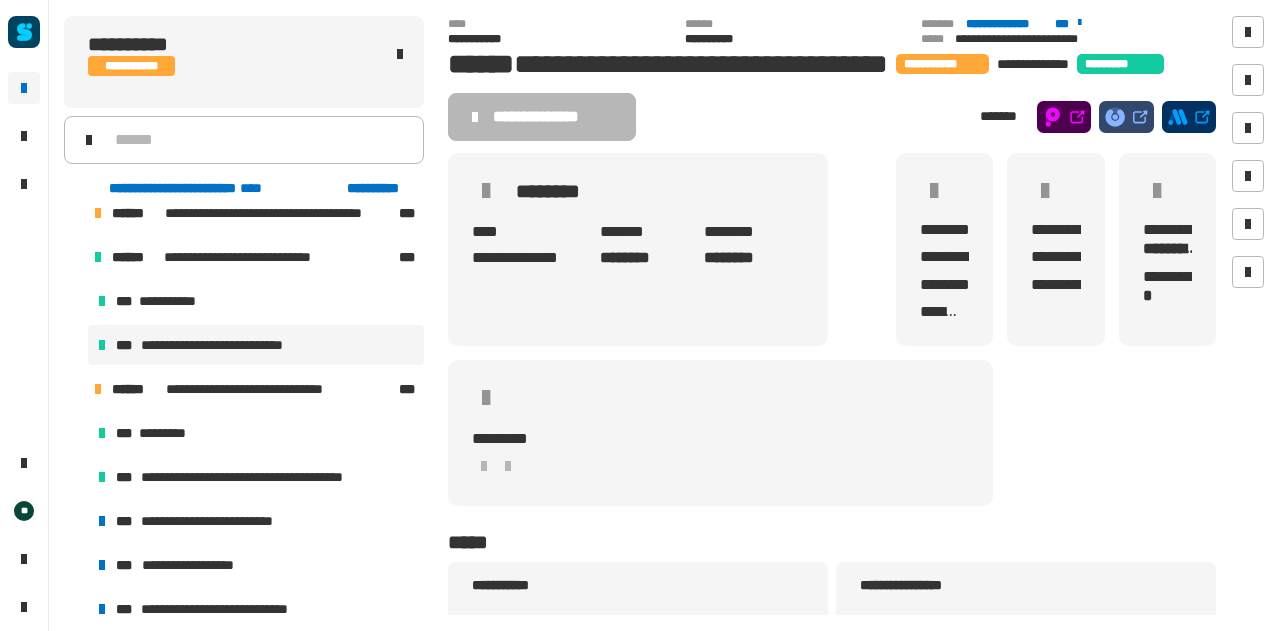 scroll, scrollTop: 282, scrollLeft: 0, axis: vertical 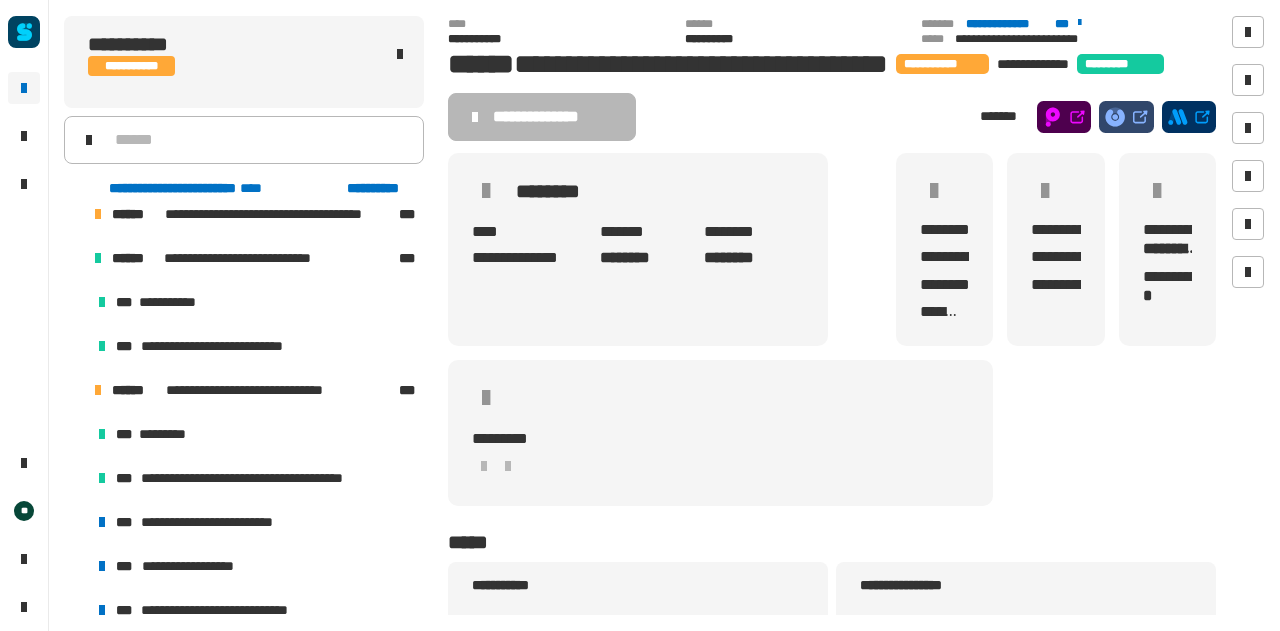 click at bounding box center (74, 258) 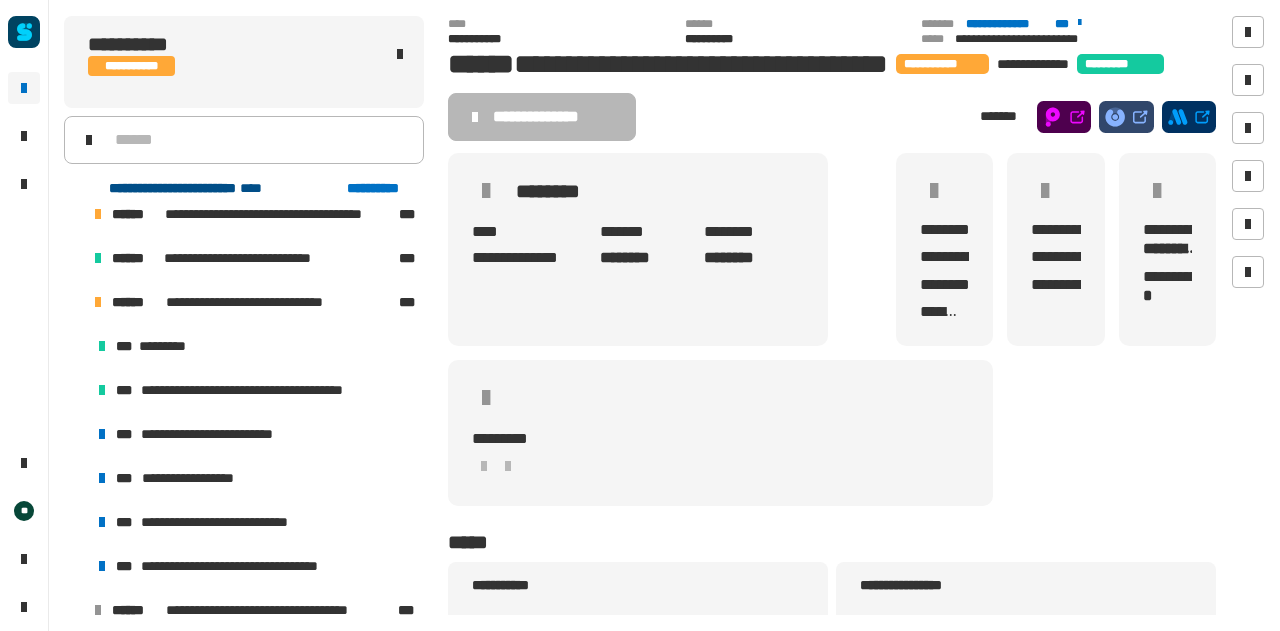 click on "**********" 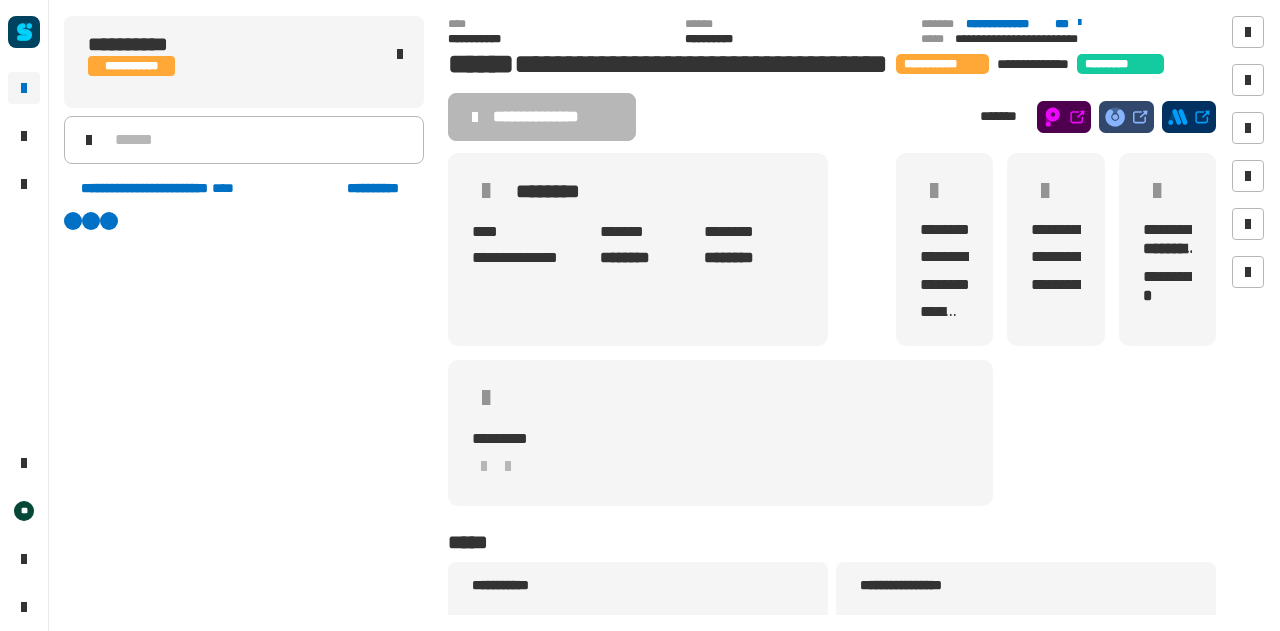 scroll, scrollTop: 0, scrollLeft: 0, axis: both 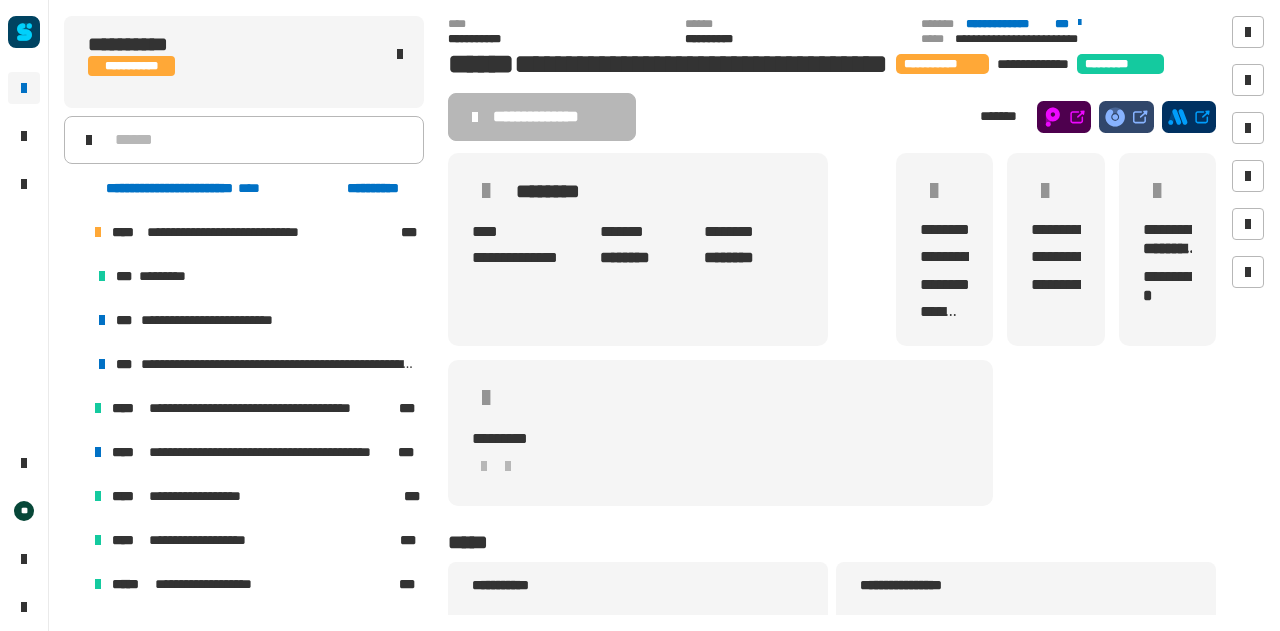 click on "**********" 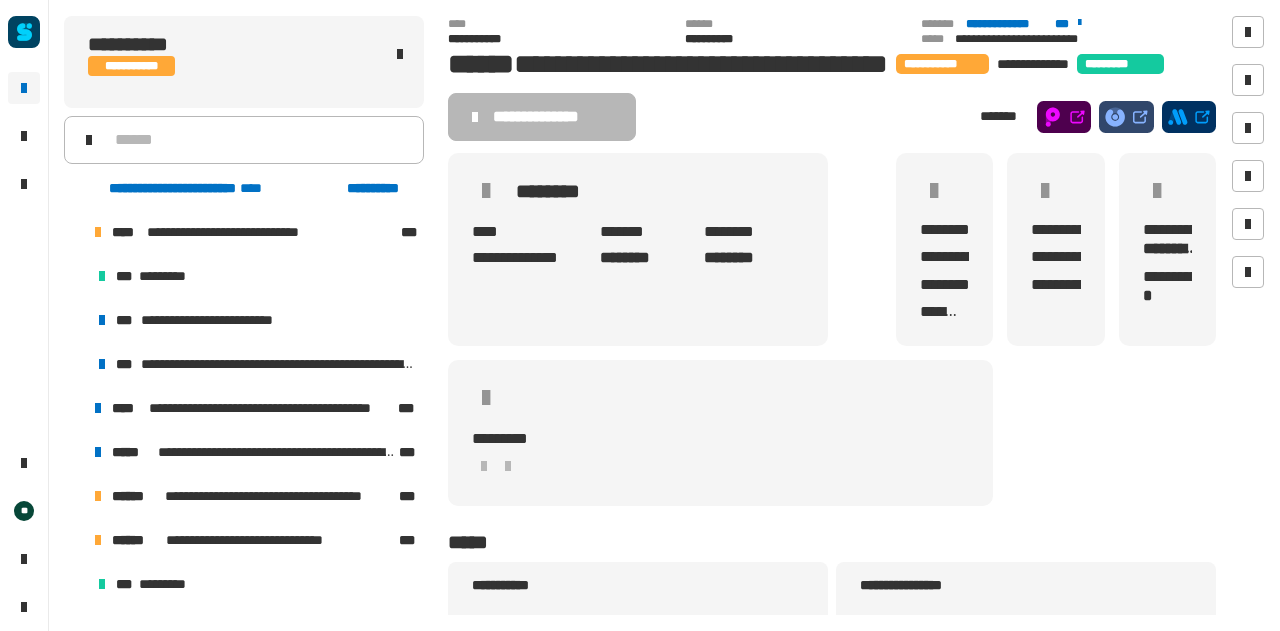click at bounding box center [74, 232] 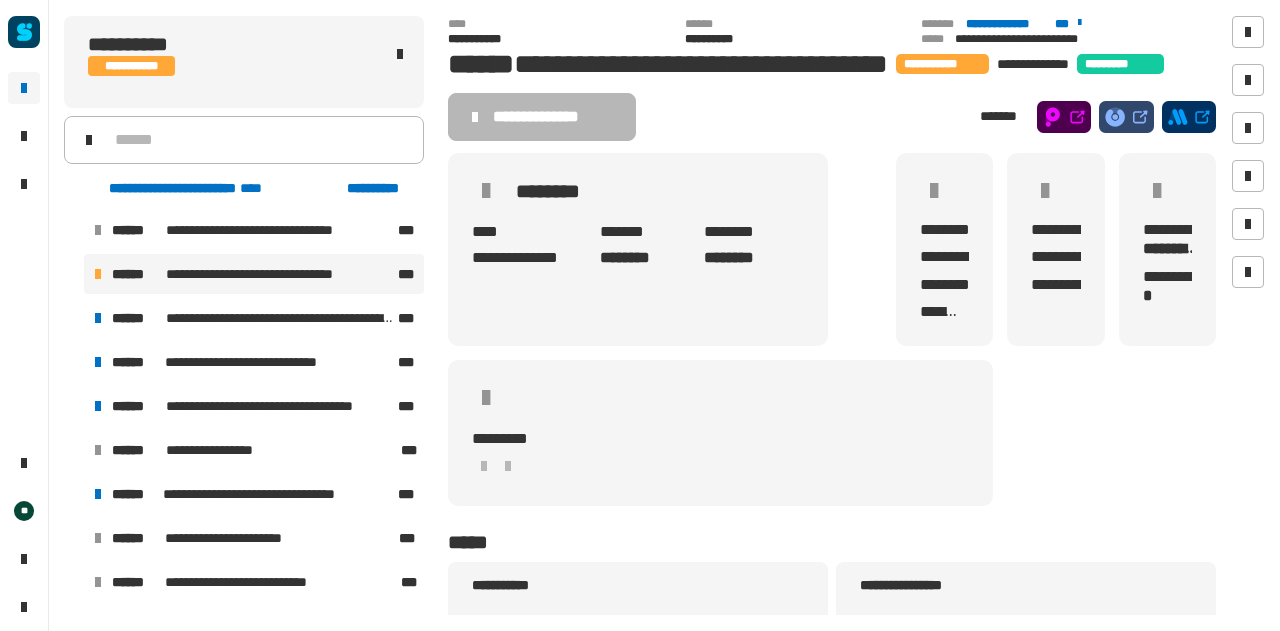 scroll, scrollTop: 531, scrollLeft: 0, axis: vertical 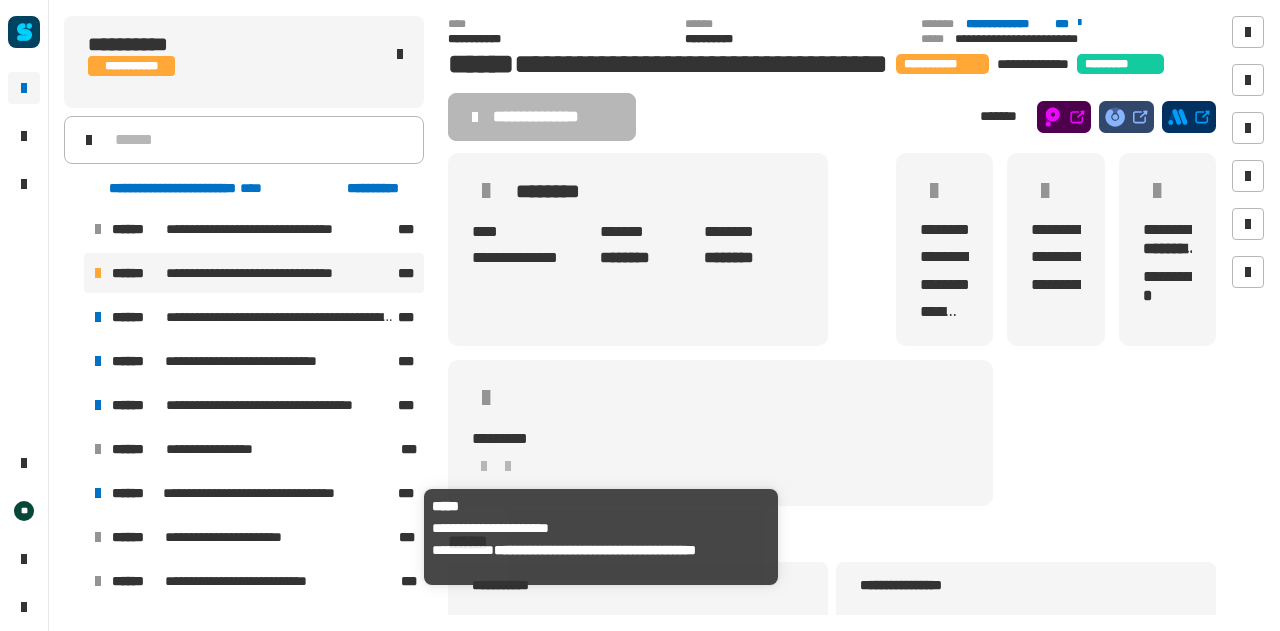 click on "**********" at bounding box center [242, 537] 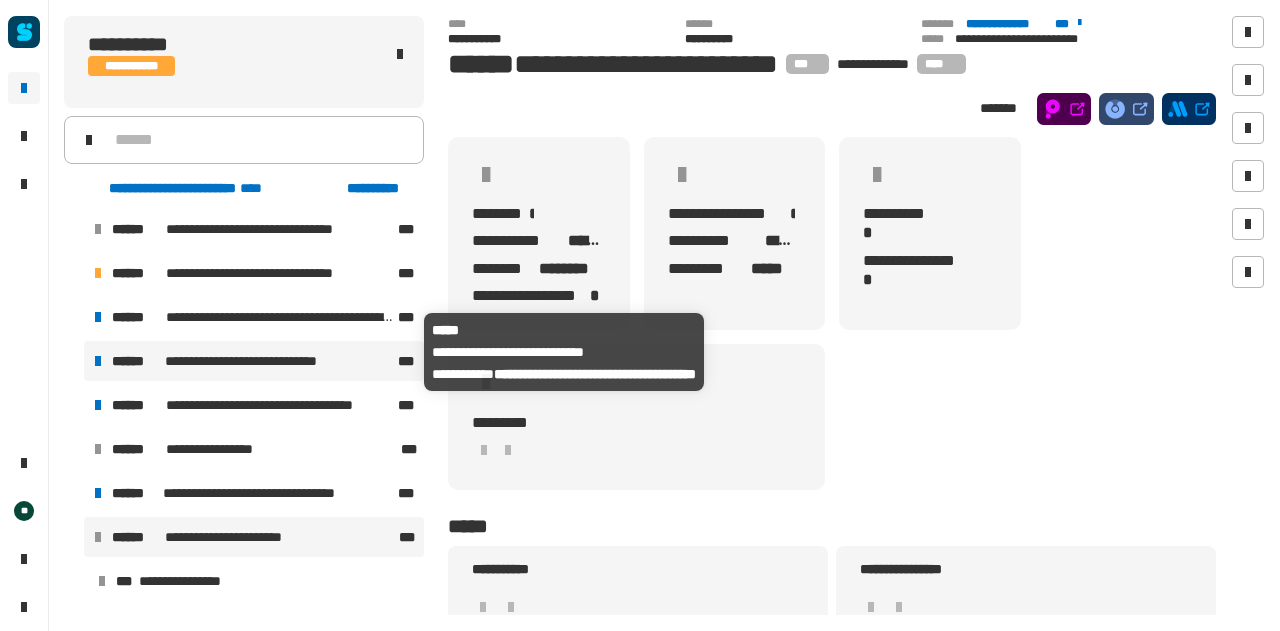 click on "**********" at bounding box center [255, 361] 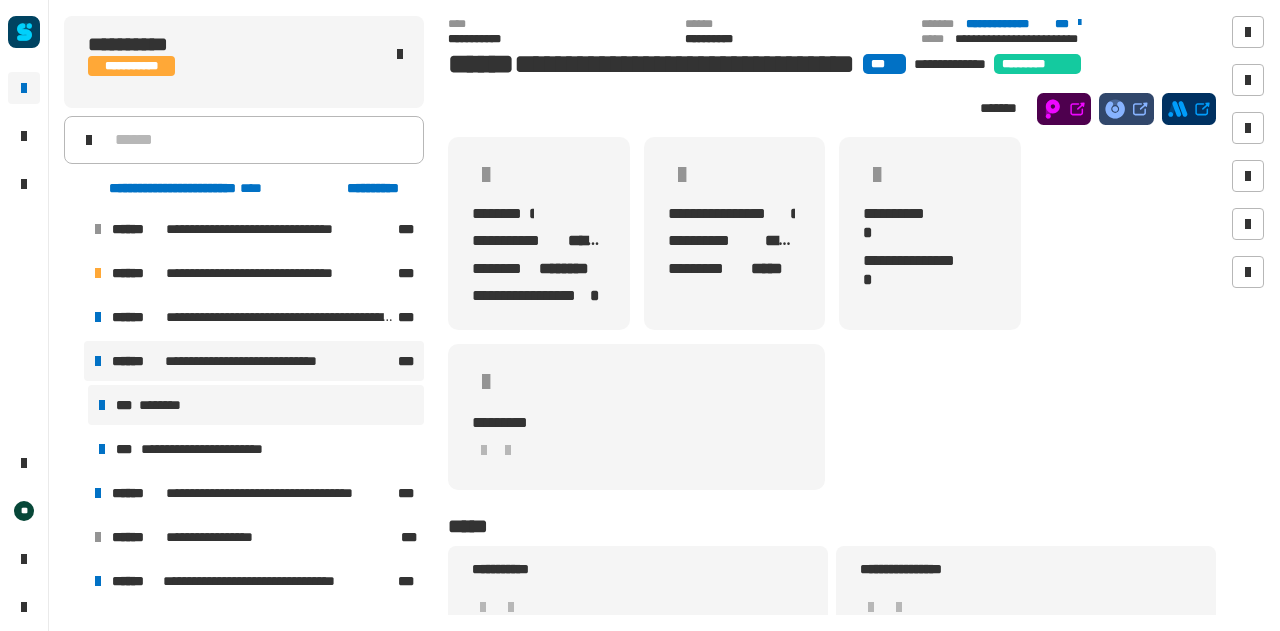 click on "*** ********" at bounding box center (256, 405) 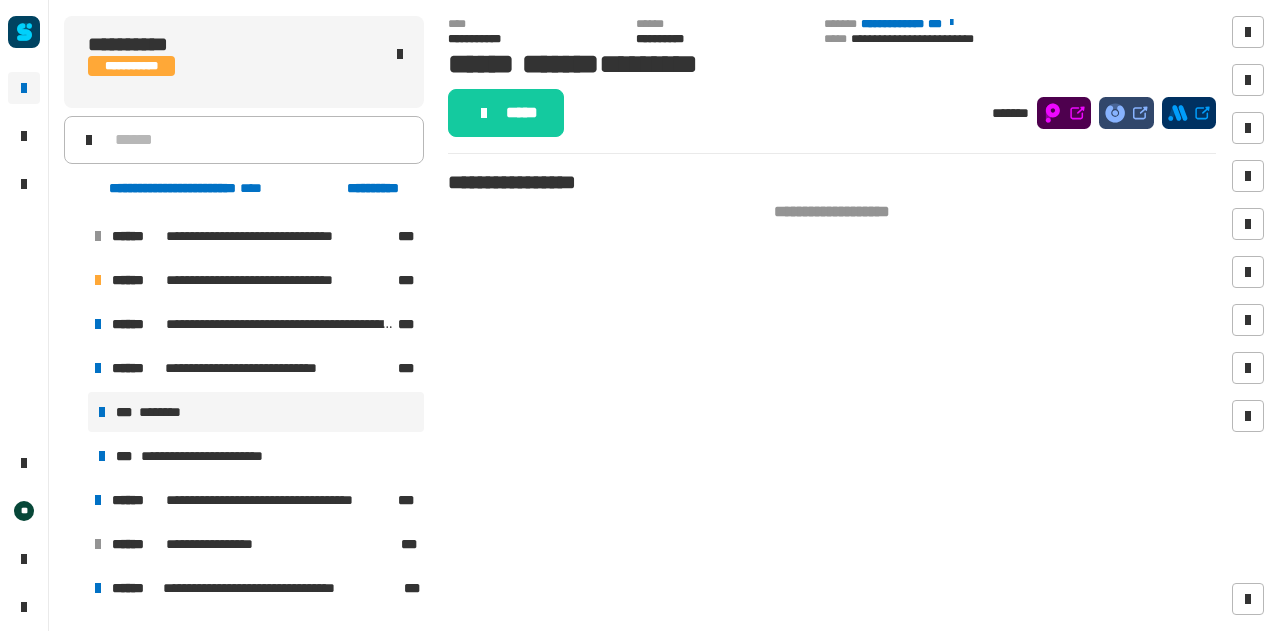 scroll, scrollTop: 524, scrollLeft: 0, axis: vertical 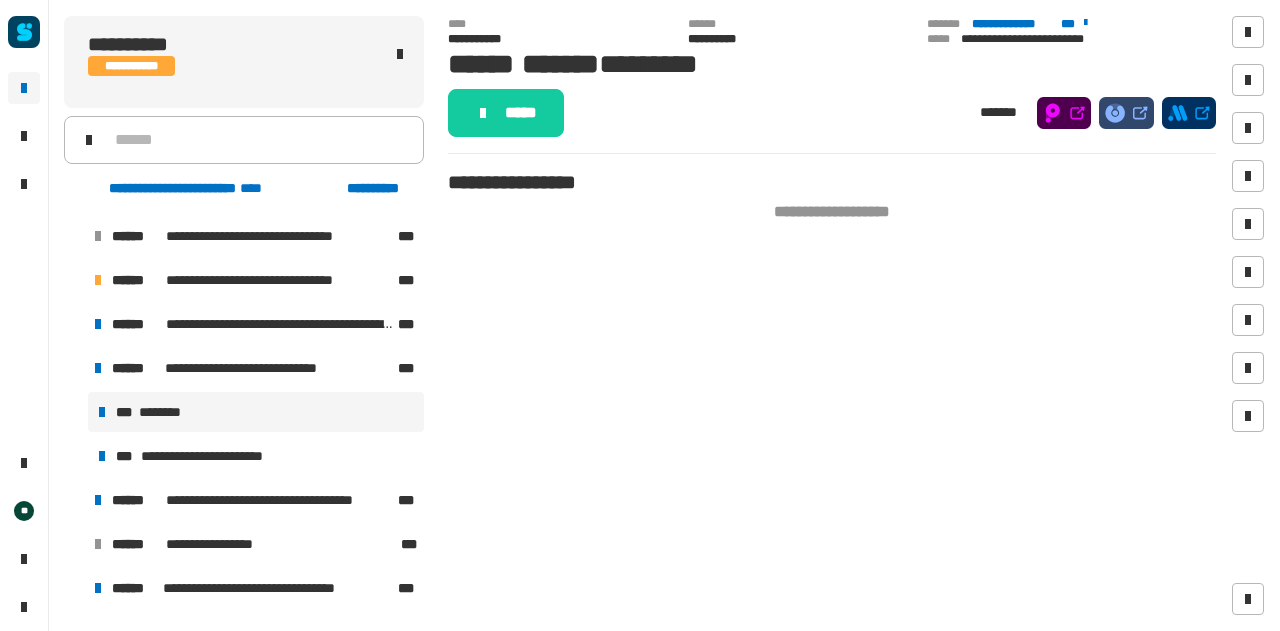 click on "**********" at bounding box center [256, 434] 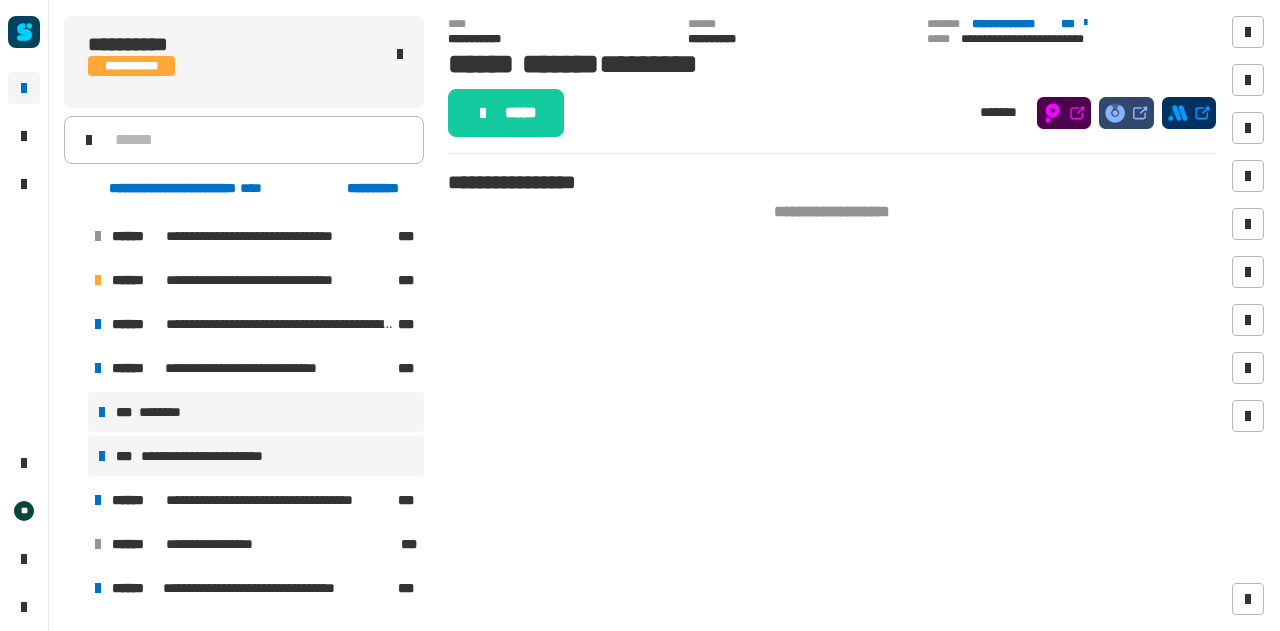 click on "**********" at bounding box center [256, 456] 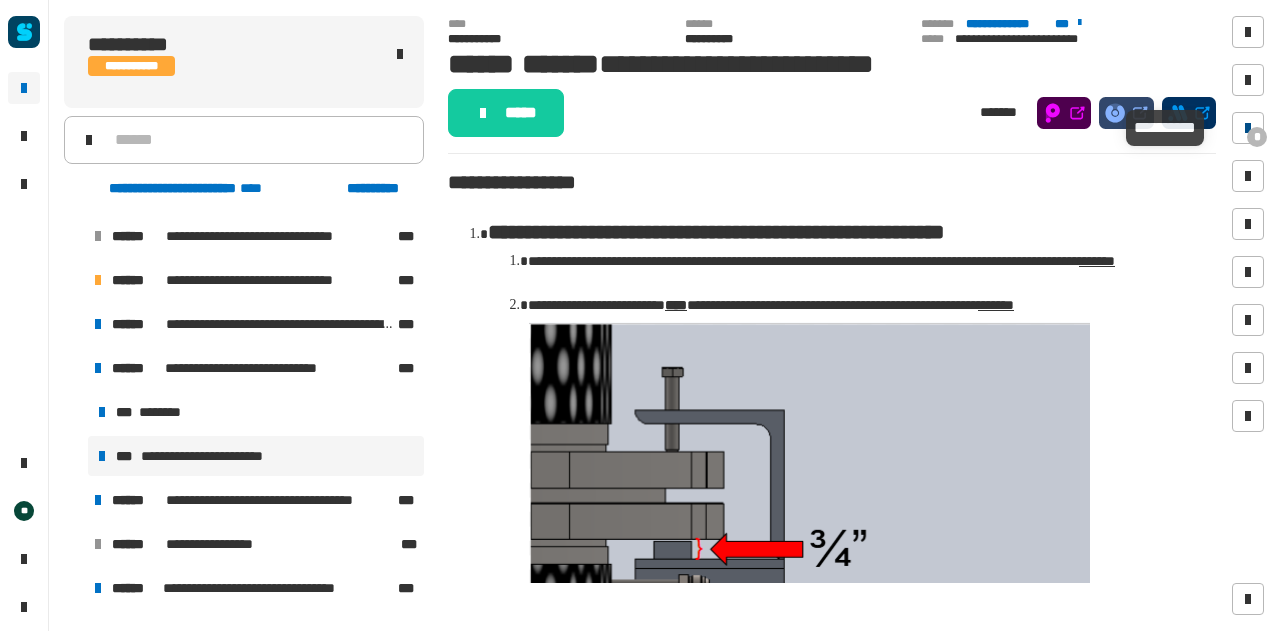 click on "*" at bounding box center (1257, 137) 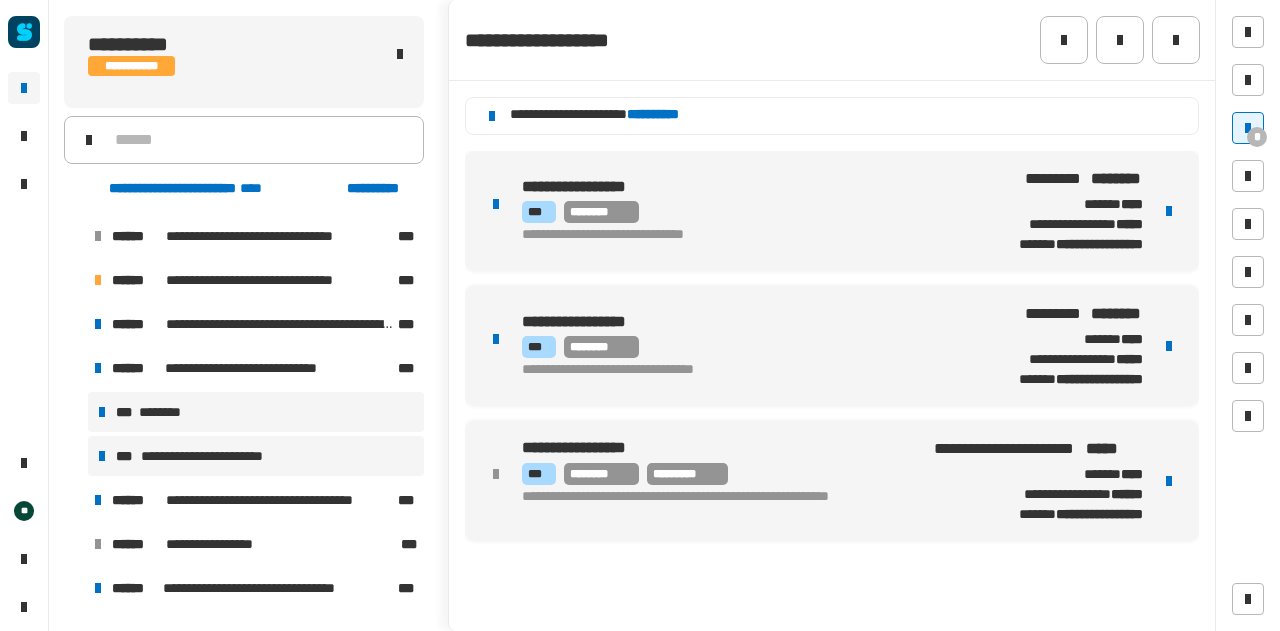 click on "*** ********" at bounding box center [256, 412] 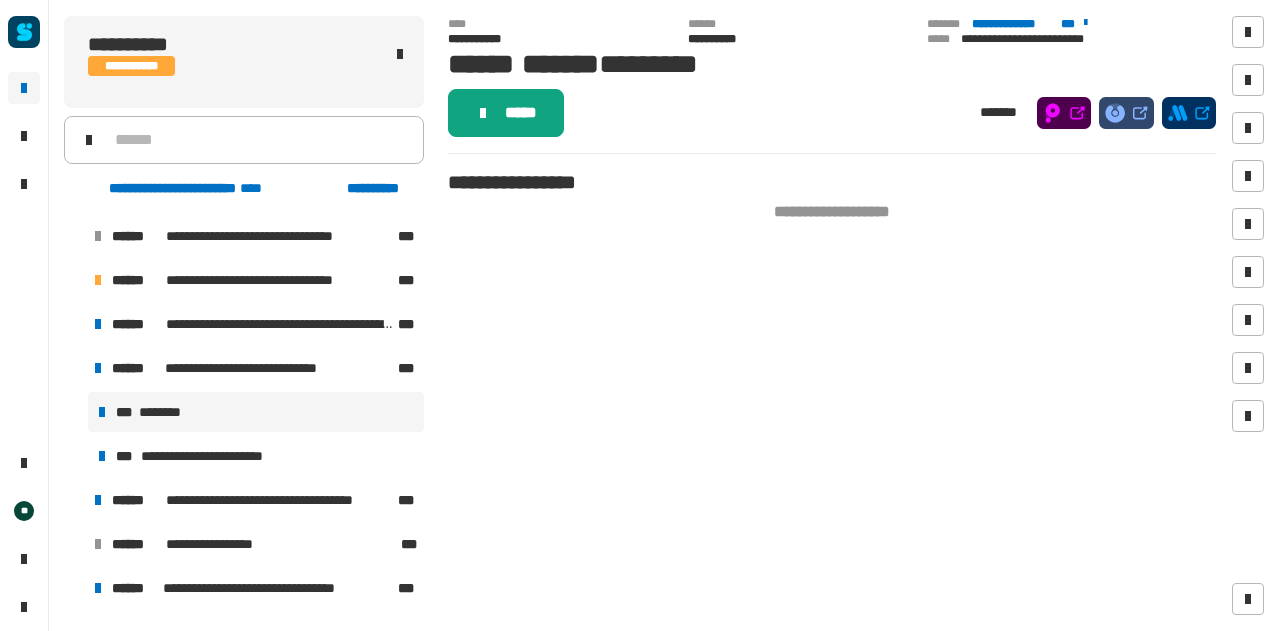 click on "*****" 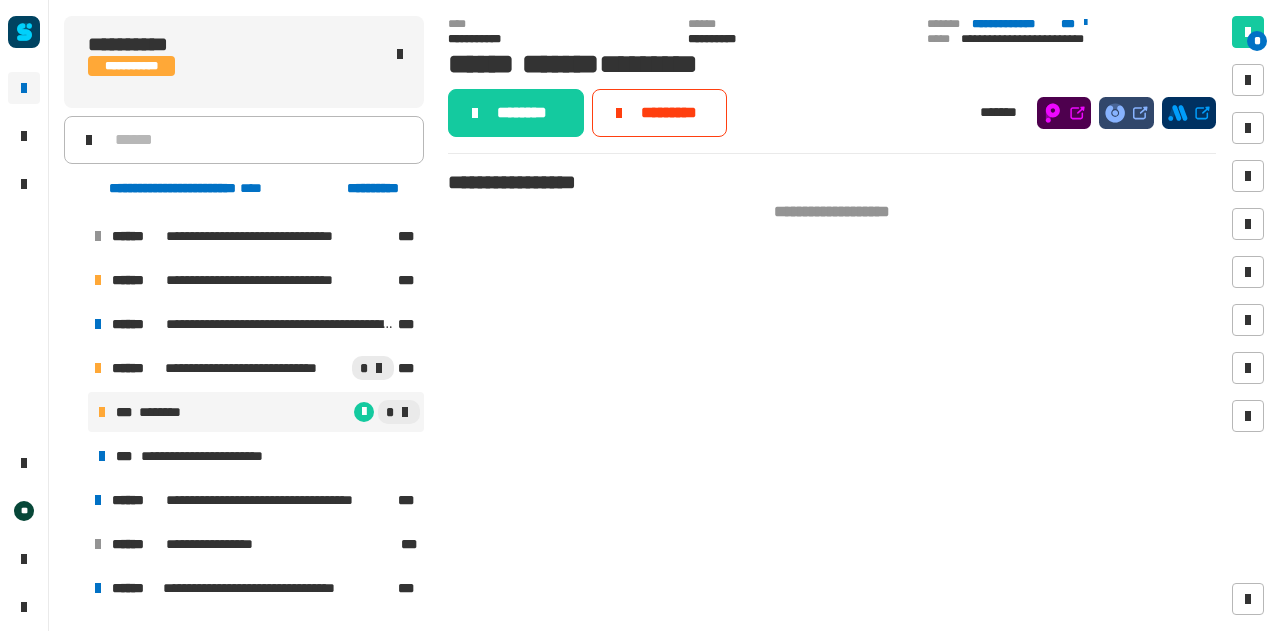 click on "********" 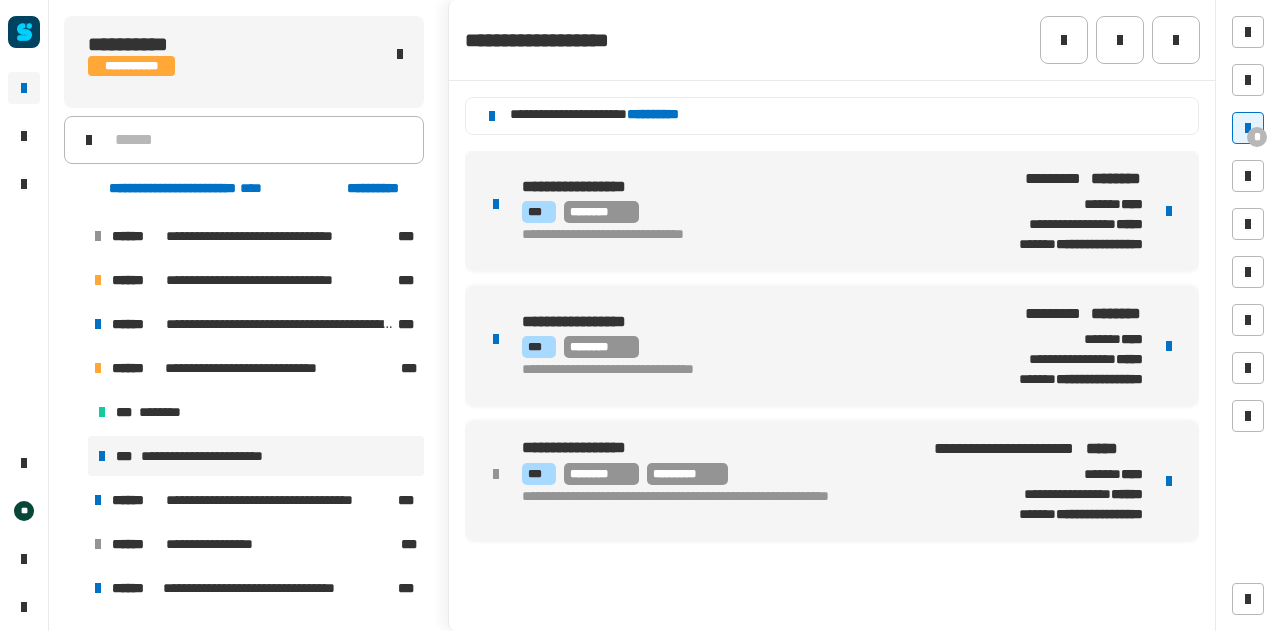 click on "**********" 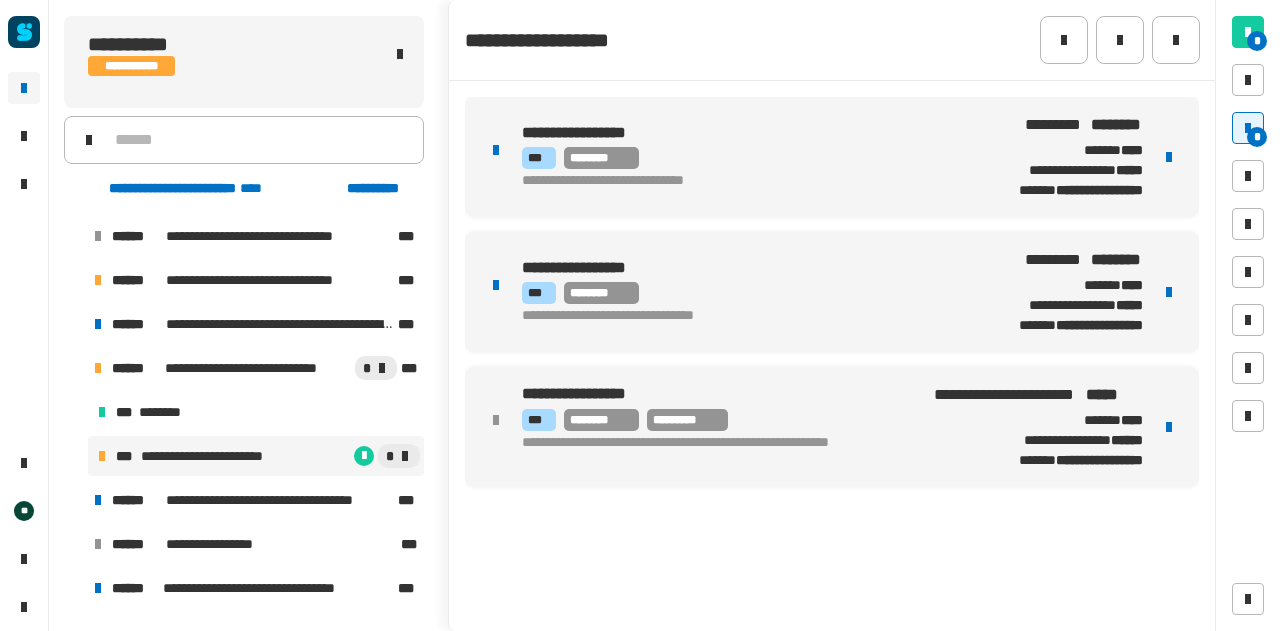 click at bounding box center (1169, 157) 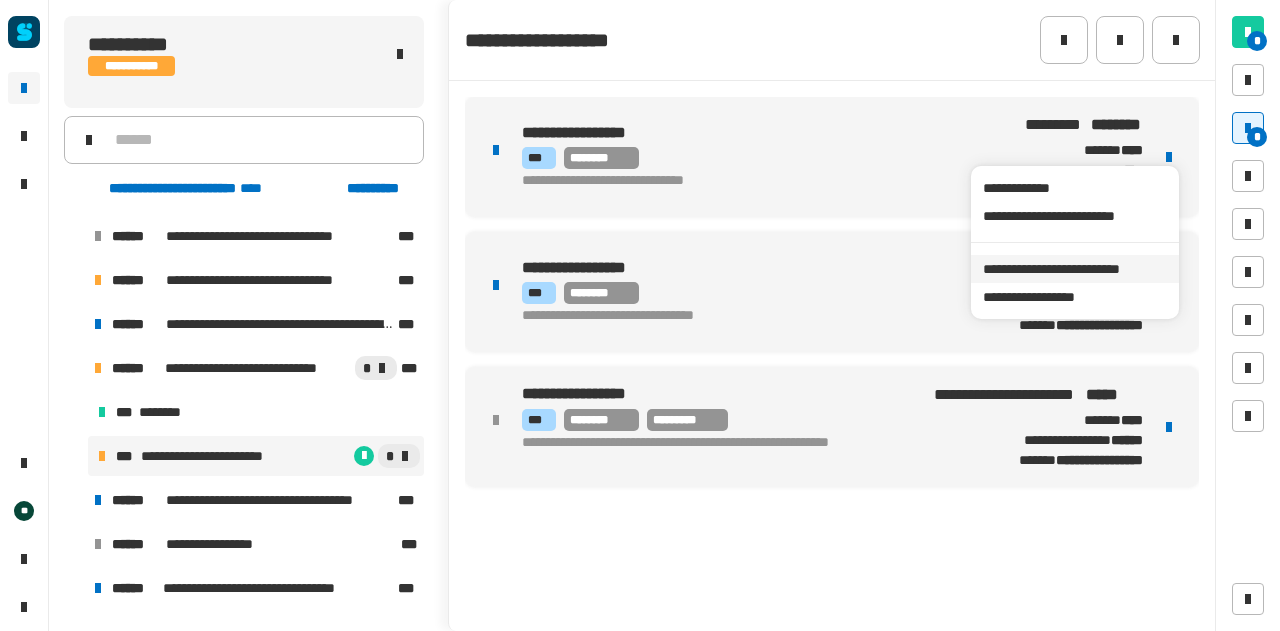 click on "**********" at bounding box center (1074, 269) 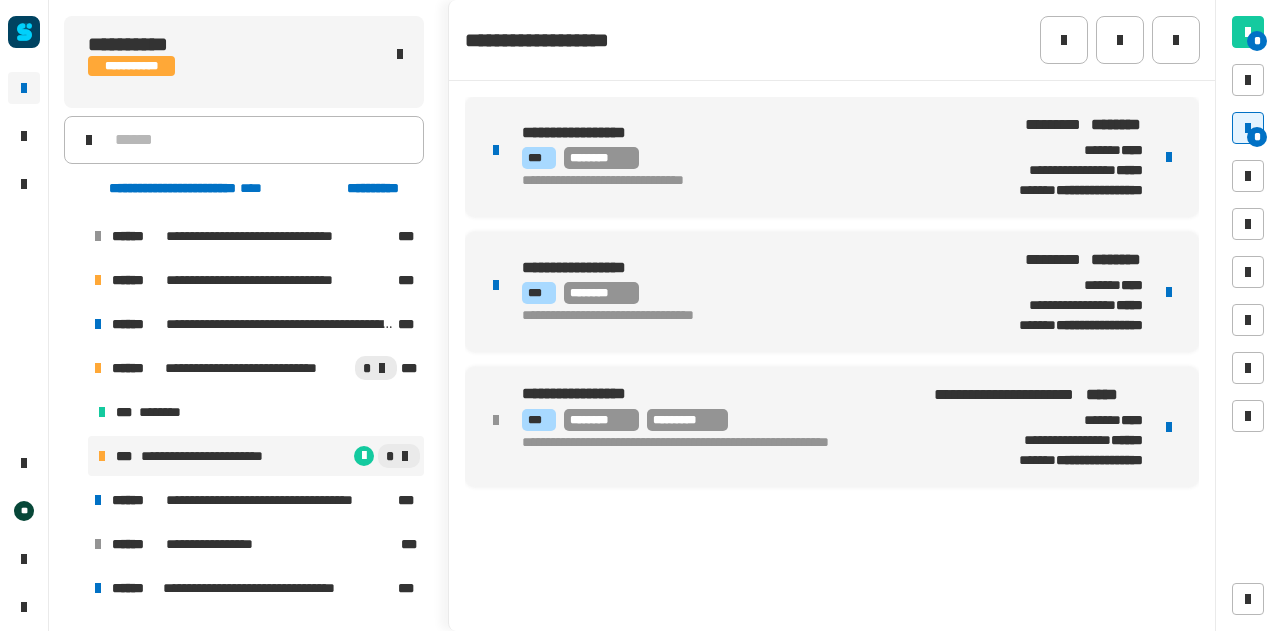 click on "**********" at bounding box center [743, 181] 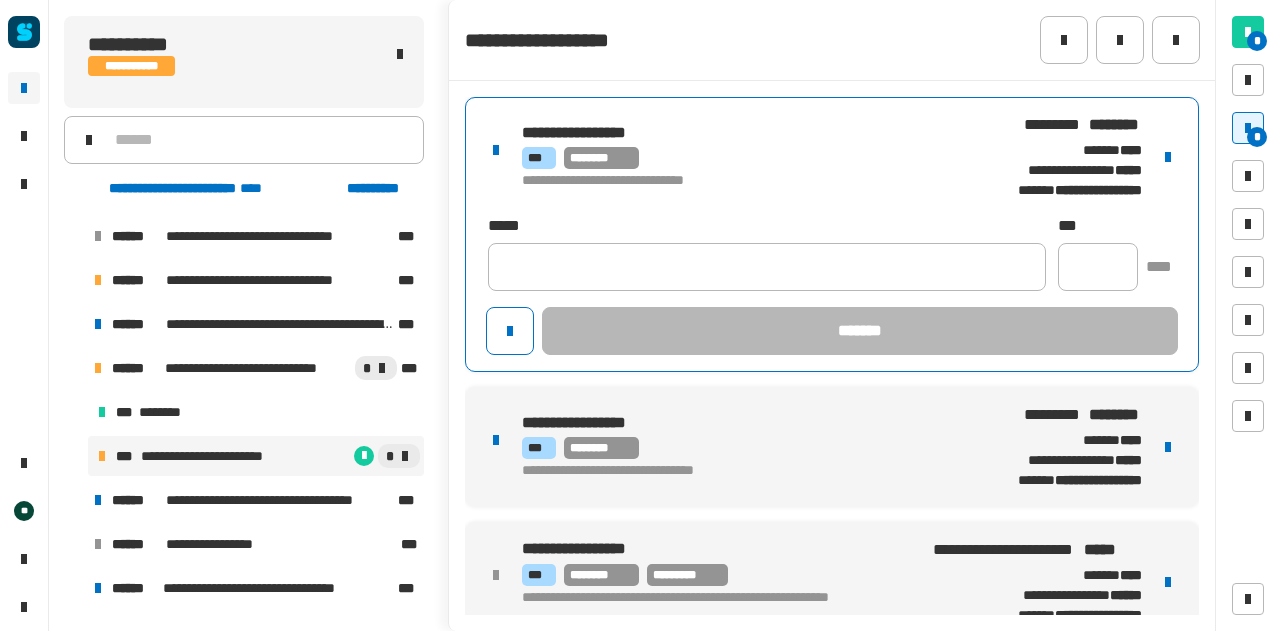 click on "**********" at bounding box center [832, 369] 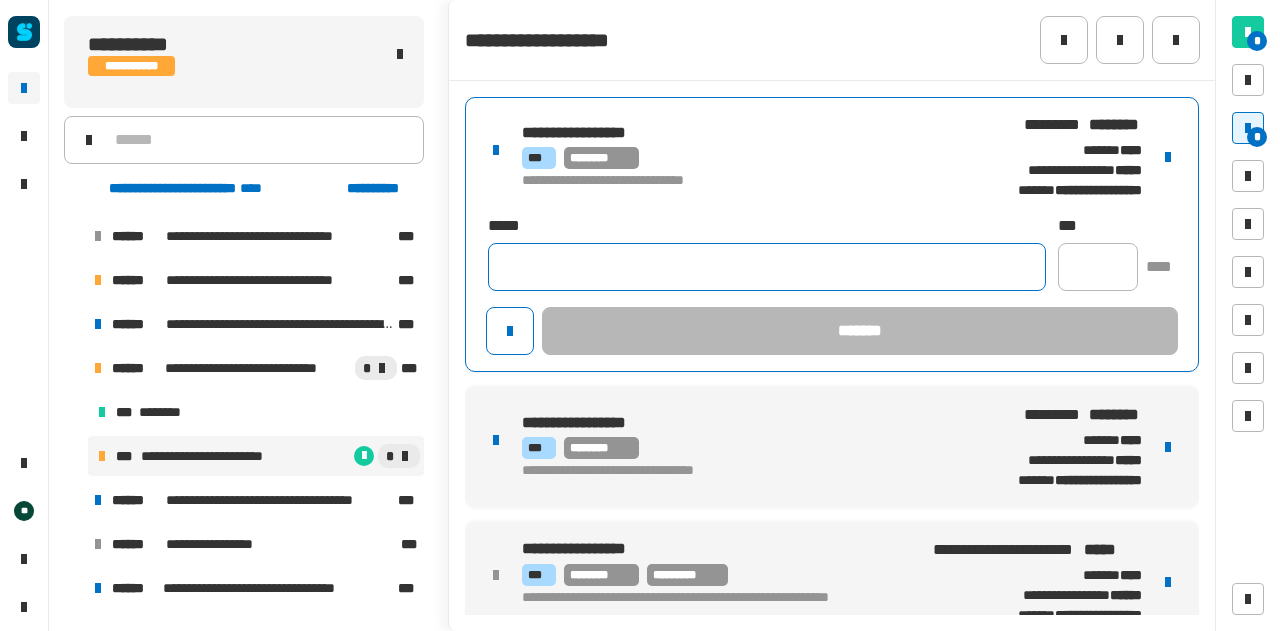 click 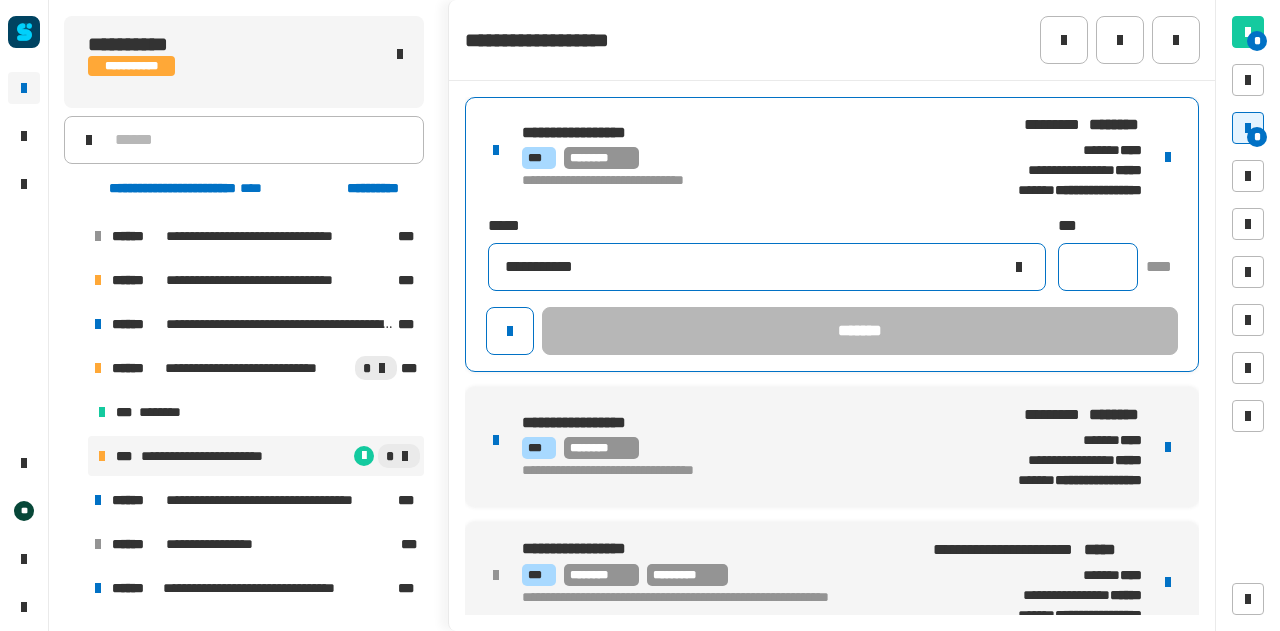 type on "**********" 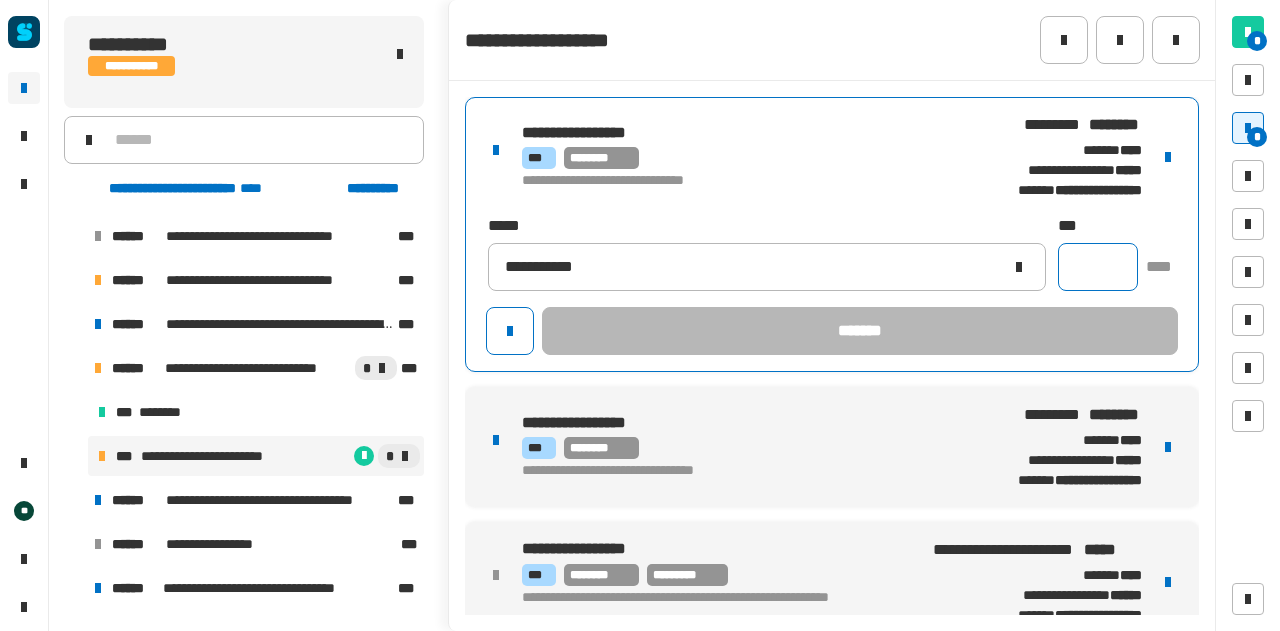 click 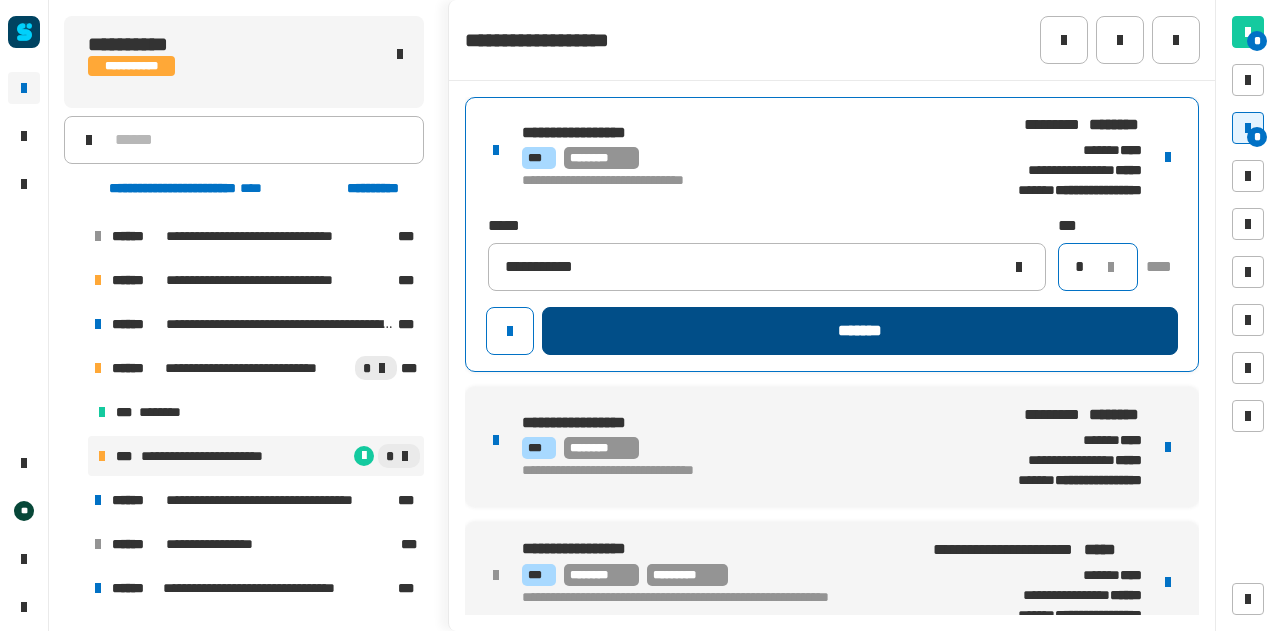 type on "*" 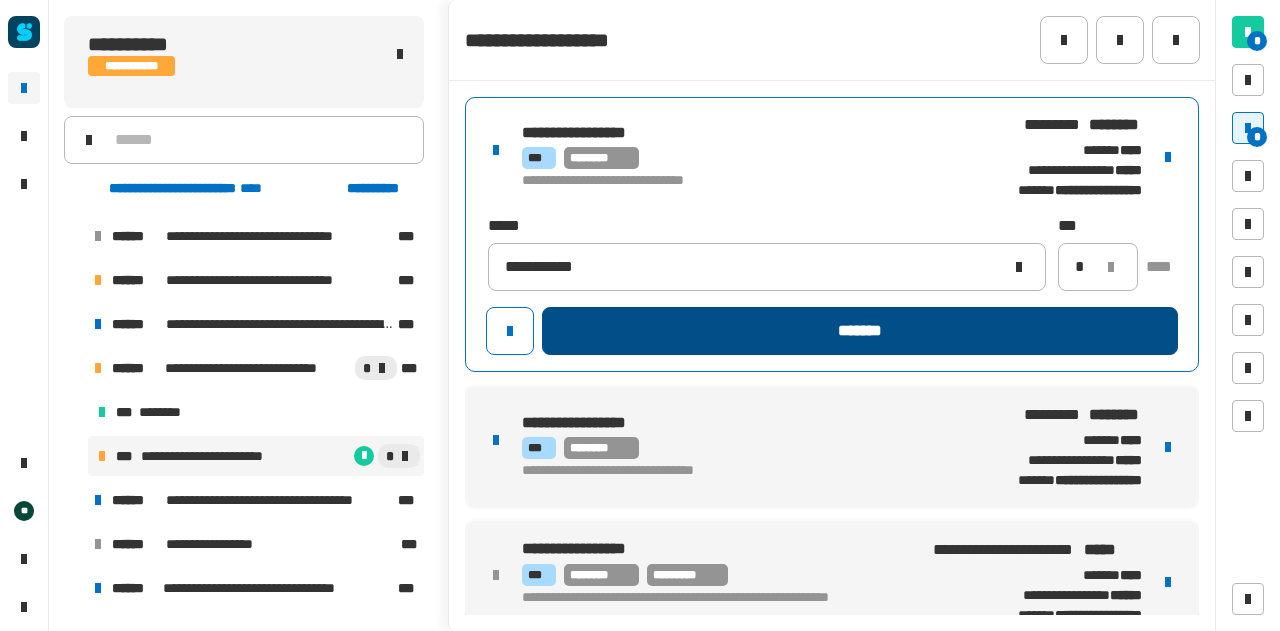 click on "*******" 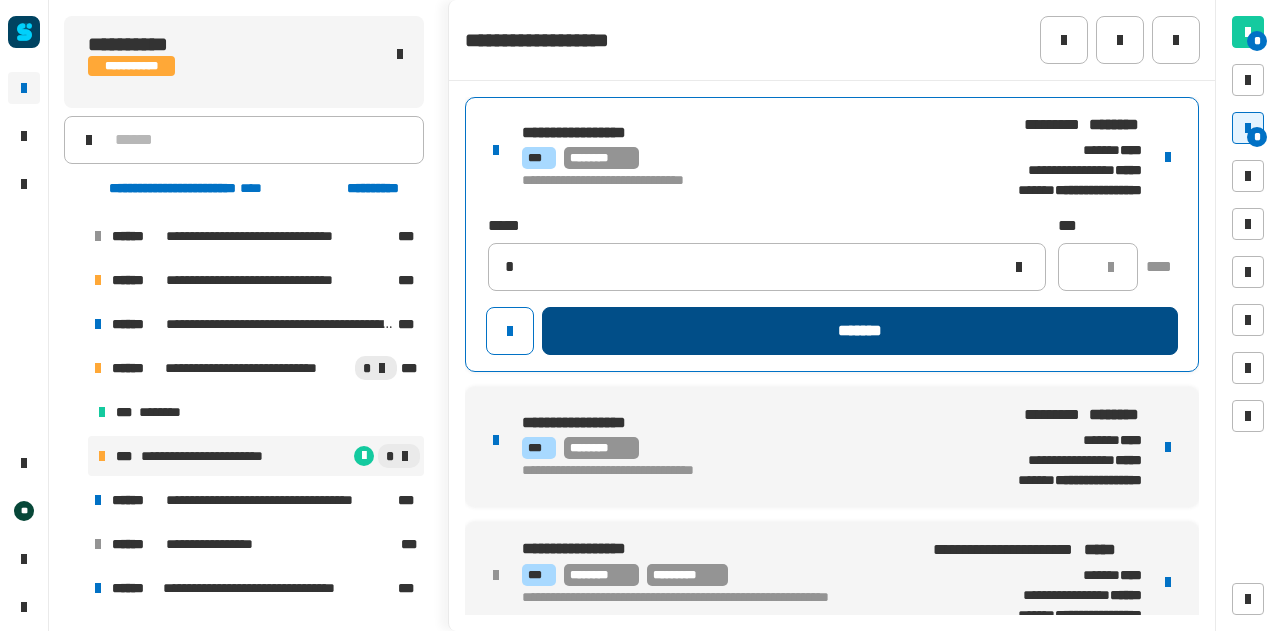 type 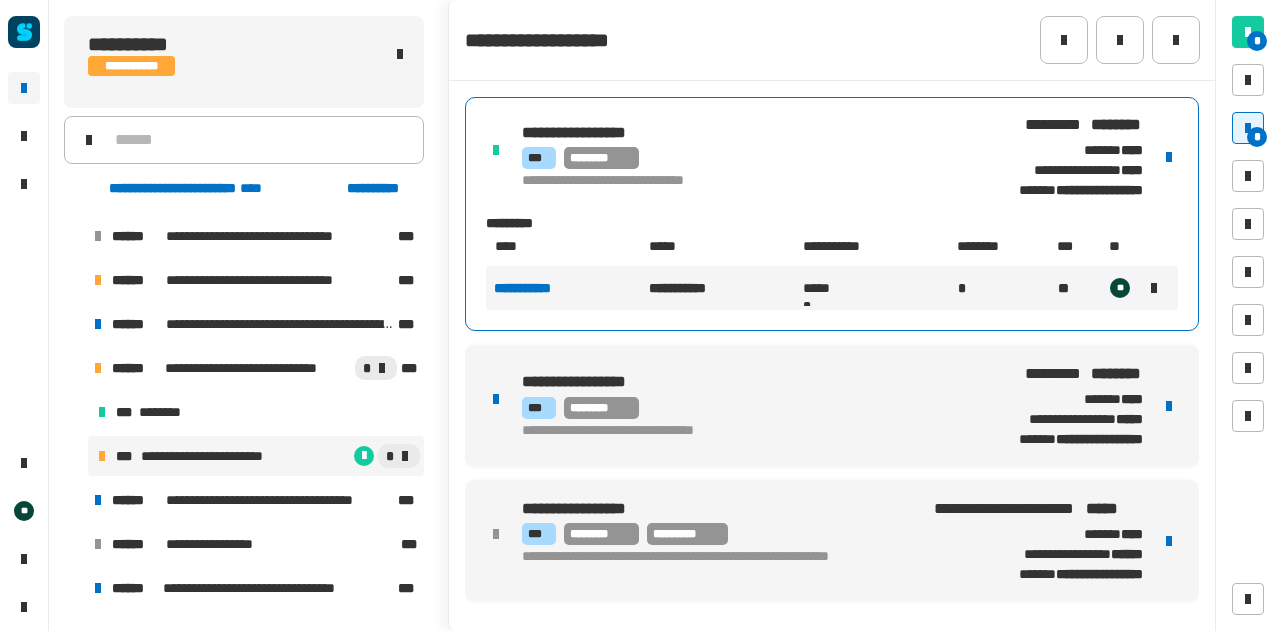 click at bounding box center (1169, 406) 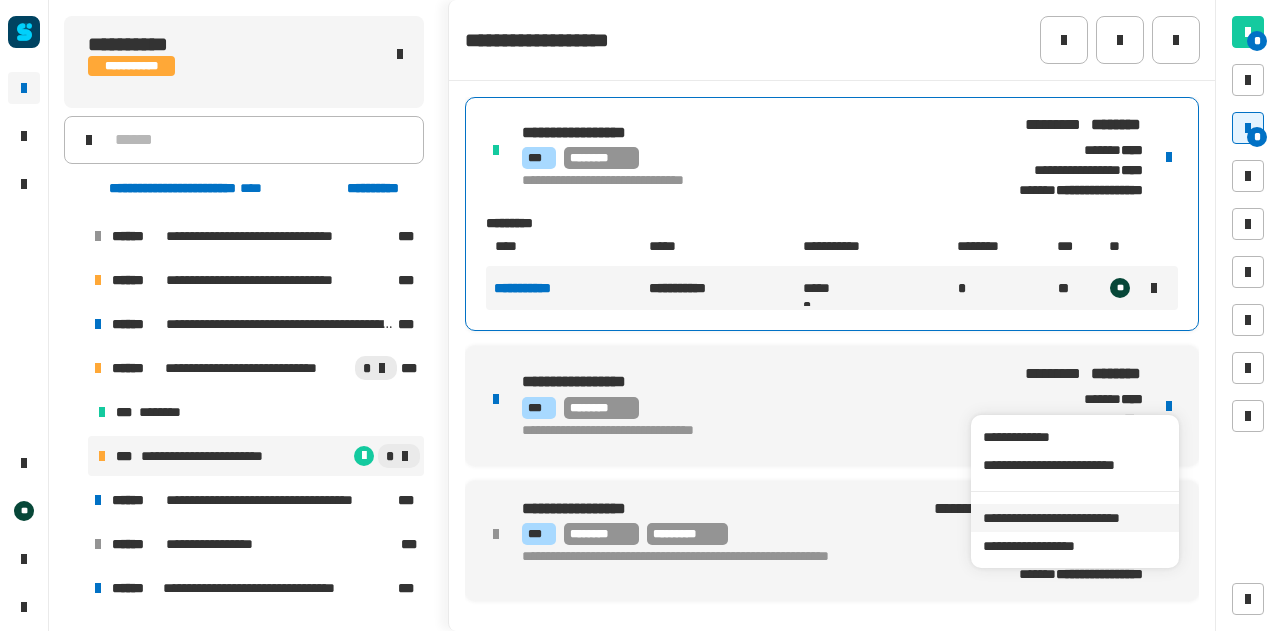 click on "**********" at bounding box center (1074, 518) 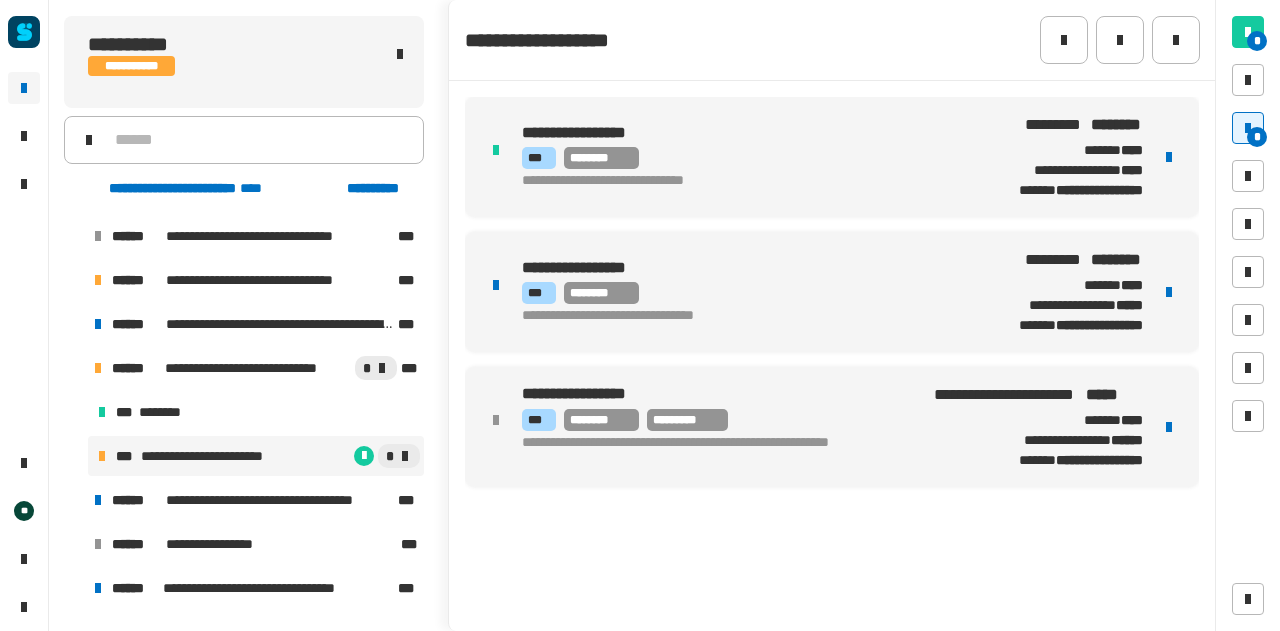 click on "**********" at bounding box center [743, 133] 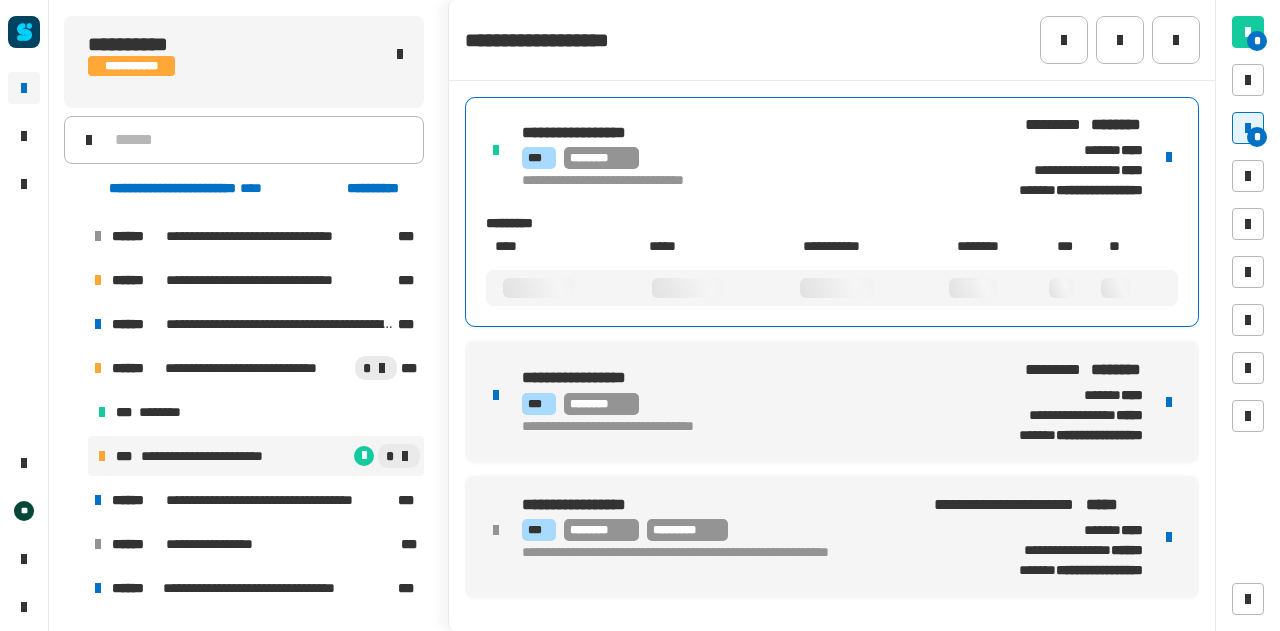 click on "**********" at bounding box center [743, 133] 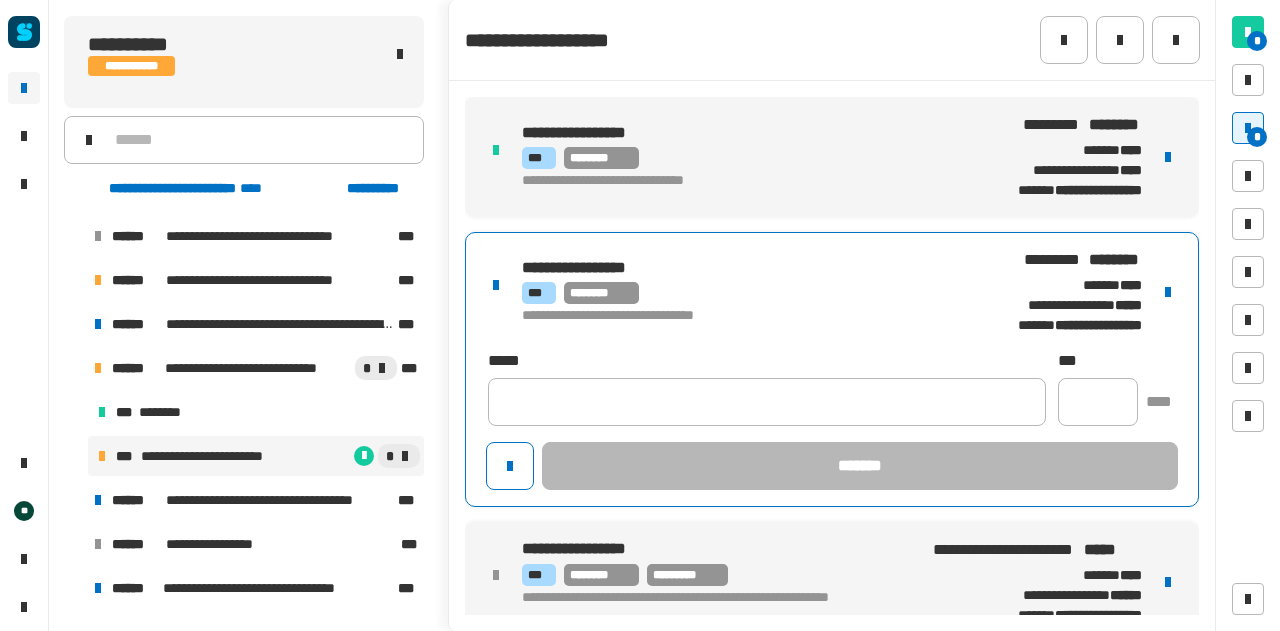 click on "**********" at bounding box center [832, 369] 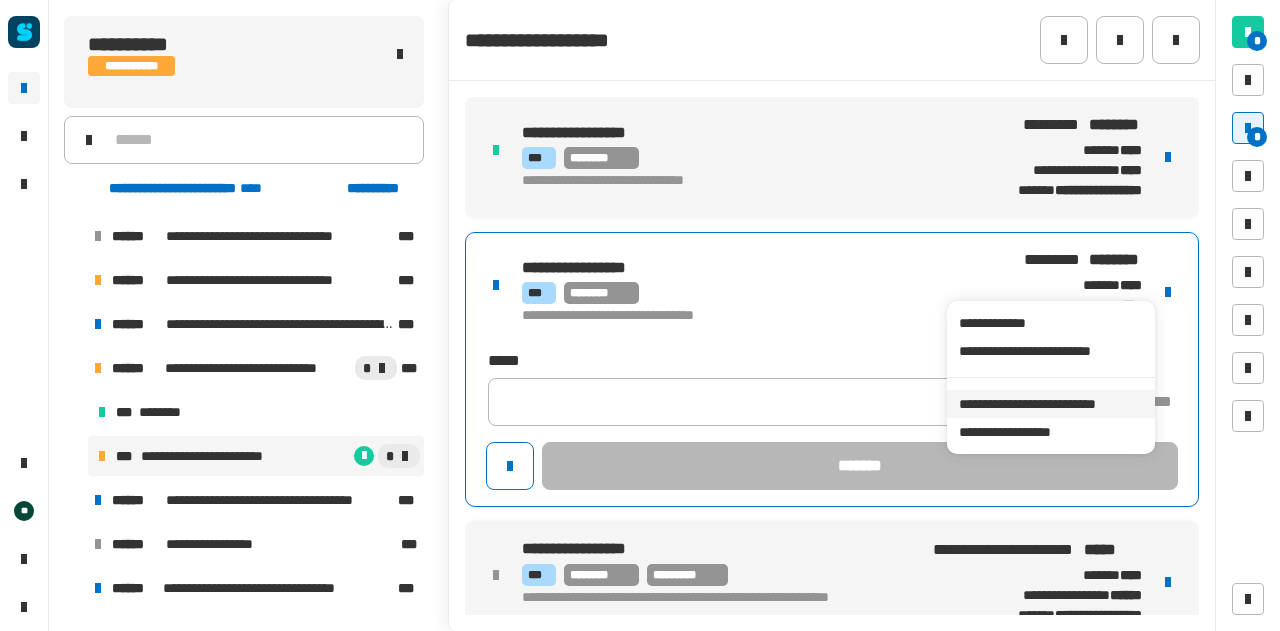click on "**********" at bounding box center (1050, 404) 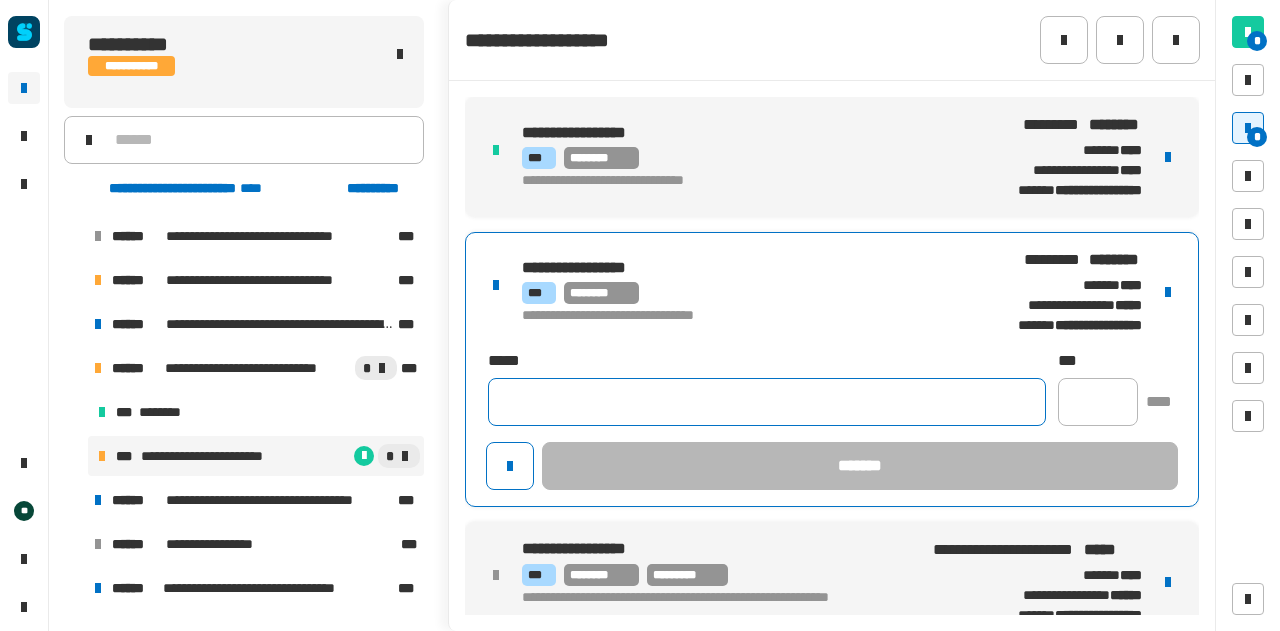 click 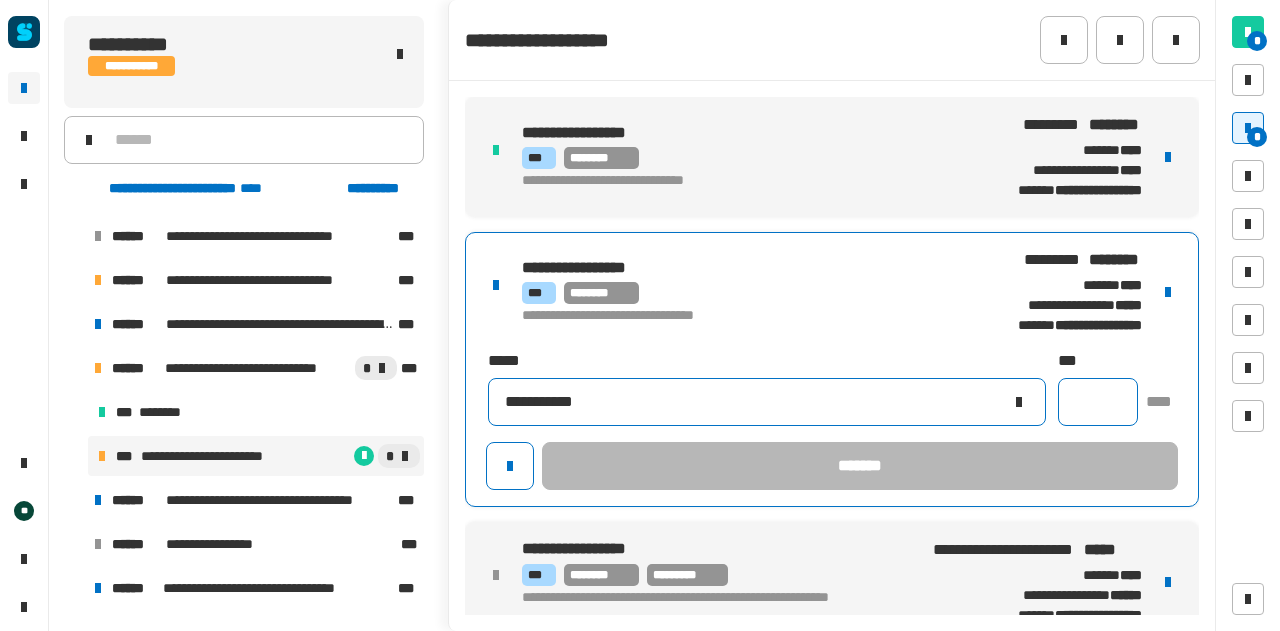type on "**********" 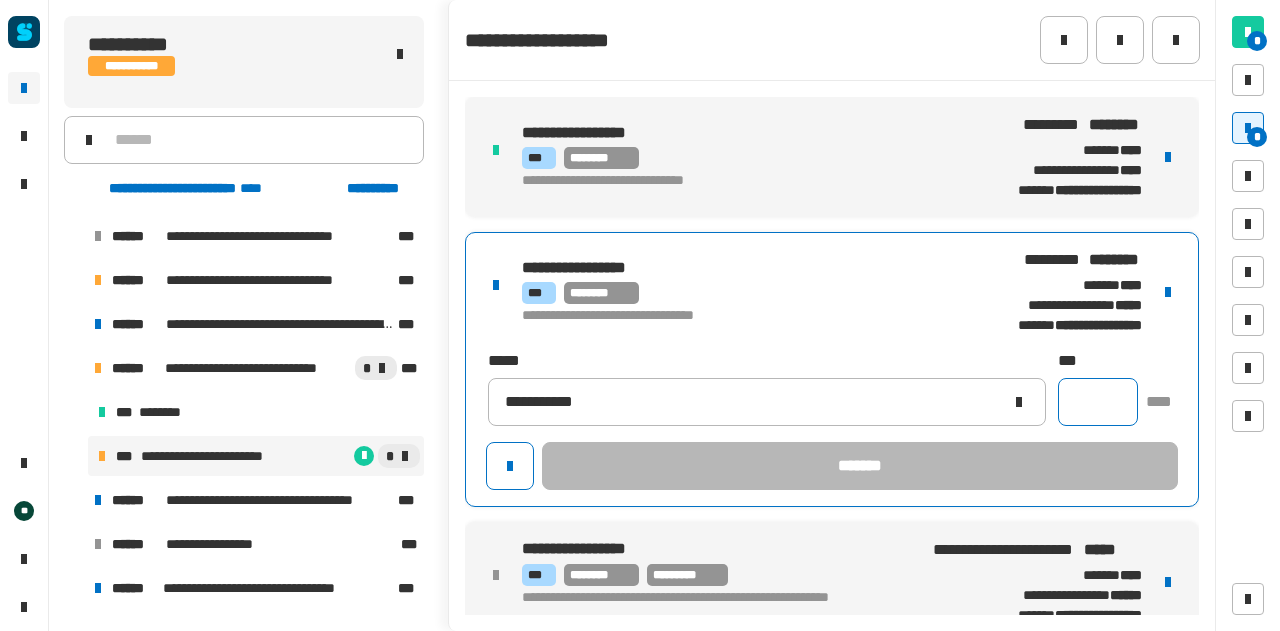 click 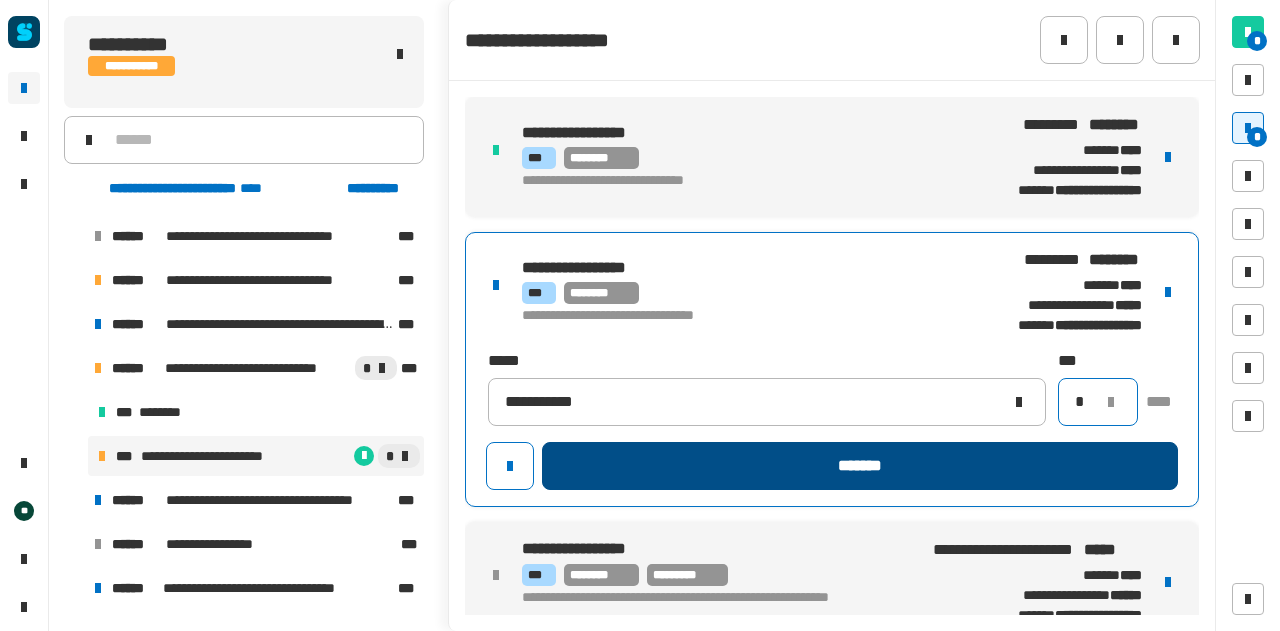 type on "*" 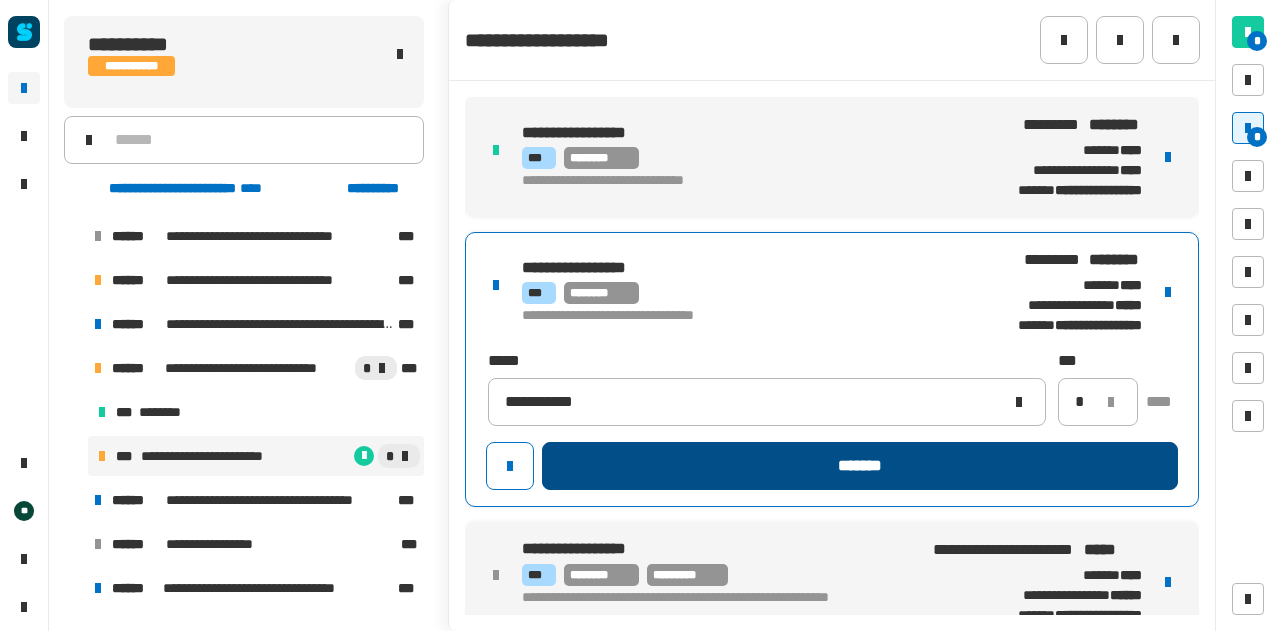 click on "*******" 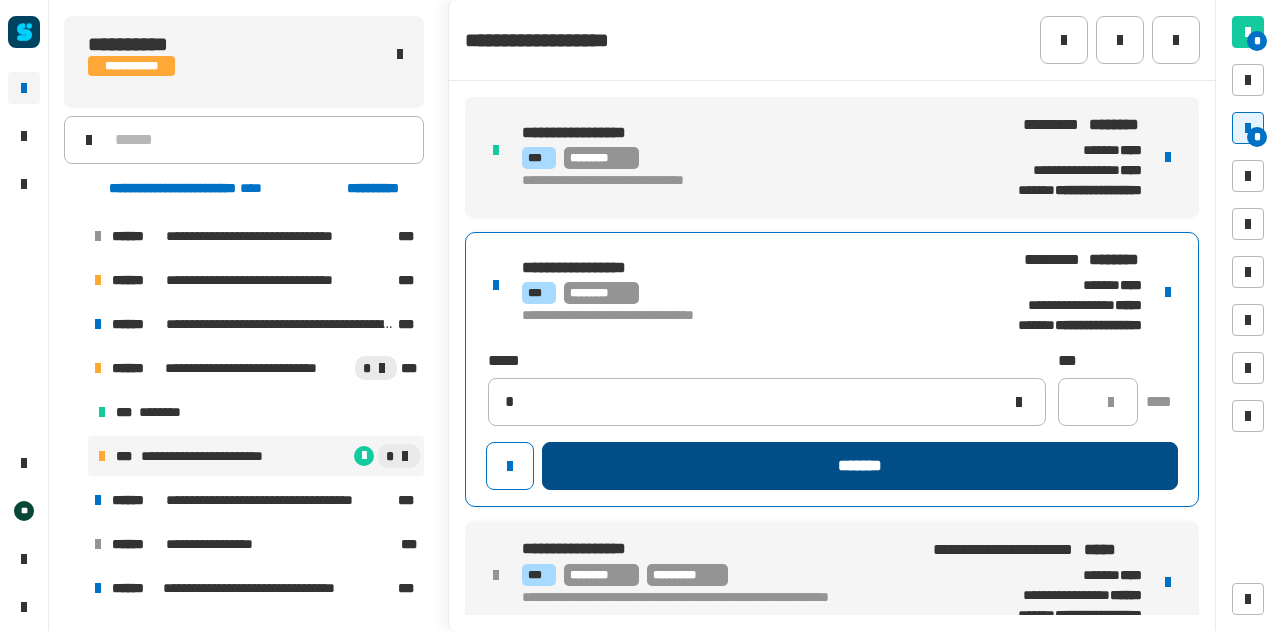 type 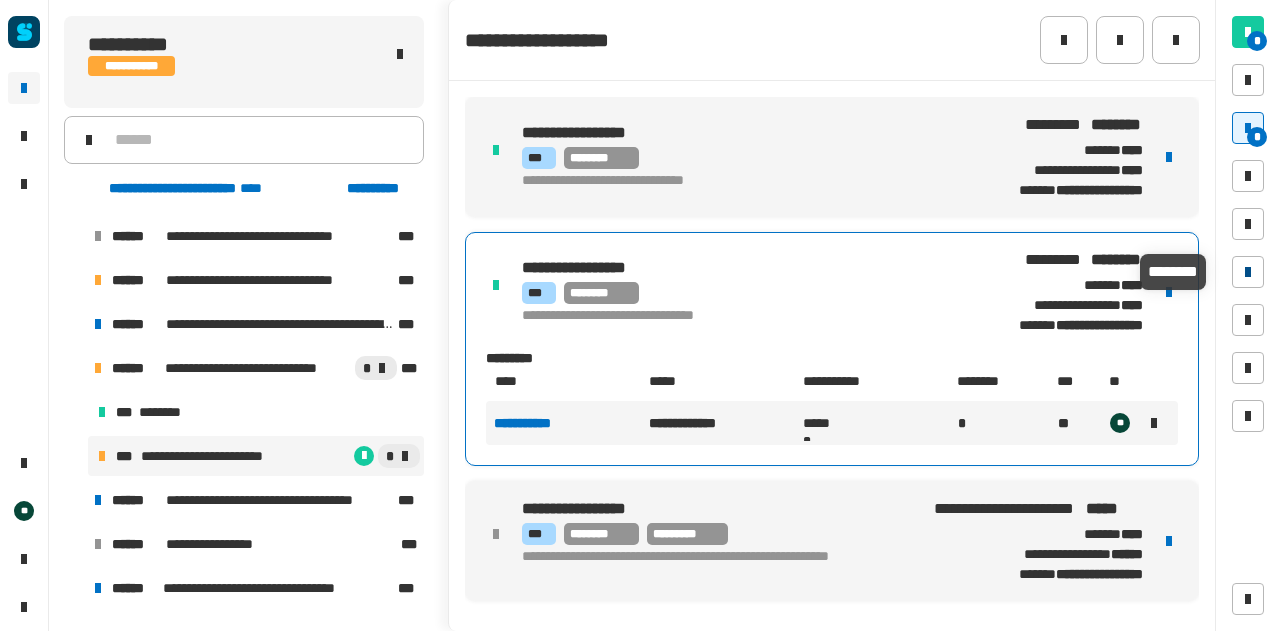 click at bounding box center (1248, 272) 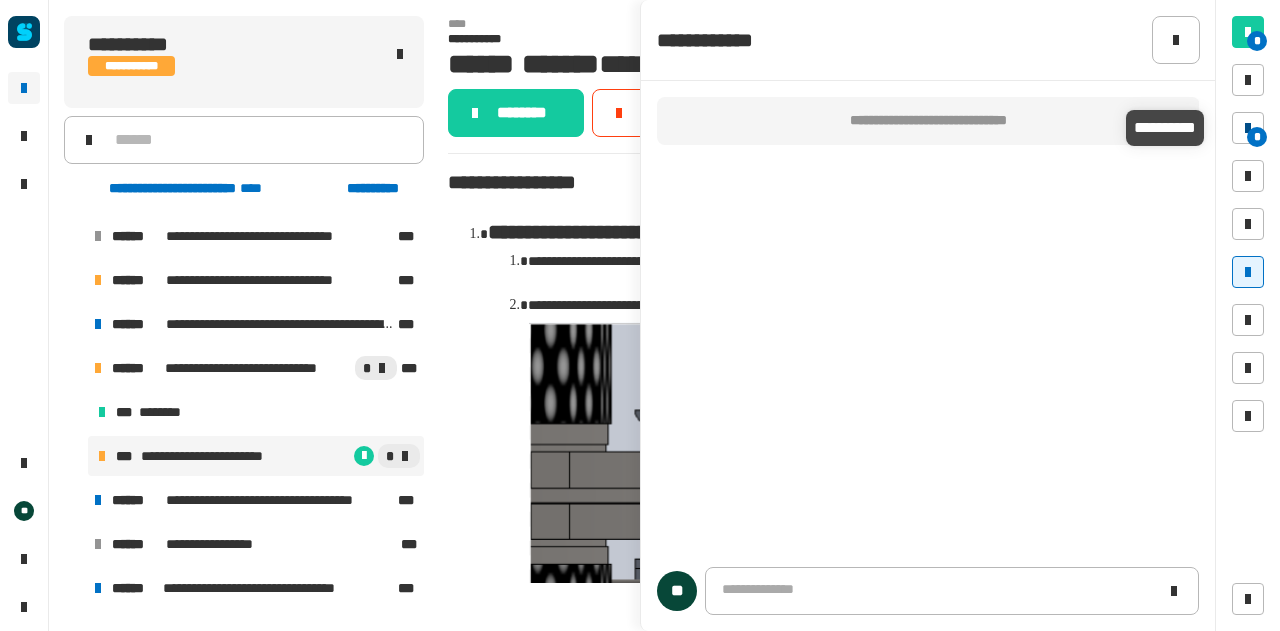 click at bounding box center (1248, 128) 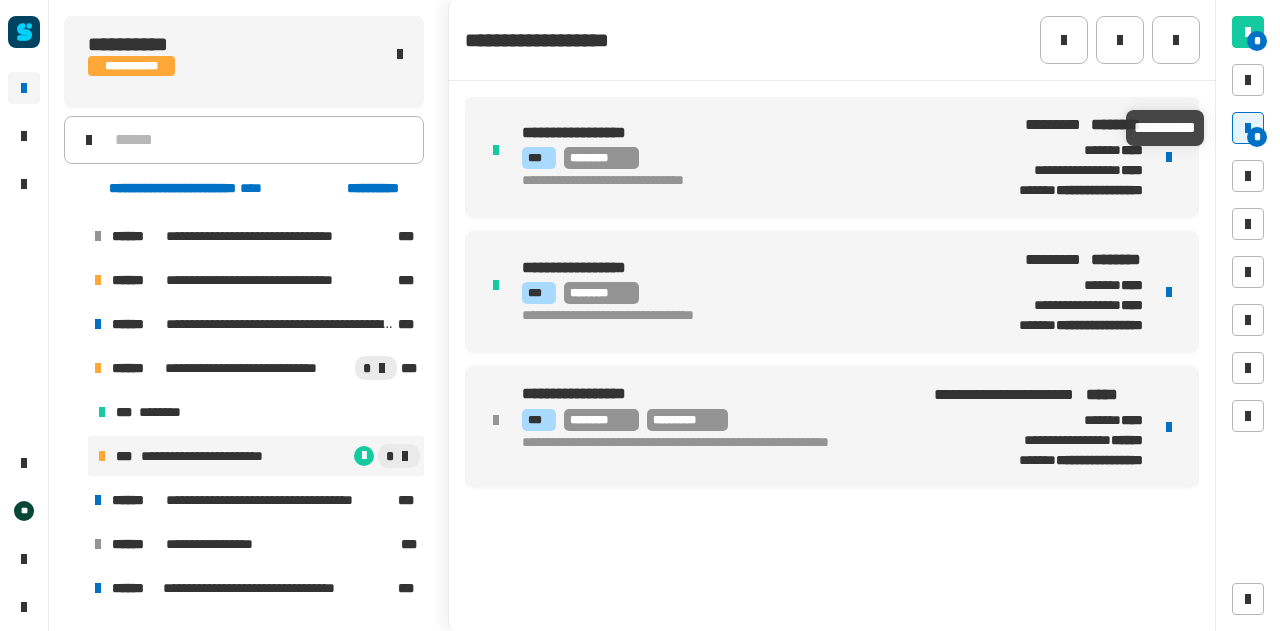 click at bounding box center [1248, 128] 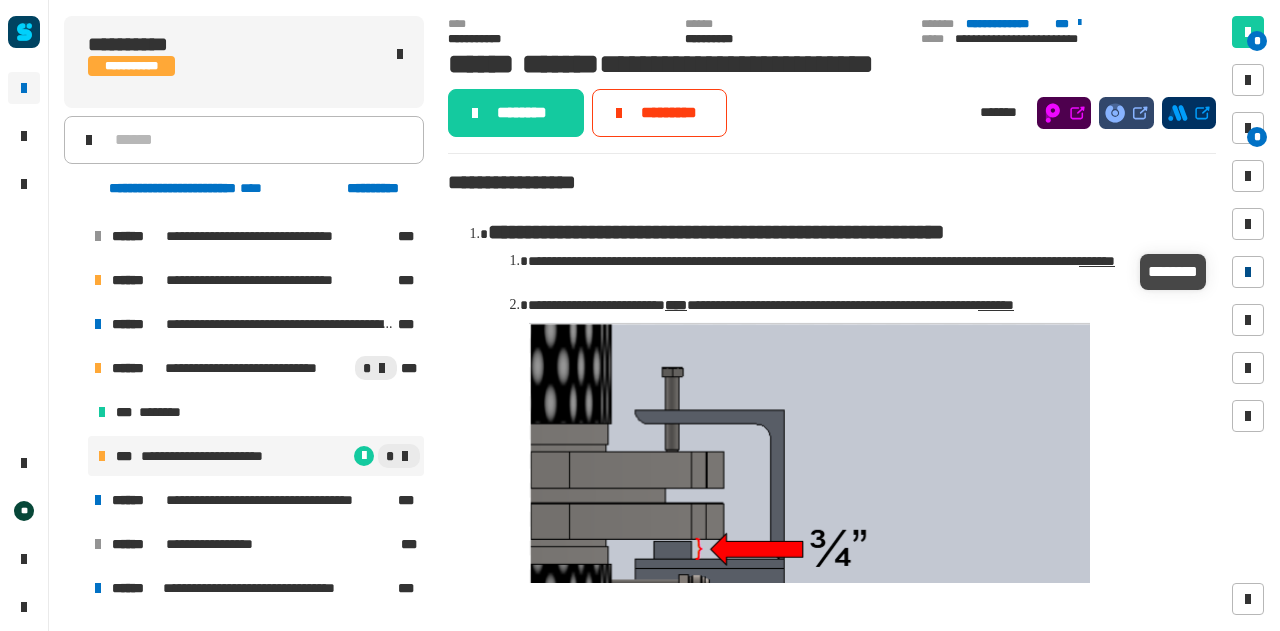 click at bounding box center (1248, 272) 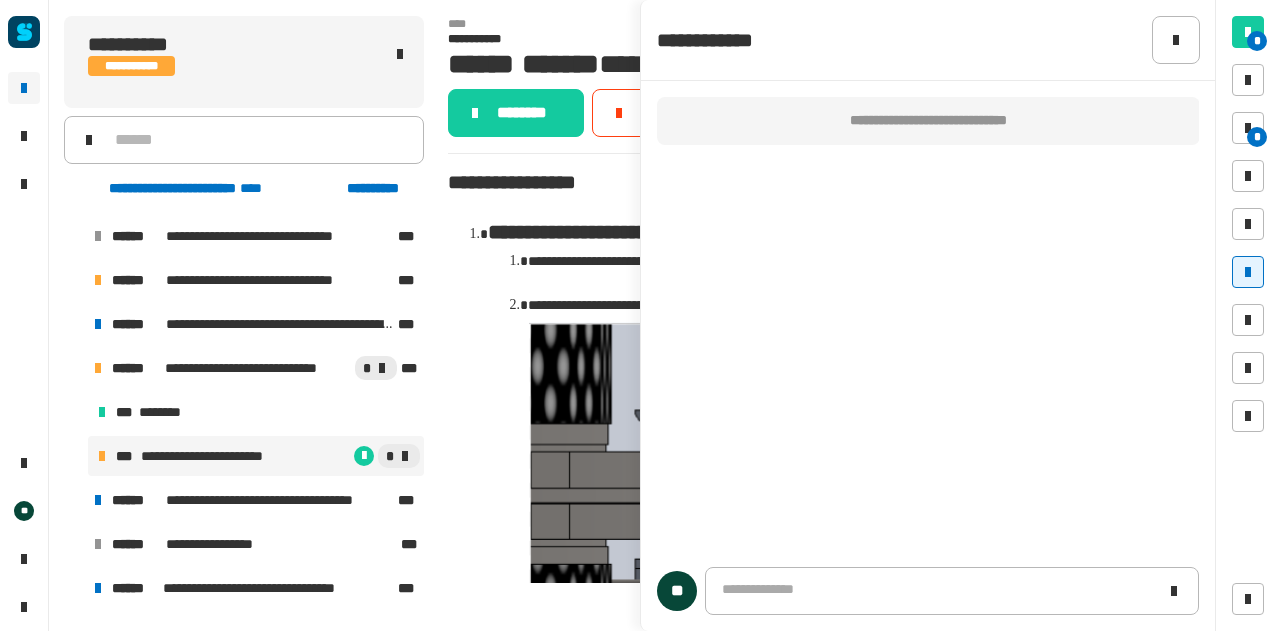 type 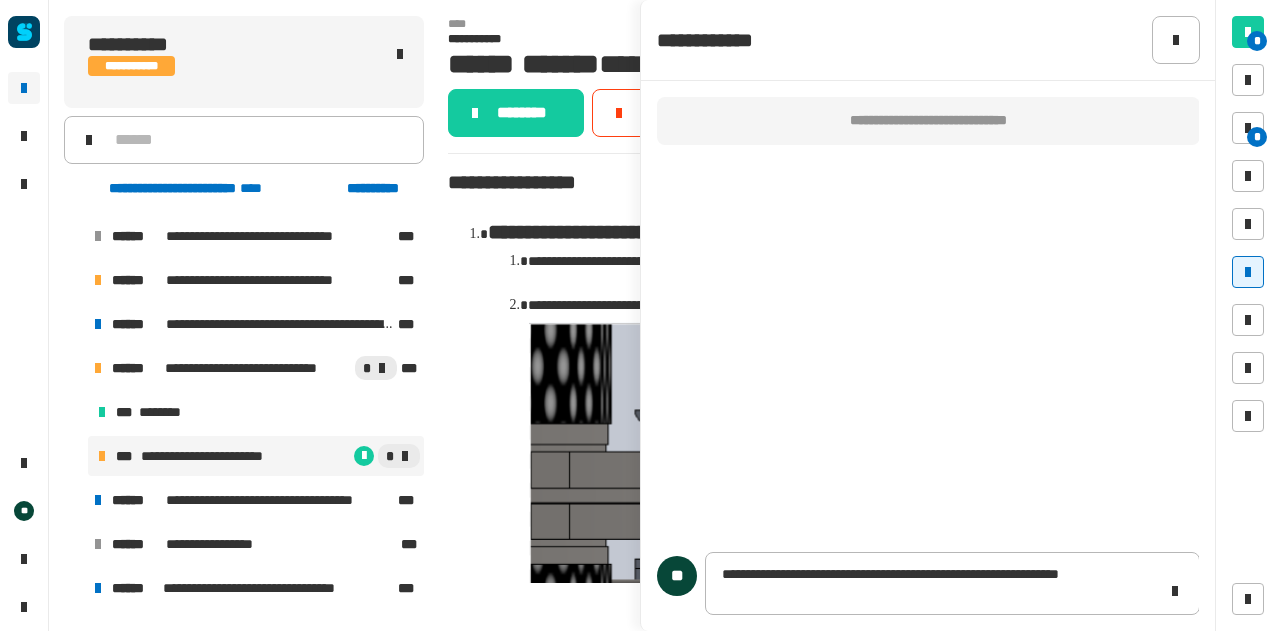 click on "**********" 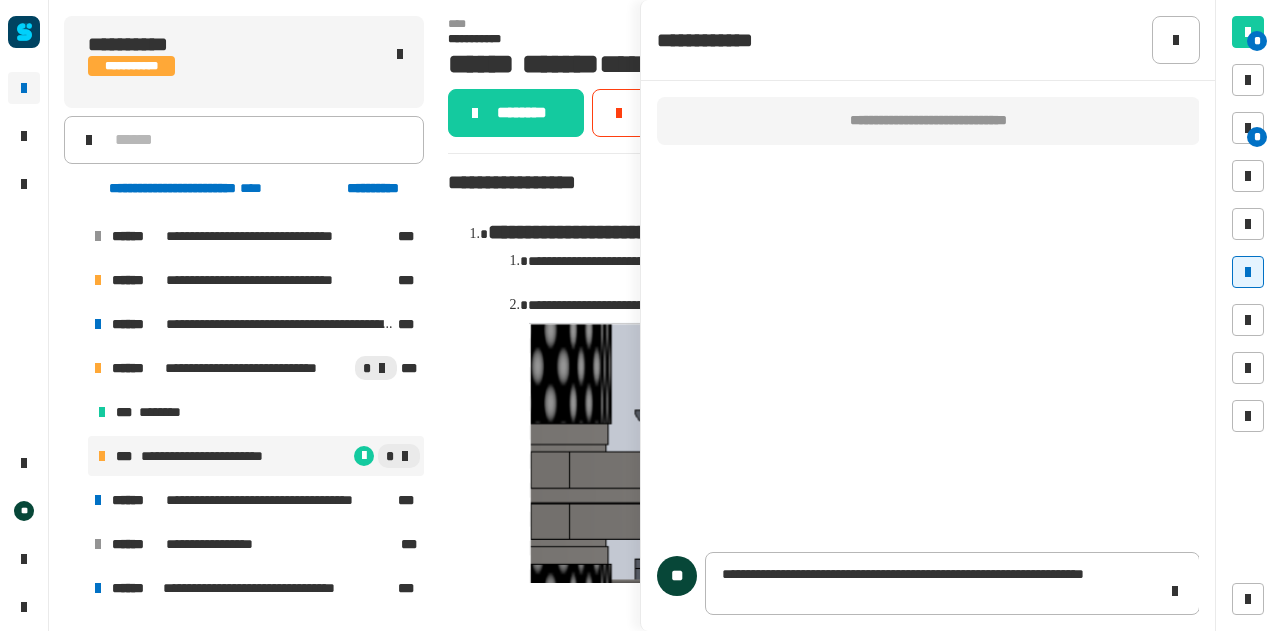 click on "**********" 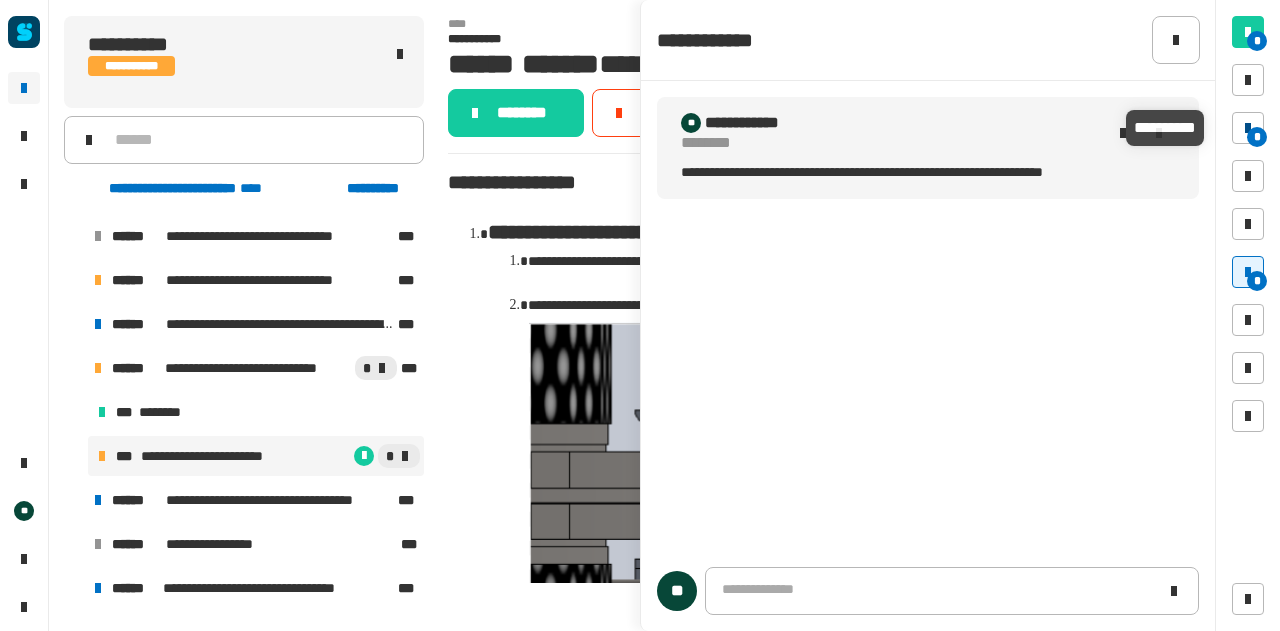 click on "*" at bounding box center (1257, 137) 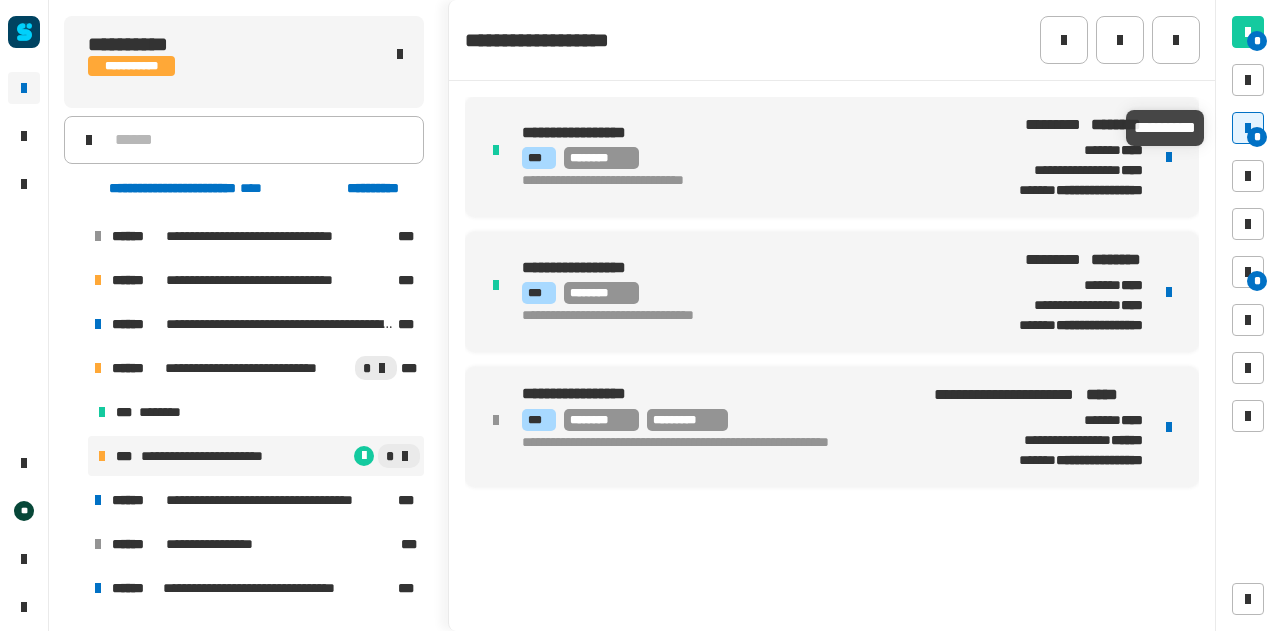 click on "*" at bounding box center (1257, 137) 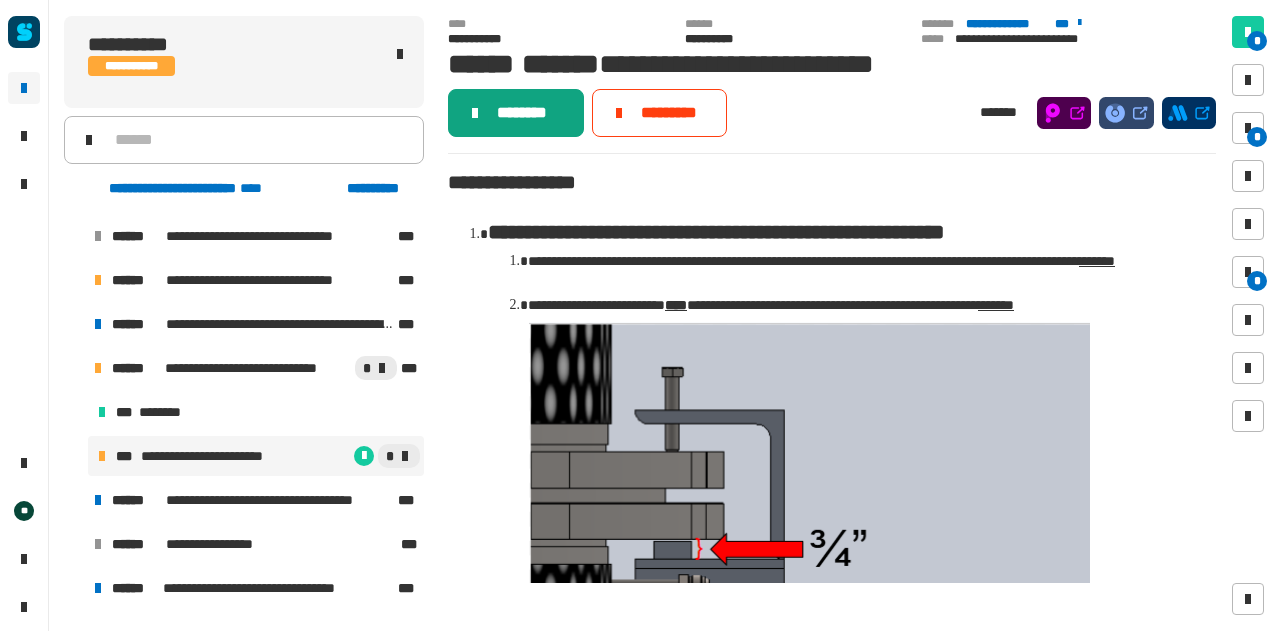 click on "********" 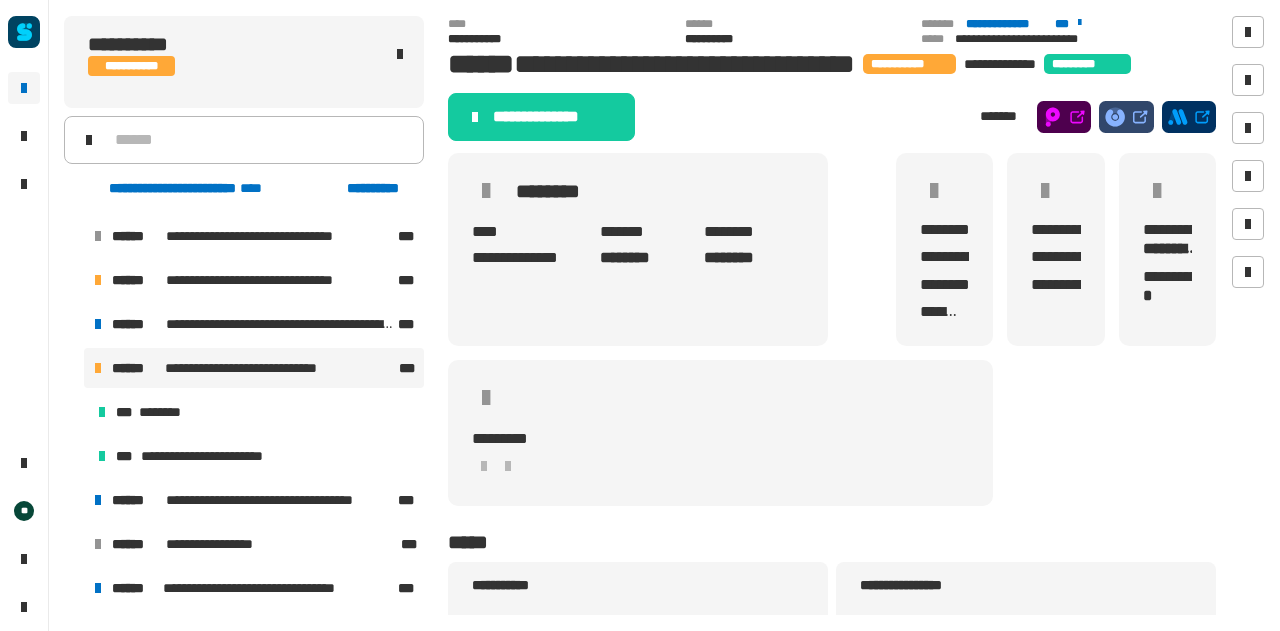 click on "**********" 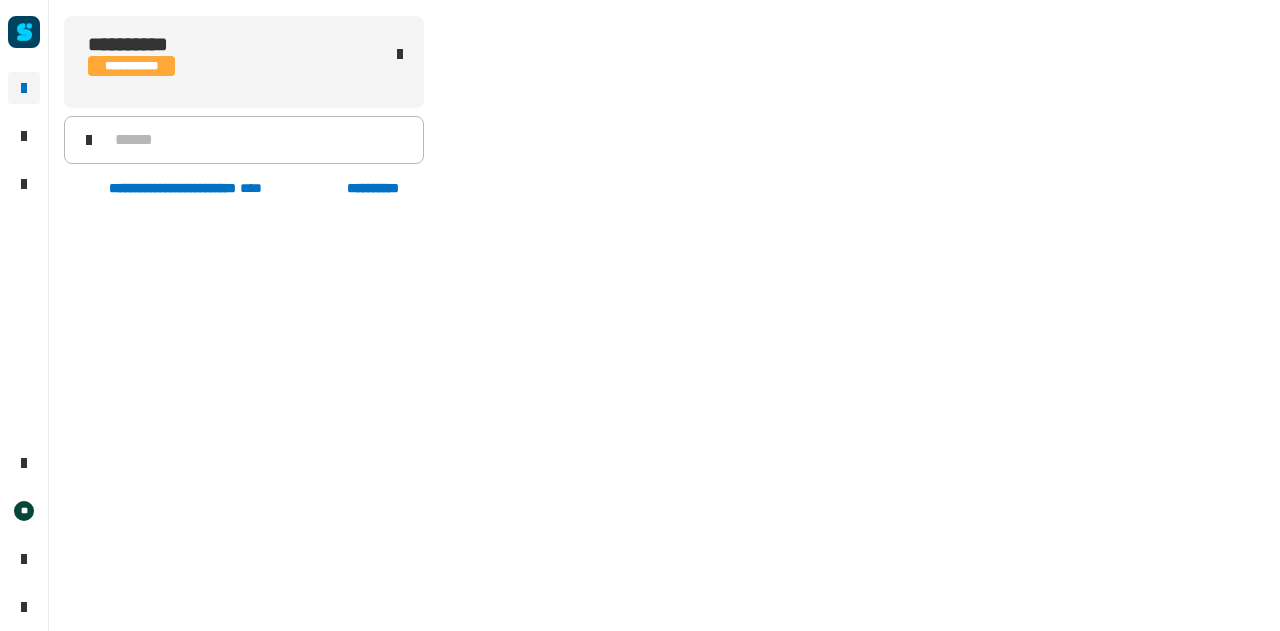 scroll, scrollTop: 0, scrollLeft: 0, axis: both 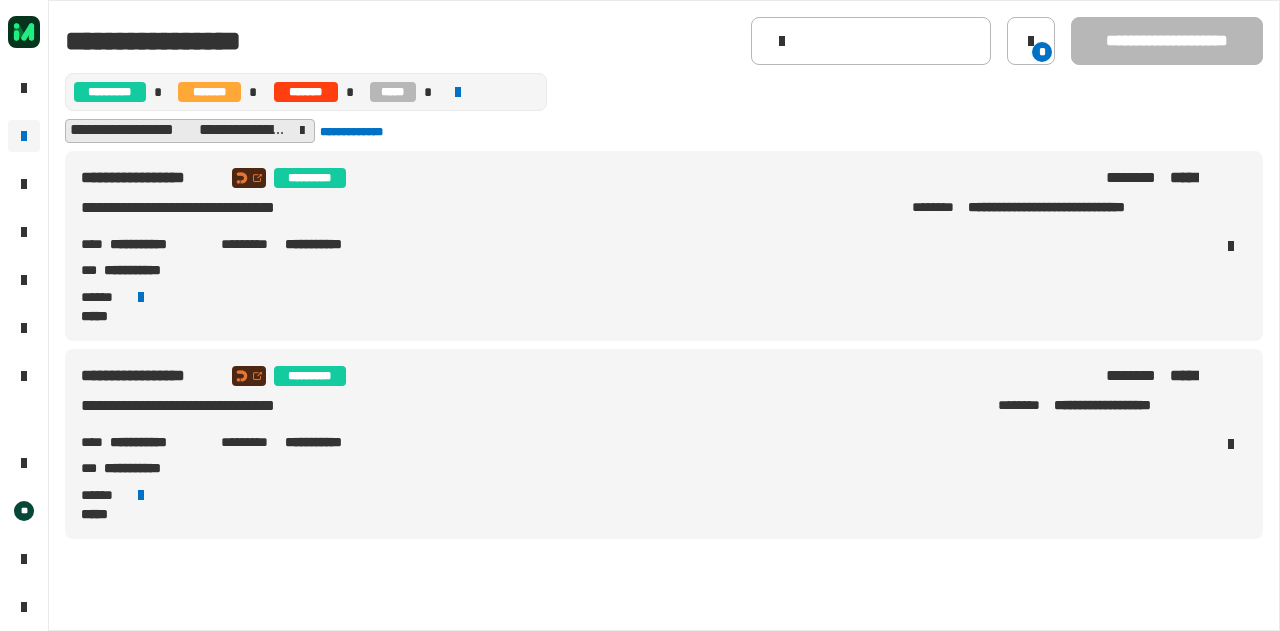 click on "**********" at bounding box center [157, 442] 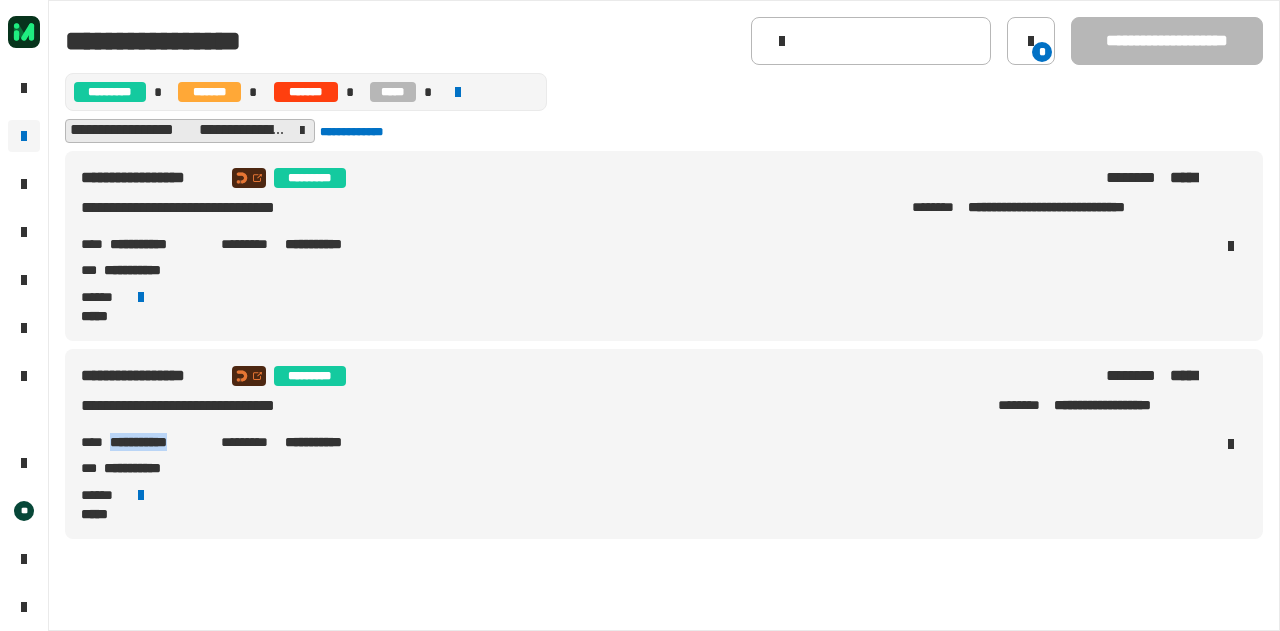 click on "**********" at bounding box center [157, 442] 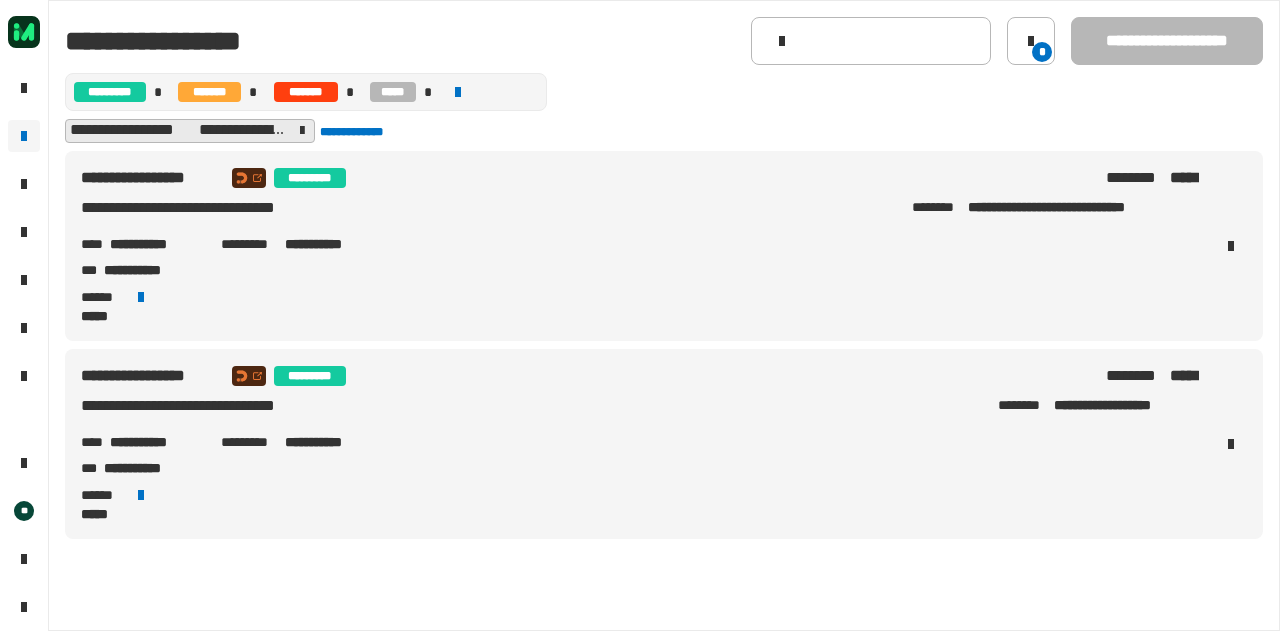 click on "**********" at bounding box center (1126, 406) 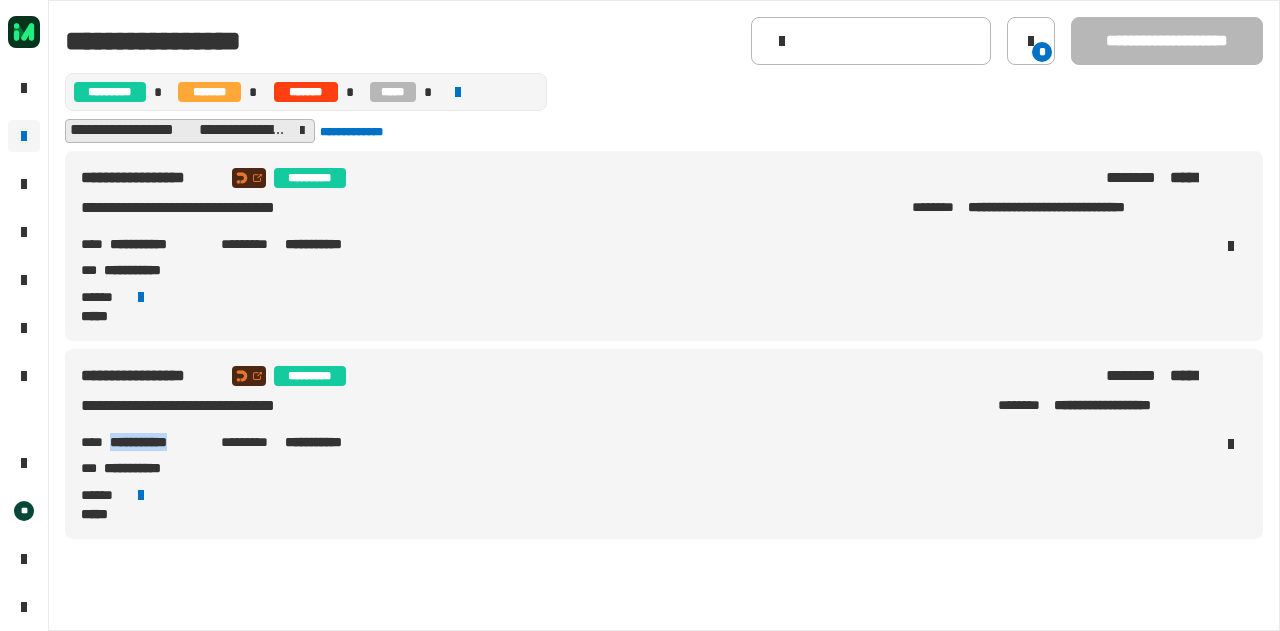 click on "**********" at bounding box center [157, 442] 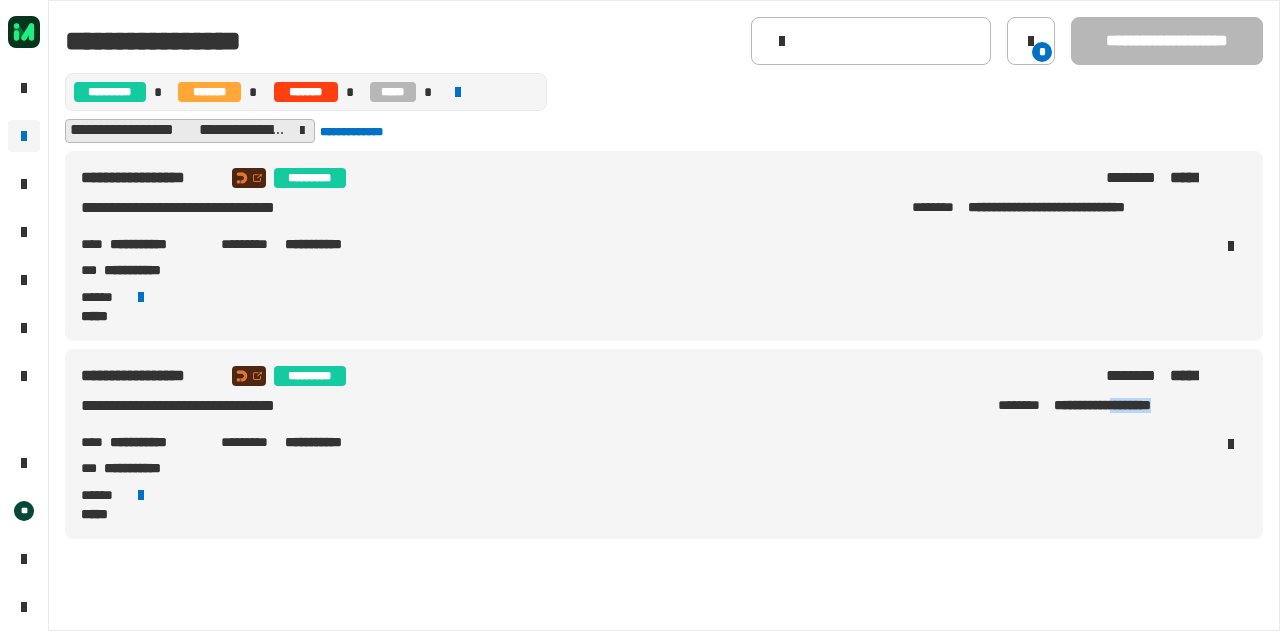 drag, startPoint x: 1128, startPoint y: 402, endPoint x: 1198, endPoint y: 420, distance: 72.277245 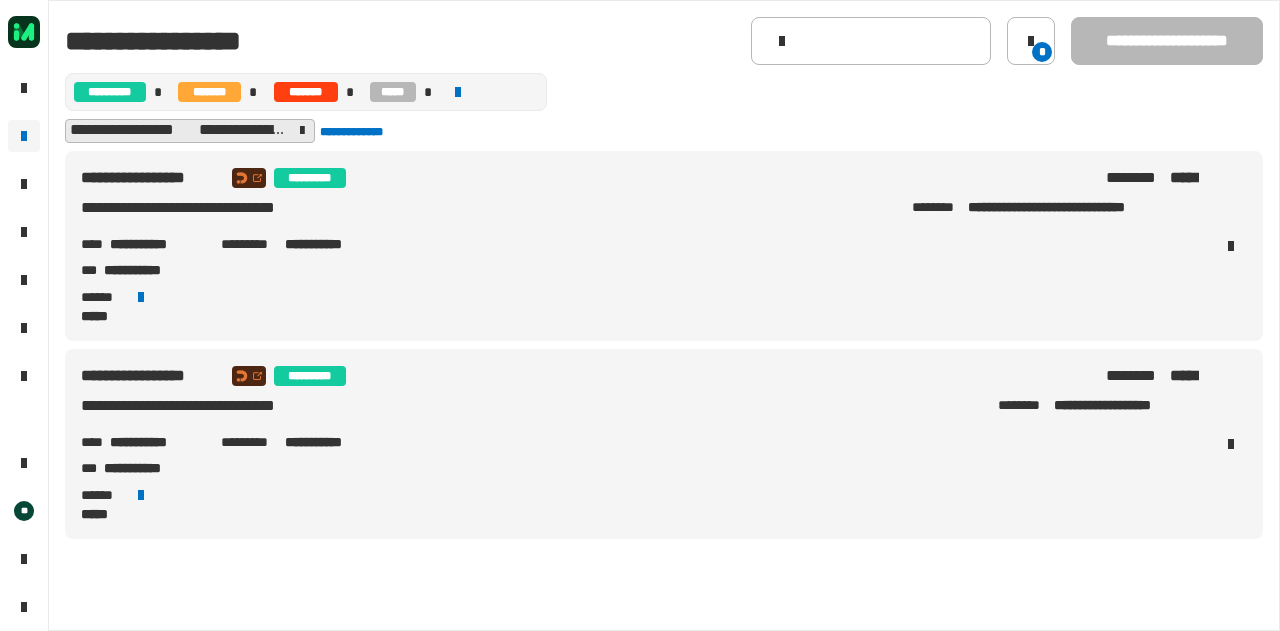 click on "**********" at bounding box center [664, 444] 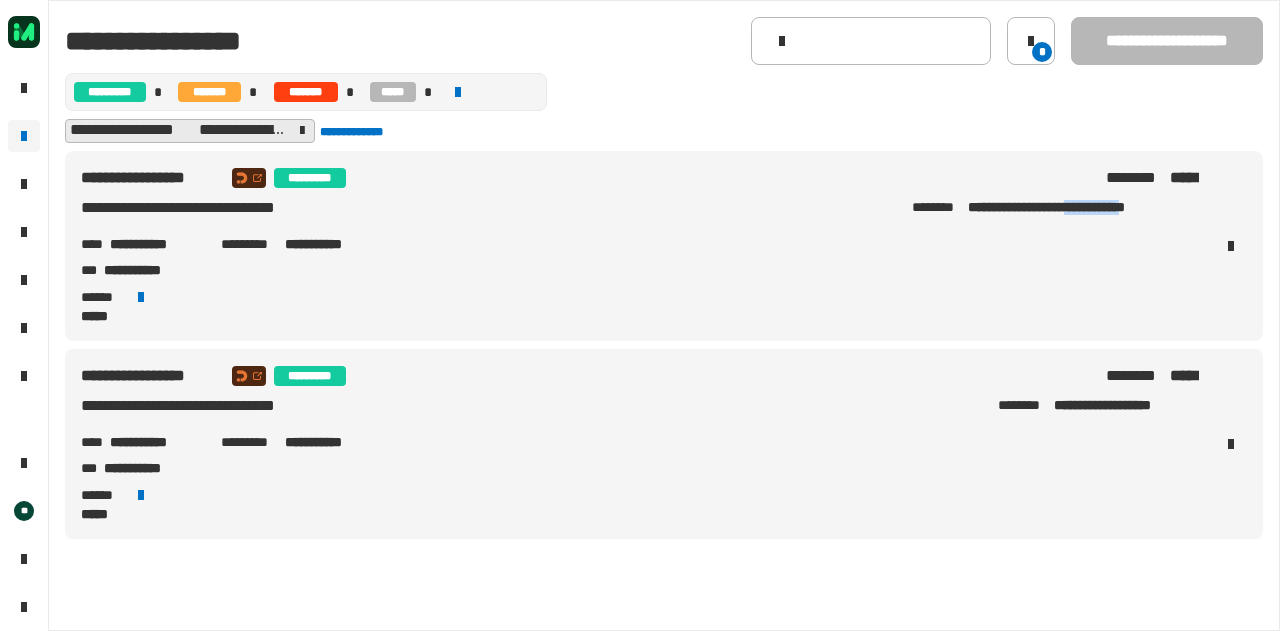 drag, startPoint x: 1092, startPoint y: 208, endPoint x: 1192, endPoint y: 206, distance: 100.02 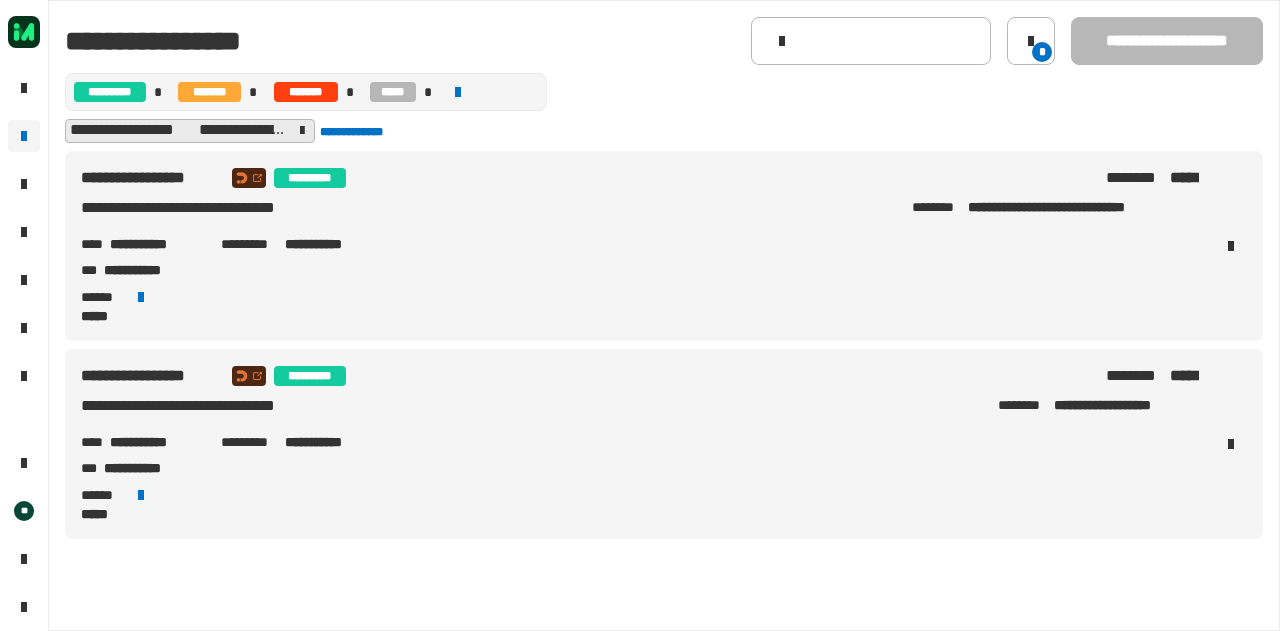 click on "**********" at bounding box center [157, 442] 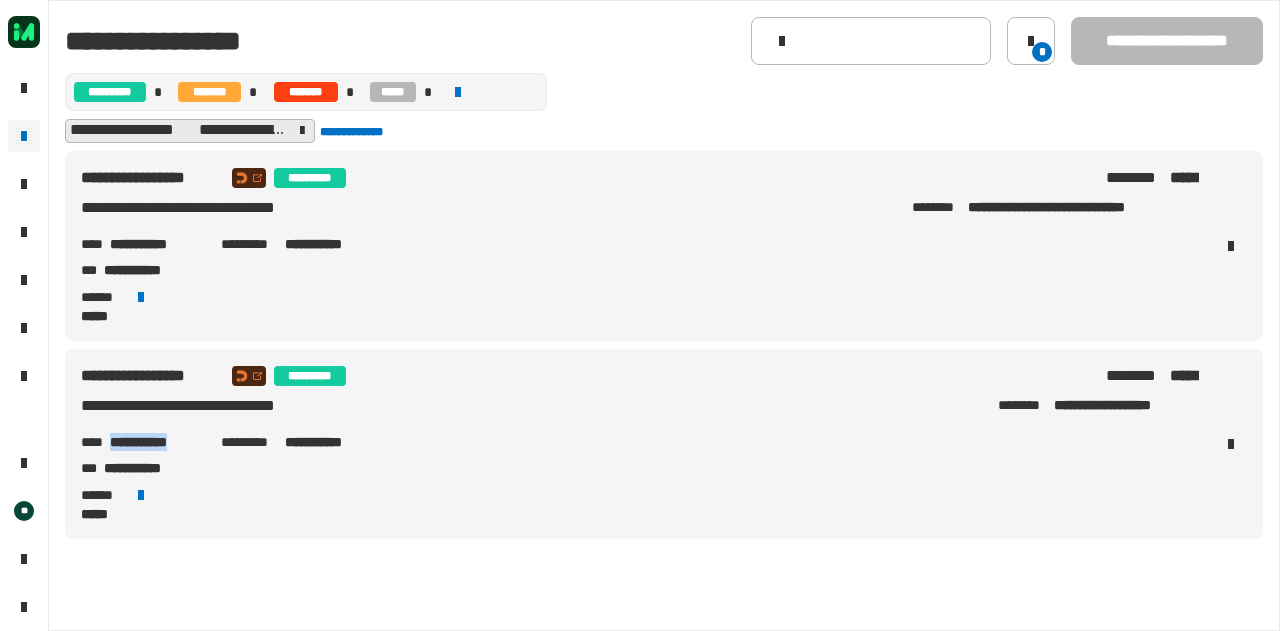 click on "**********" at bounding box center [157, 442] 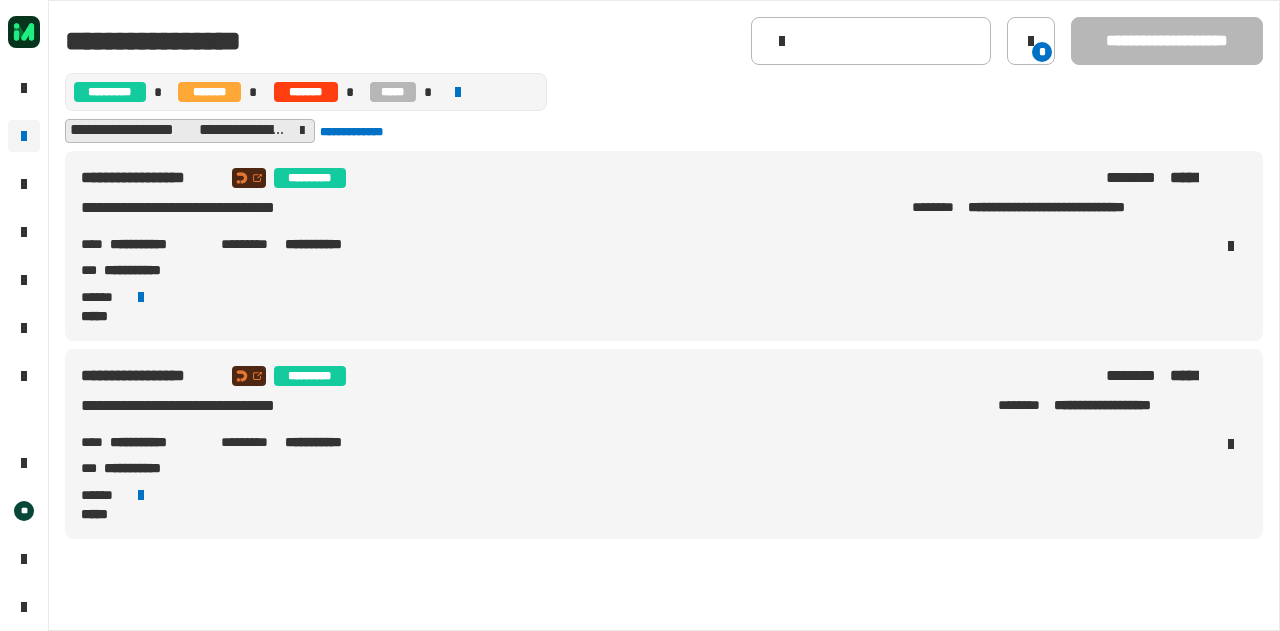 click on "**********" at bounding box center (640, 410) 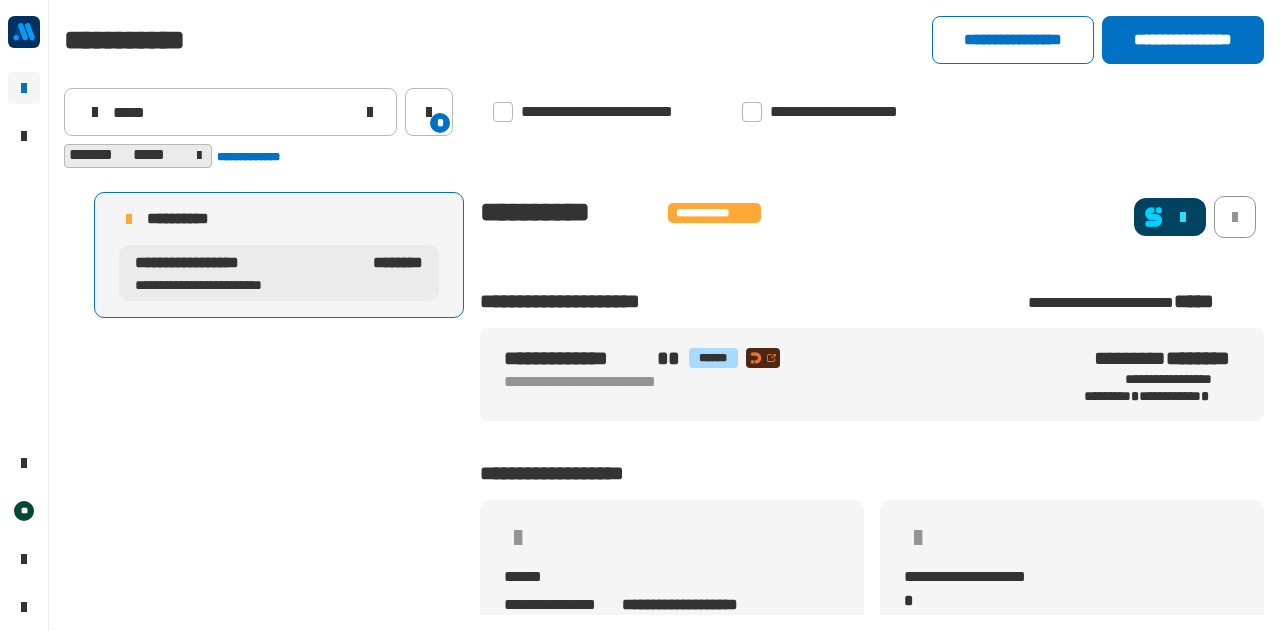 scroll, scrollTop: 0, scrollLeft: 0, axis: both 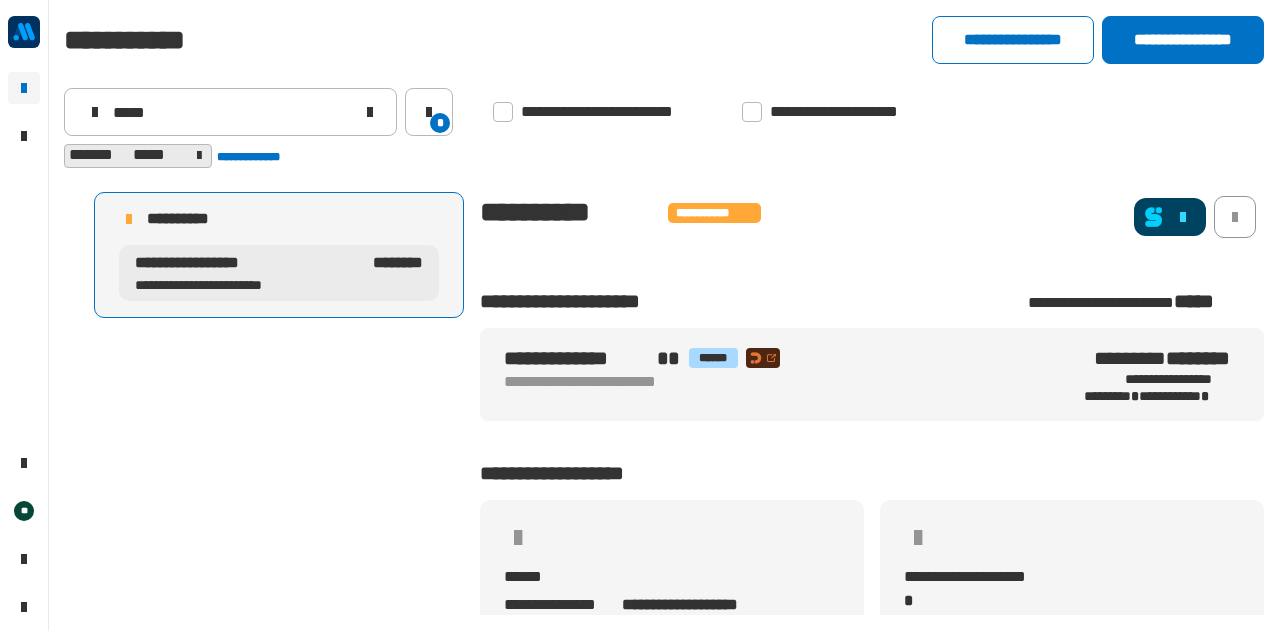click 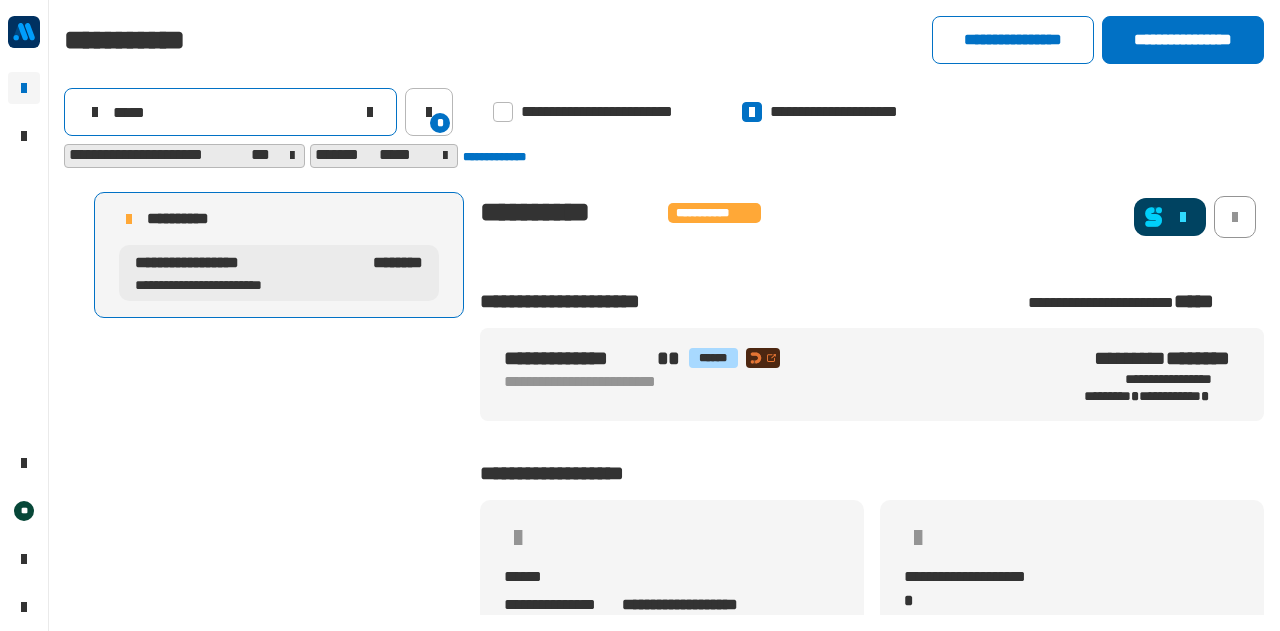 click 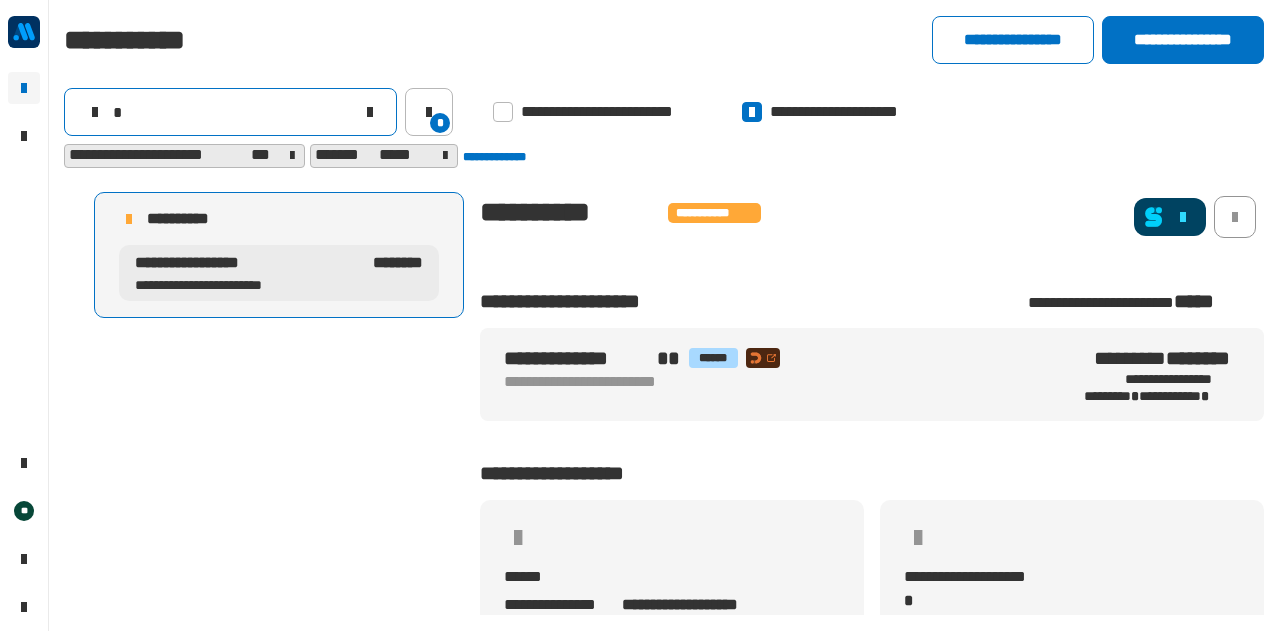 type 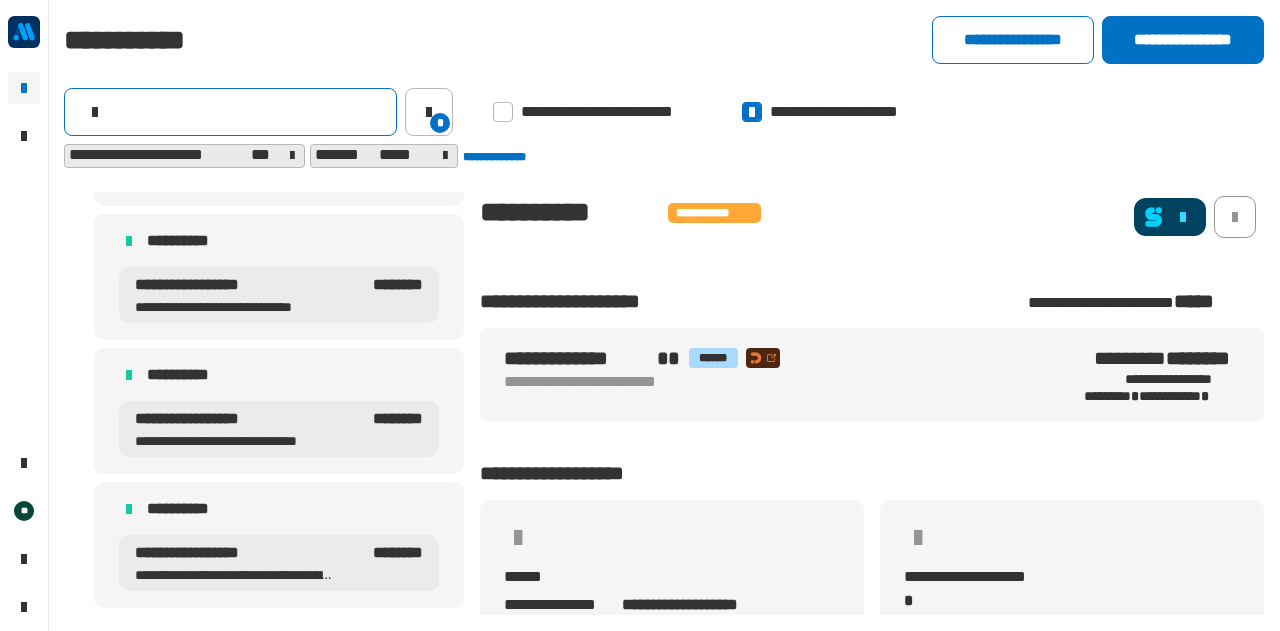 scroll, scrollTop: 915, scrollLeft: 0, axis: vertical 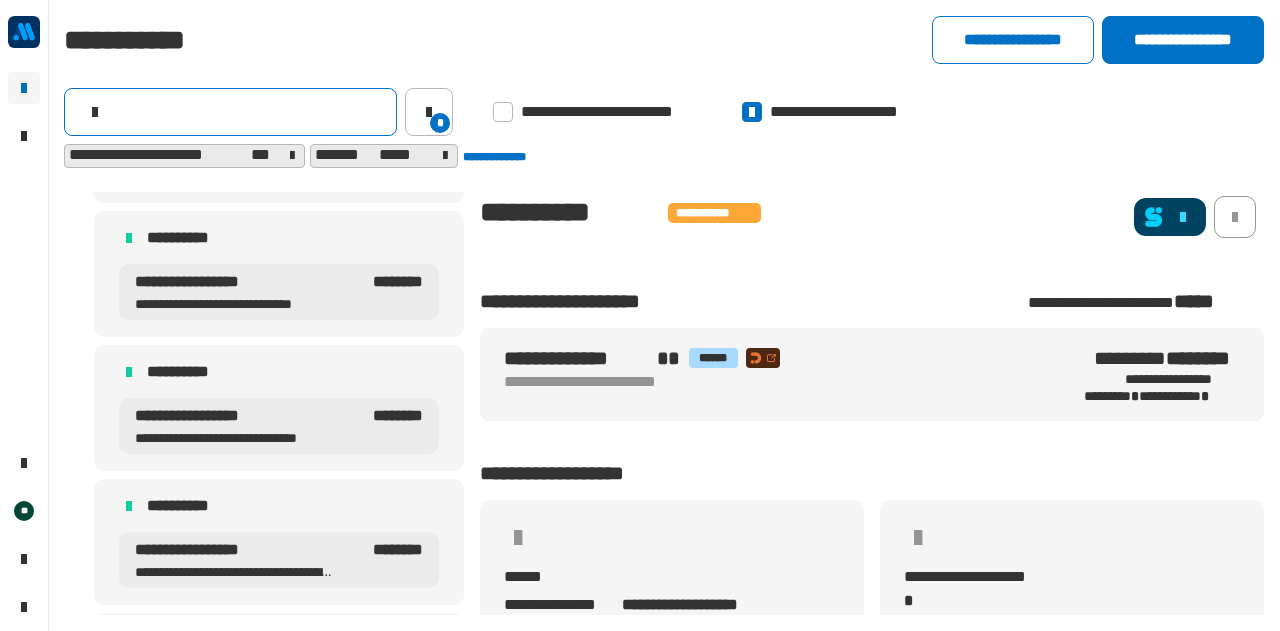 click on "**********" at bounding box center [238, 416] 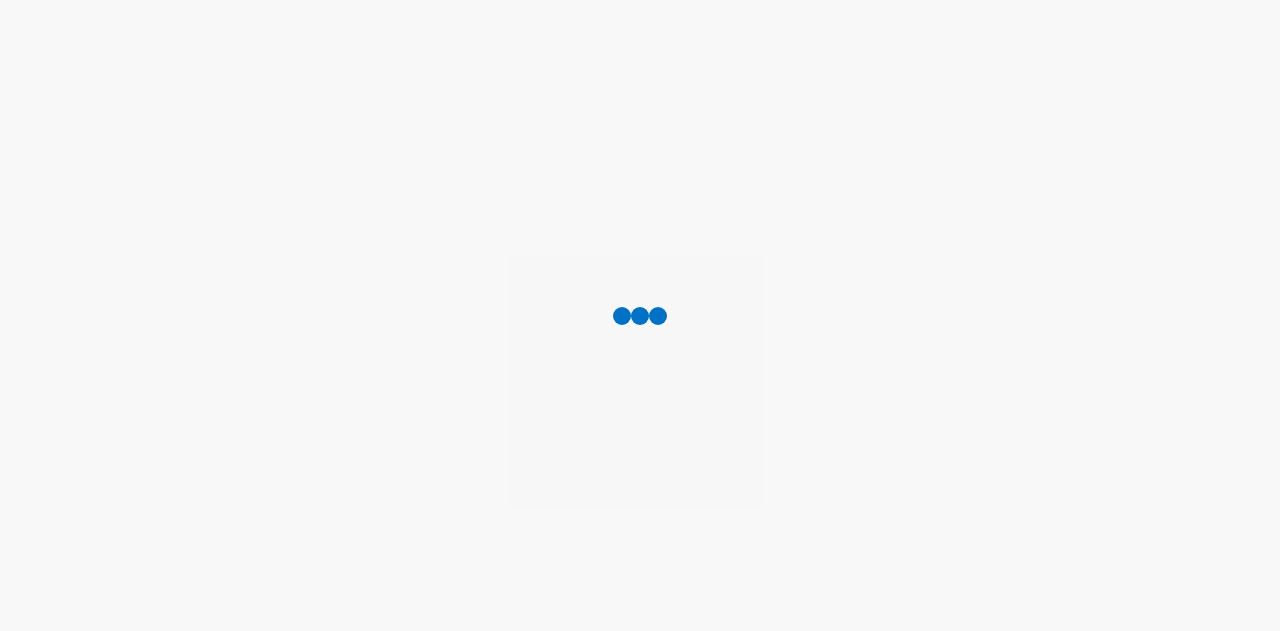 scroll, scrollTop: 0, scrollLeft: 0, axis: both 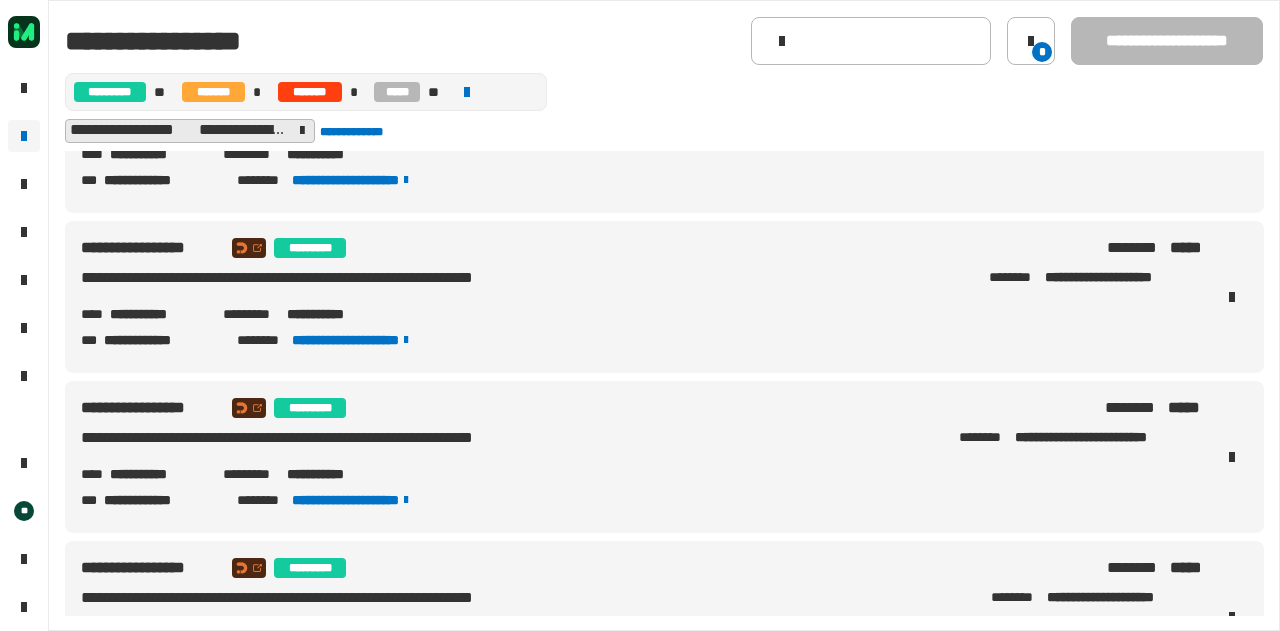 click on "**********" at bounding box center (158, 314) 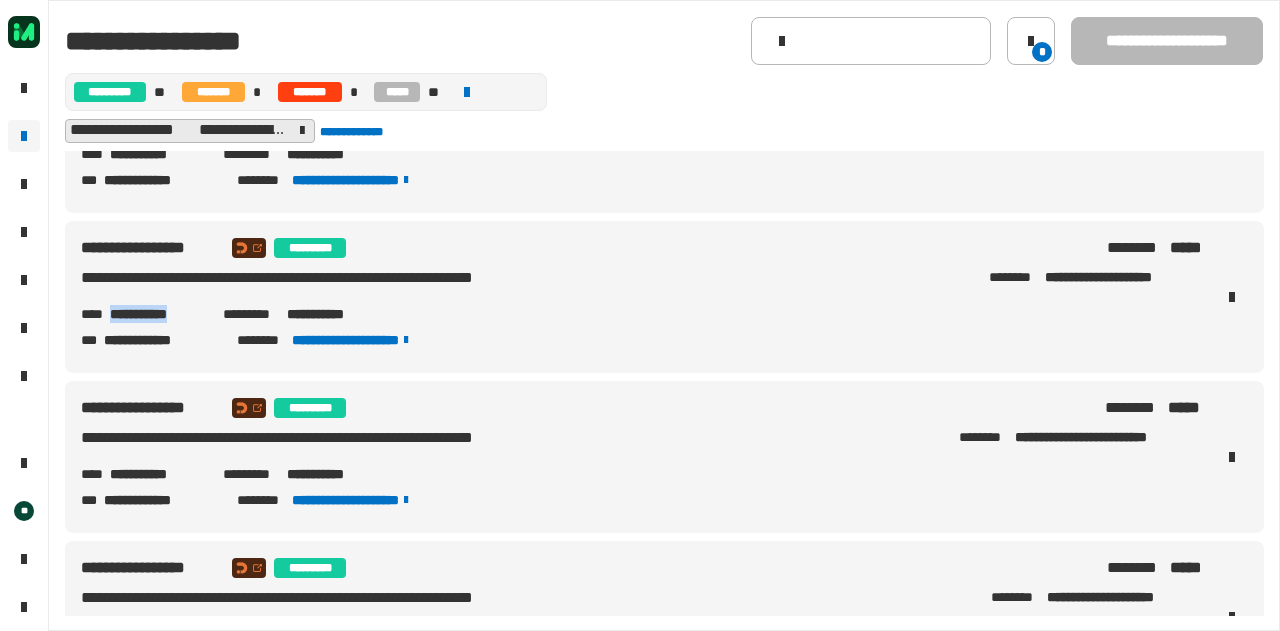 copy on "**********" 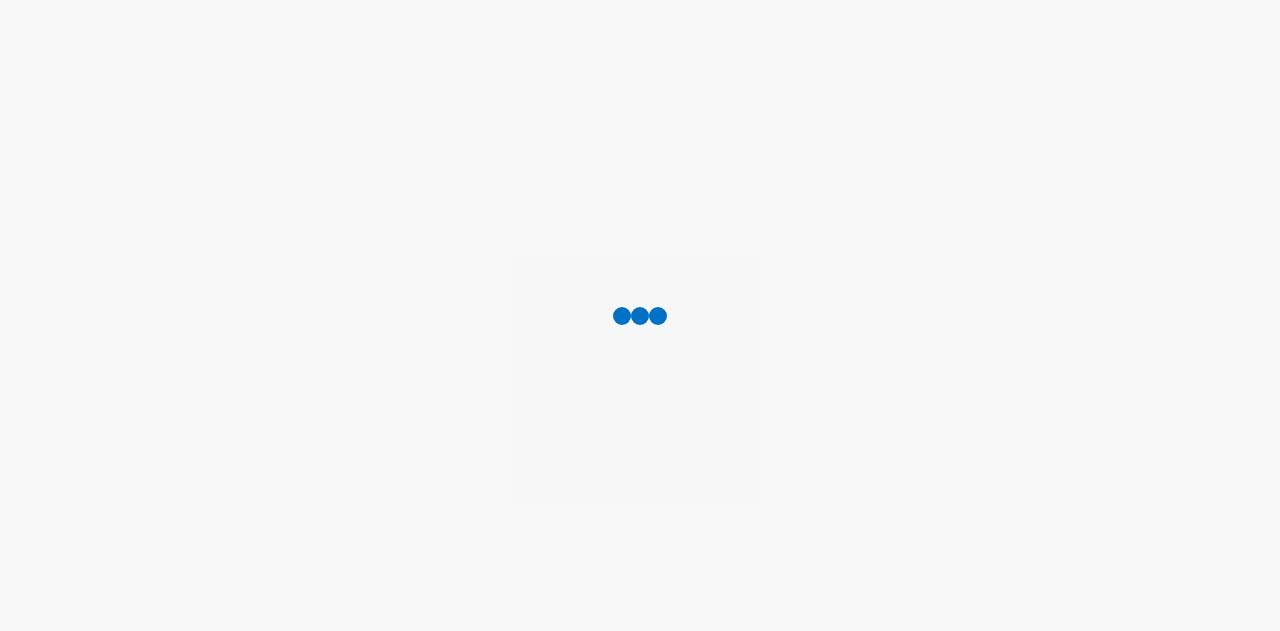 scroll, scrollTop: 0, scrollLeft: 0, axis: both 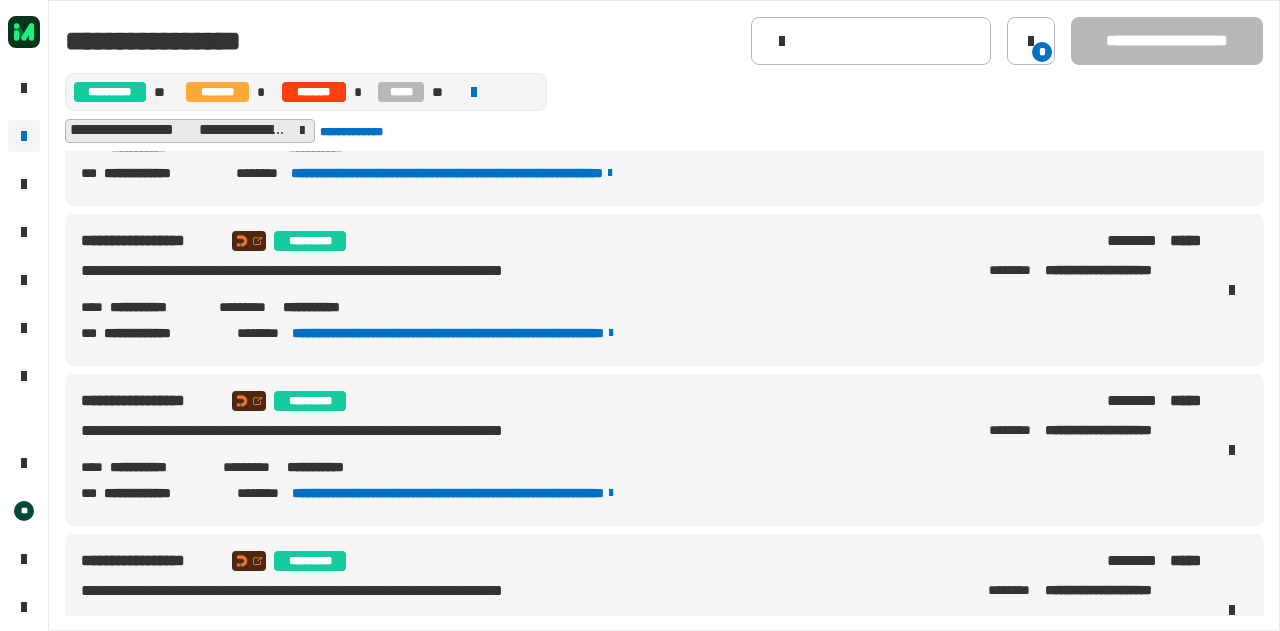 click on "**********" at bounding box center [158, 467] 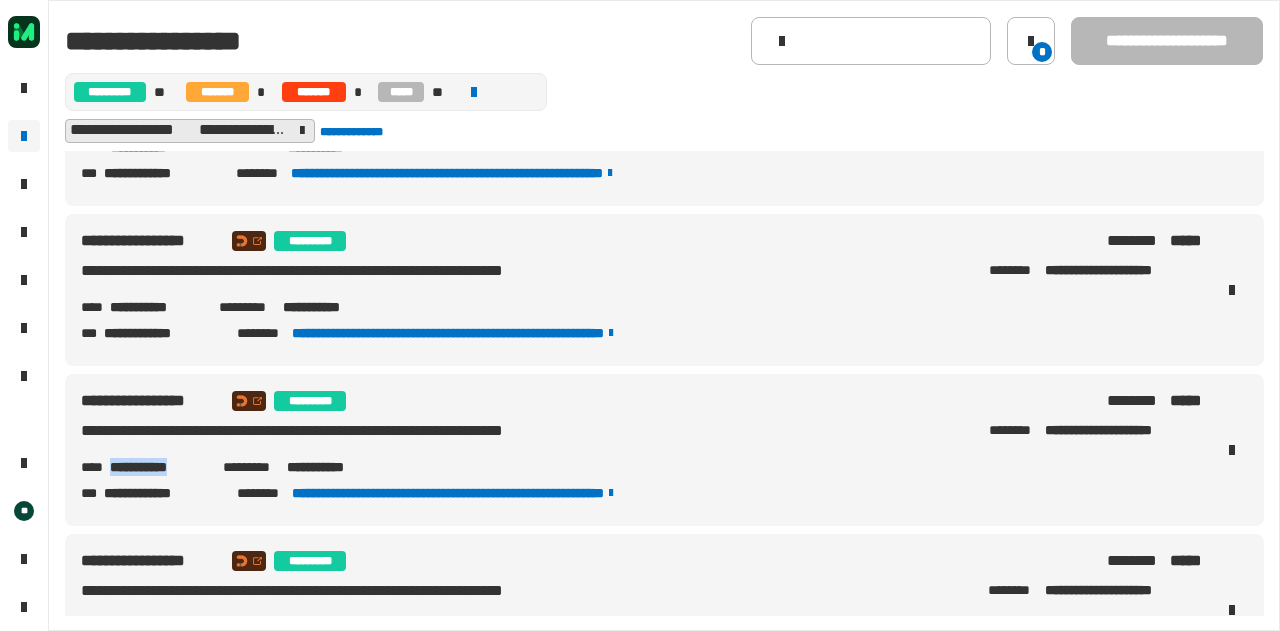 copy on "**********" 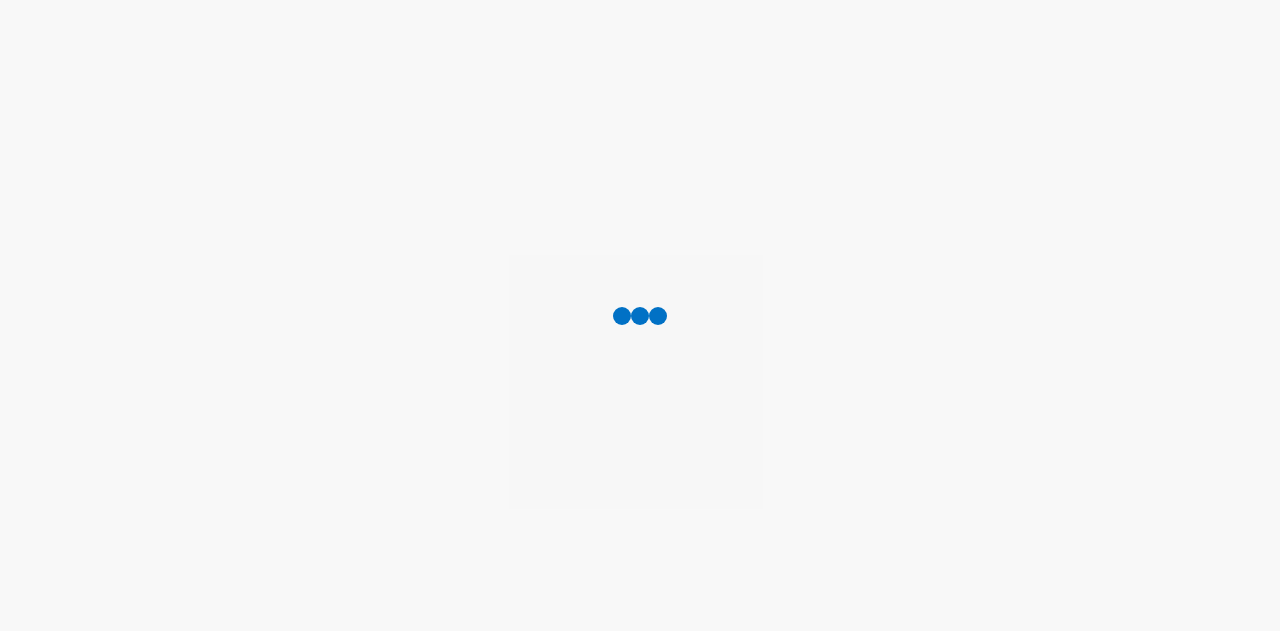 scroll, scrollTop: 0, scrollLeft: 0, axis: both 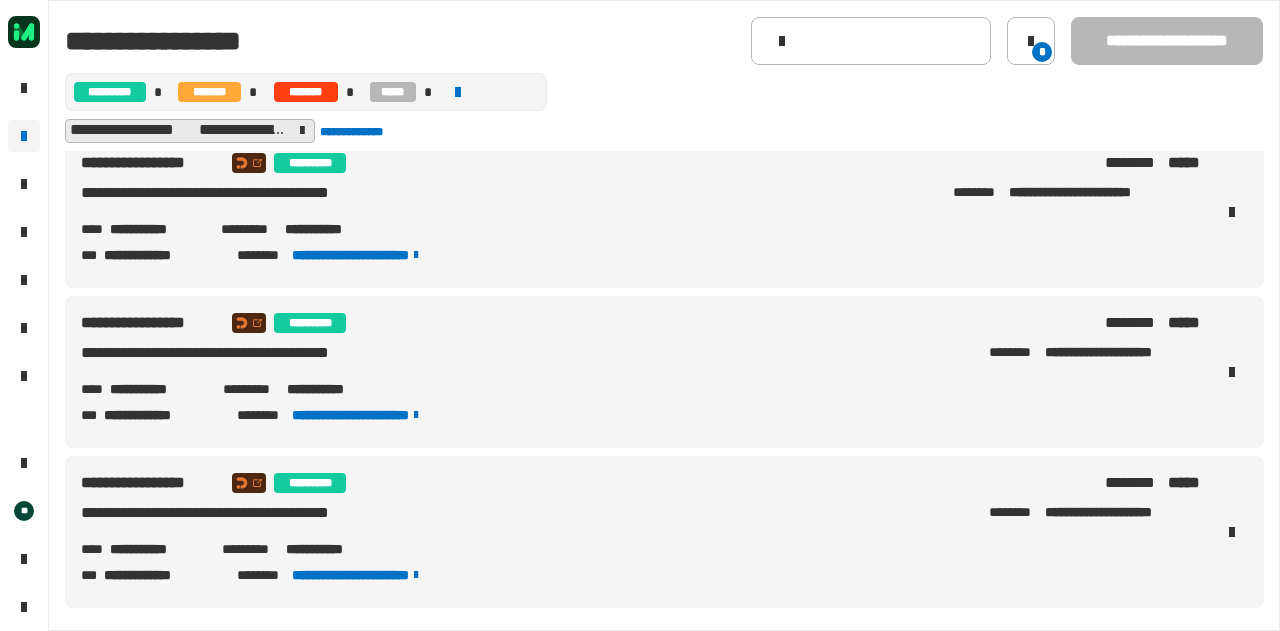 click on "**********" at bounding box center (158, 549) 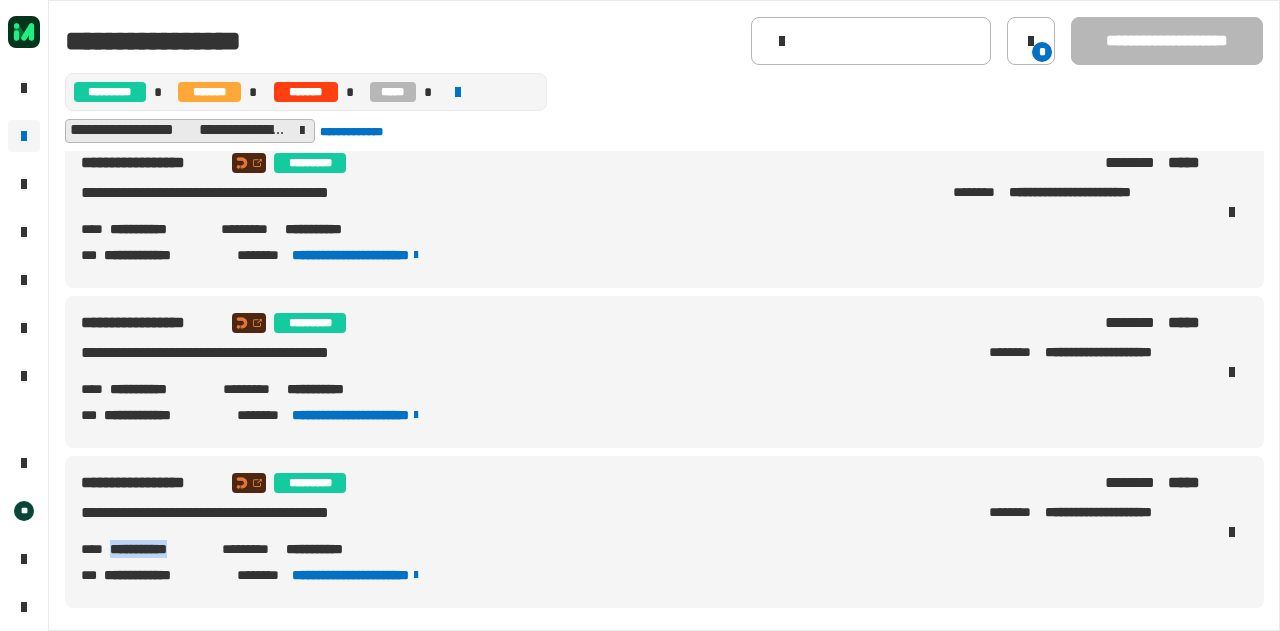 click on "**********" at bounding box center (158, 549) 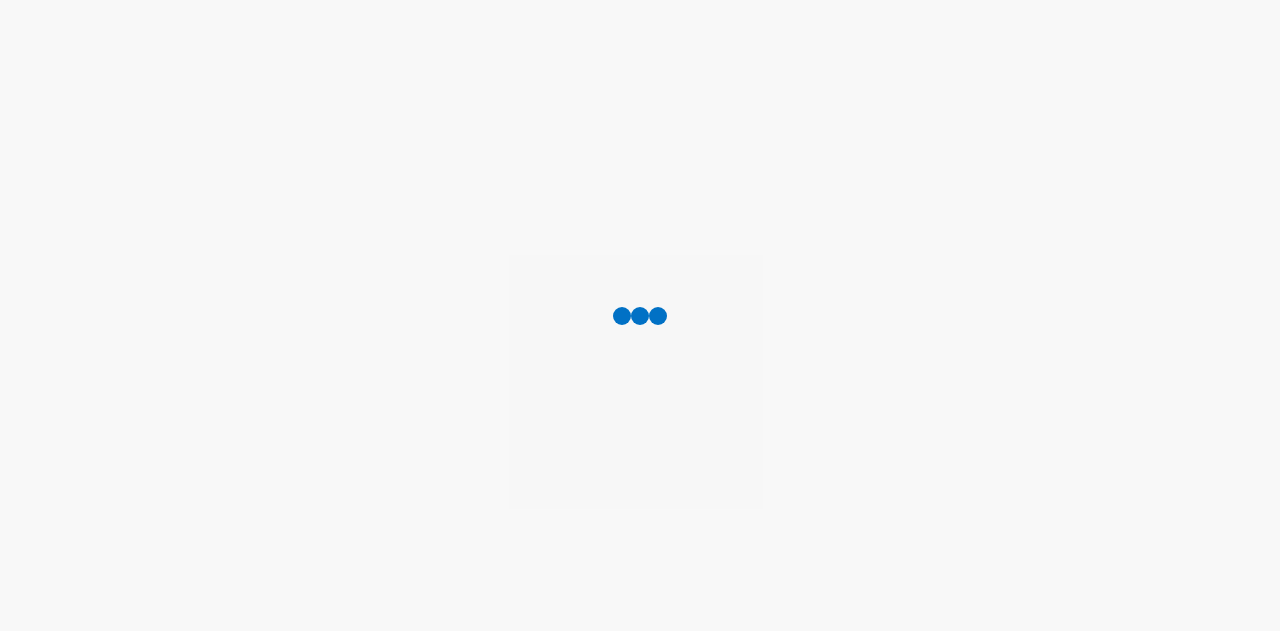 scroll, scrollTop: 0, scrollLeft: 0, axis: both 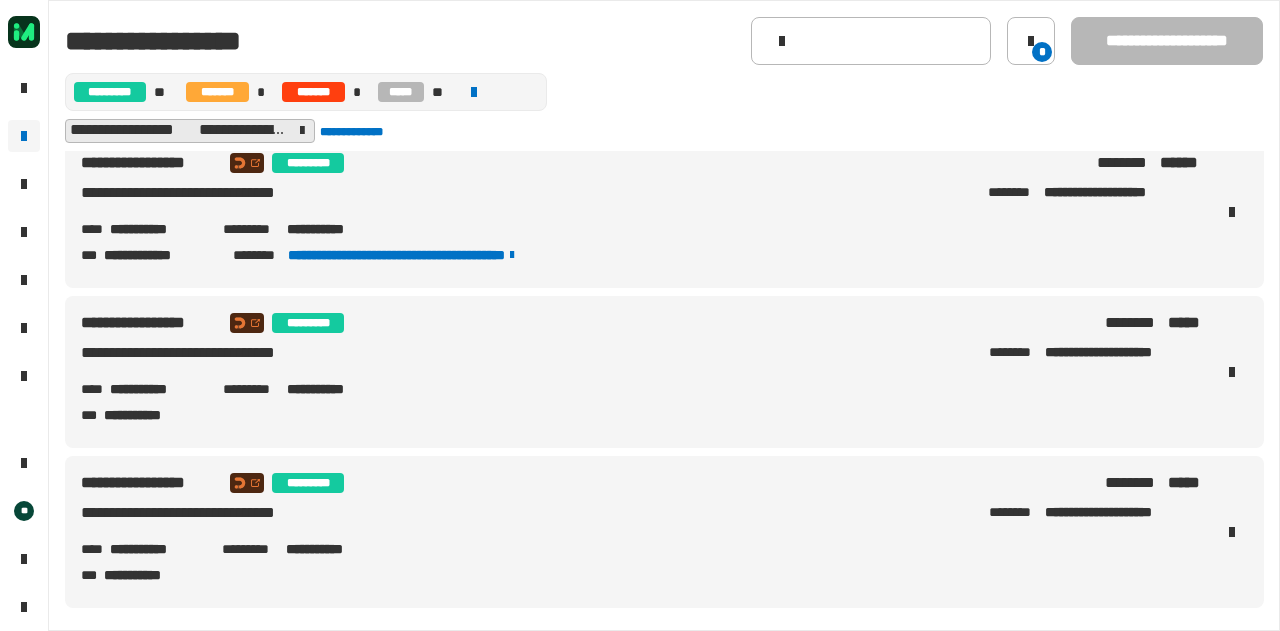 click on "**********" at bounding box center [158, 549] 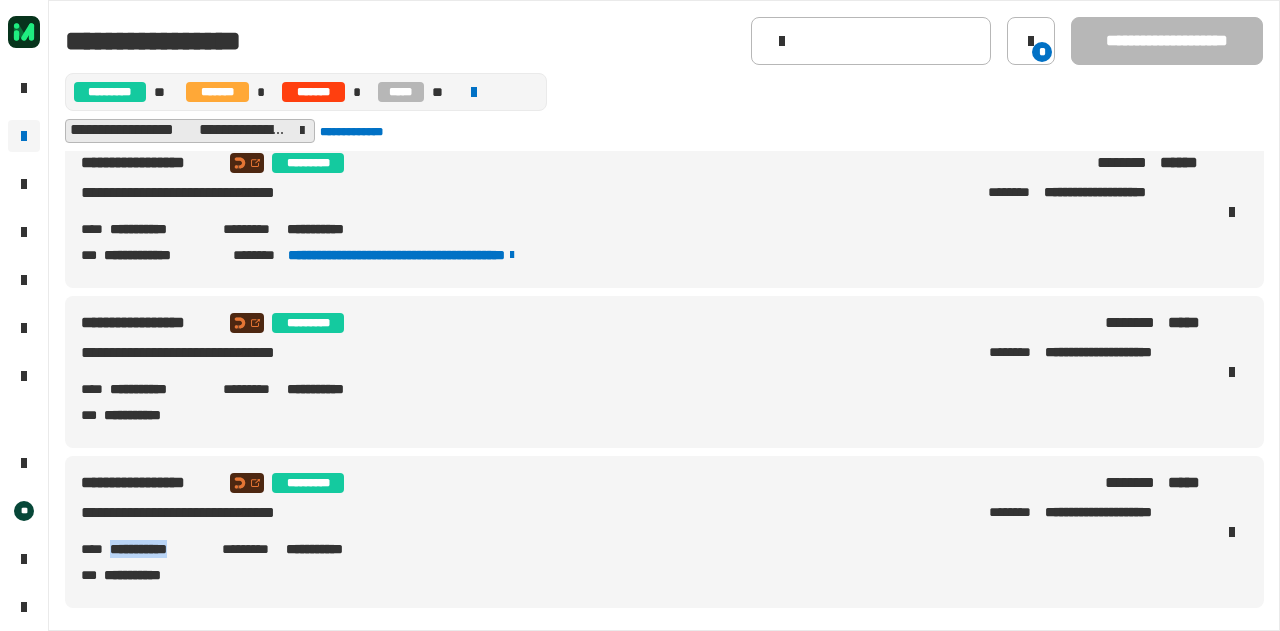 click on "**********" at bounding box center [158, 549] 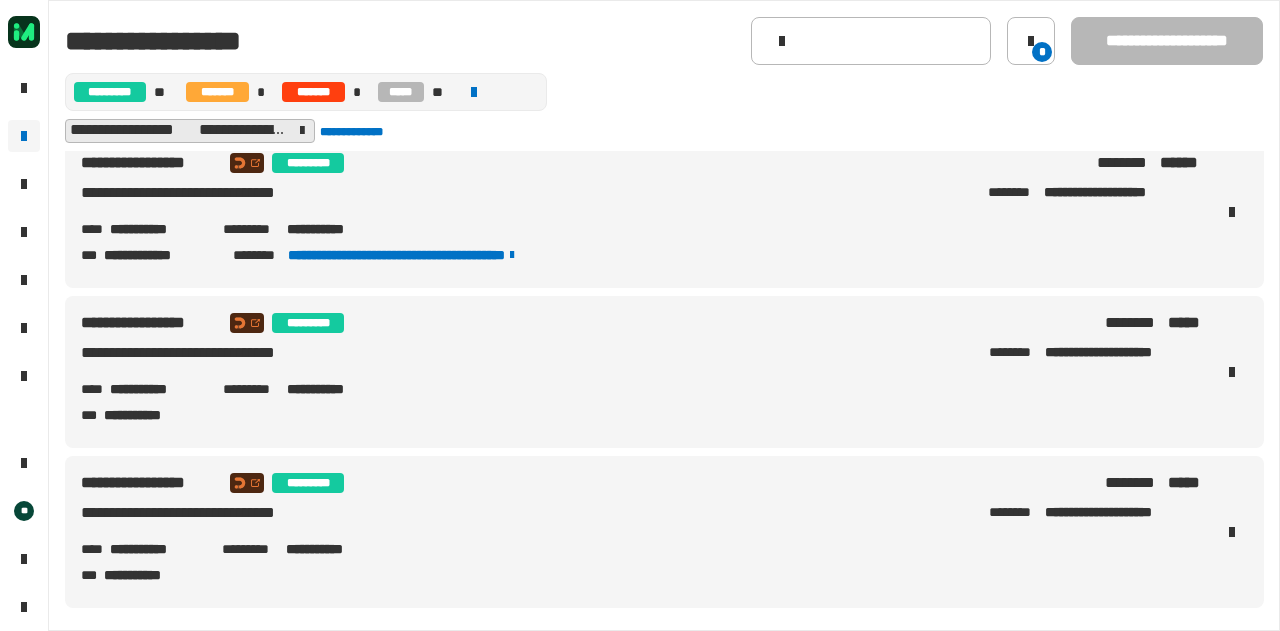 click on "**********" at bounding box center [158, 549] 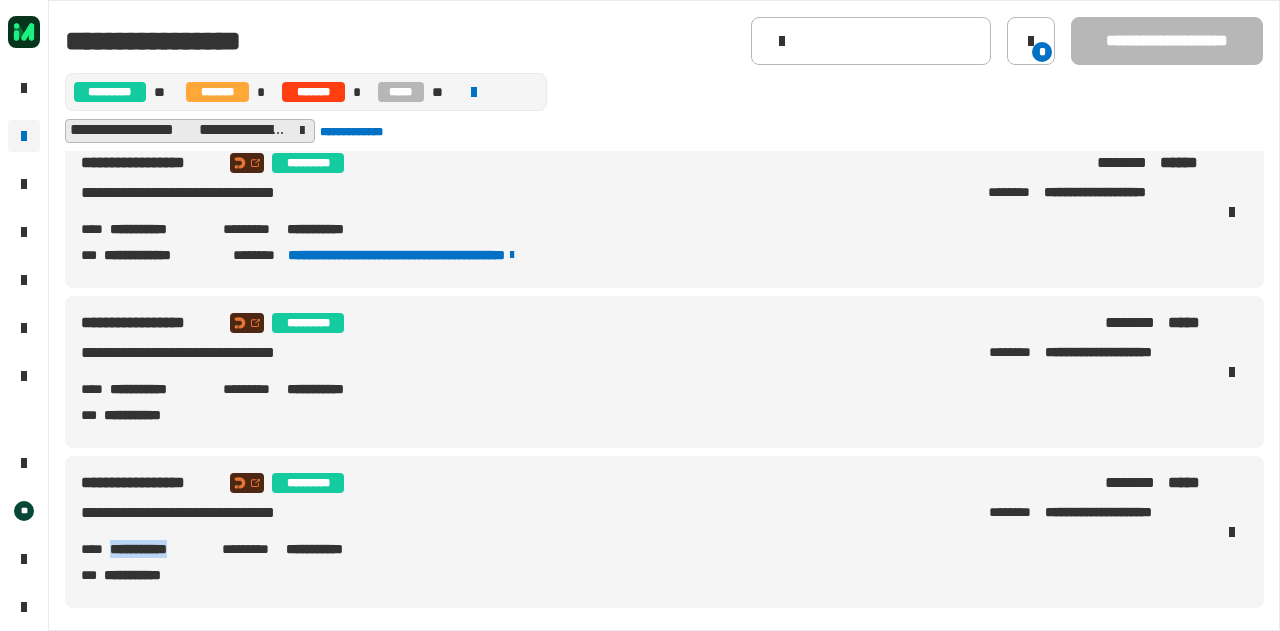 click on "**********" at bounding box center [158, 549] 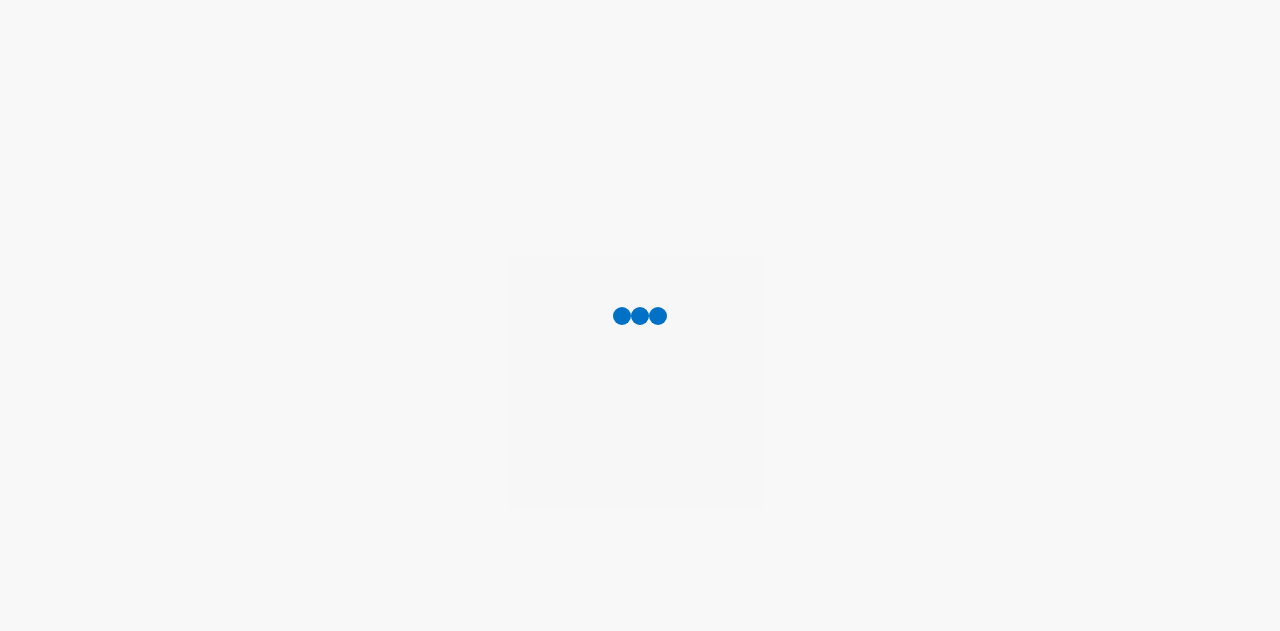 scroll, scrollTop: 0, scrollLeft: 0, axis: both 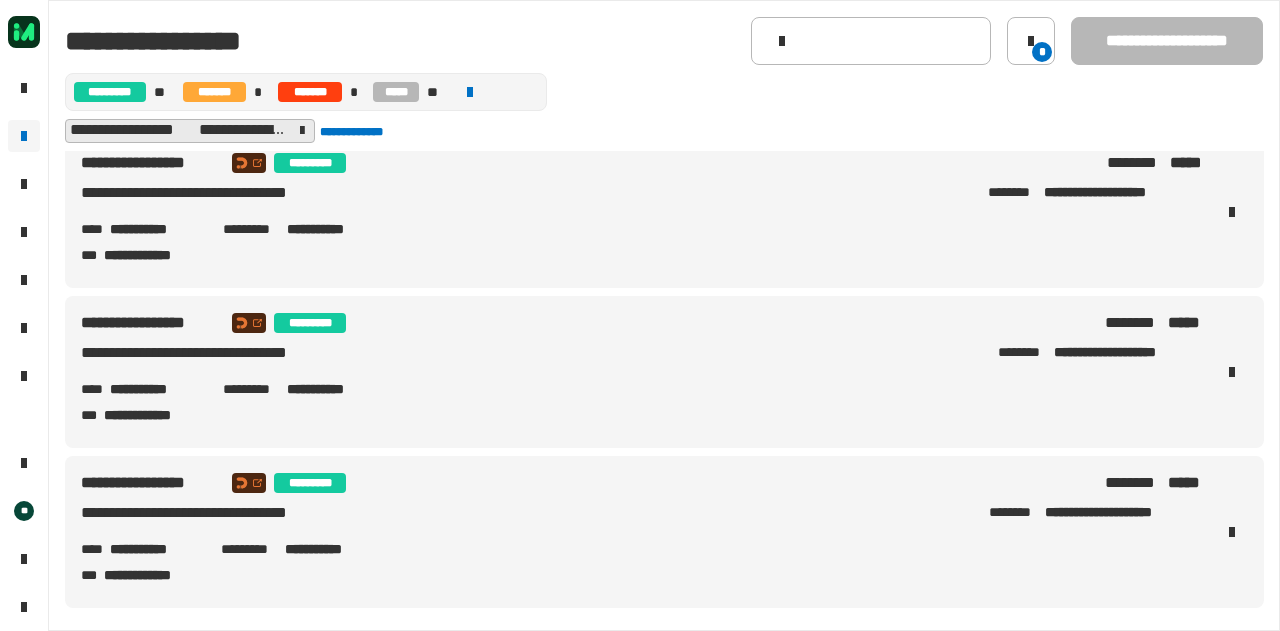 click on "**********" at bounding box center (589, 483) 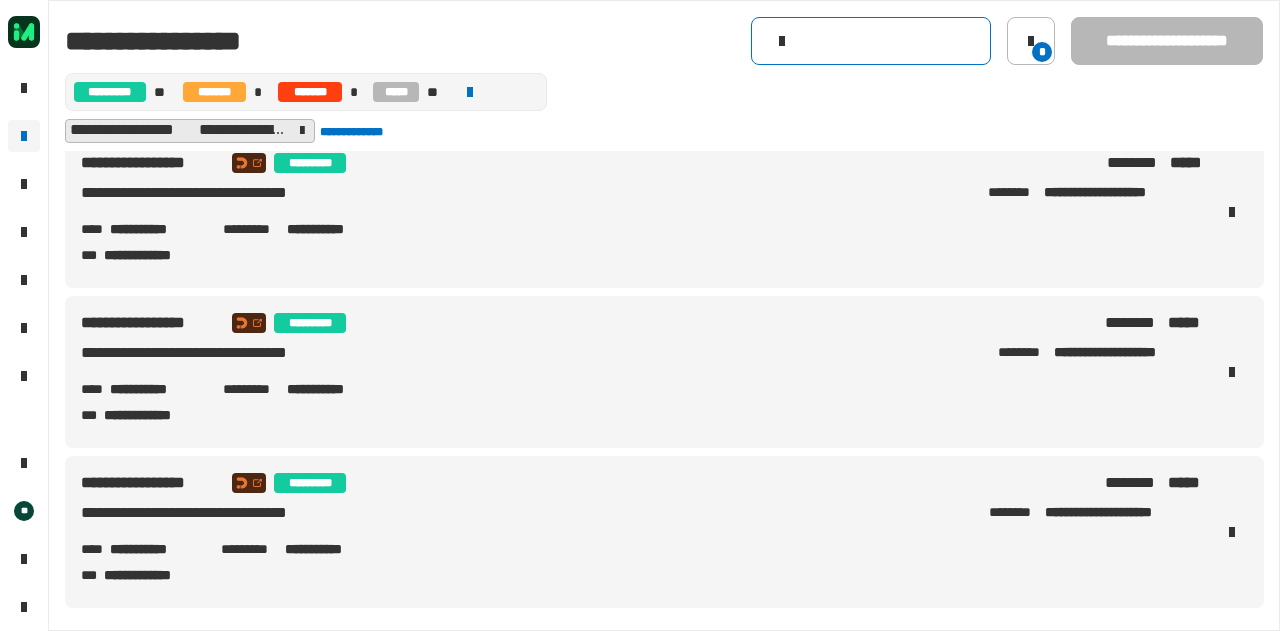 click 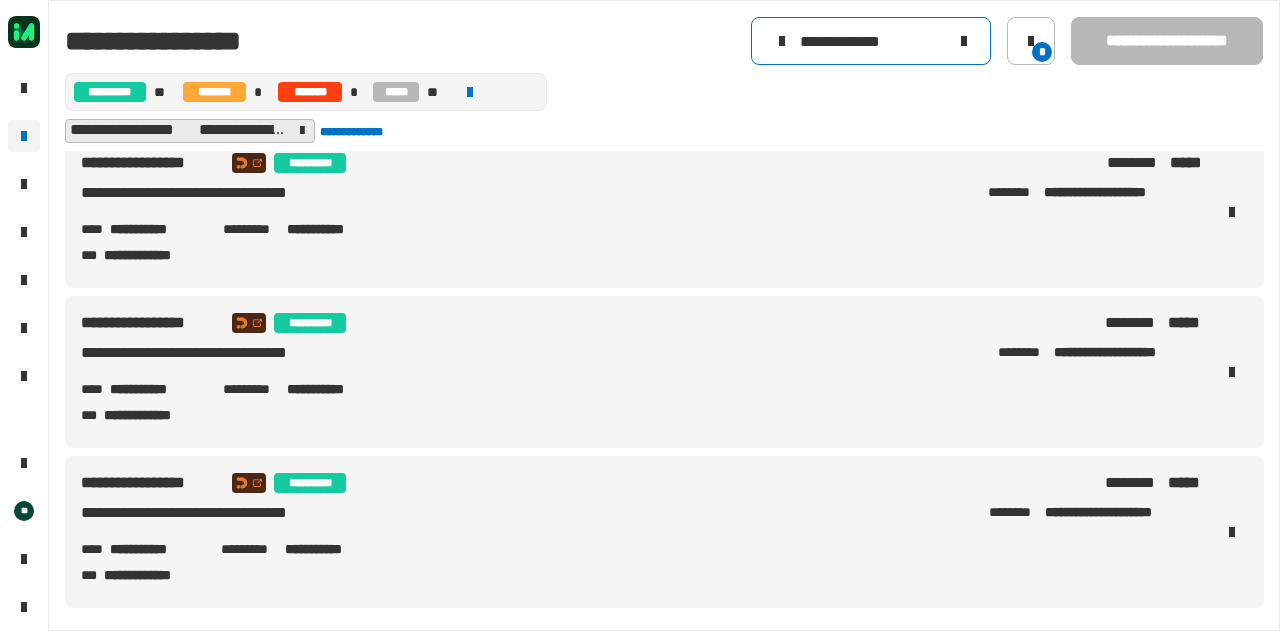 scroll, scrollTop: 0, scrollLeft: 0, axis: both 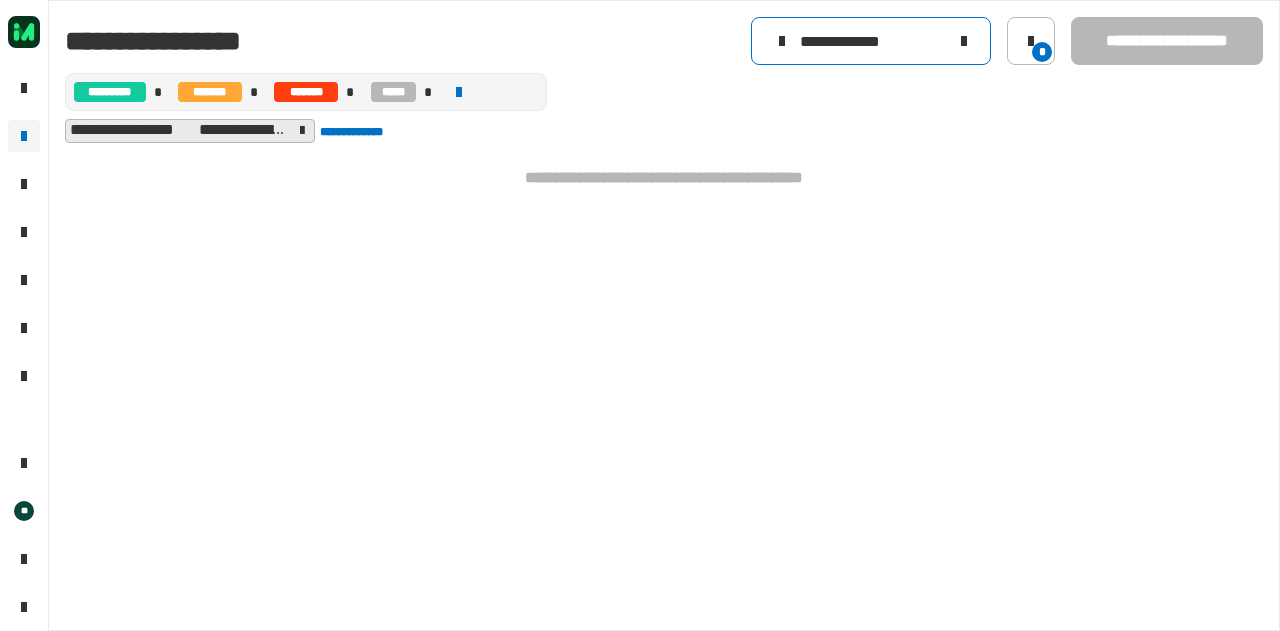 type on "**********" 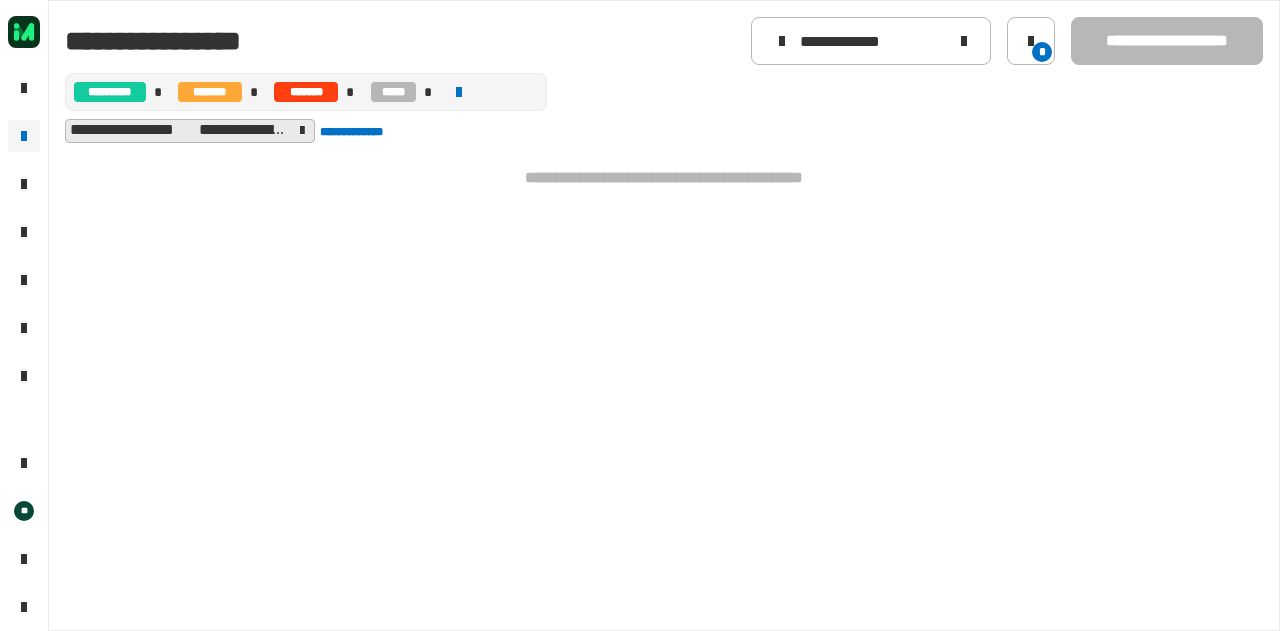 click on "**********" 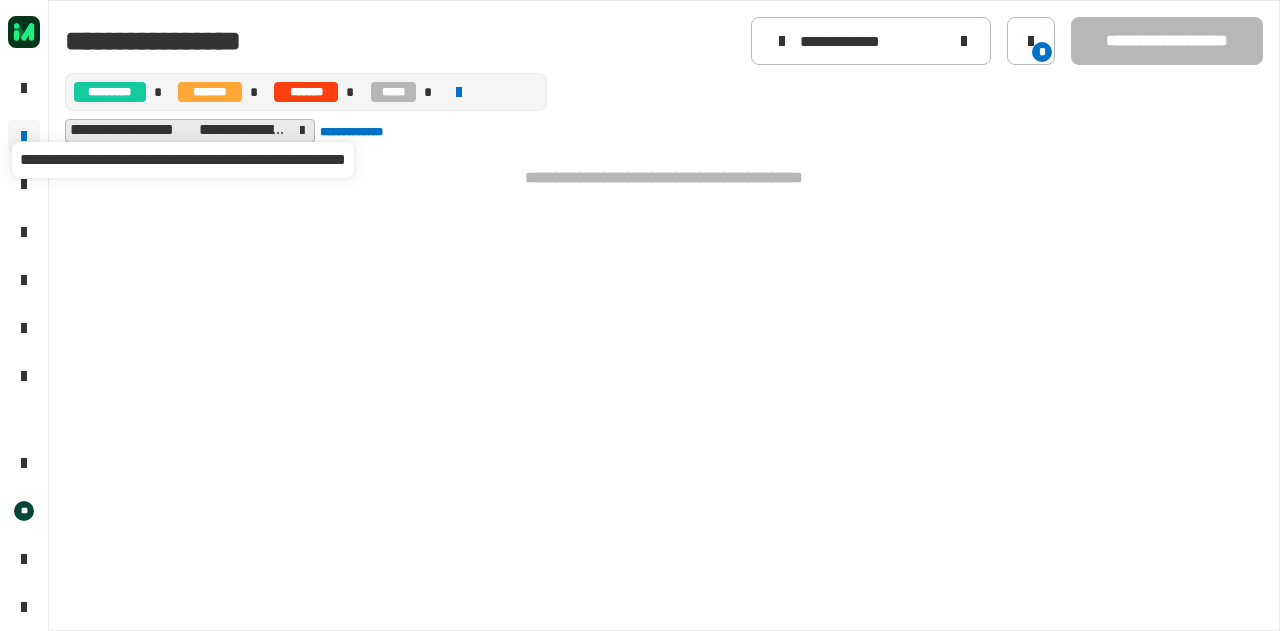 click 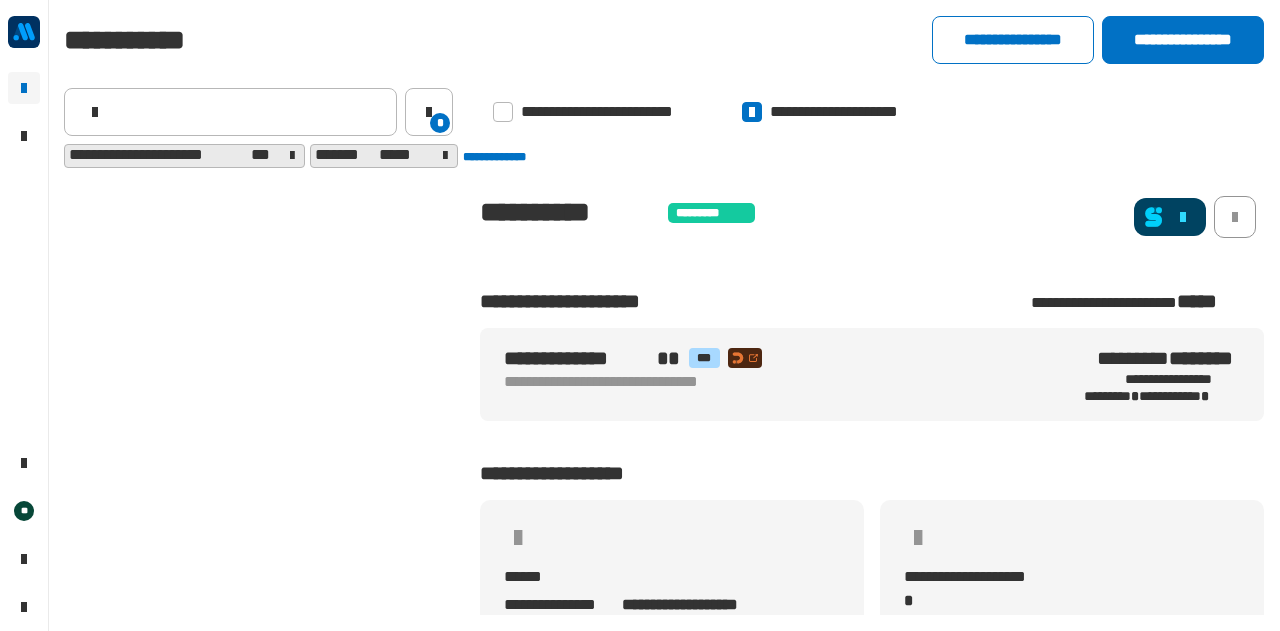 scroll, scrollTop: 0, scrollLeft: 0, axis: both 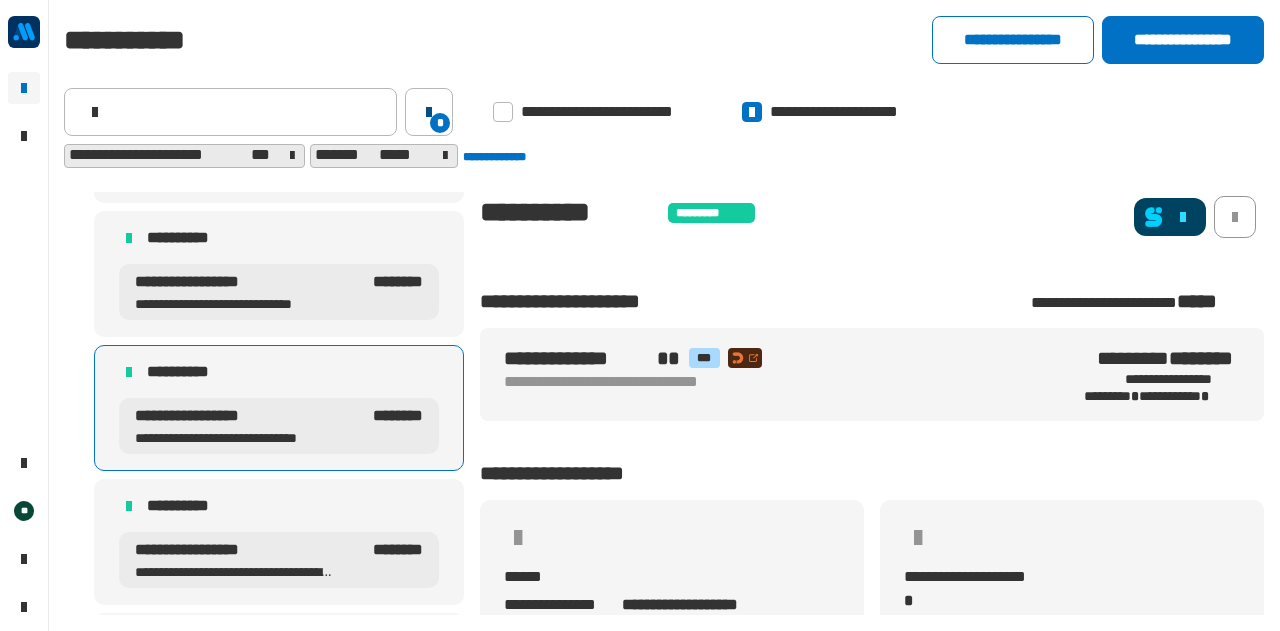 click on "*" 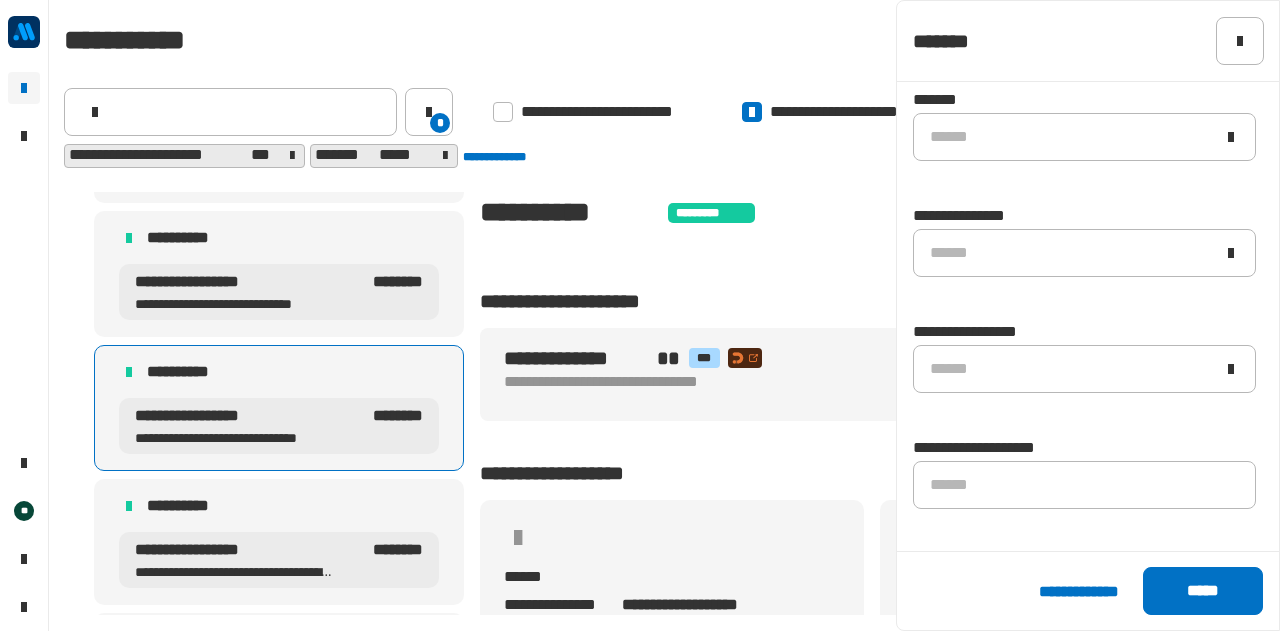 scroll, scrollTop: 1490, scrollLeft: 0, axis: vertical 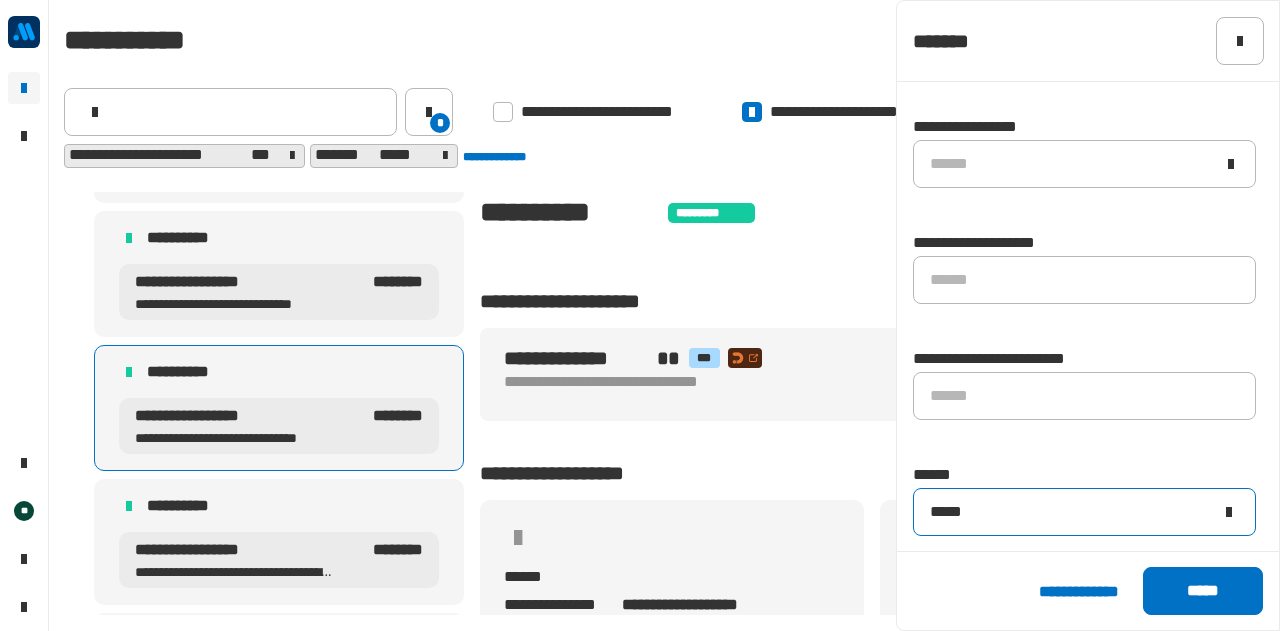 click on "*****" 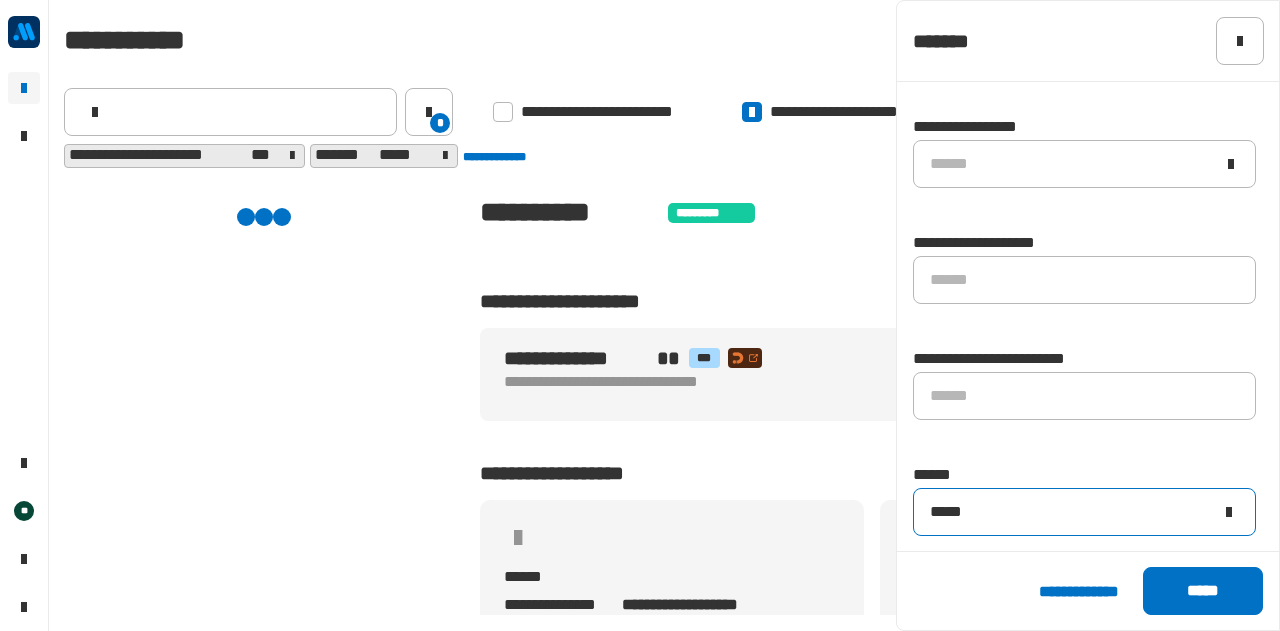 scroll, scrollTop: 0, scrollLeft: 0, axis: both 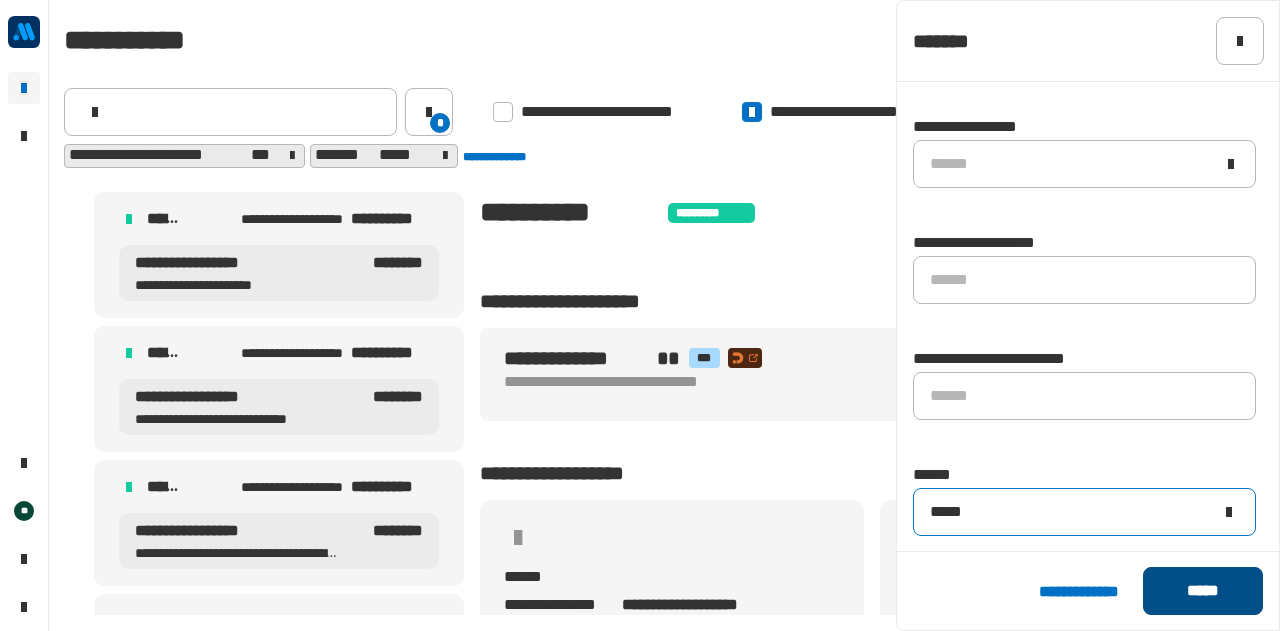 type on "*****" 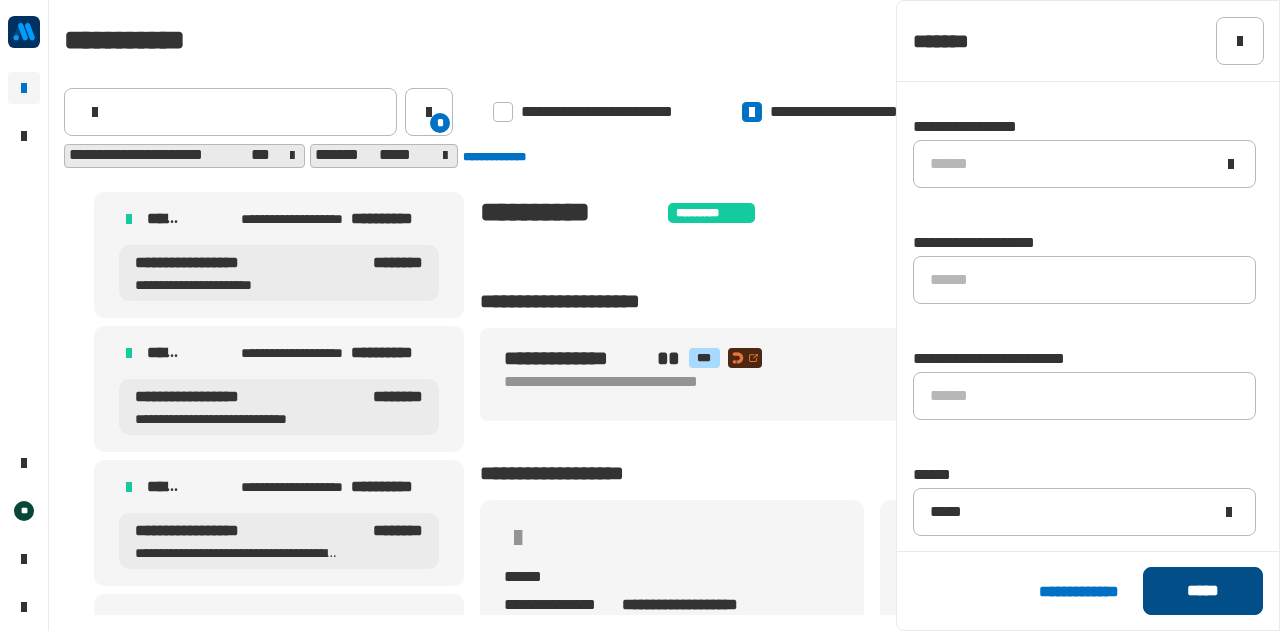 click on "*****" 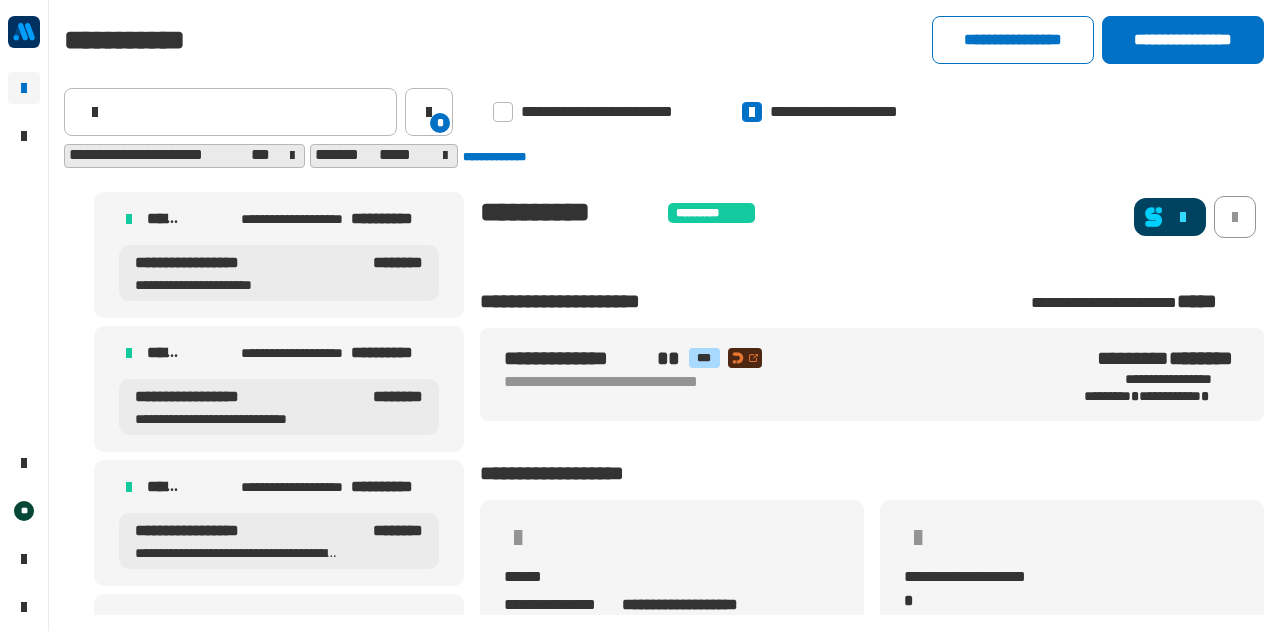 click on "**********" at bounding box center (279, 389) 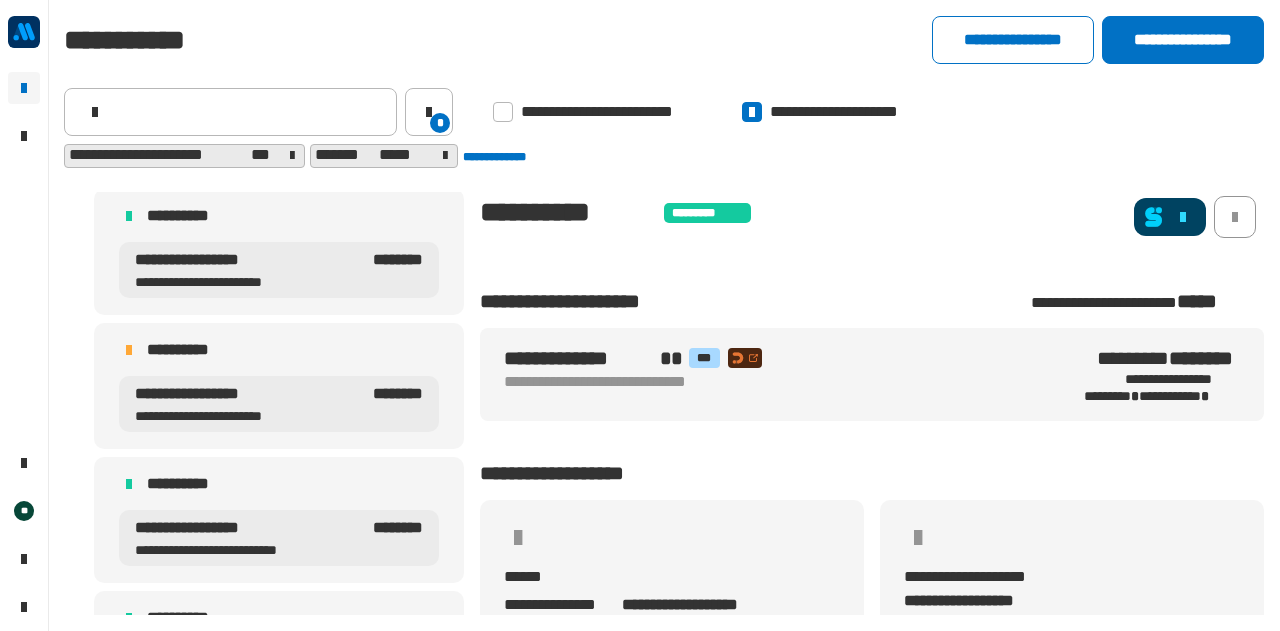 scroll, scrollTop: 486, scrollLeft: 0, axis: vertical 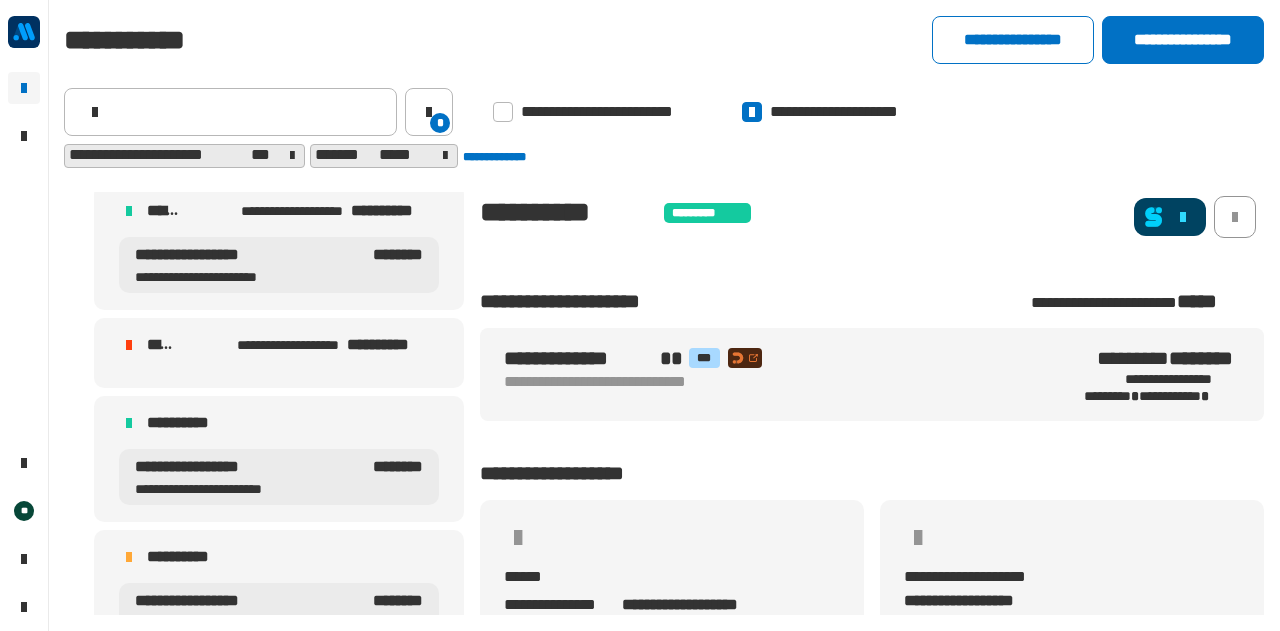 click on "**********" at bounding box center [235, 467] 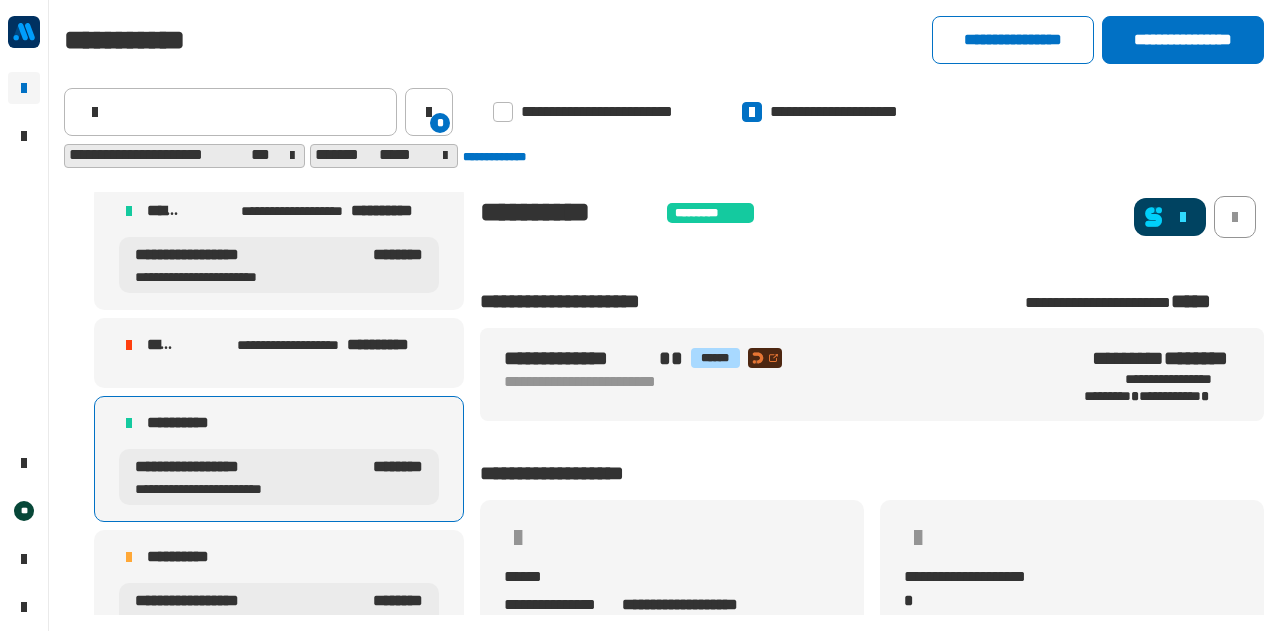 click on "**********" at bounding box center (198, 557) 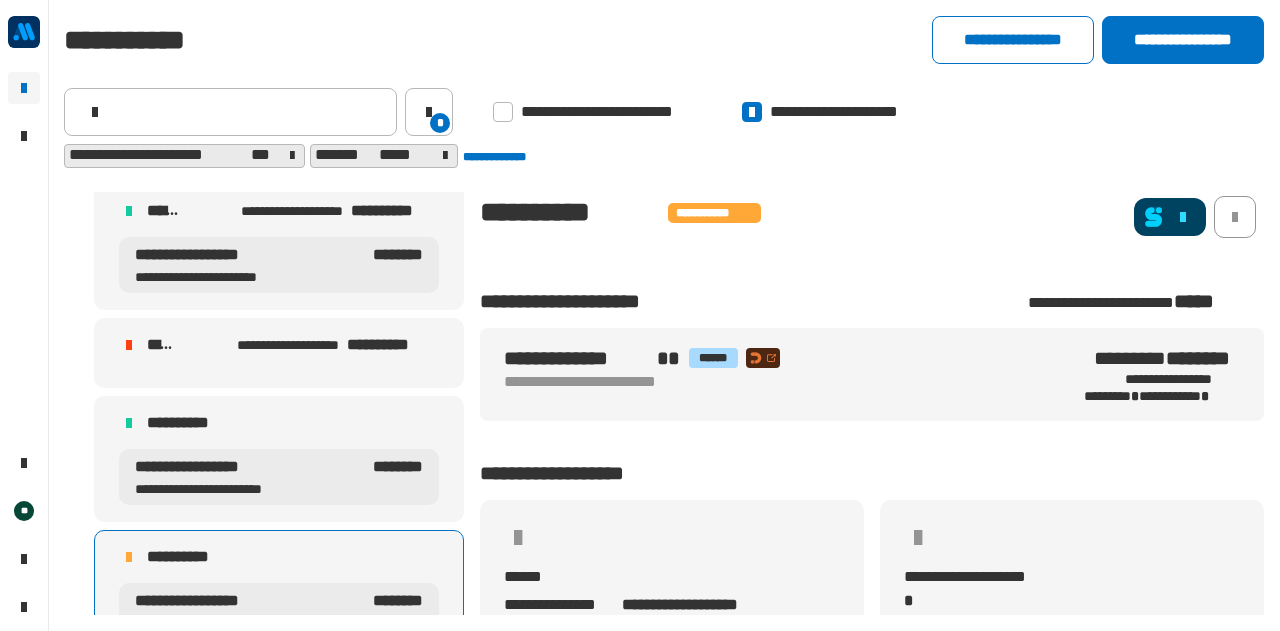 click 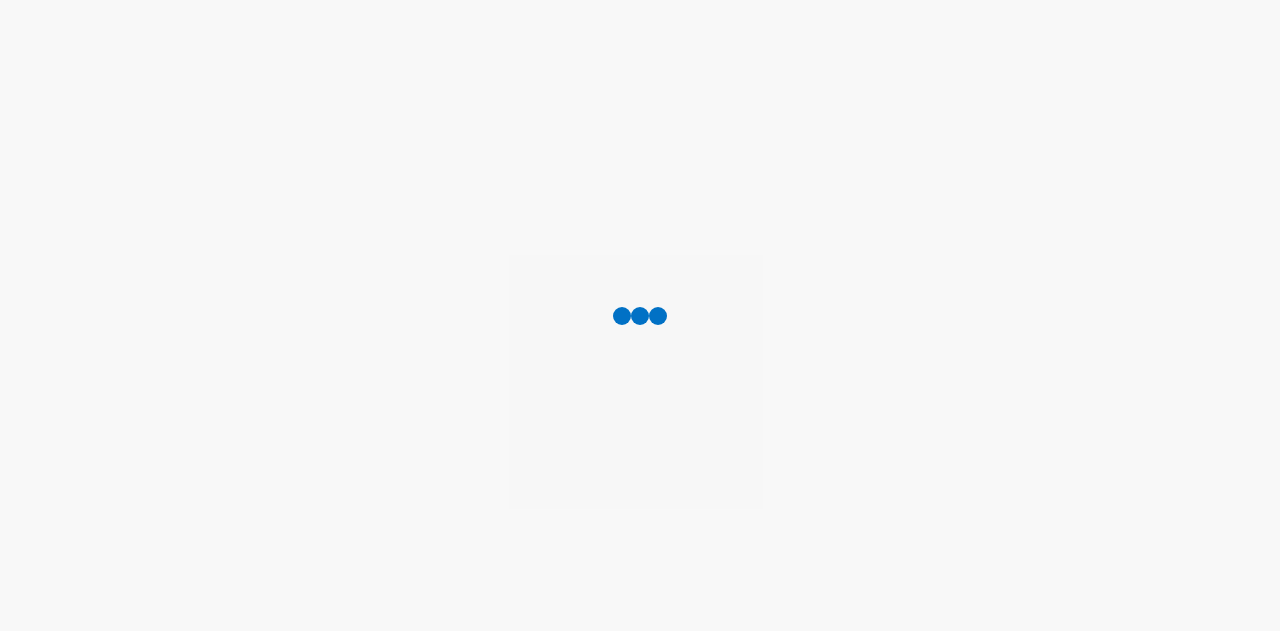 scroll, scrollTop: 0, scrollLeft: 0, axis: both 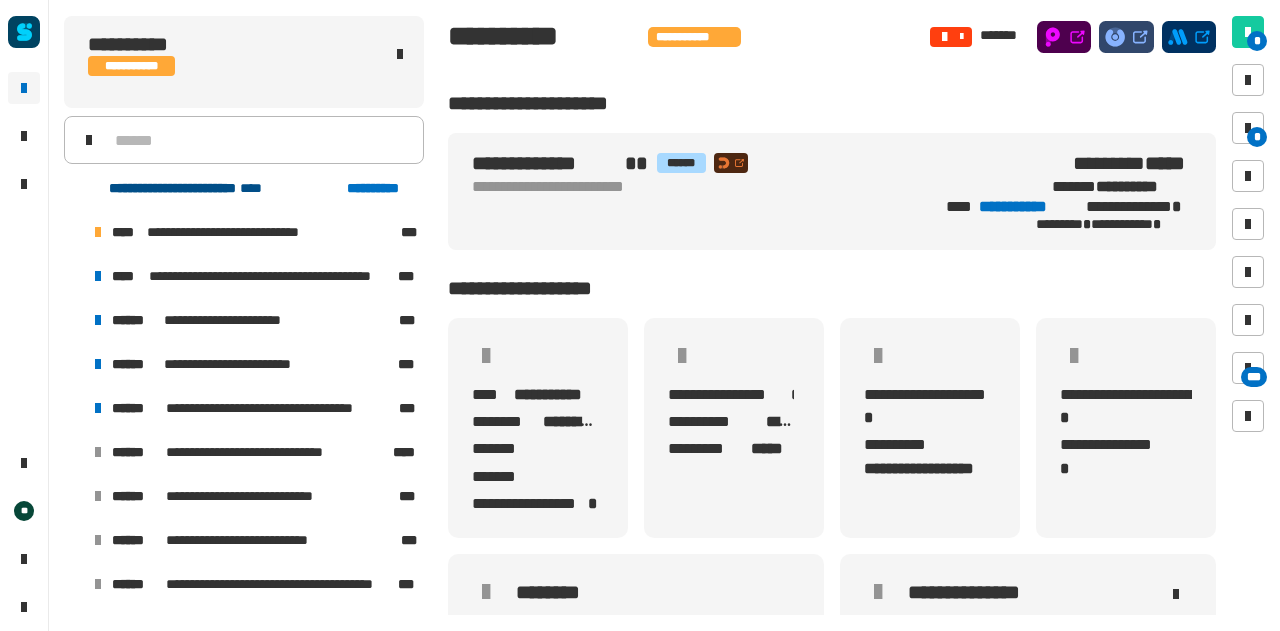 click on "**********" 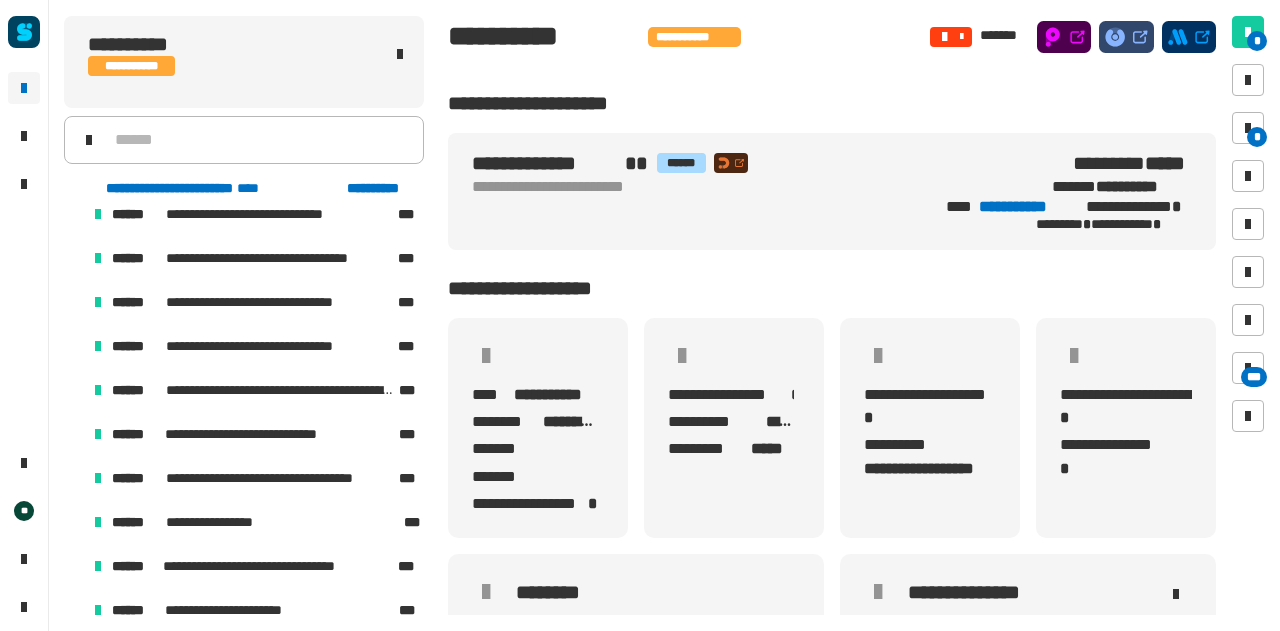 scroll, scrollTop: 1472, scrollLeft: 0, axis: vertical 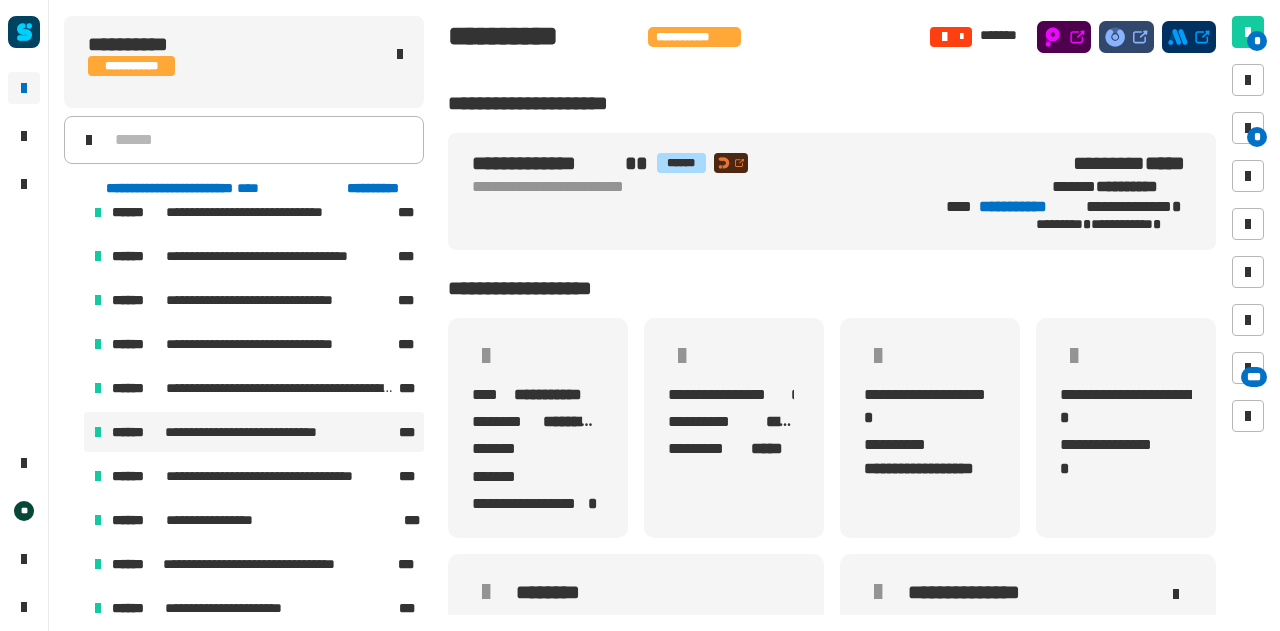 click on "**********" at bounding box center (254, 432) 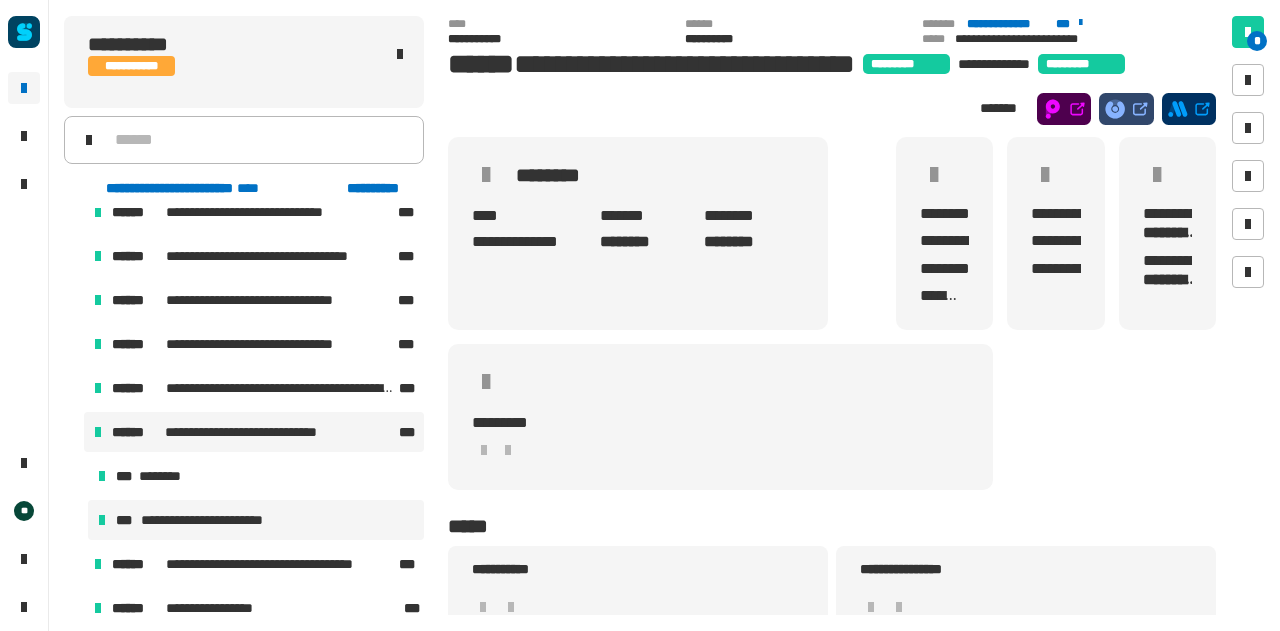 click on "**********" at bounding box center (212, 520) 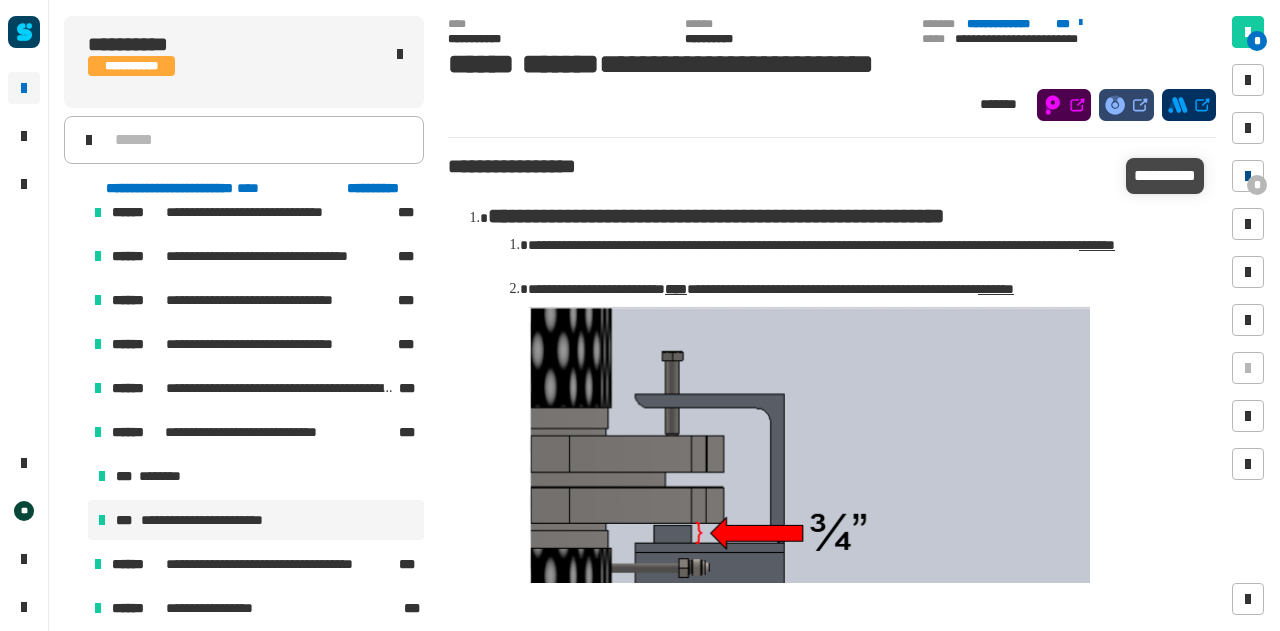 click at bounding box center (1248, 176) 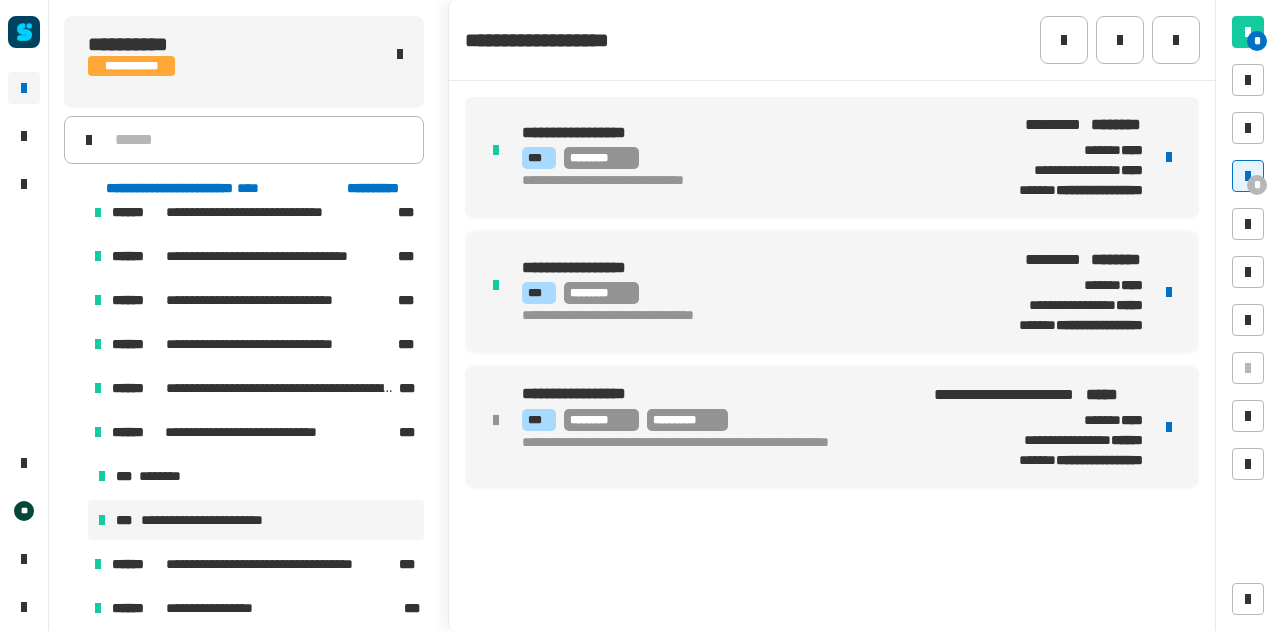 click on "**********" at bounding box center (743, 292) 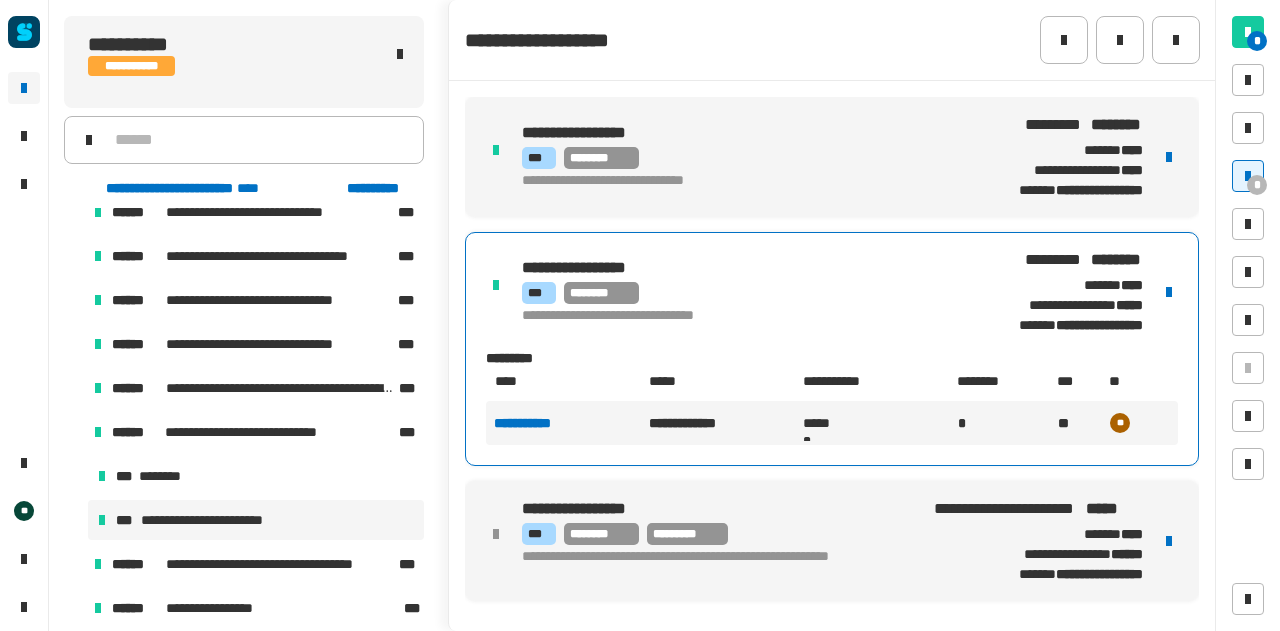 click on "**********" at bounding box center [540, 423] 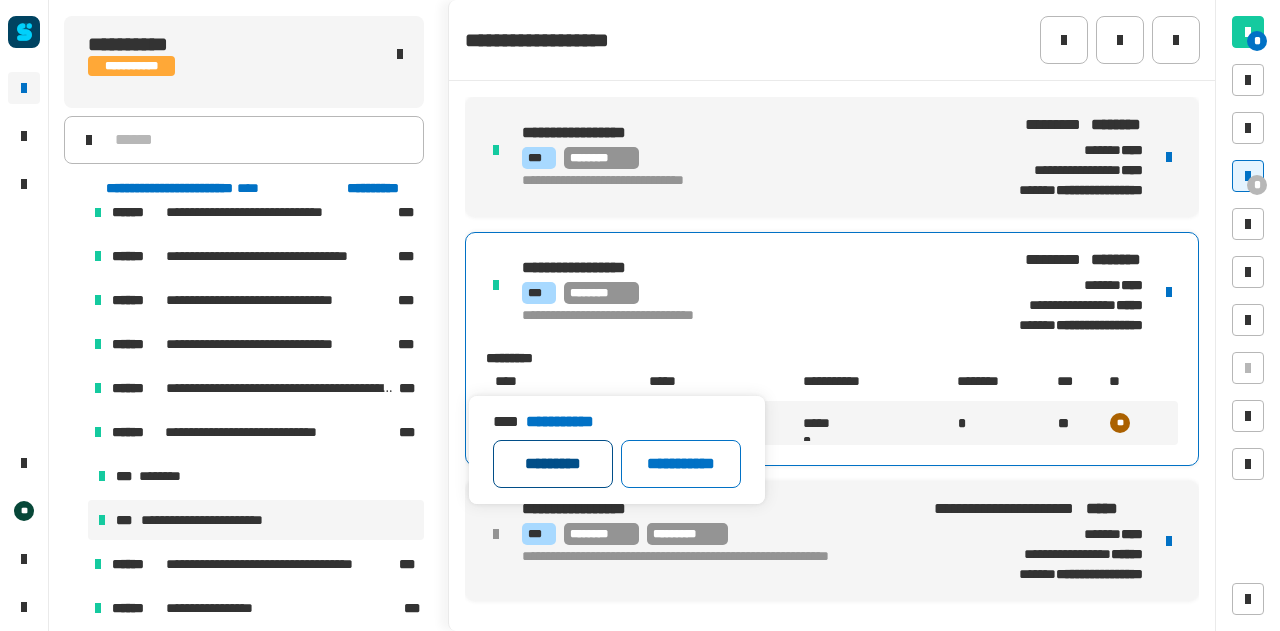 click on "*********" at bounding box center (553, 464) 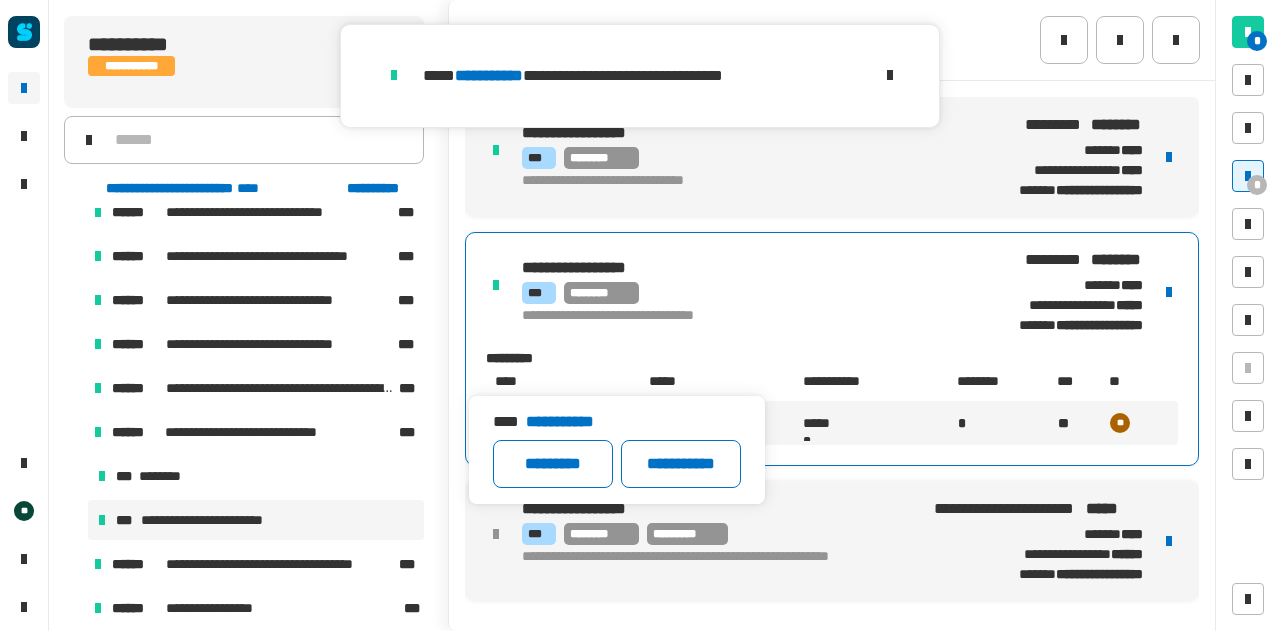 click 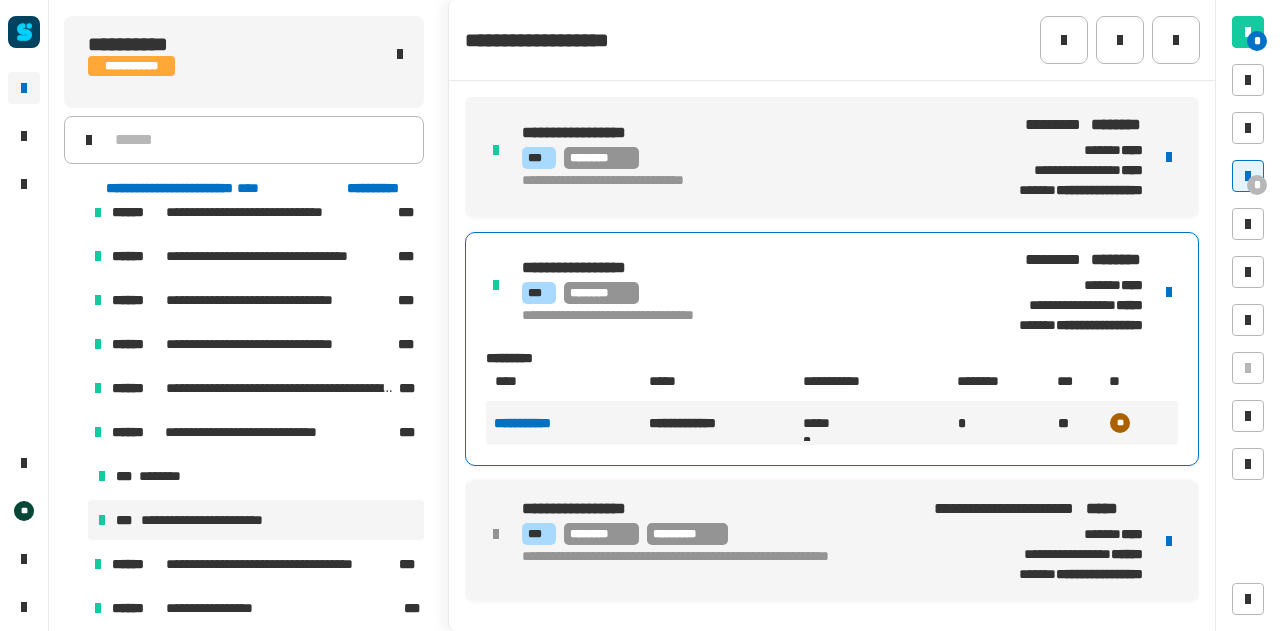 click on "**********" at bounding box center (832, 292) 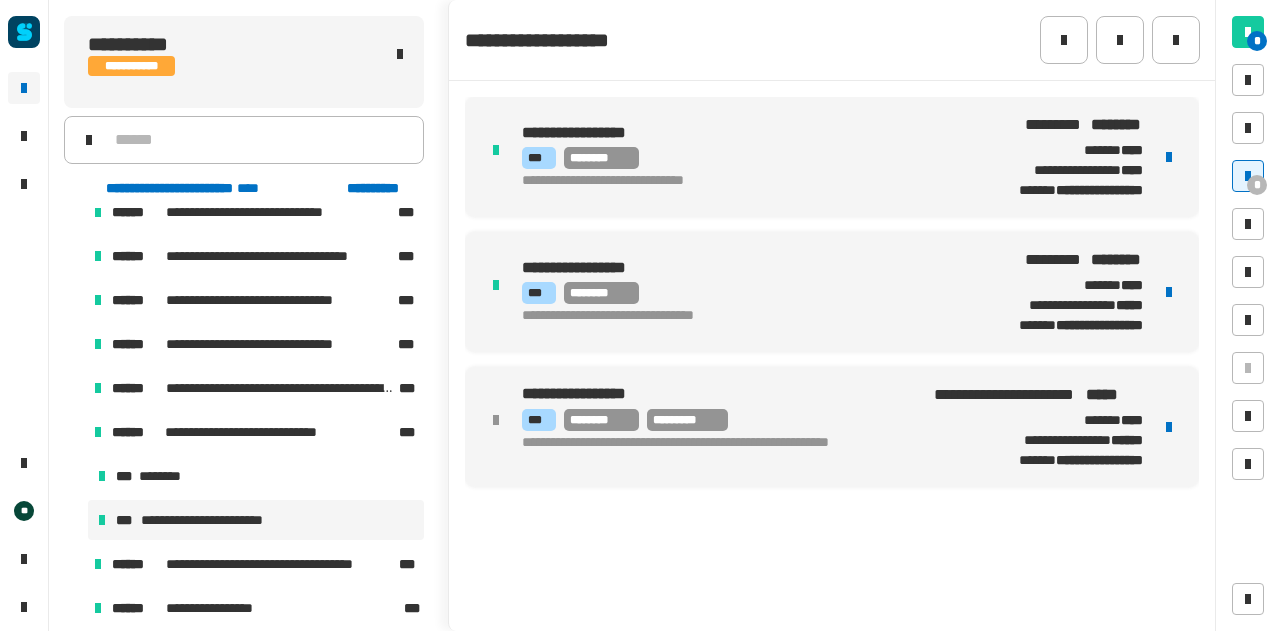 click at bounding box center [1169, 292] 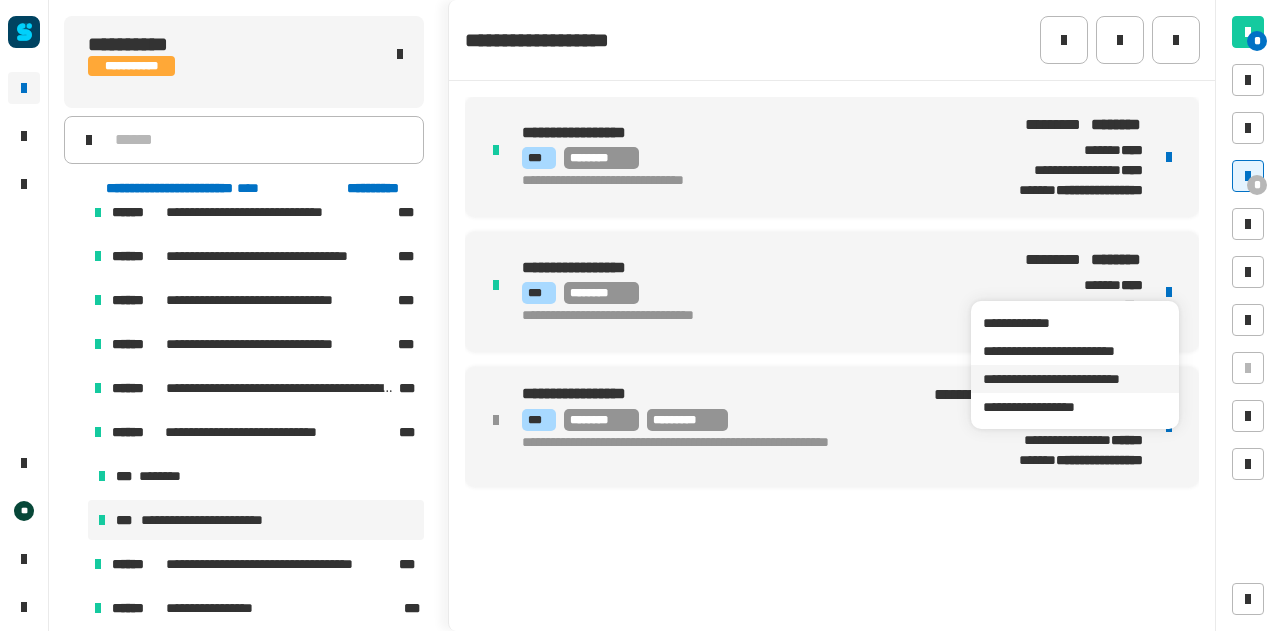 click on "**********" at bounding box center [1074, 379] 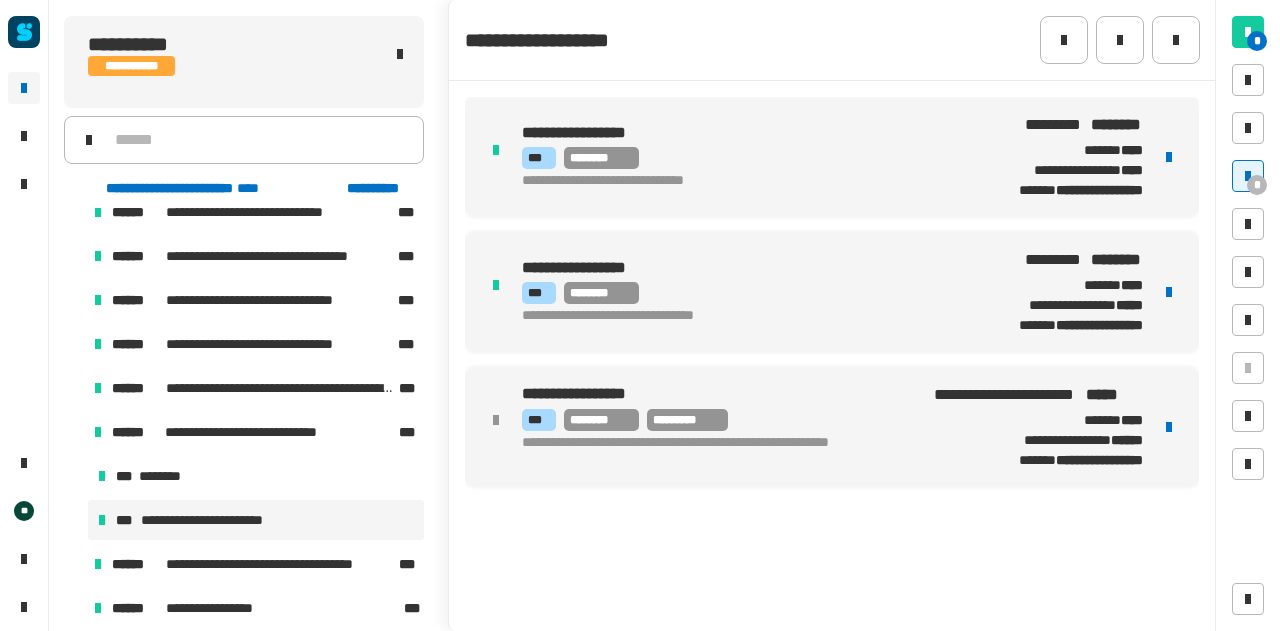 click on "**********" at bounding box center [832, 292] 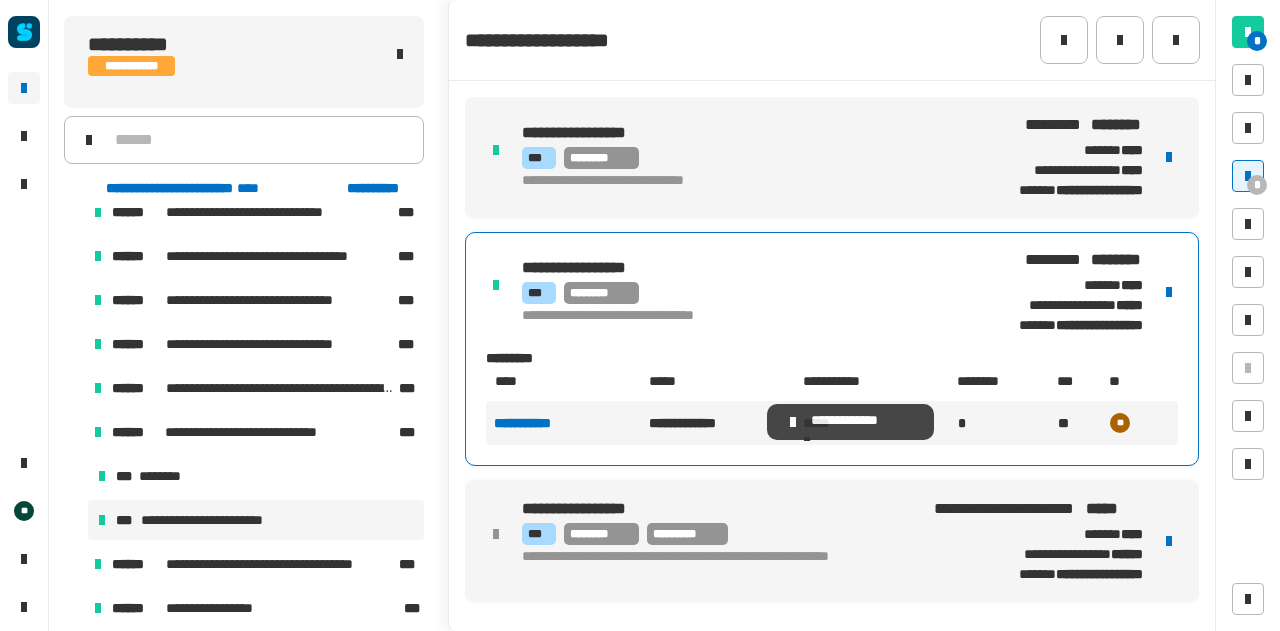 click on "**********" at bounding box center (850, 422) 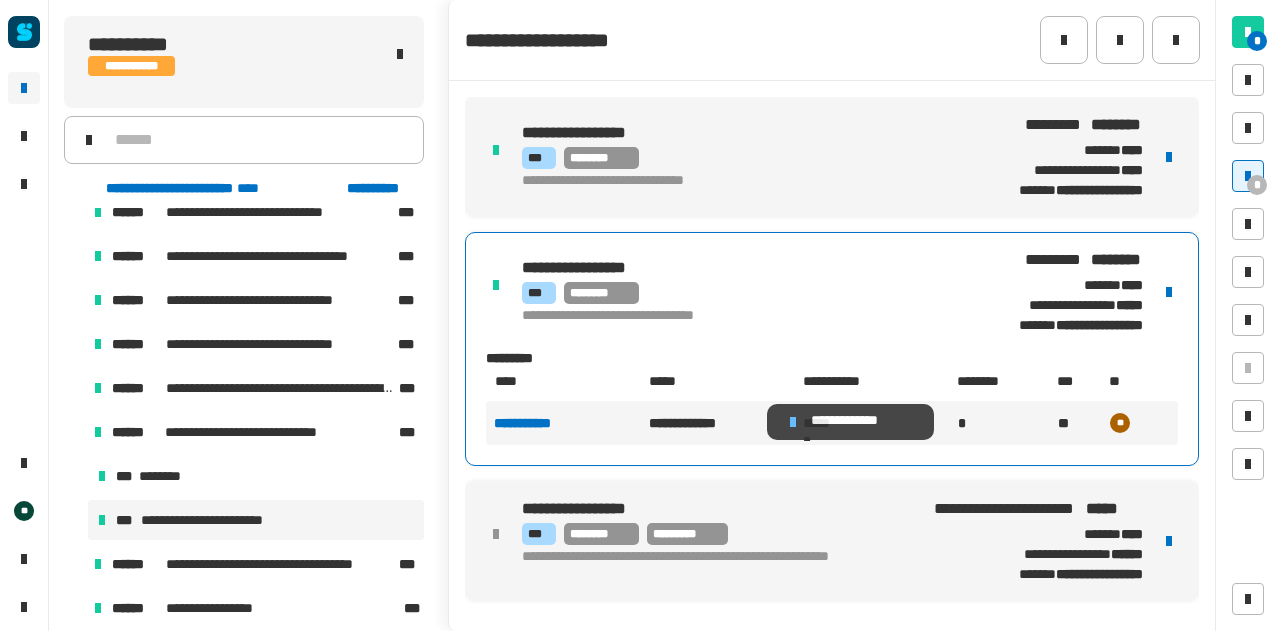 click at bounding box center (793, 422) 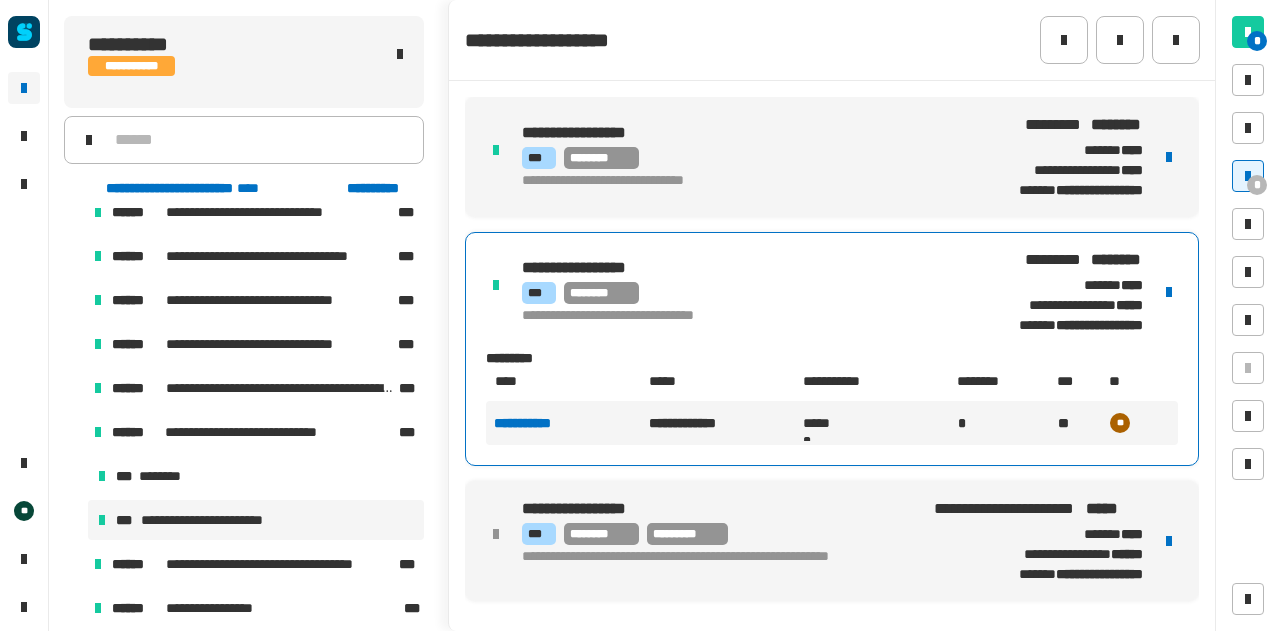 click on "**********" at bounding box center (540, 423) 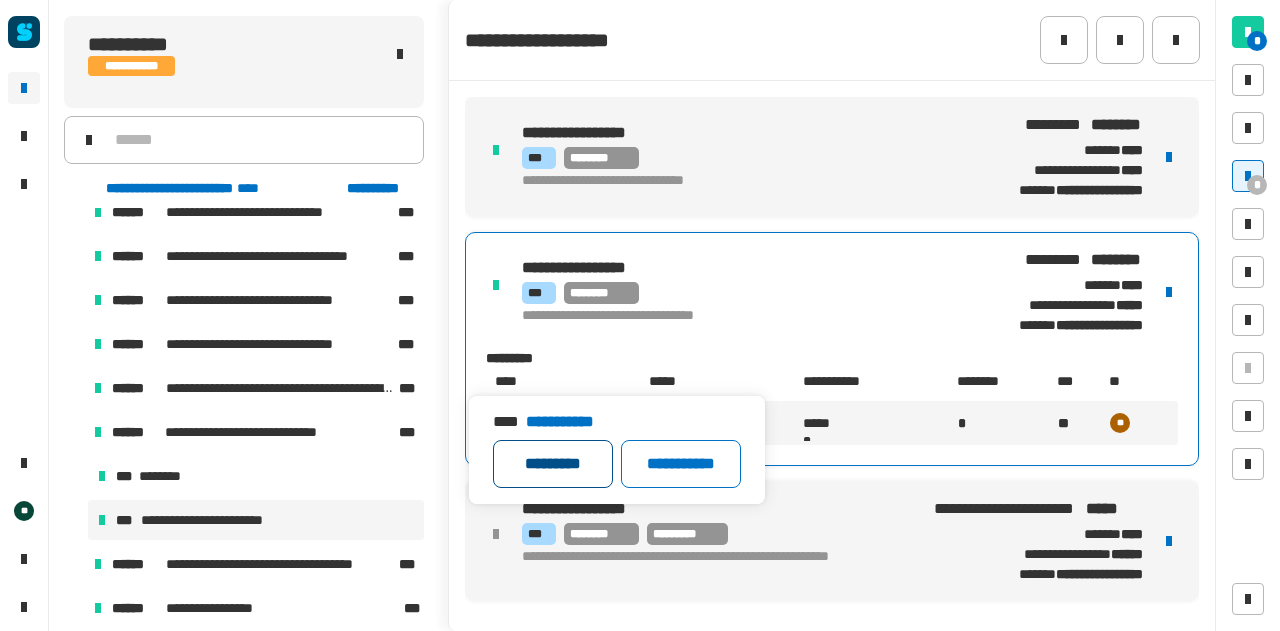 click on "*********" at bounding box center (553, 464) 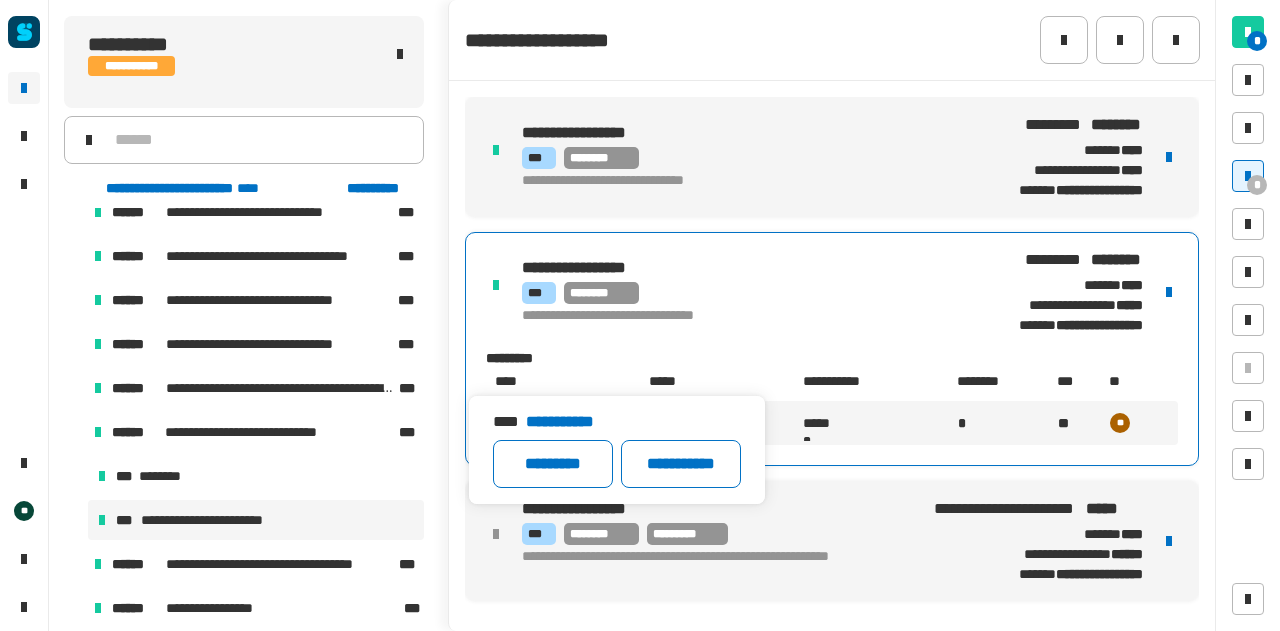 click on "*** ********" at bounding box center [743, 293] 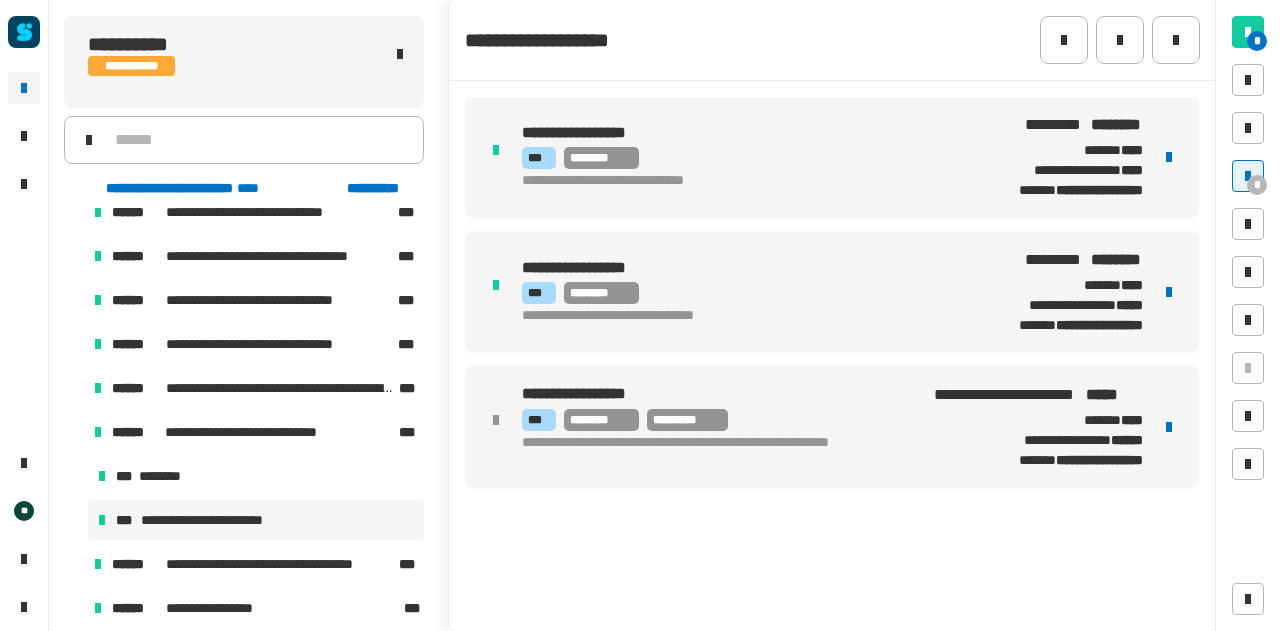 click on "*** ********" at bounding box center [743, 293] 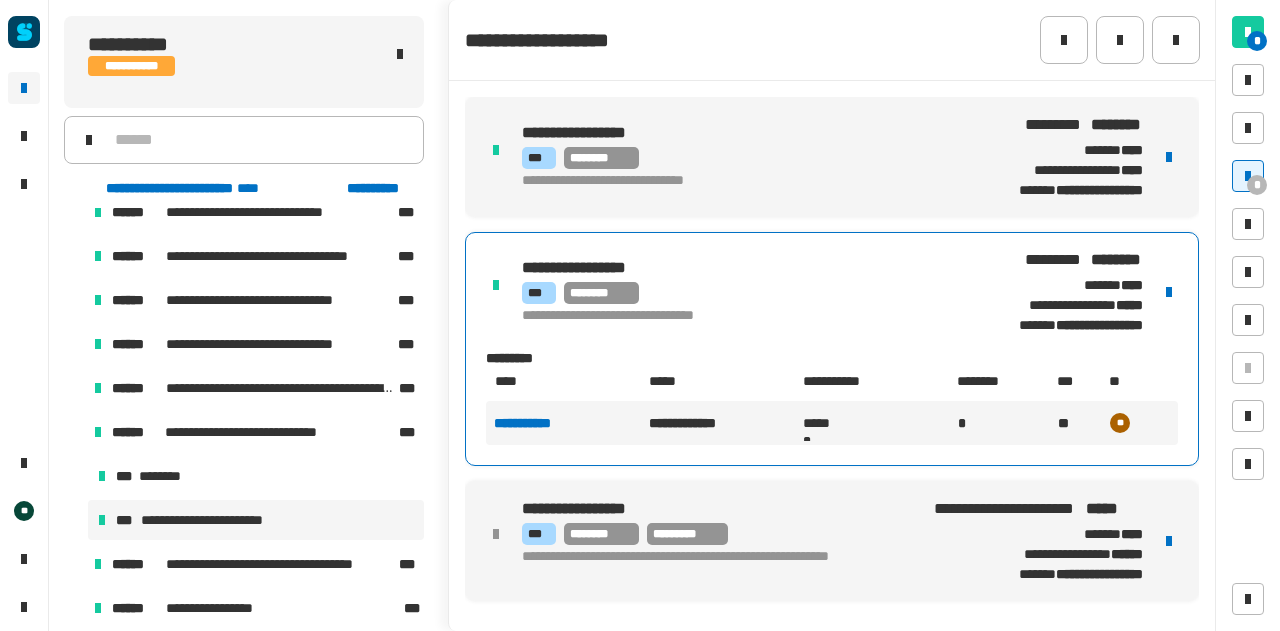 click at bounding box center [1169, 292] 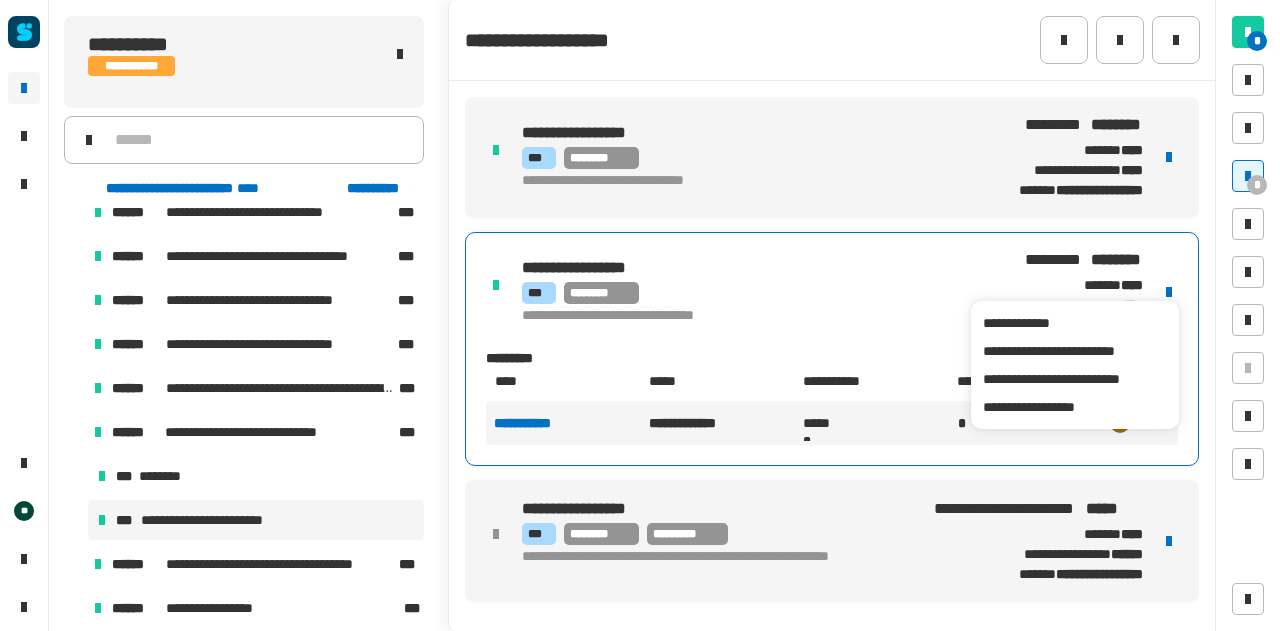 click on "**********" at bounding box center (743, 316) 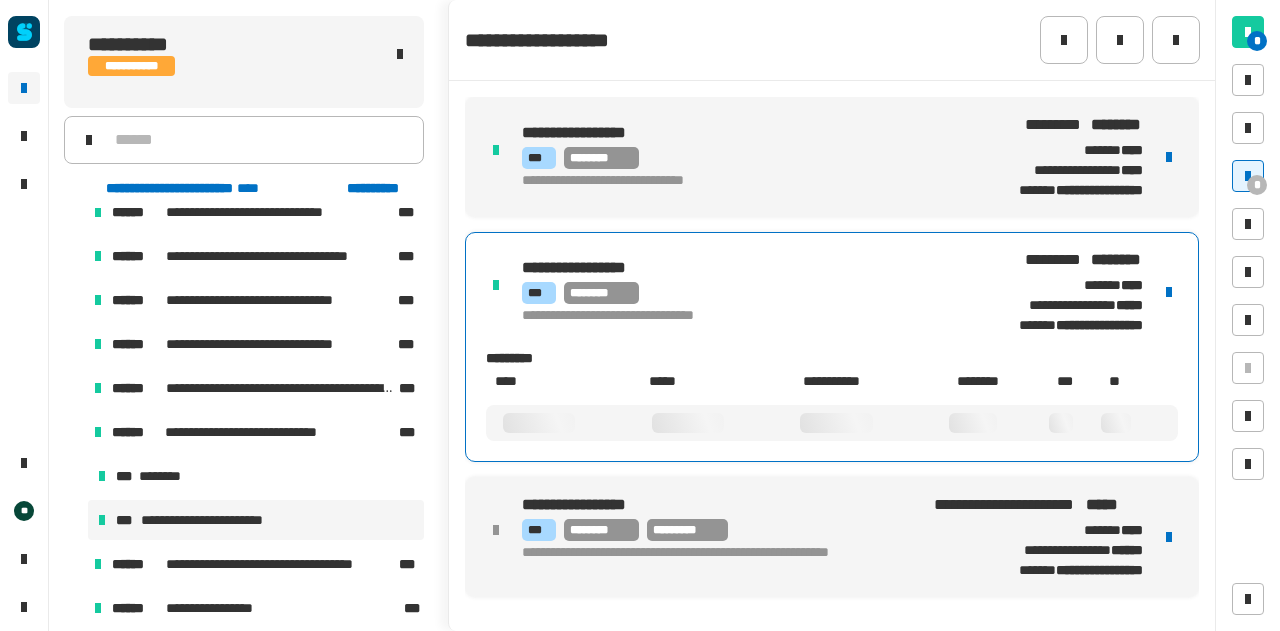 click on "**********" at bounding box center (832, 292) 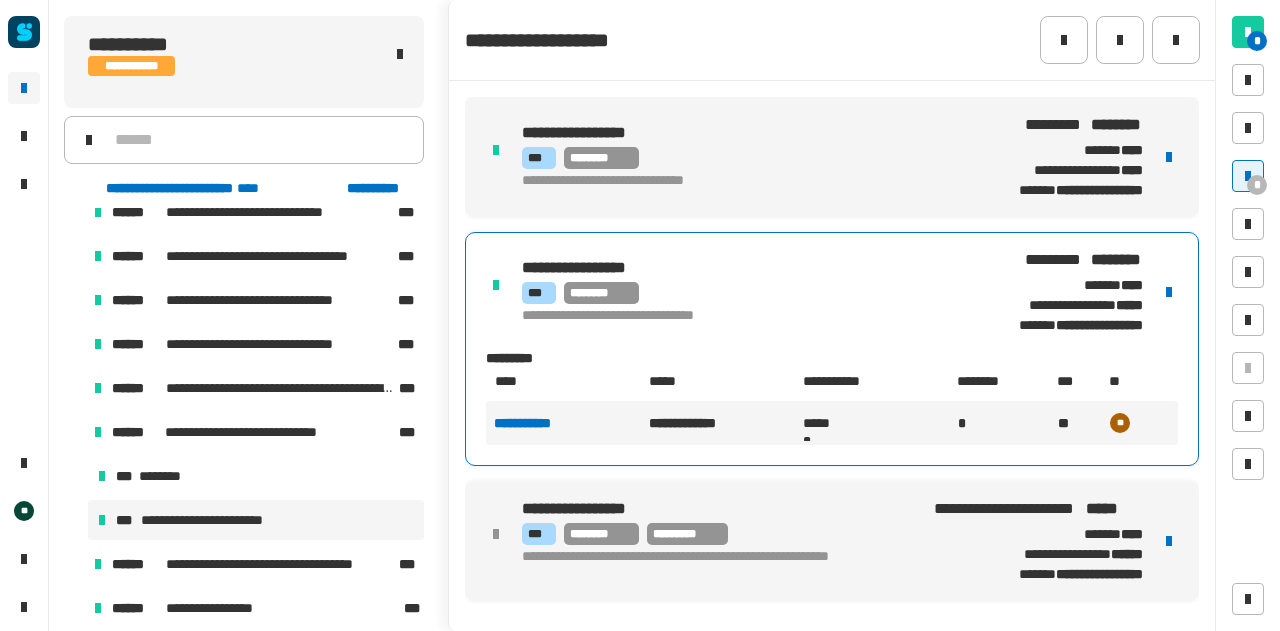 click at bounding box center [1169, 292] 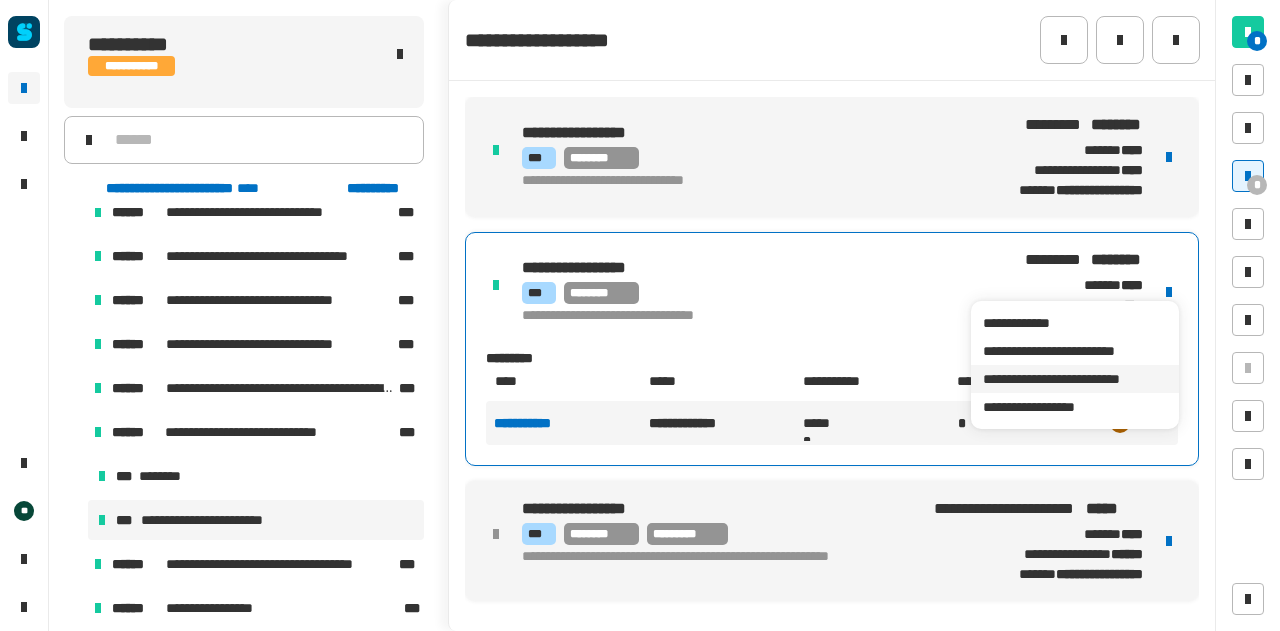 click on "**********" at bounding box center [1074, 379] 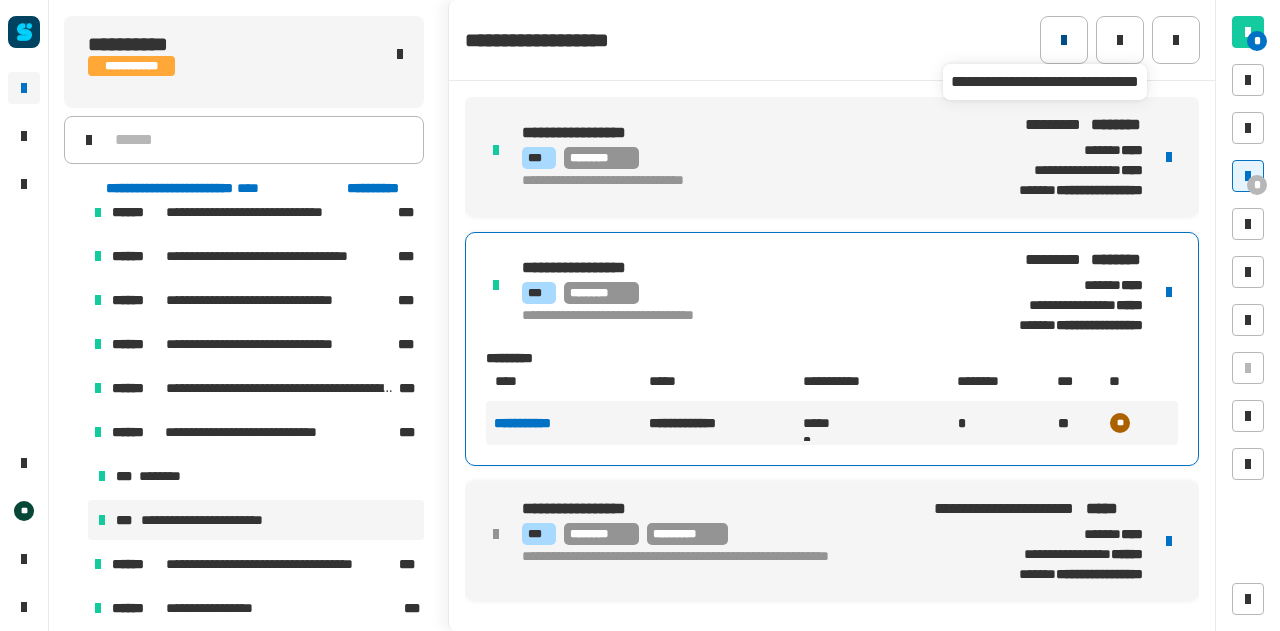 click 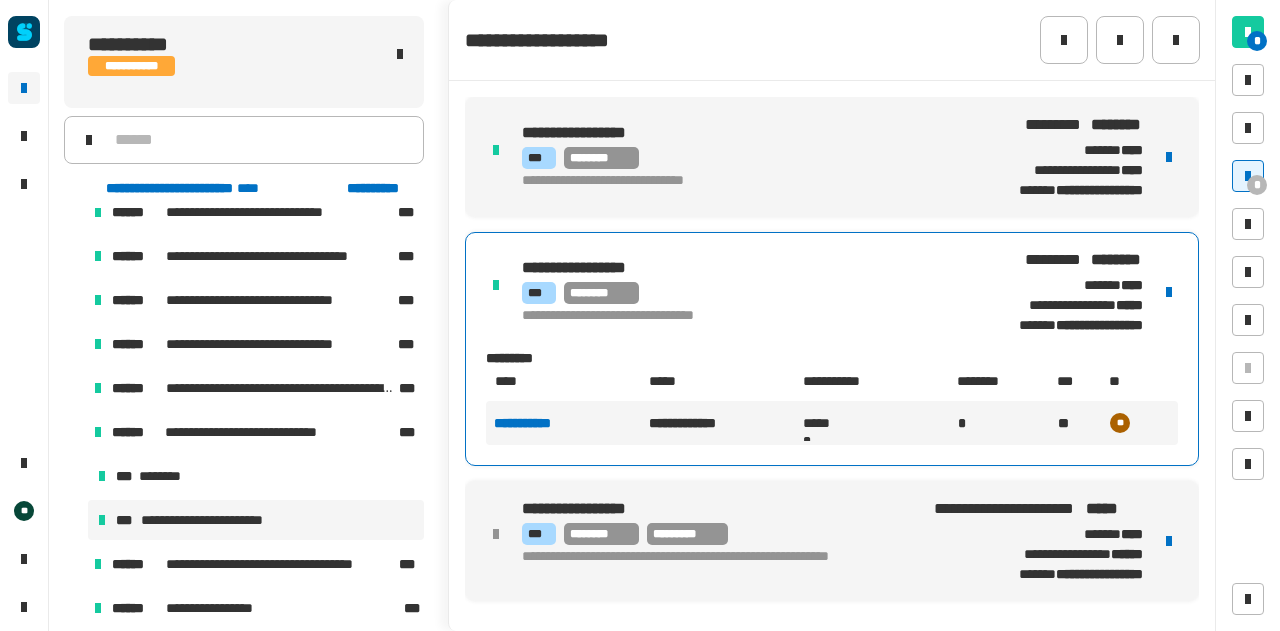 drag, startPoint x: 552, startPoint y: 419, endPoint x: 526, endPoint y: 420, distance: 26.019224 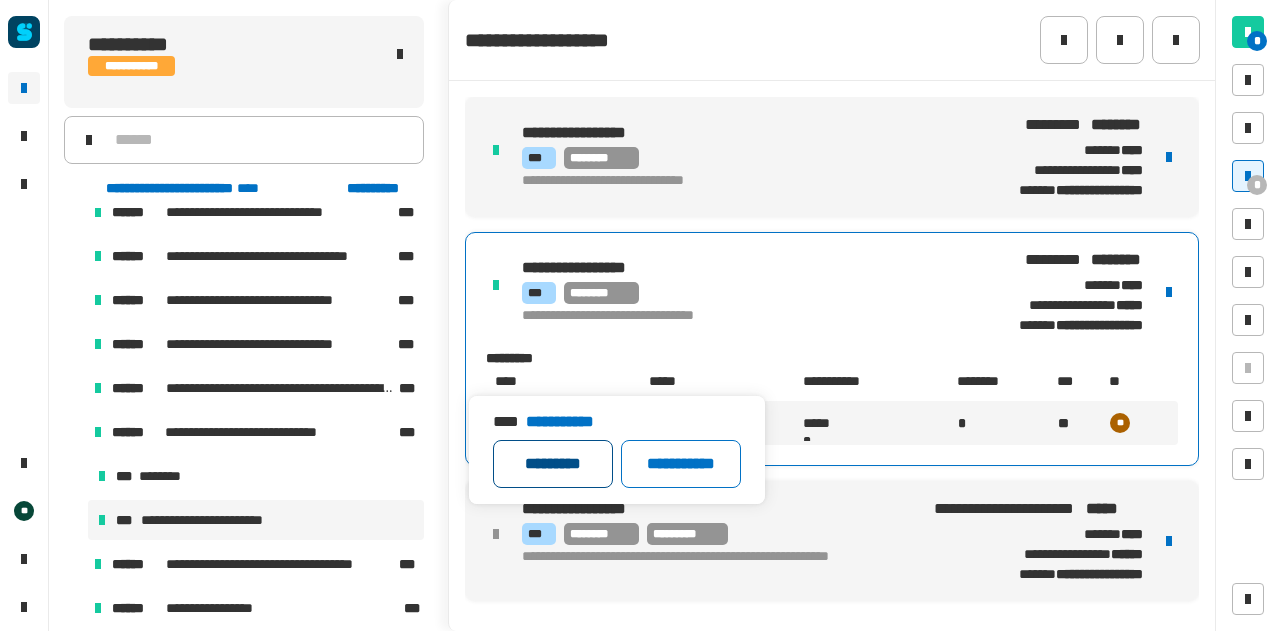 click on "*********" at bounding box center (553, 464) 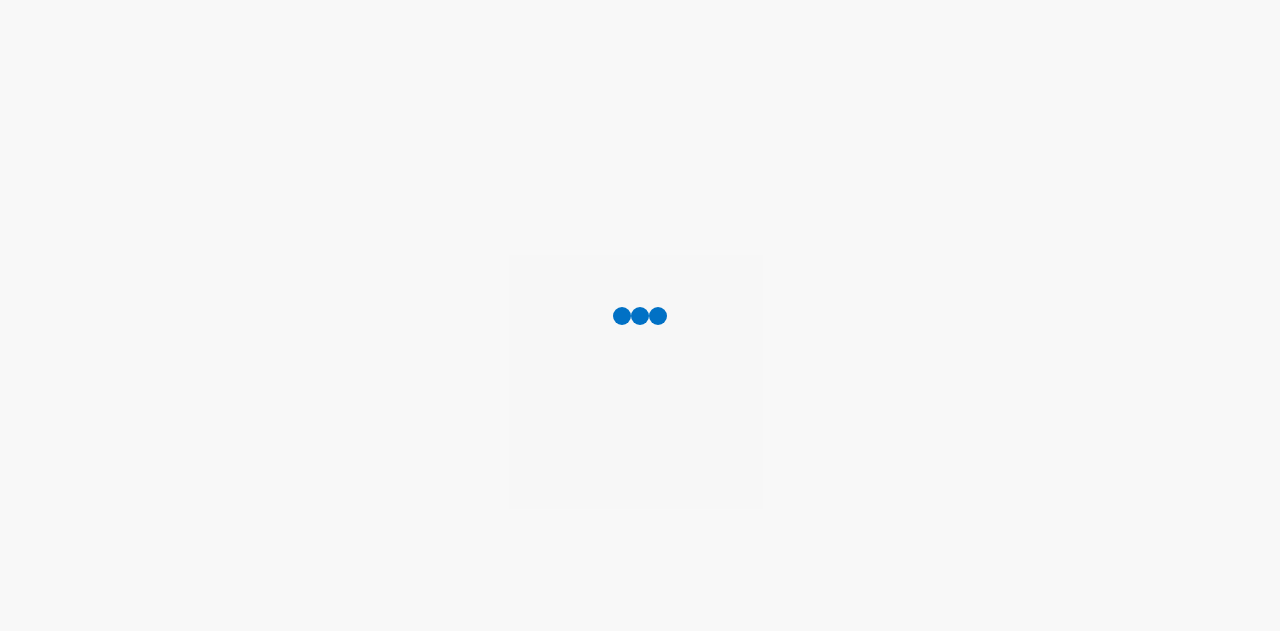 scroll, scrollTop: 0, scrollLeft: 0, axis: both 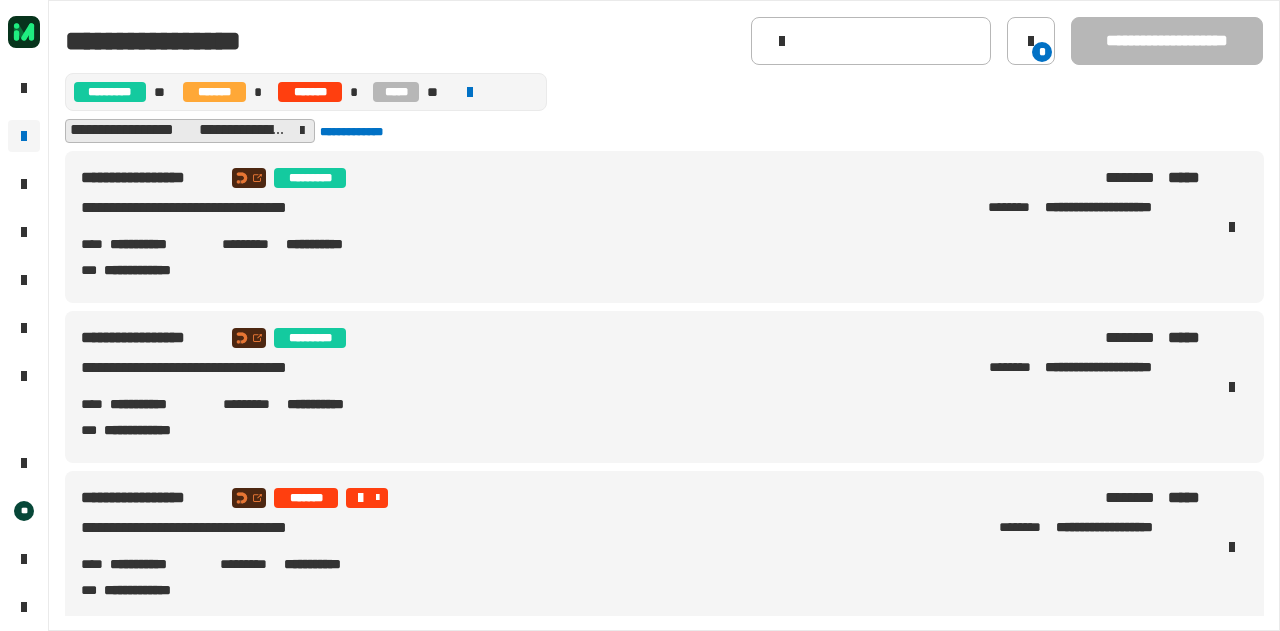 click 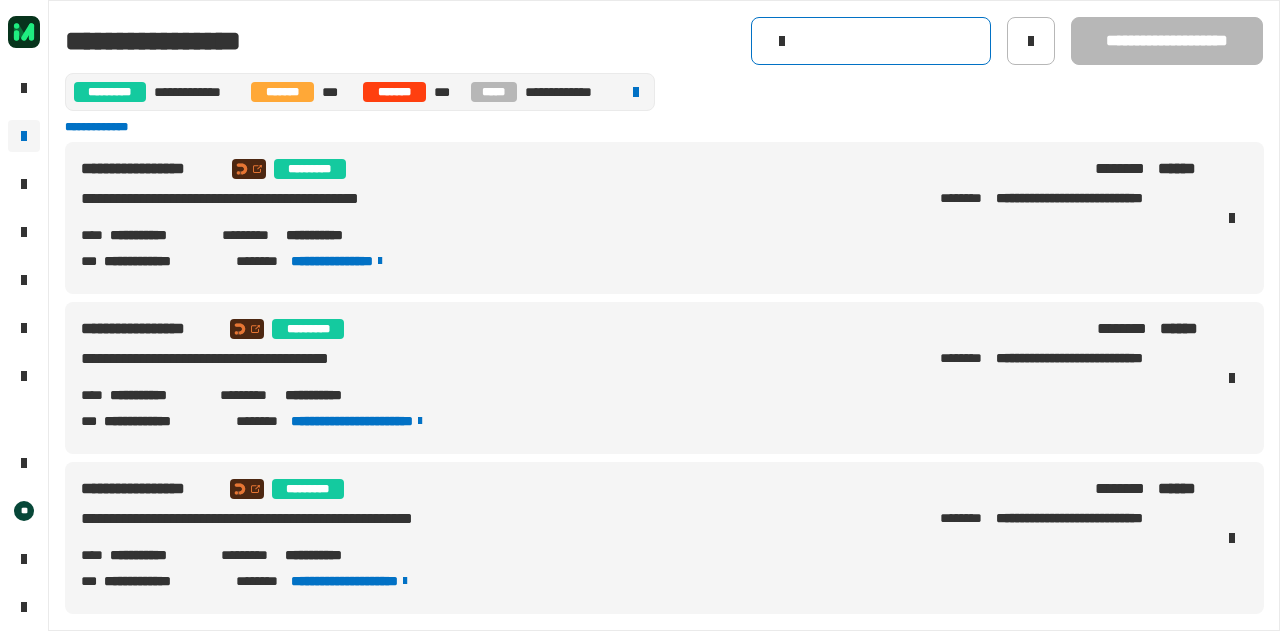 click 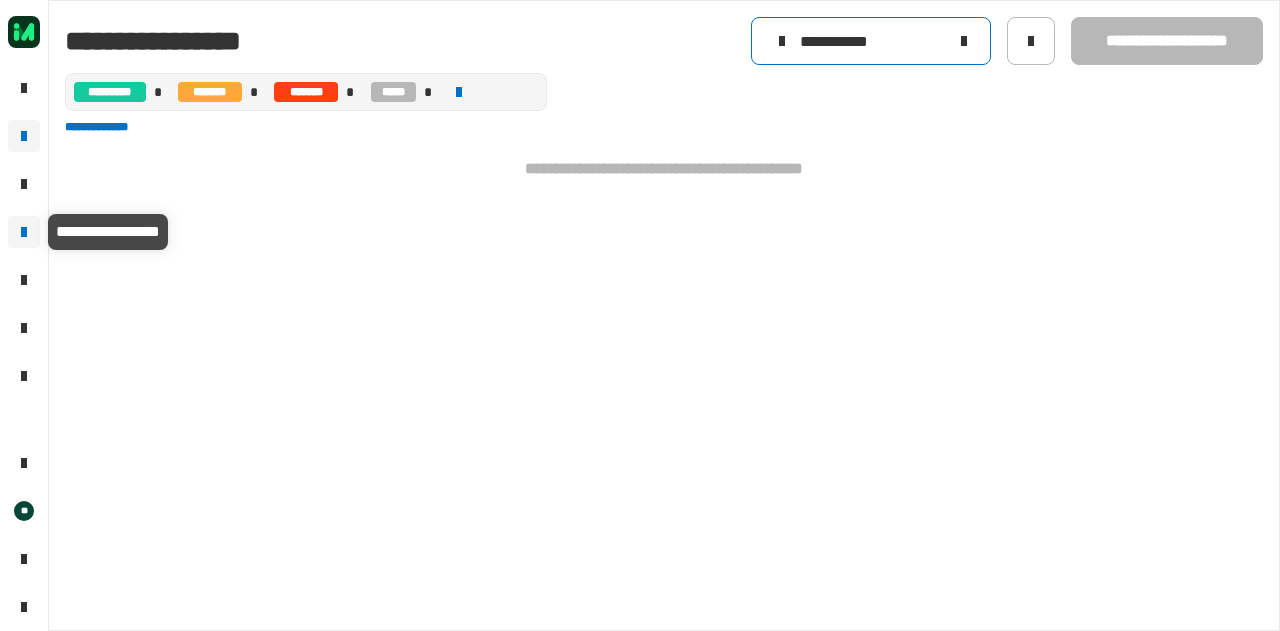 type on "**********" 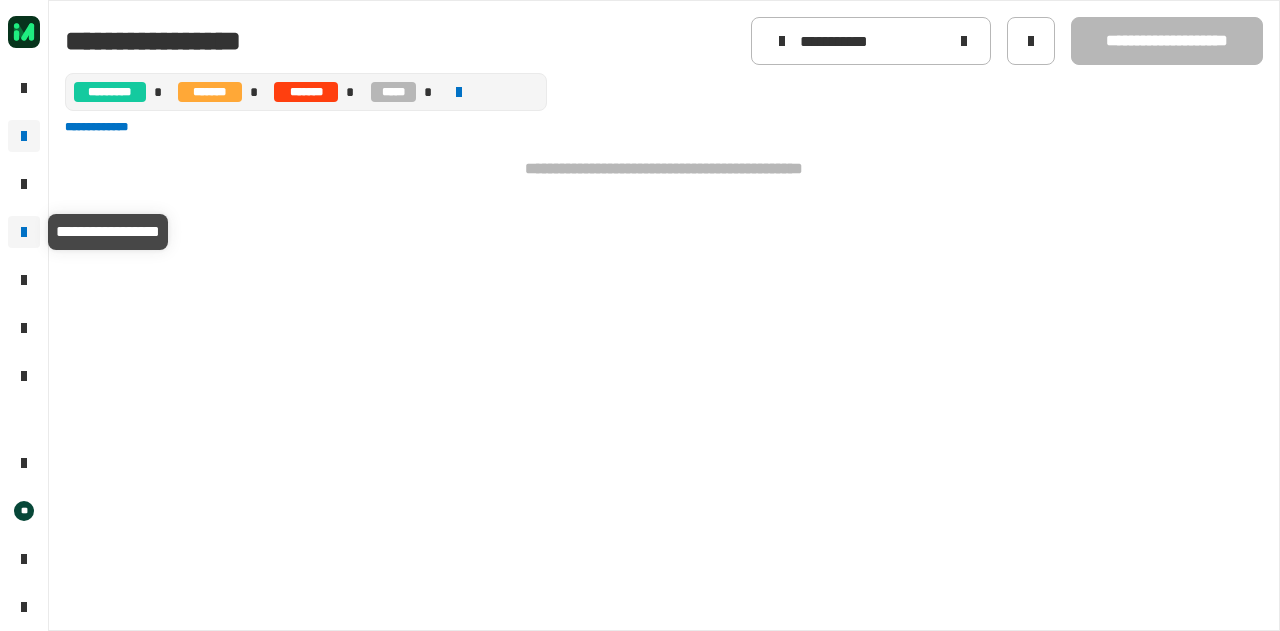 click 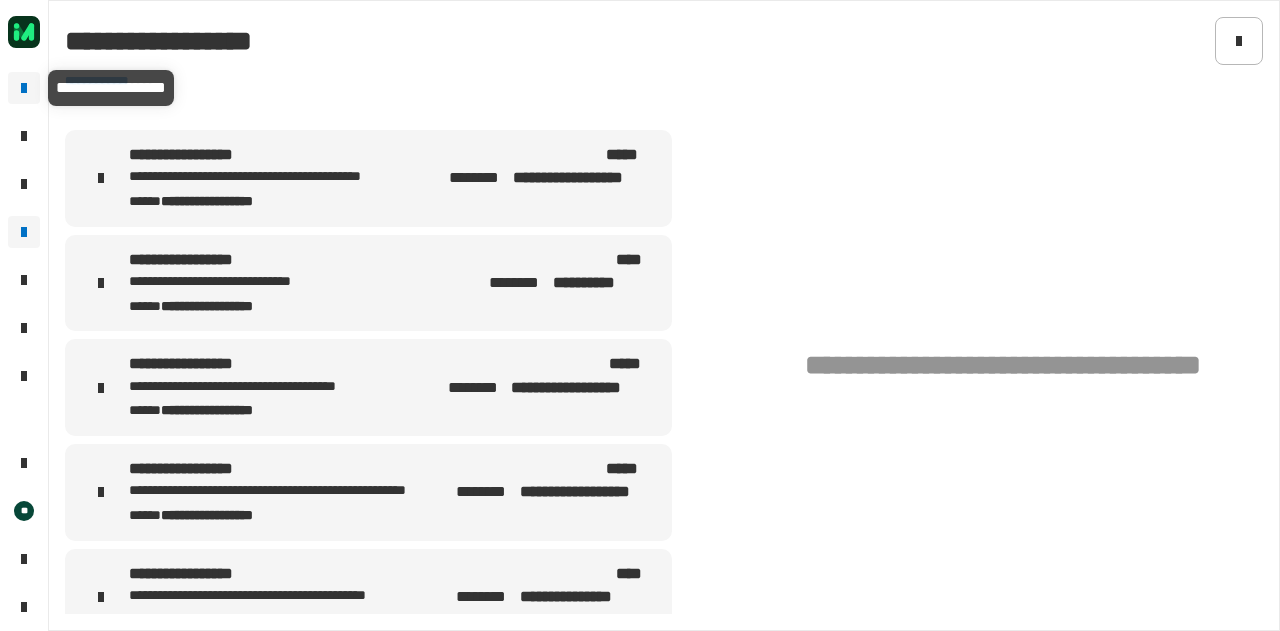 click 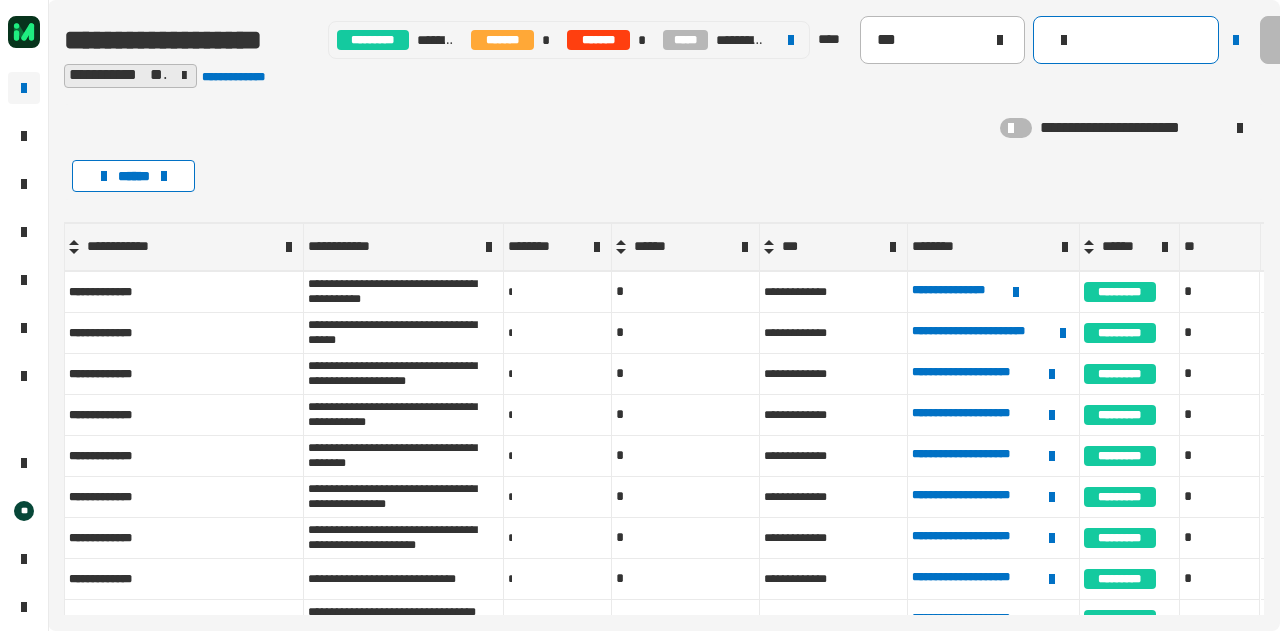 click 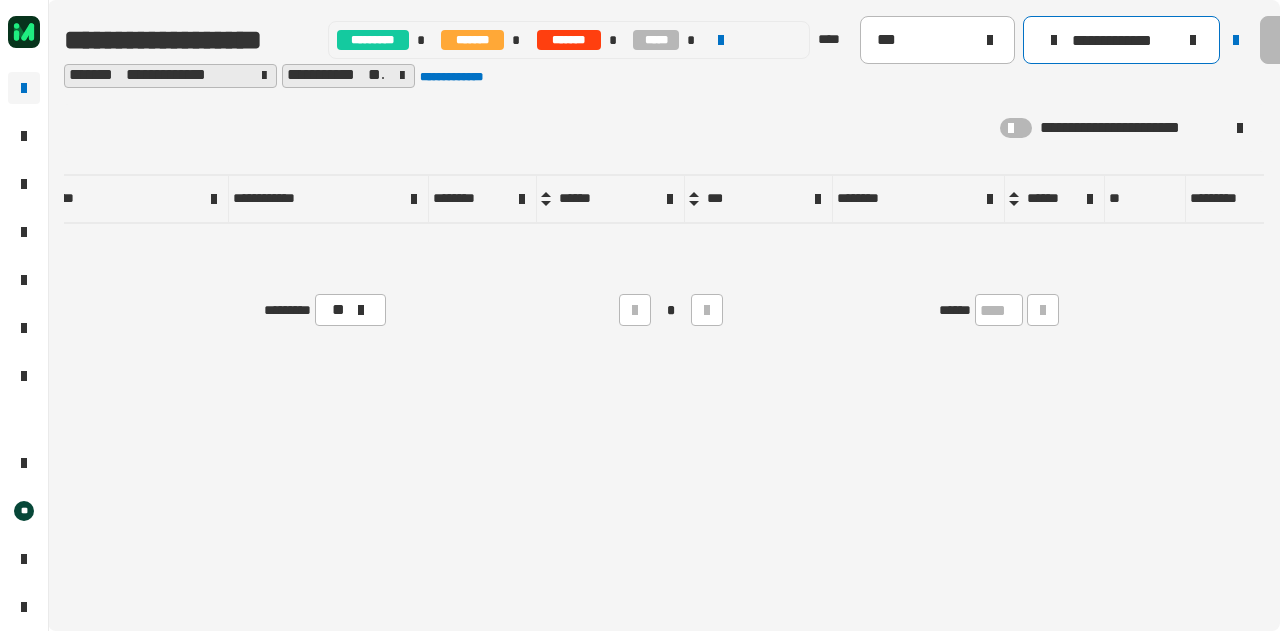 scroll, scrollTop: 0, scrollLeft: 0, axis: both 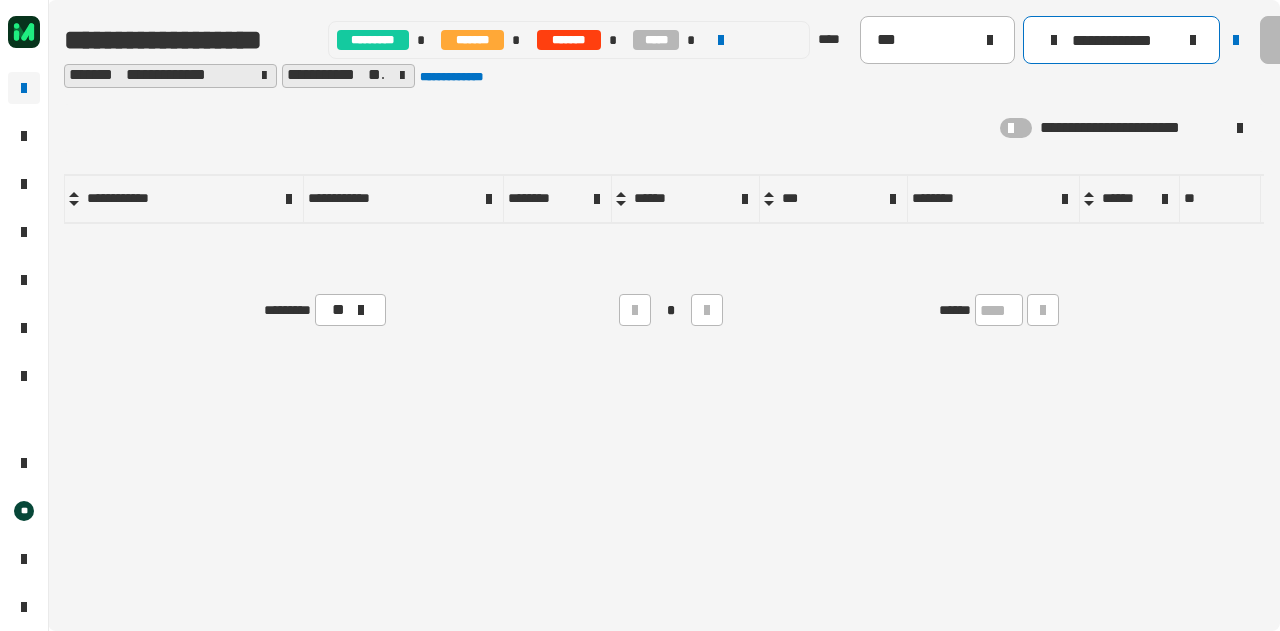 type on "**********" 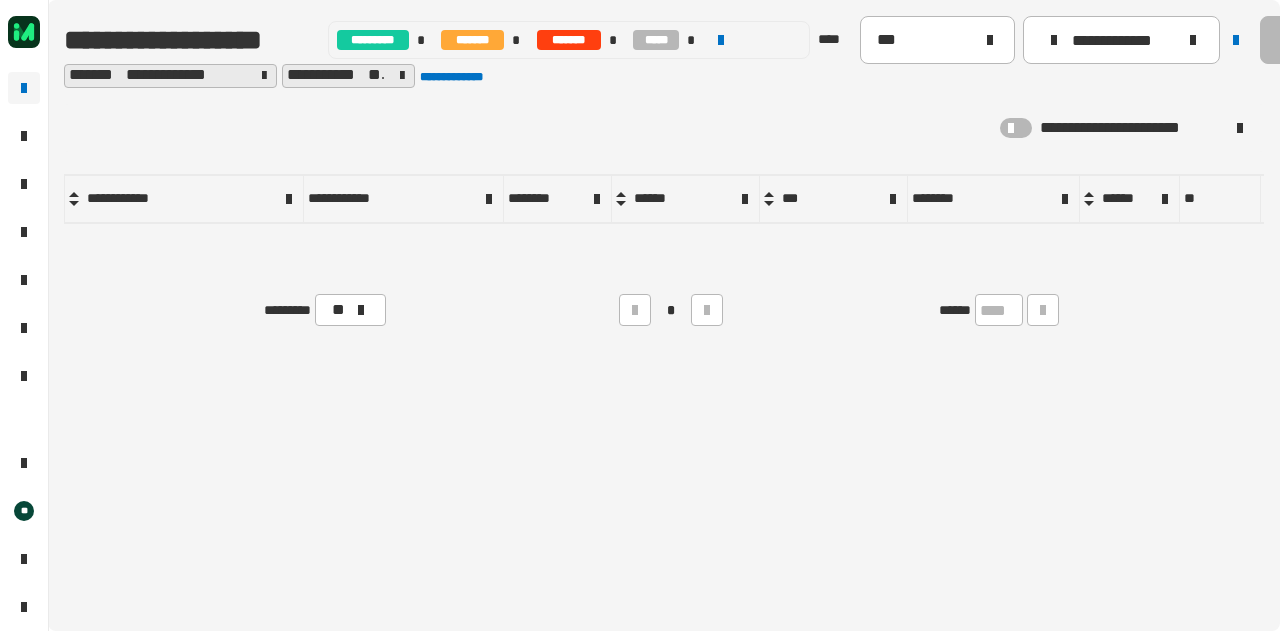 click 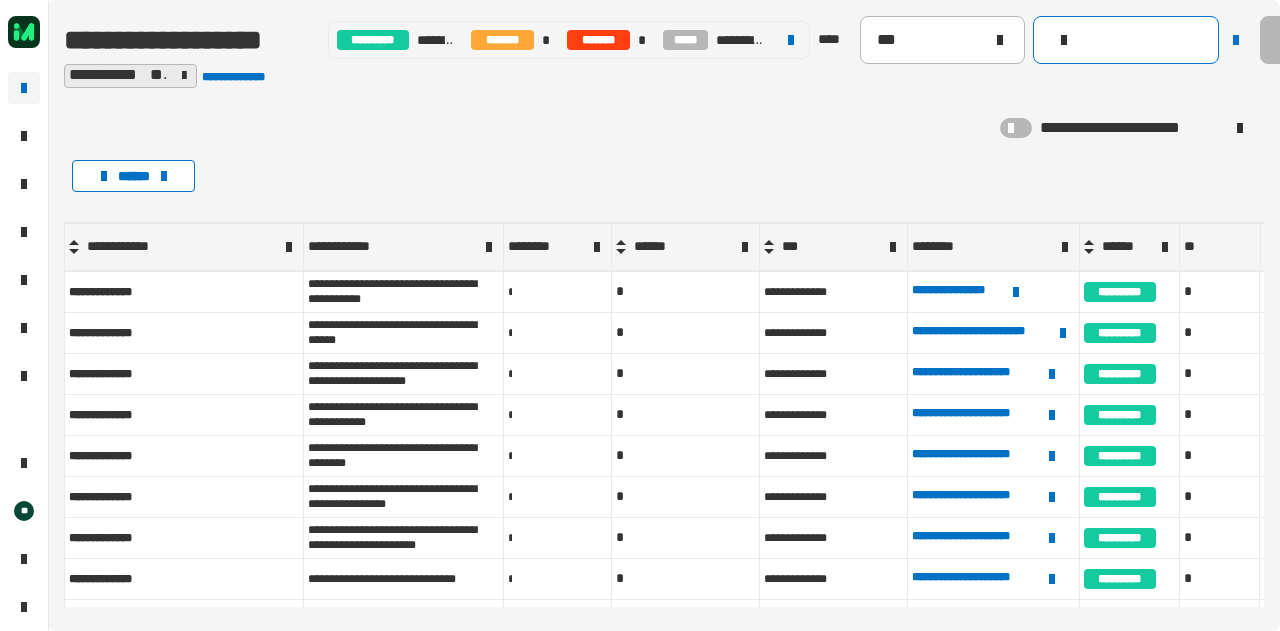 click 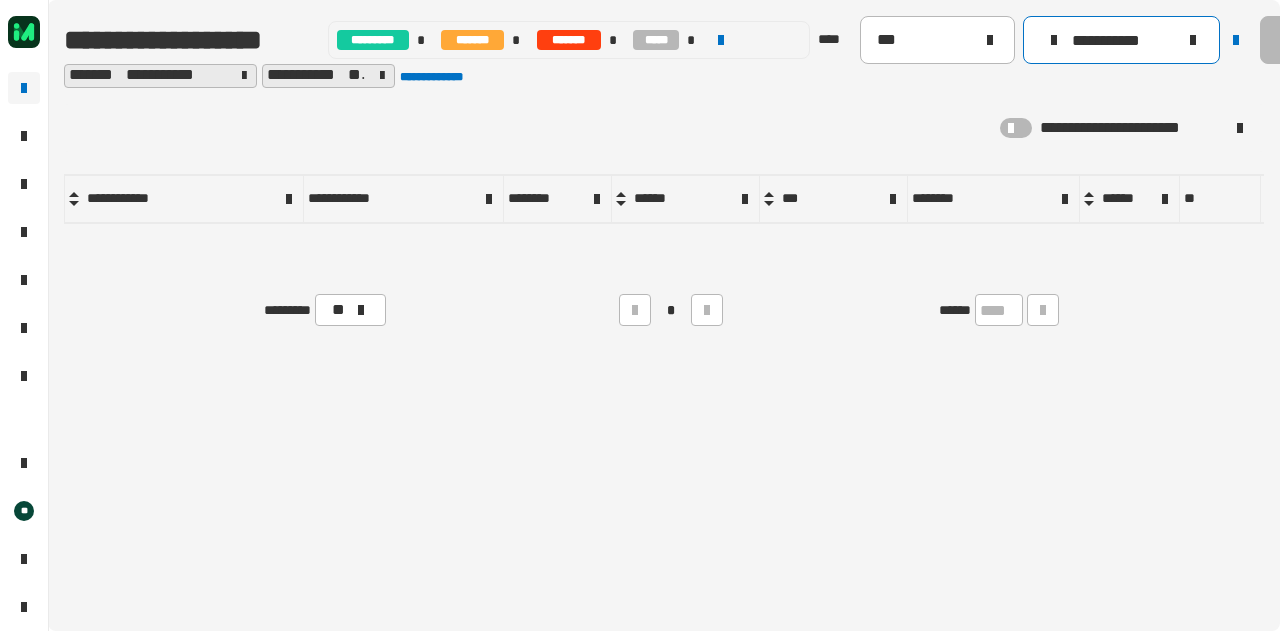 type on "**********" 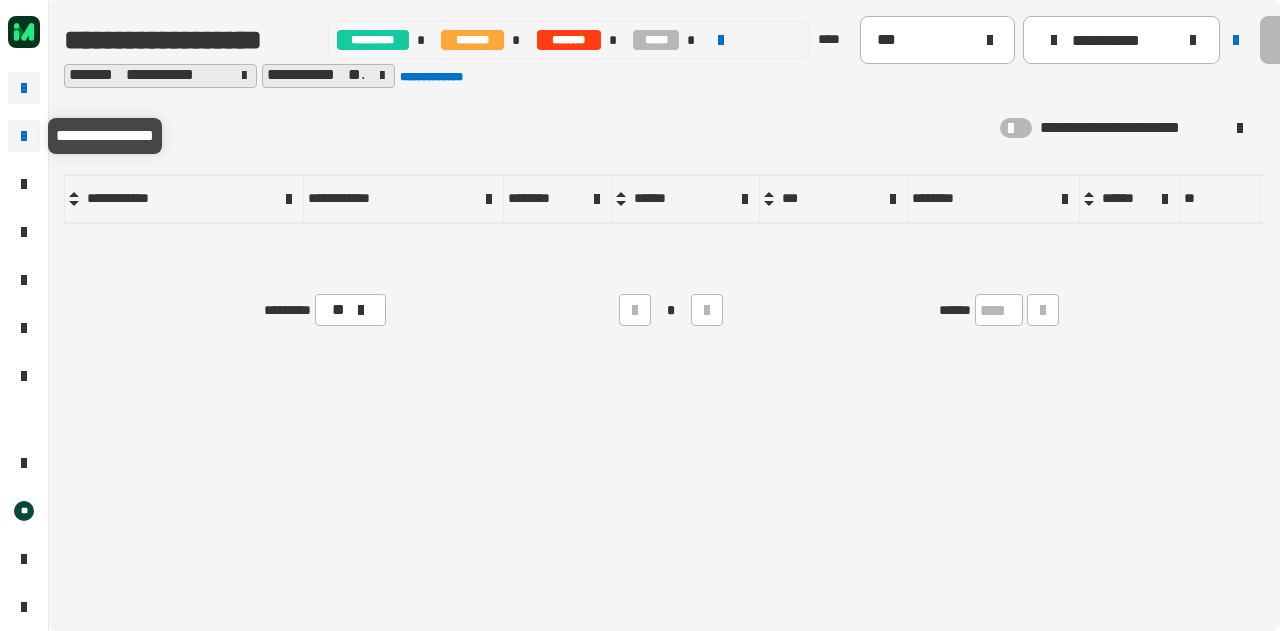 click 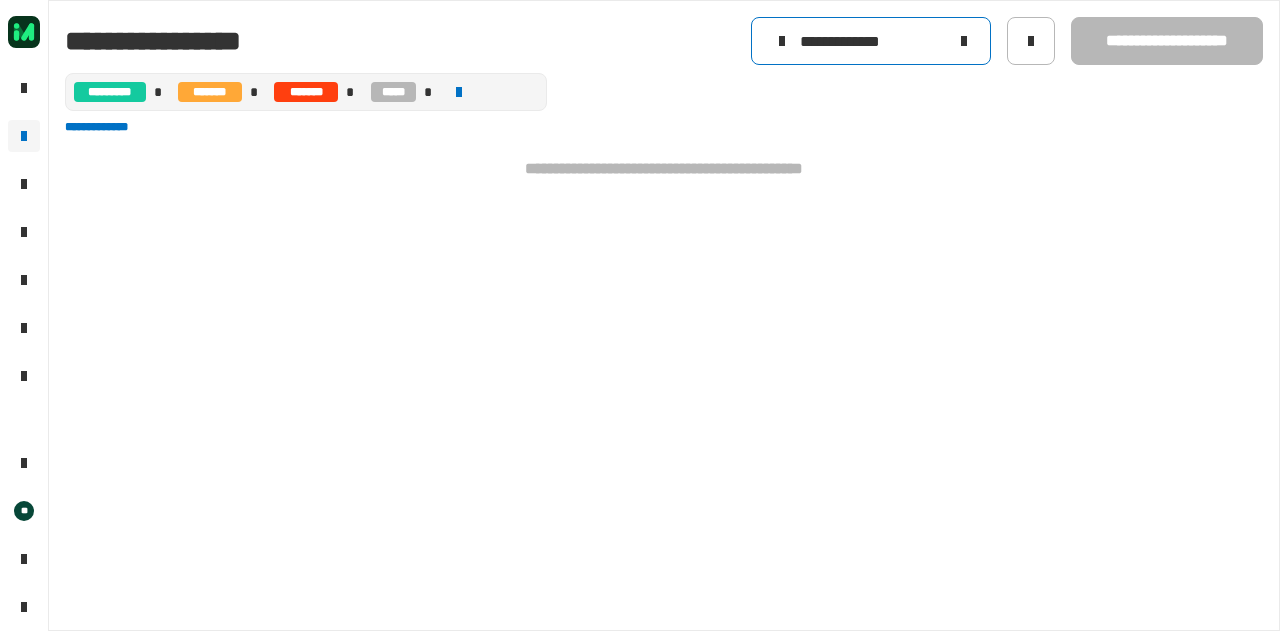 click 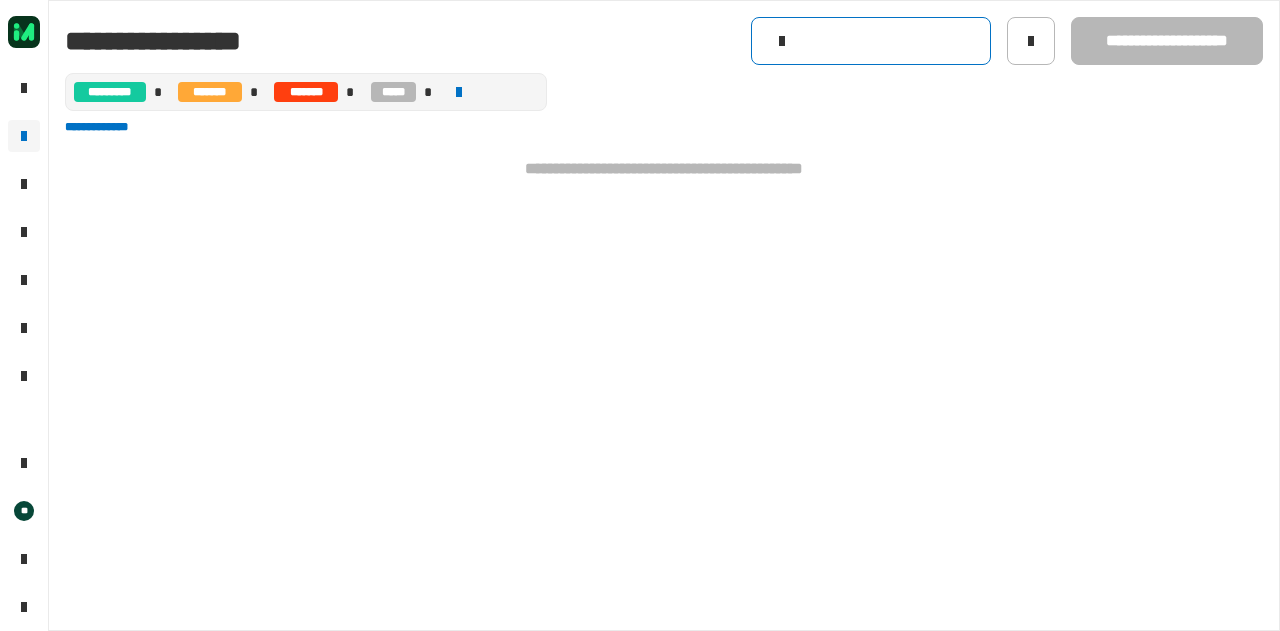 click 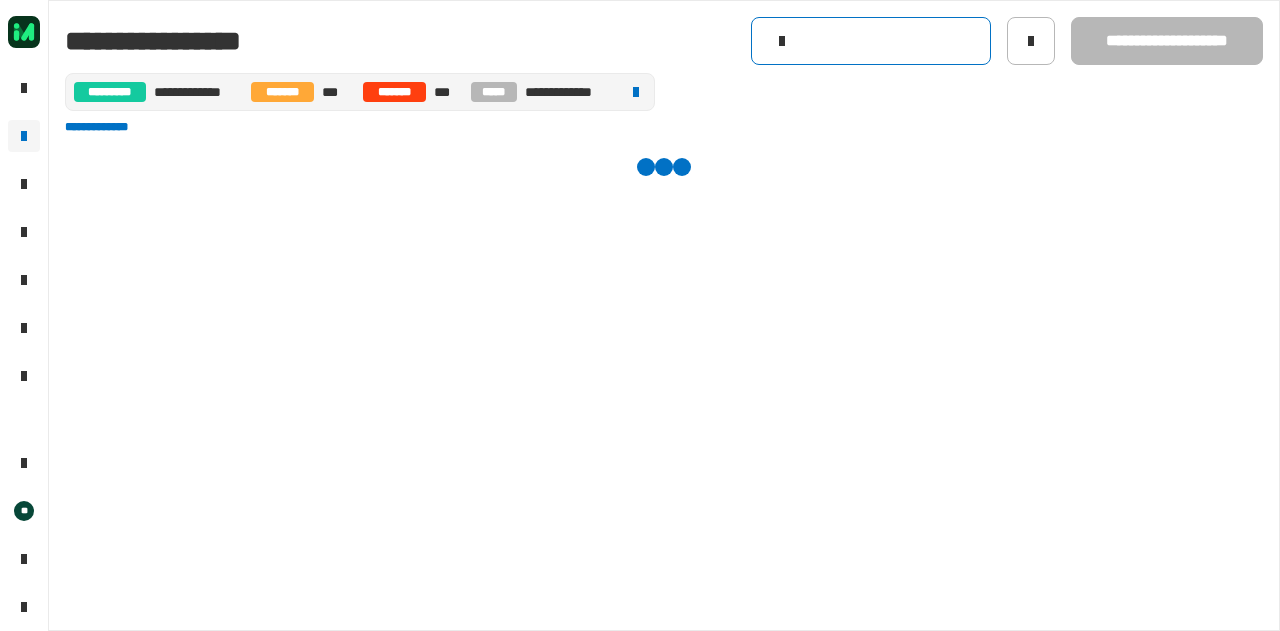 paste on "**********" 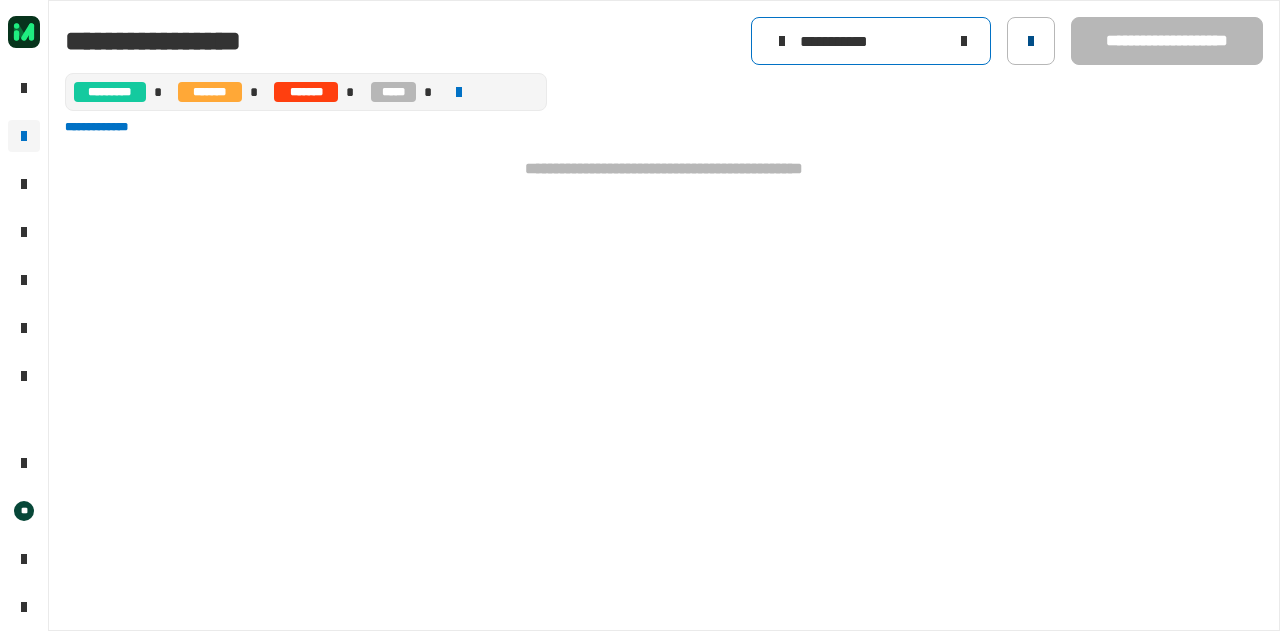 type on "**********" 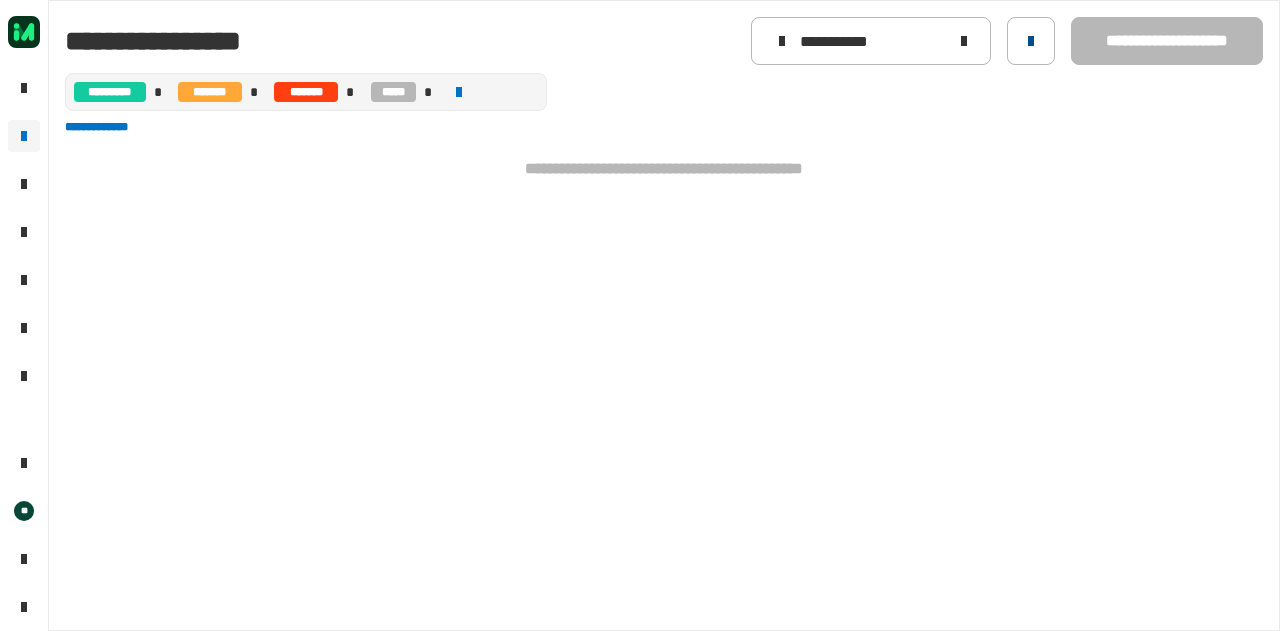 click 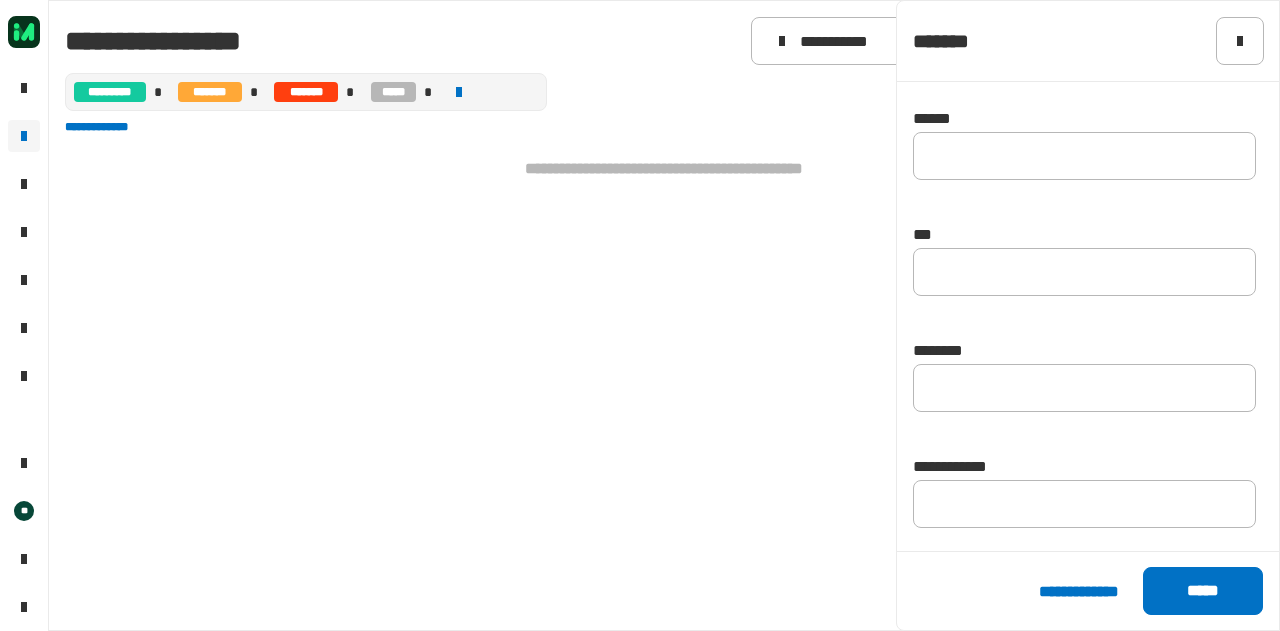 scroll, scrollTop: 1142, scrollLeft: 0, axis: vertical 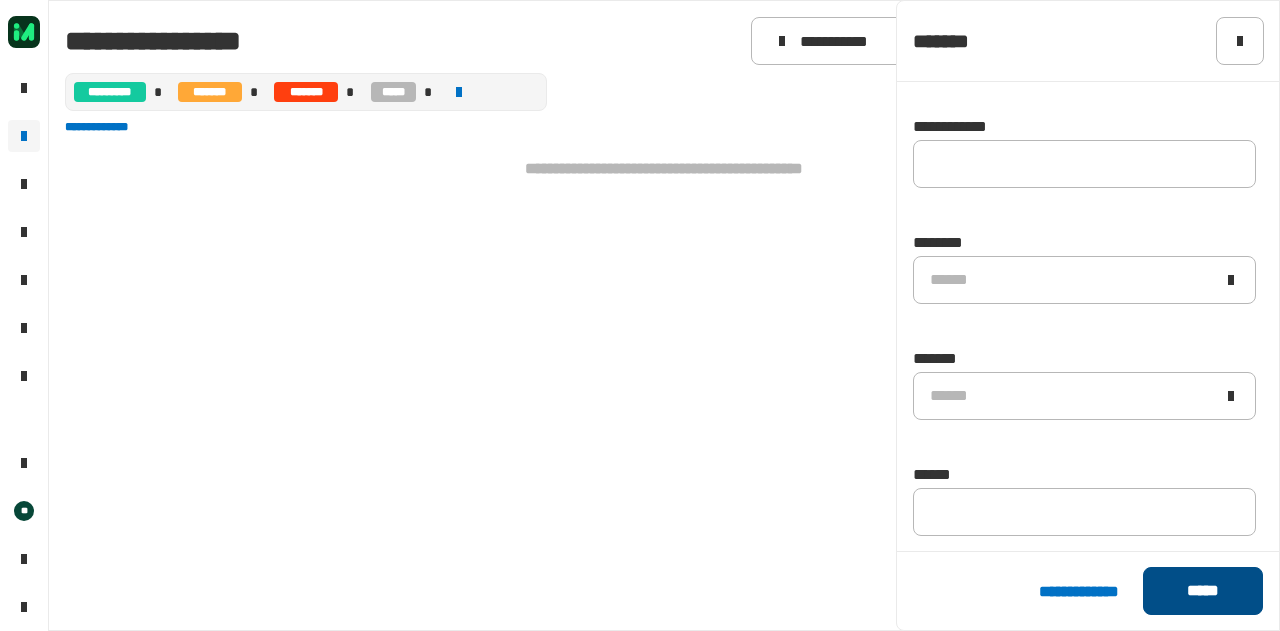 click on "*****" 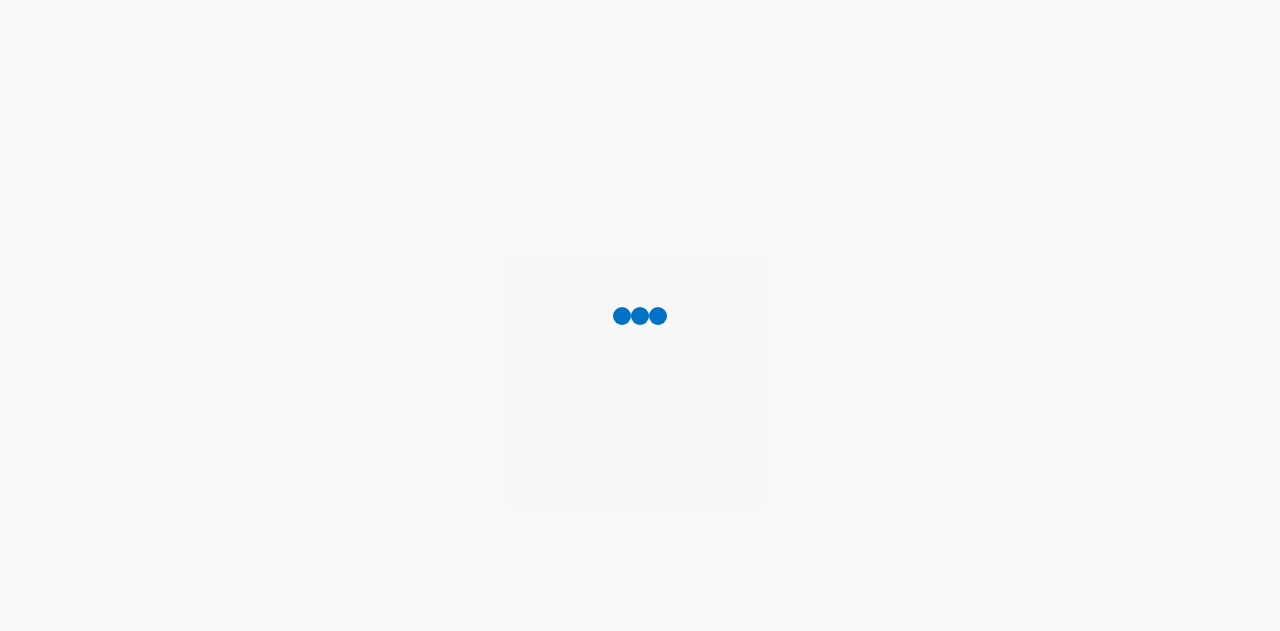 scroll, scrollTop: 0, scrollLeft: 0, axis: both 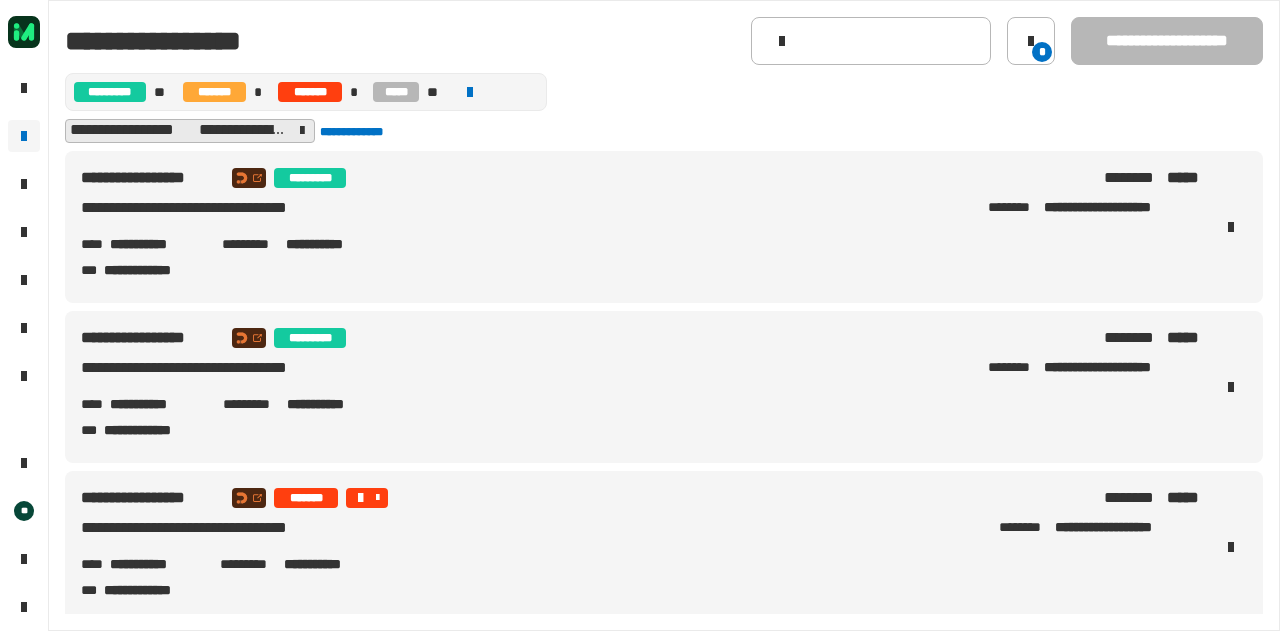 click on "[FIRST] [LAST] [LAST] [LAST] [LAST] [LAST] [LAST] [LAST] [LAST] [LAST] [LAST] [LAST] [LAST]" at bounding box center (640, 387) 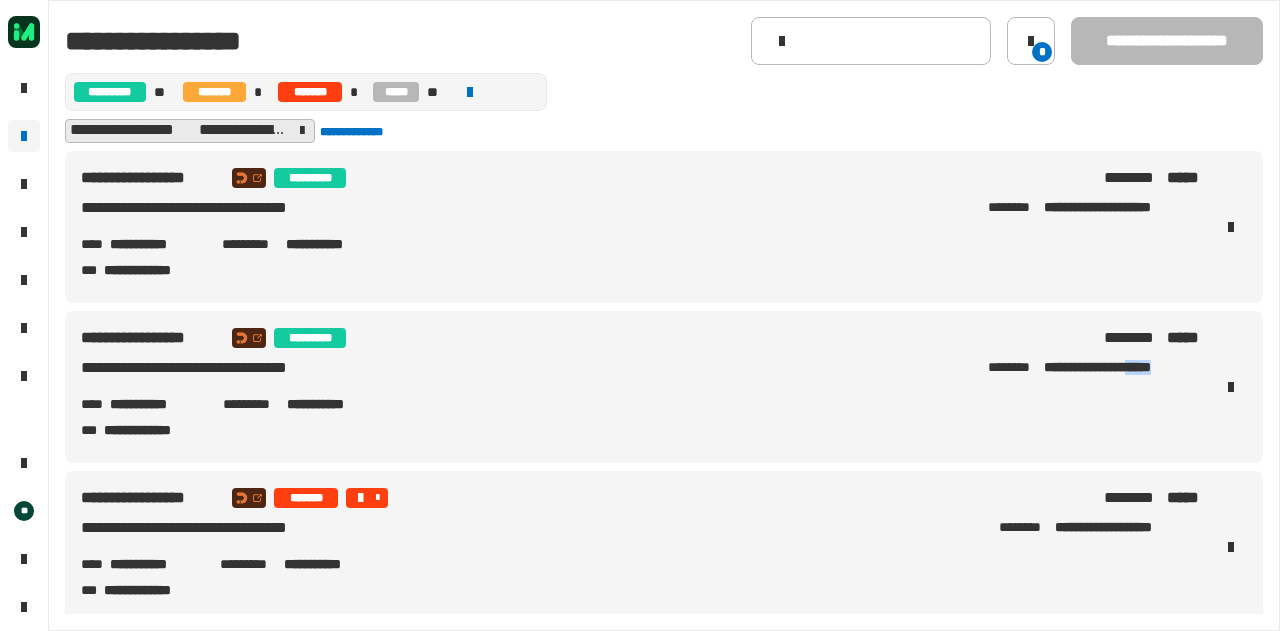 click on "[FIRST] [LAST] [LAST] [LAST] [LAST] [LAST] [LAST] [LAST] [LAST] [LAST] [LAST] [LAST] [LAST]" at bounding box center (640, 387) 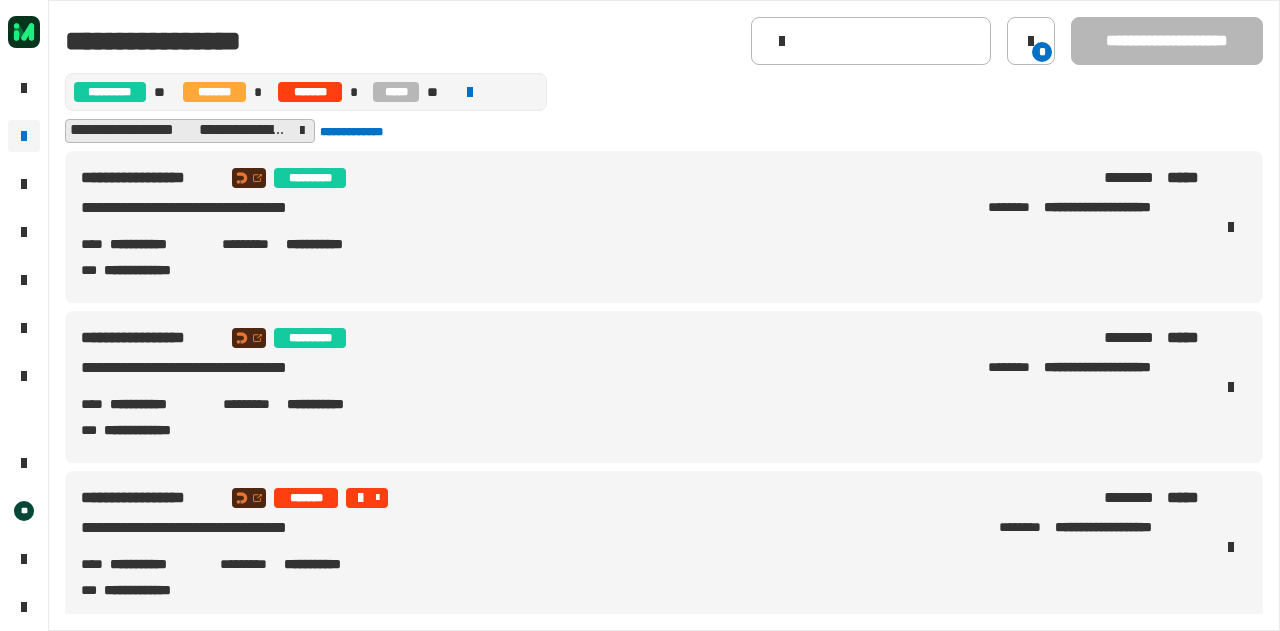 click on "**********" at bounding box center [1121, 368] 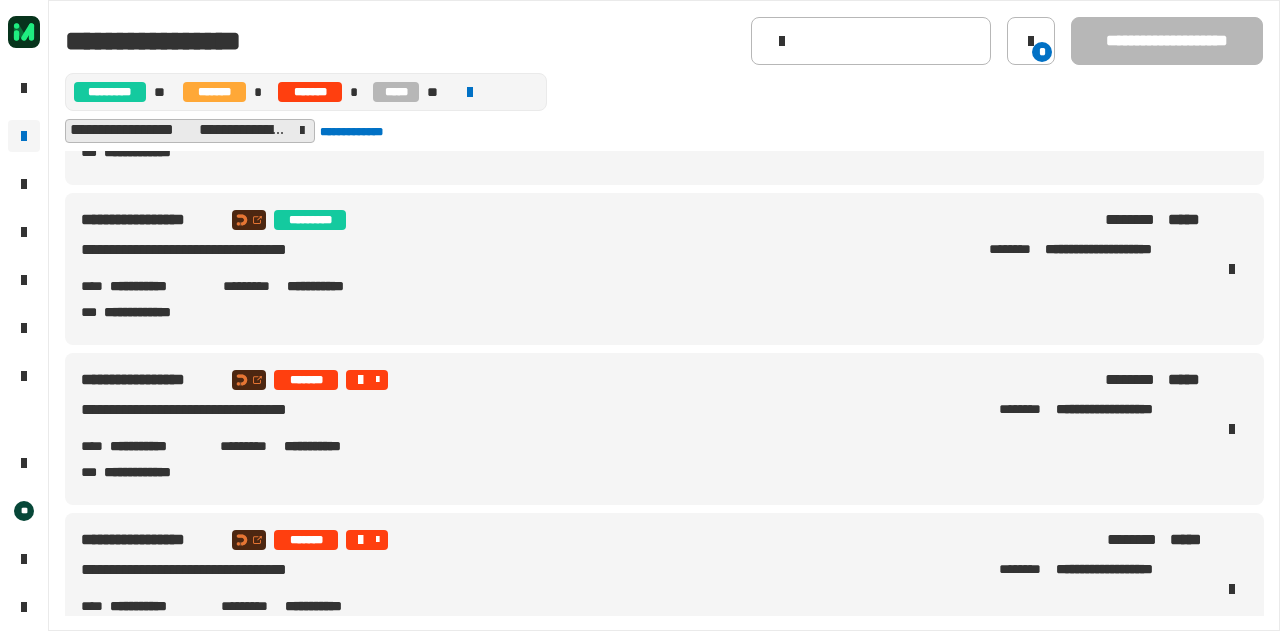 scroll, scrollTop: 0, scrollLeft: 0, axis: both 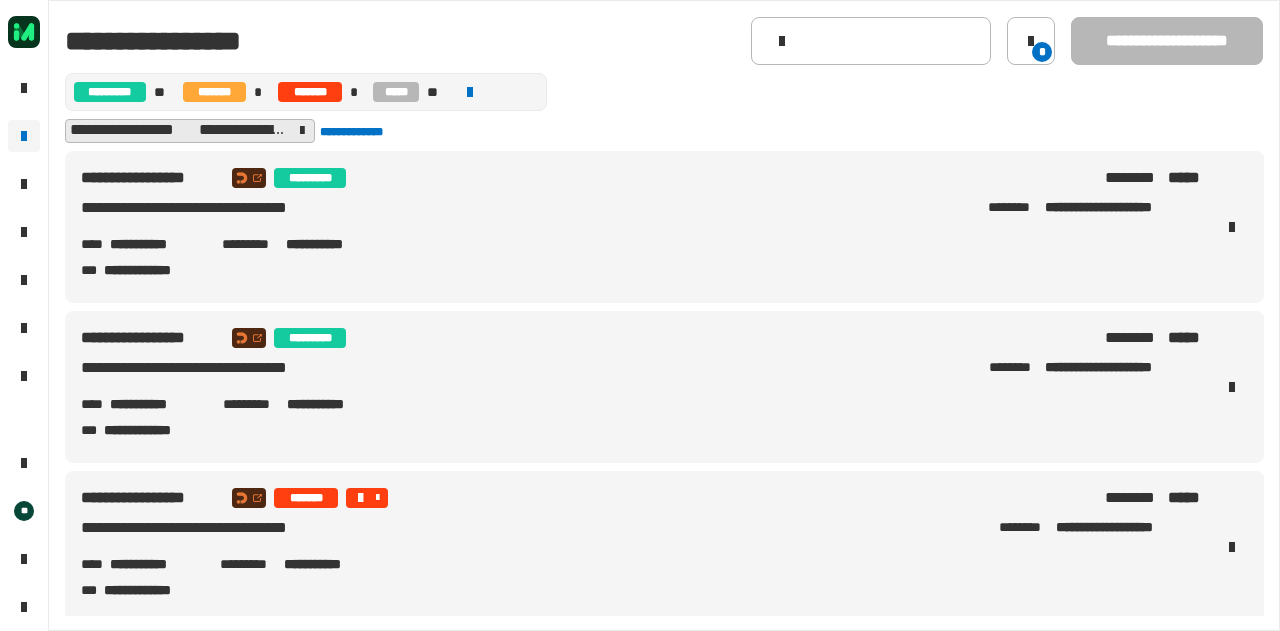 click on "[LAST] [LAST] [LAST]" at bounding box center [640, 372] 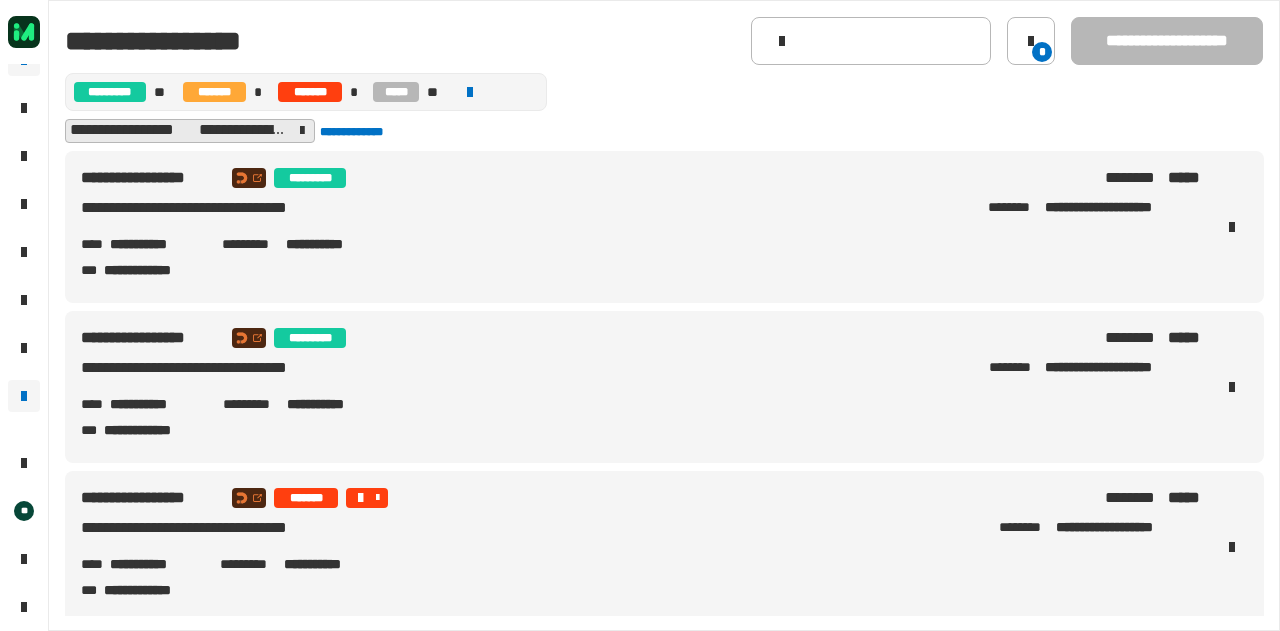 scroll, scrollTop: 0, scrollLeft: 0, axis: both 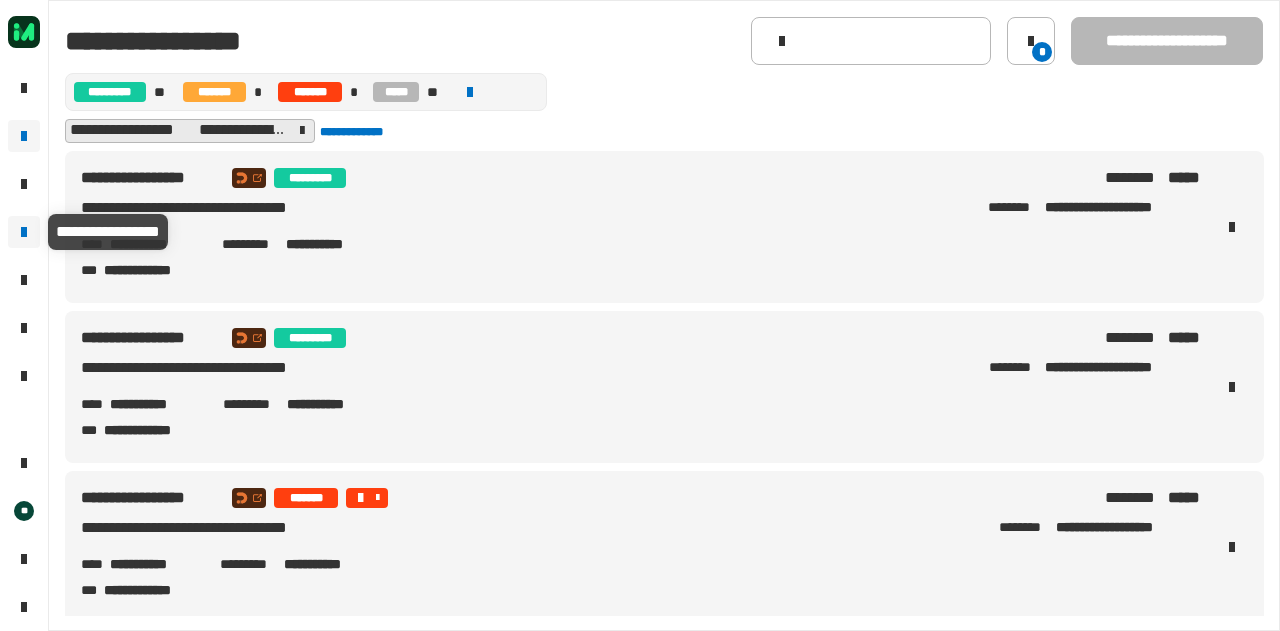 click 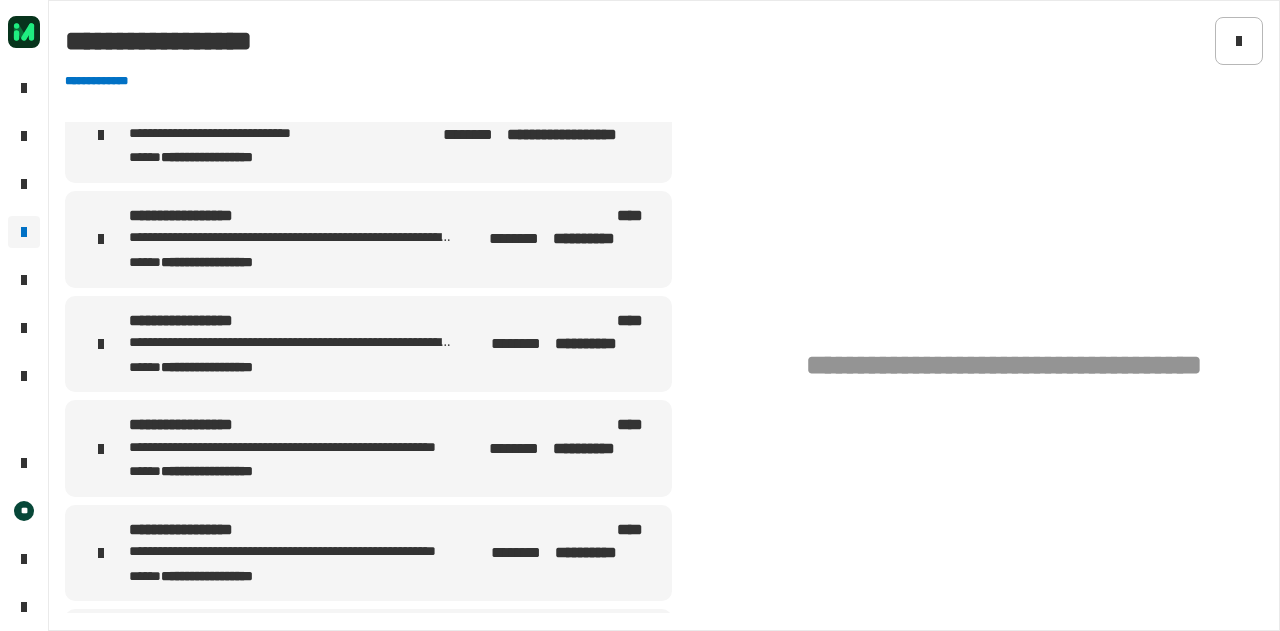 scroll, scrollTop: 4991, scrollLeft: 0, axis: vertical 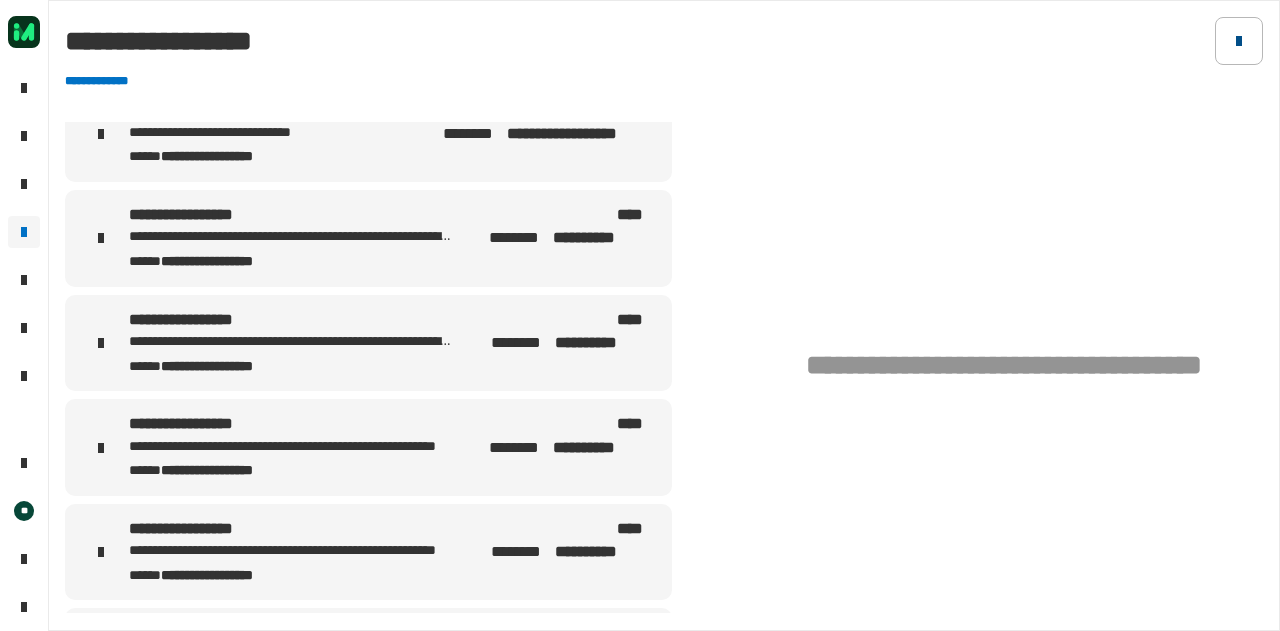 click 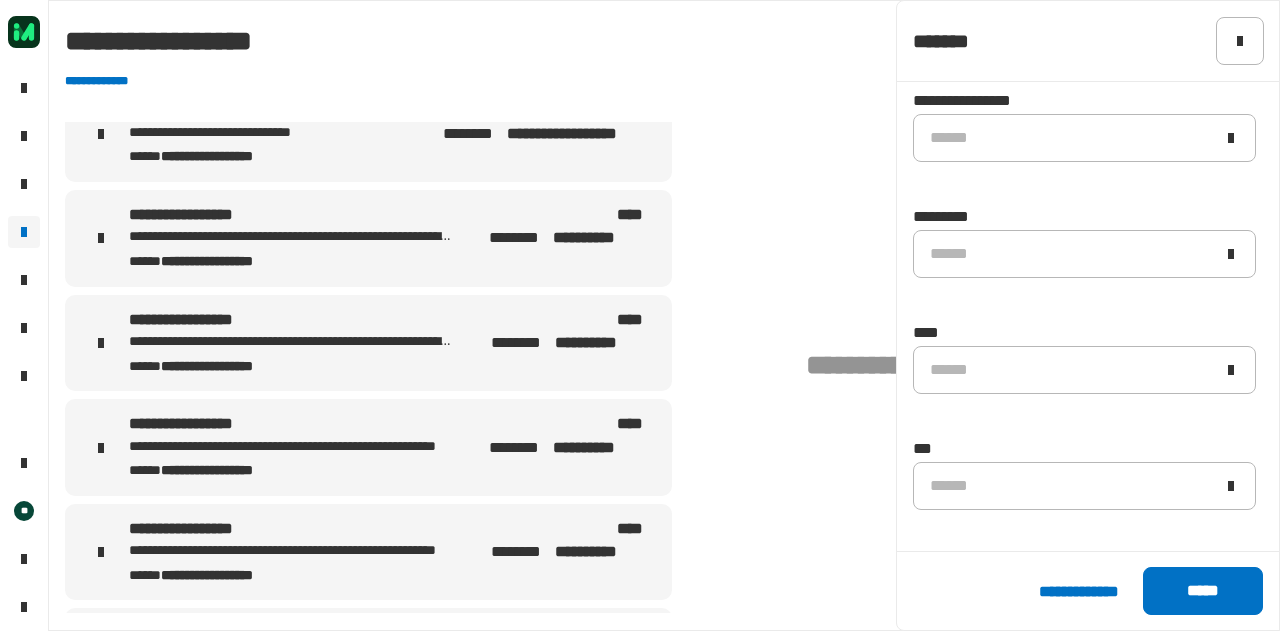 scroll, scrollTop: 0, scrollLeft: 0, axis: both 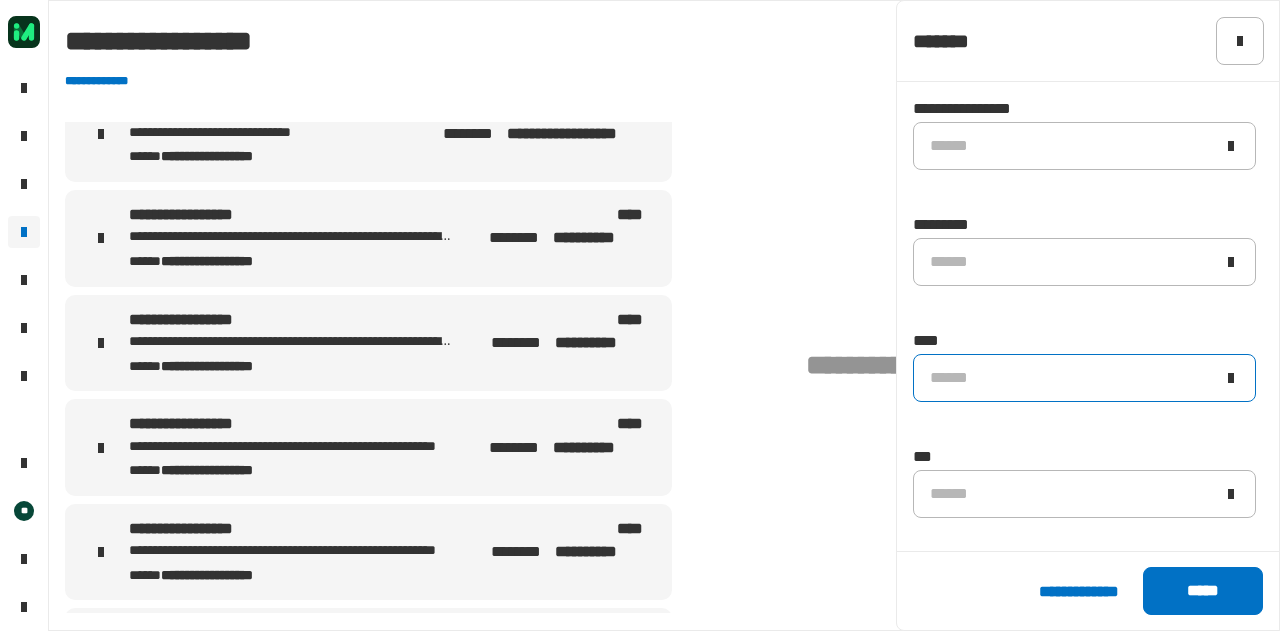 click on "******" 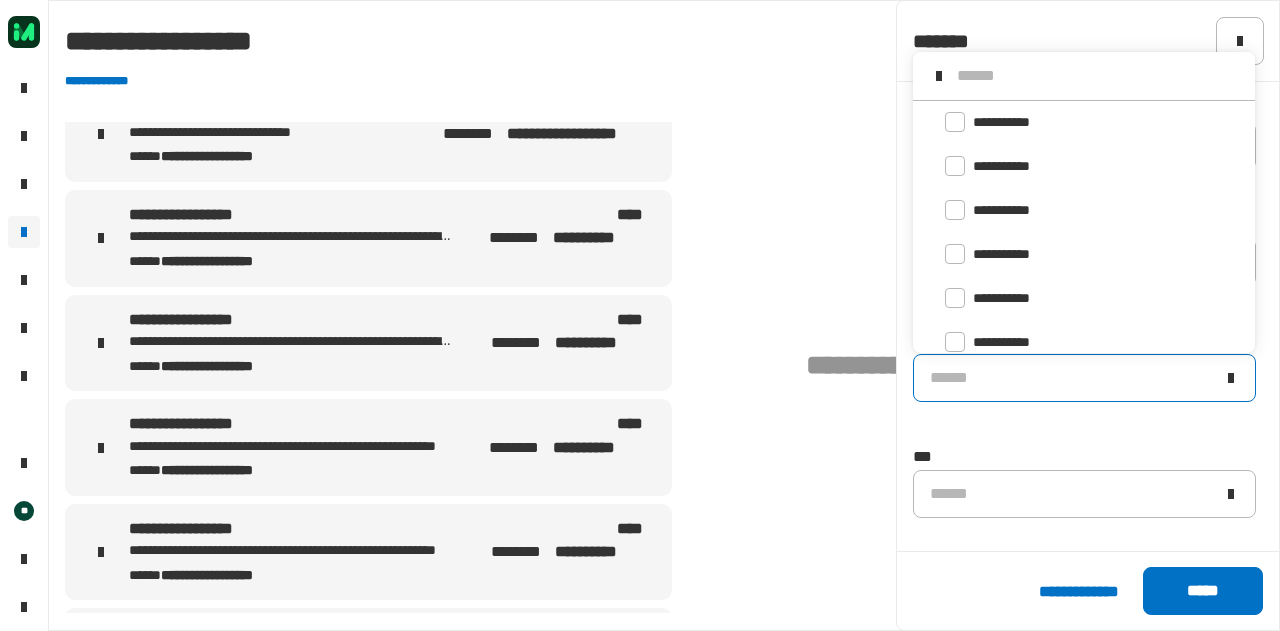 scroll, scrollTop: 16, scrollLeft: 0, axis: vertical 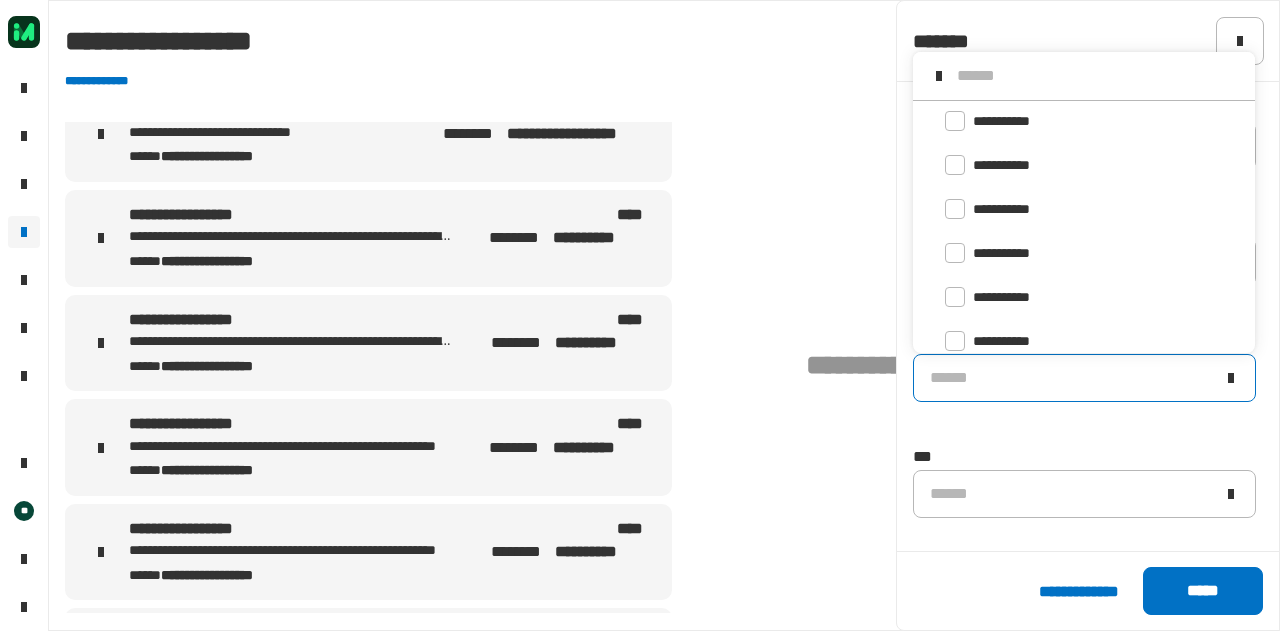 click on "******" 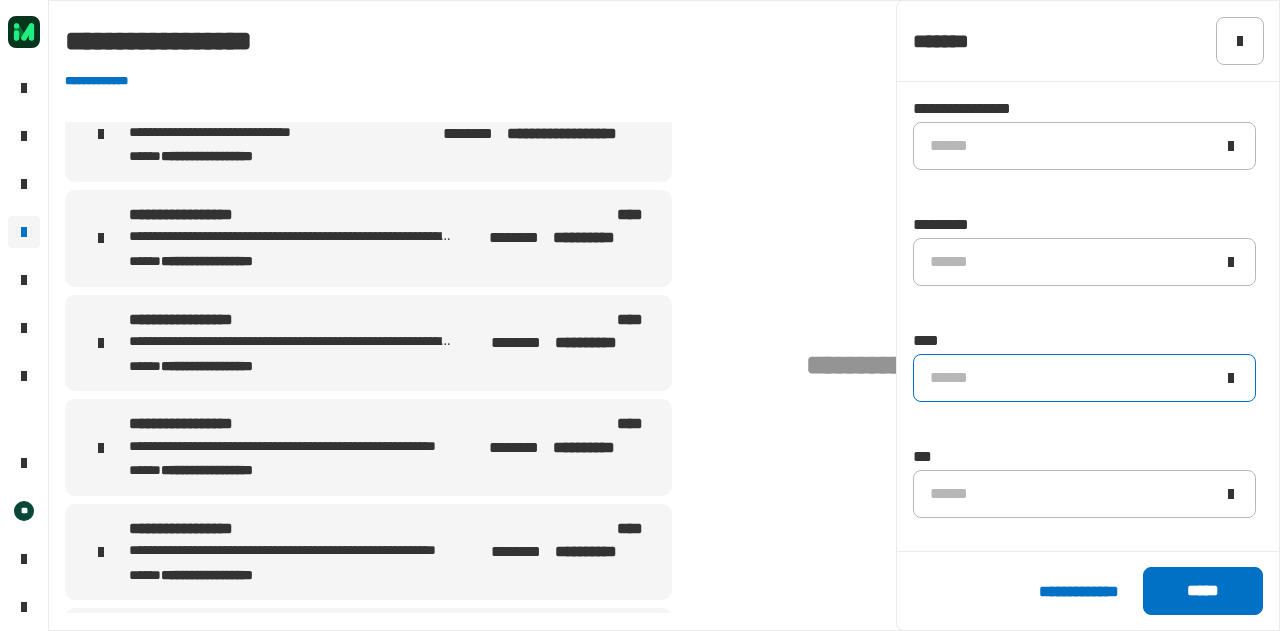 drag, startPoint x: 992, startPoint y: 379, endPoint x: 1096, endPoint y: 384, distance: 104.120125 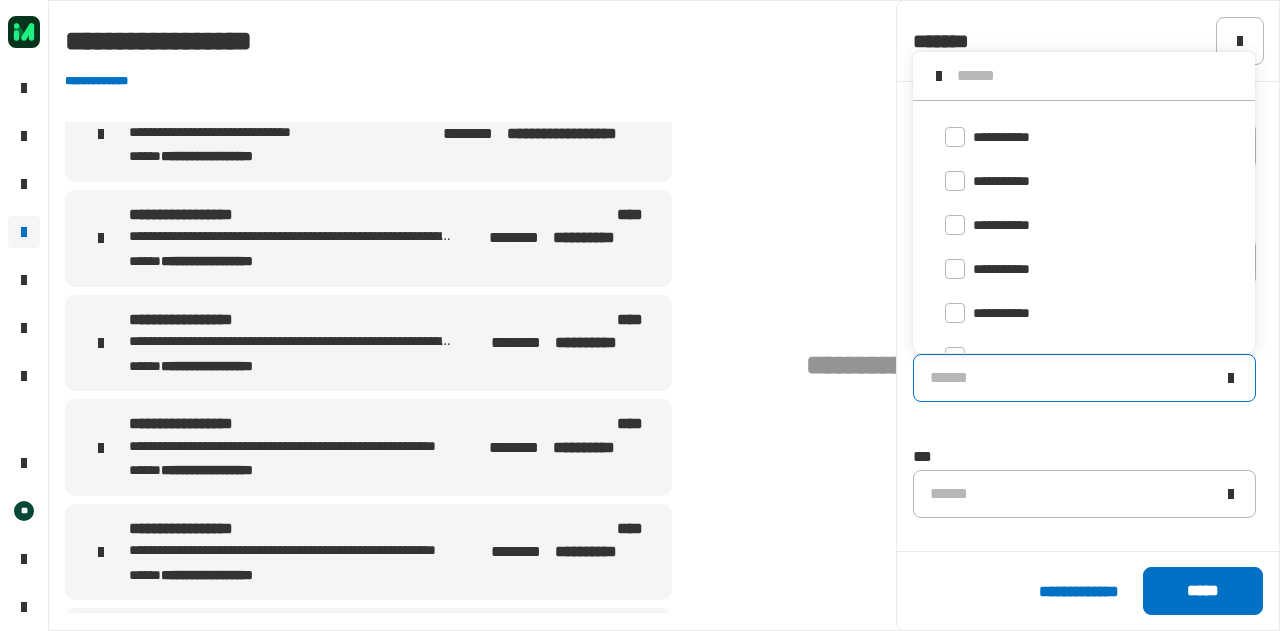 click at bounding box center [1098, 76] 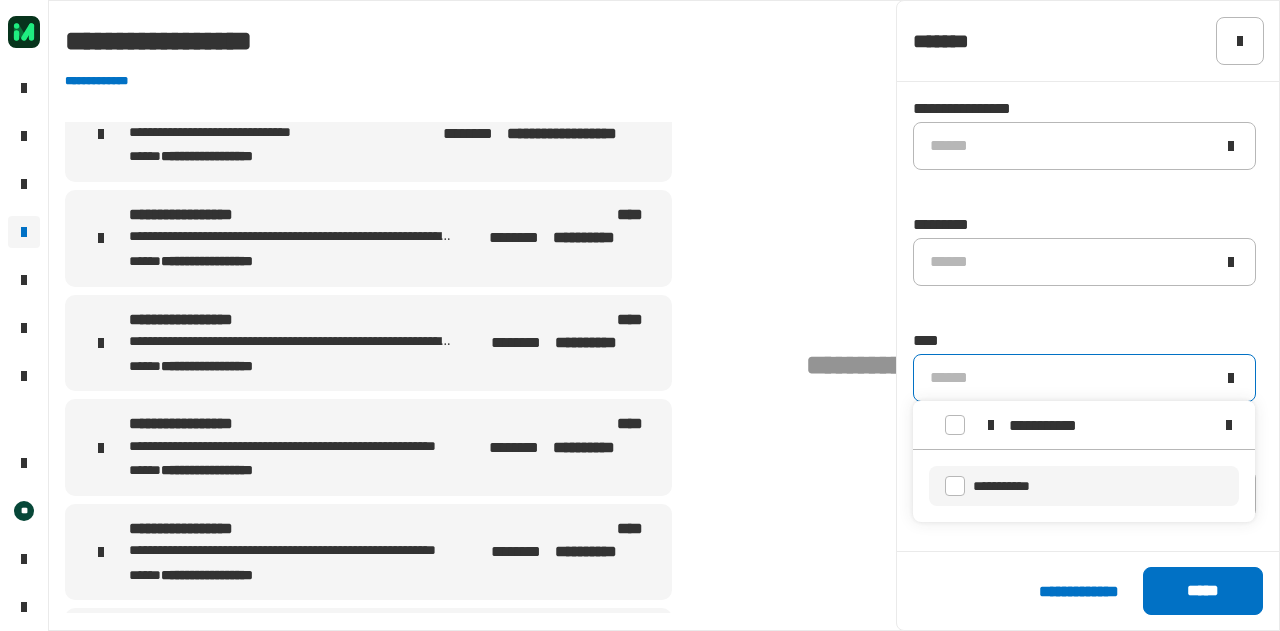 type on "**********" 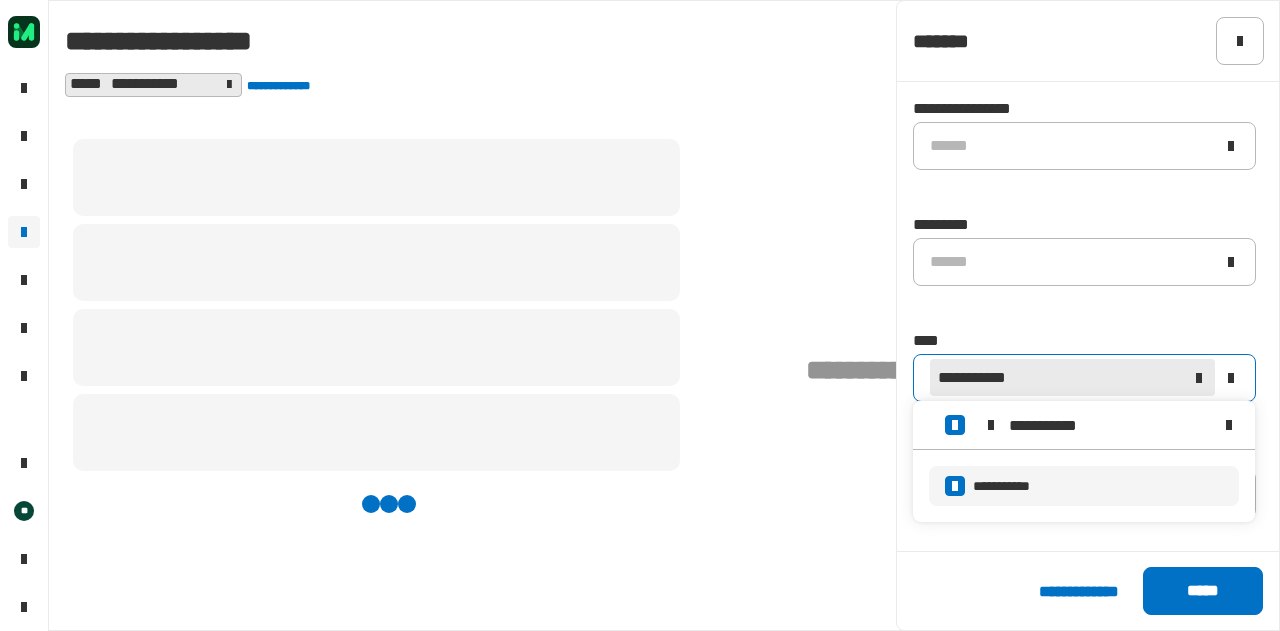 scroll, scrollTop: 0, scrollLeft: 0, axis: both 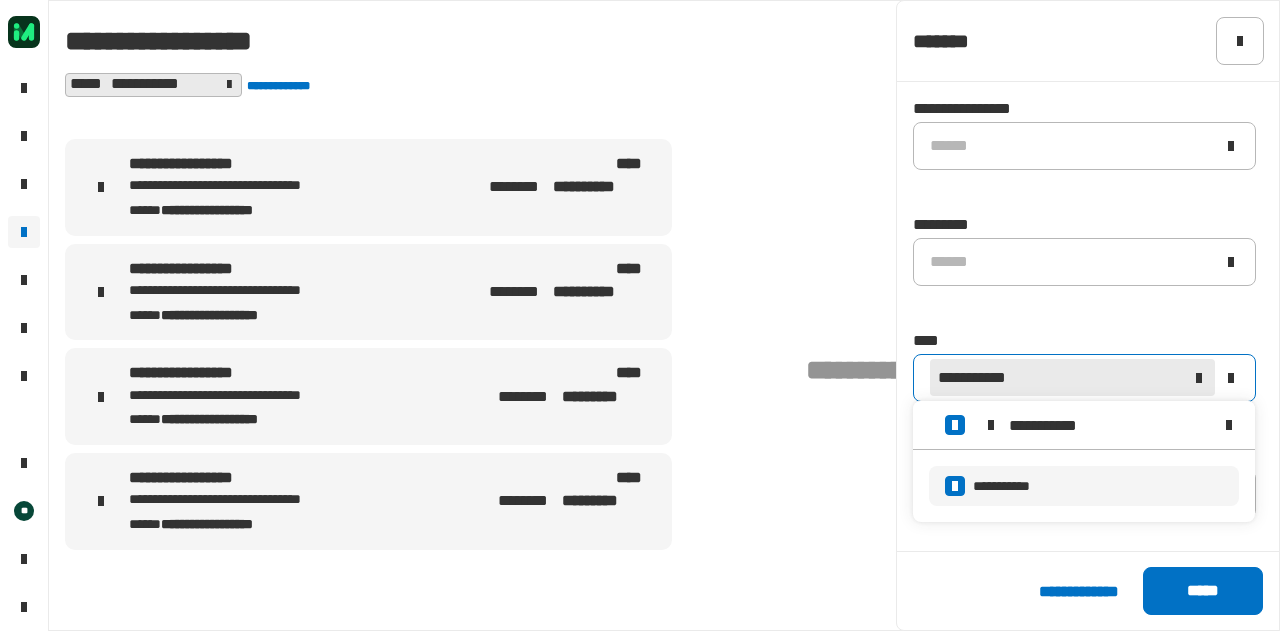 click on "**********" at bounding box center (255, 186) 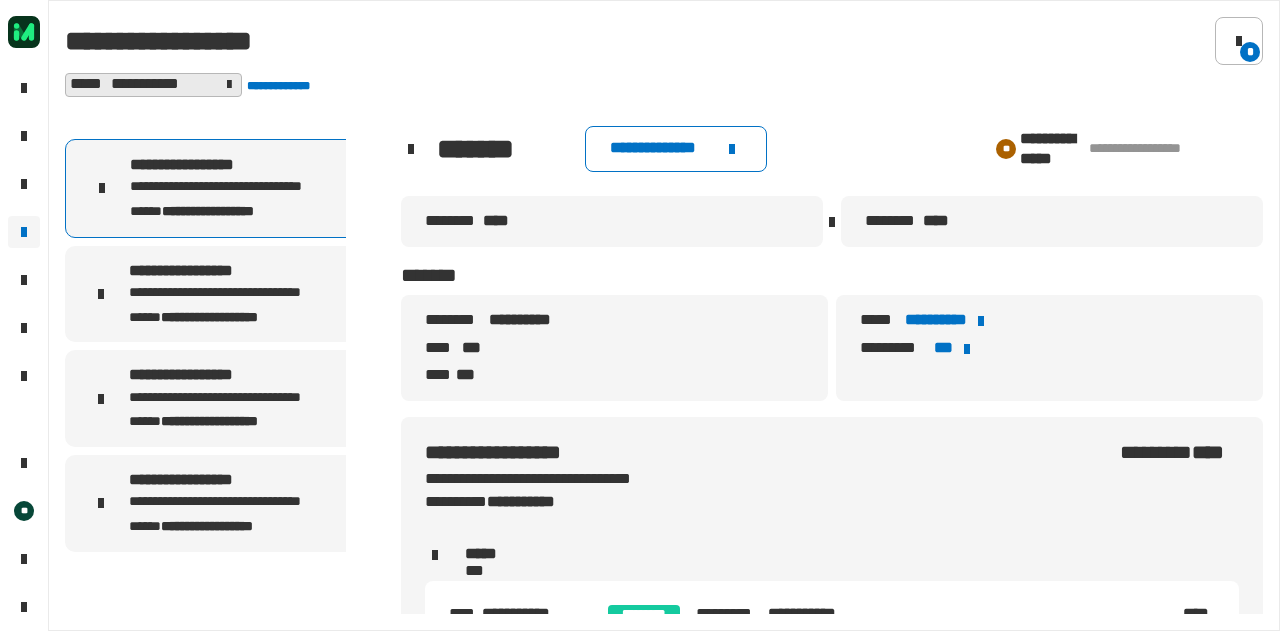 scroll, scrollTop: 92, scrollLeft: 0, axis: vertical 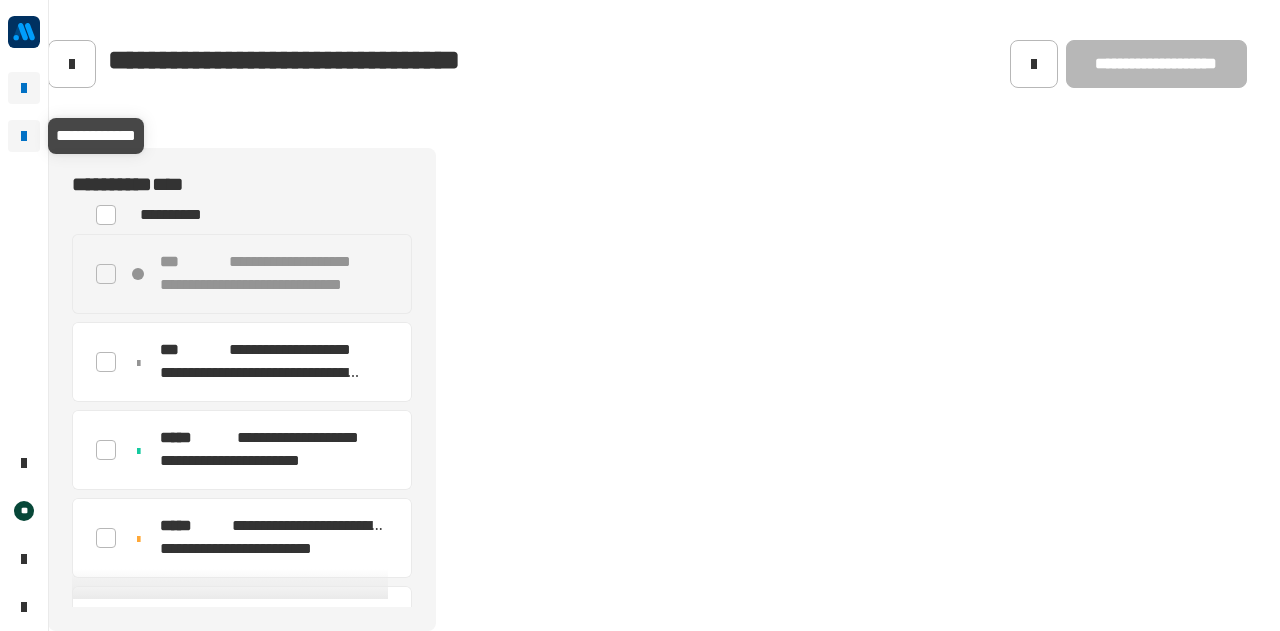 click 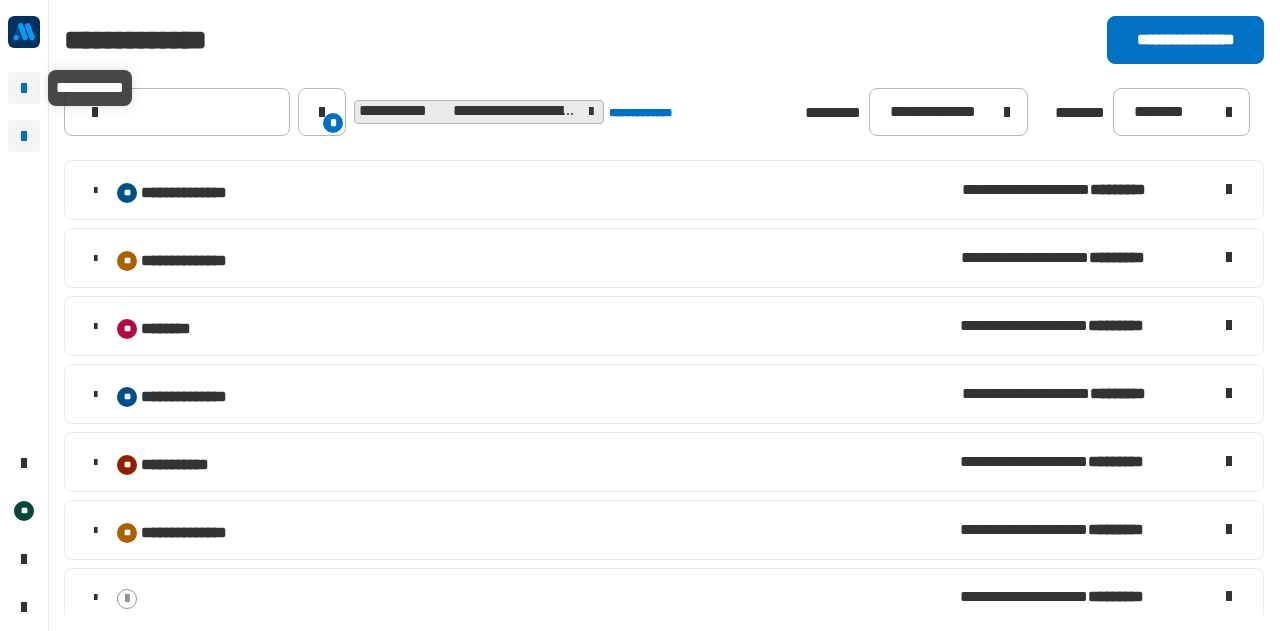 click 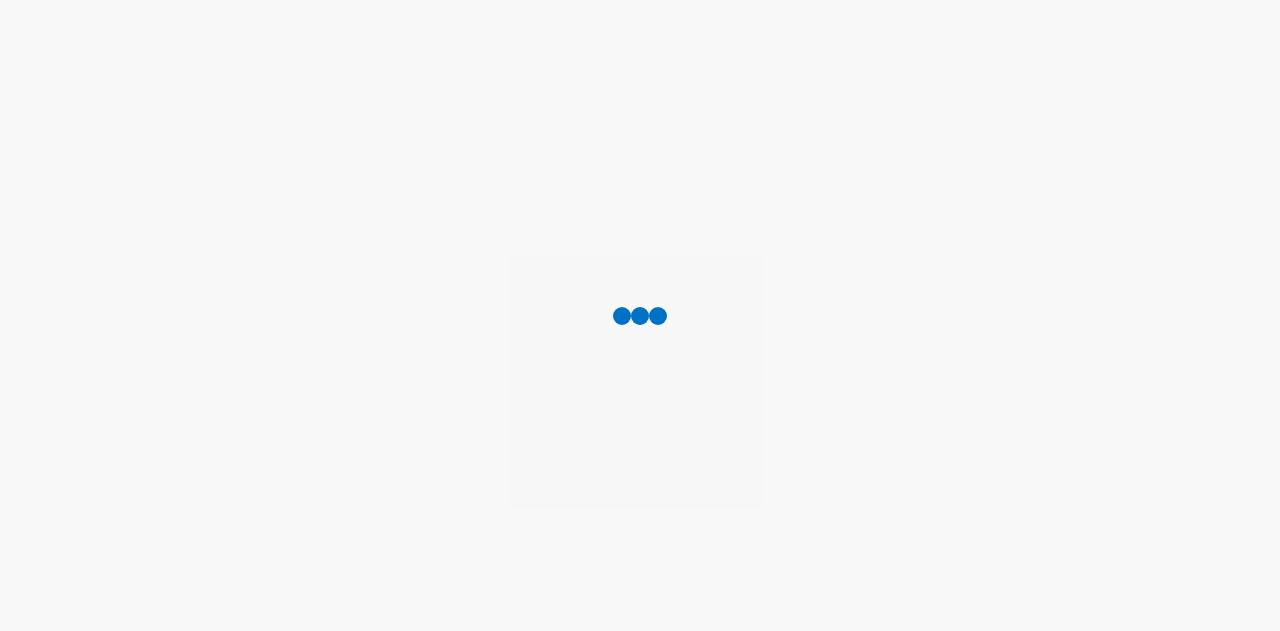scroll, scrollTop: 0, scrollLeft: 0, axis: both 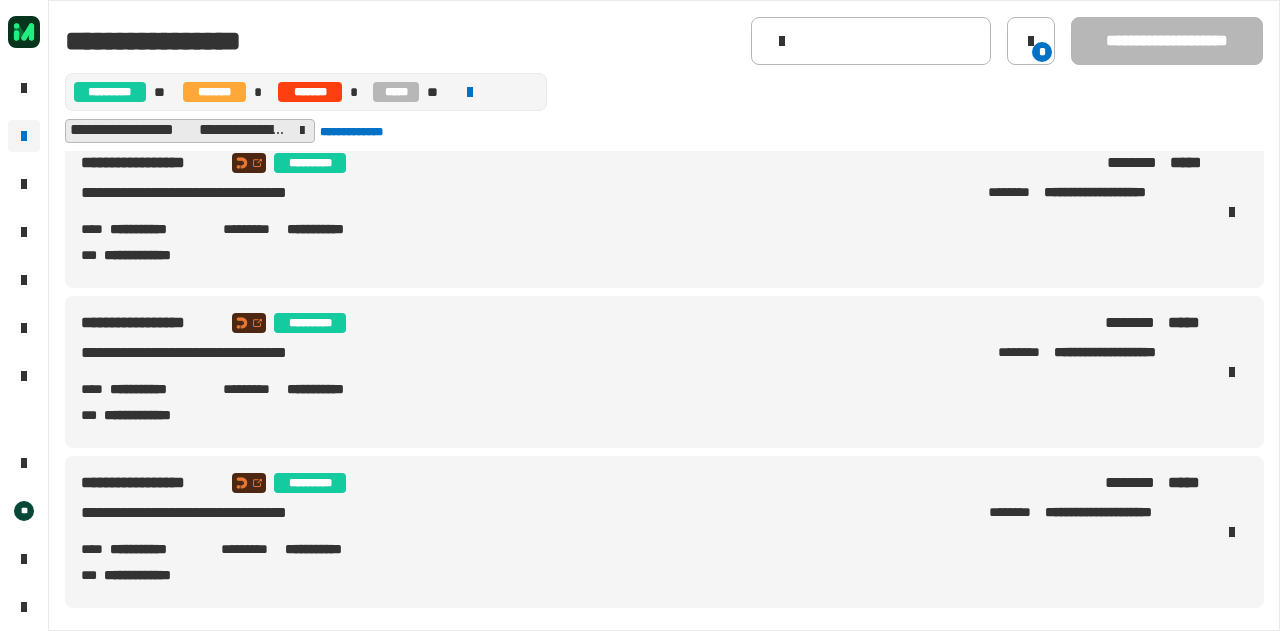 click on "**********" at bounding box center [157, 549] 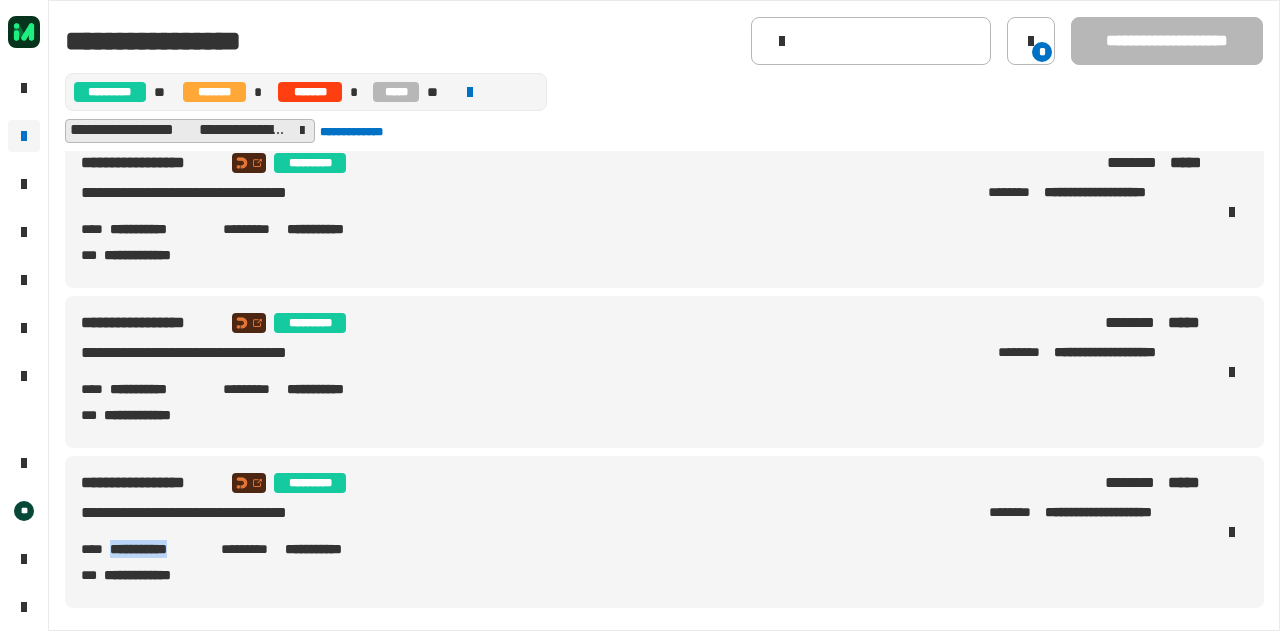 click on "**********" at bounding box center [157, 549] 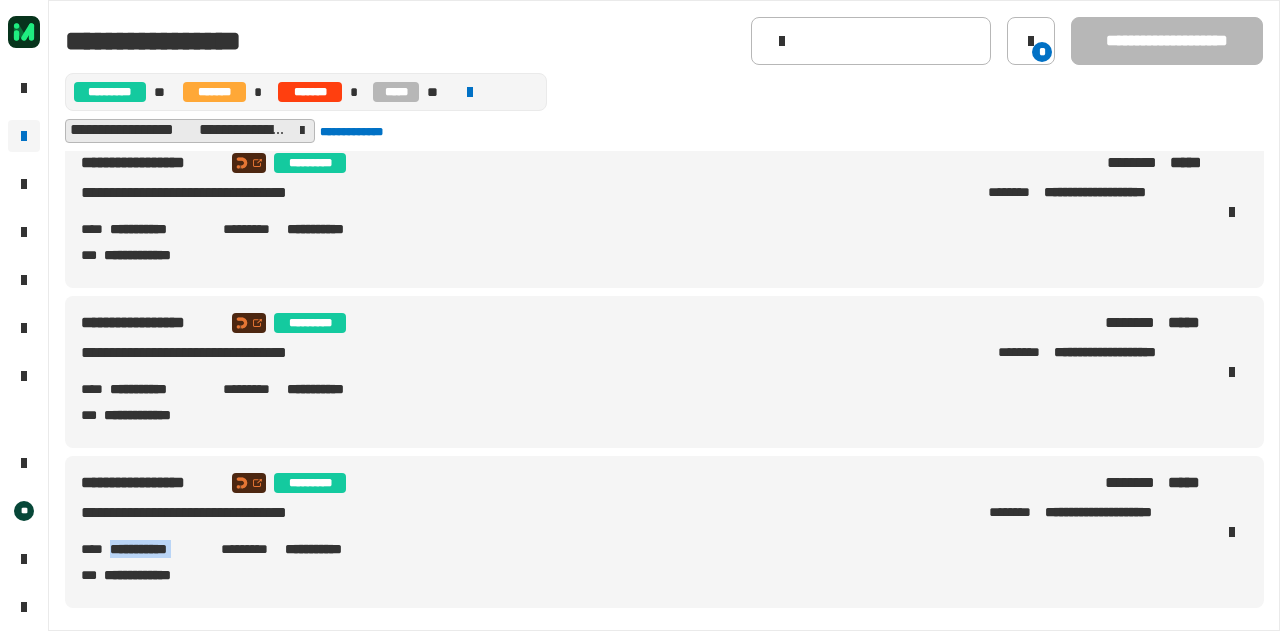 click on "**********" at bounding box center (157, 549) 